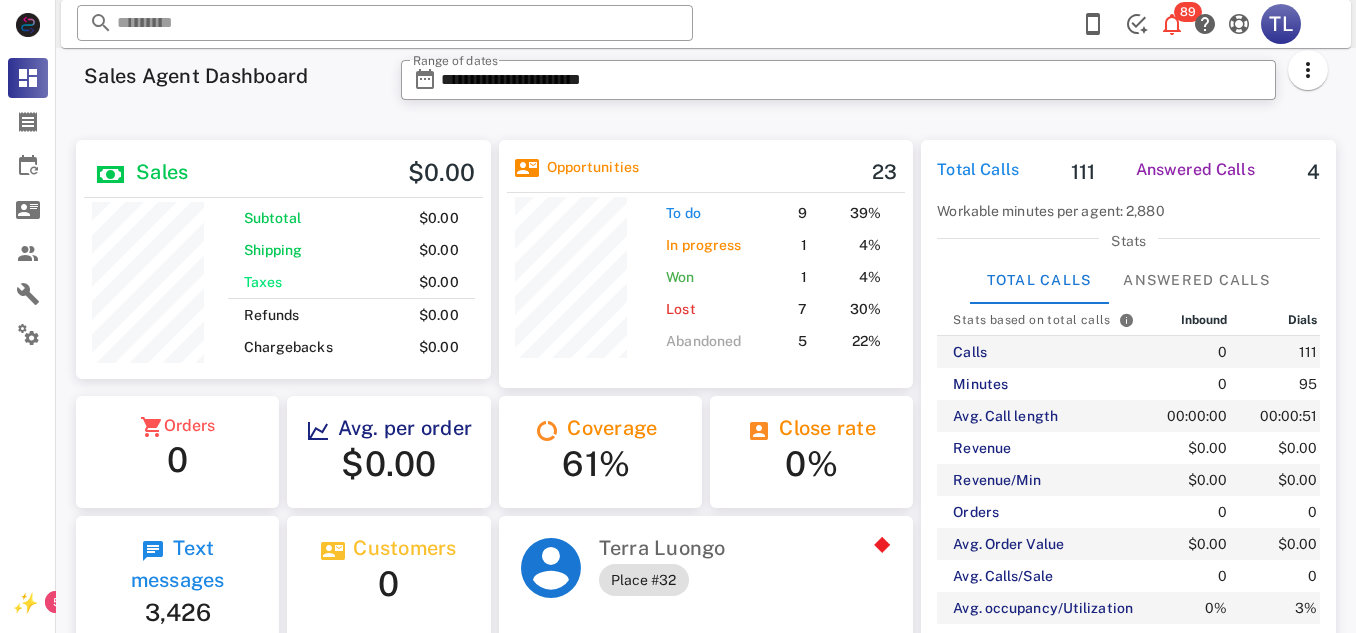 scroll, scrollTop: 0, scrollLeft: 0, axis: both 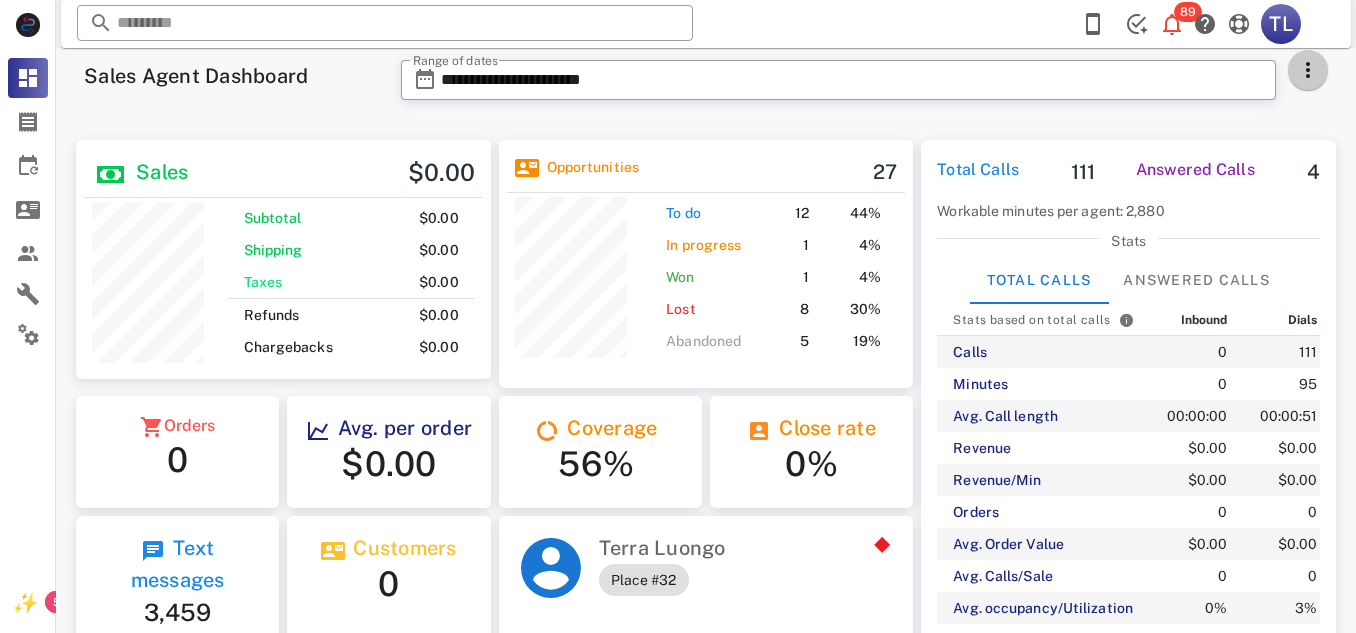 click at bounding box center [1308, 70] 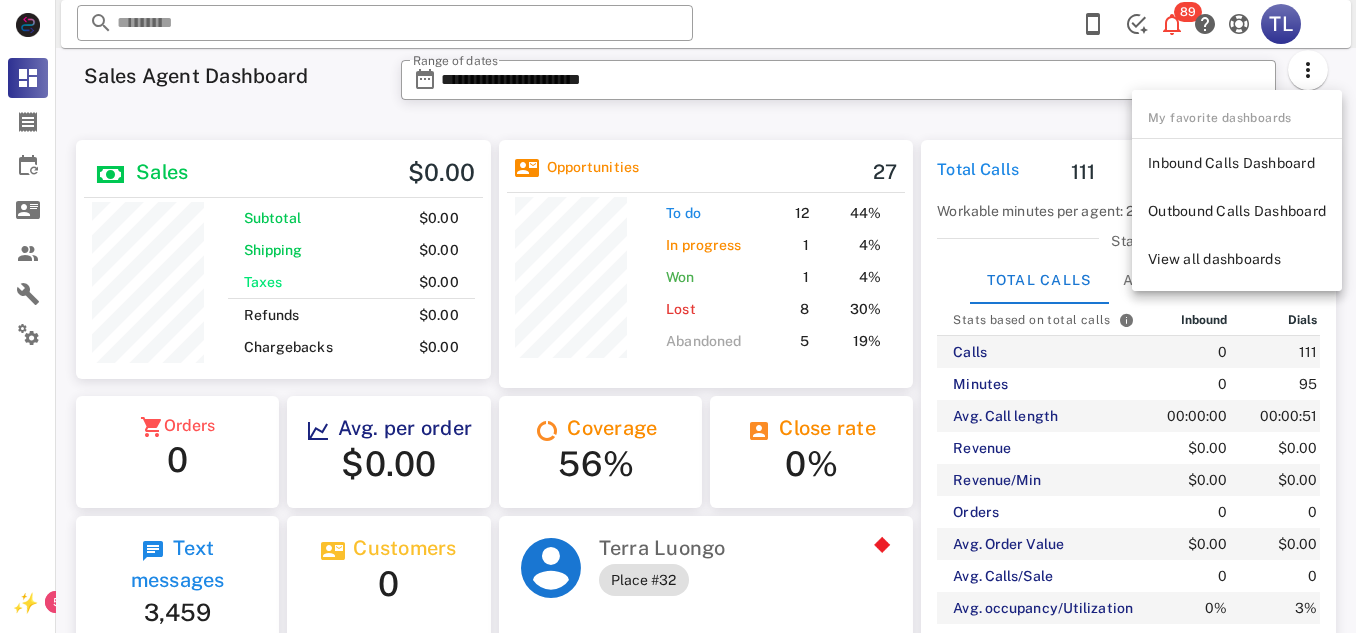 click on "**********" at bounding box center (706, 447) 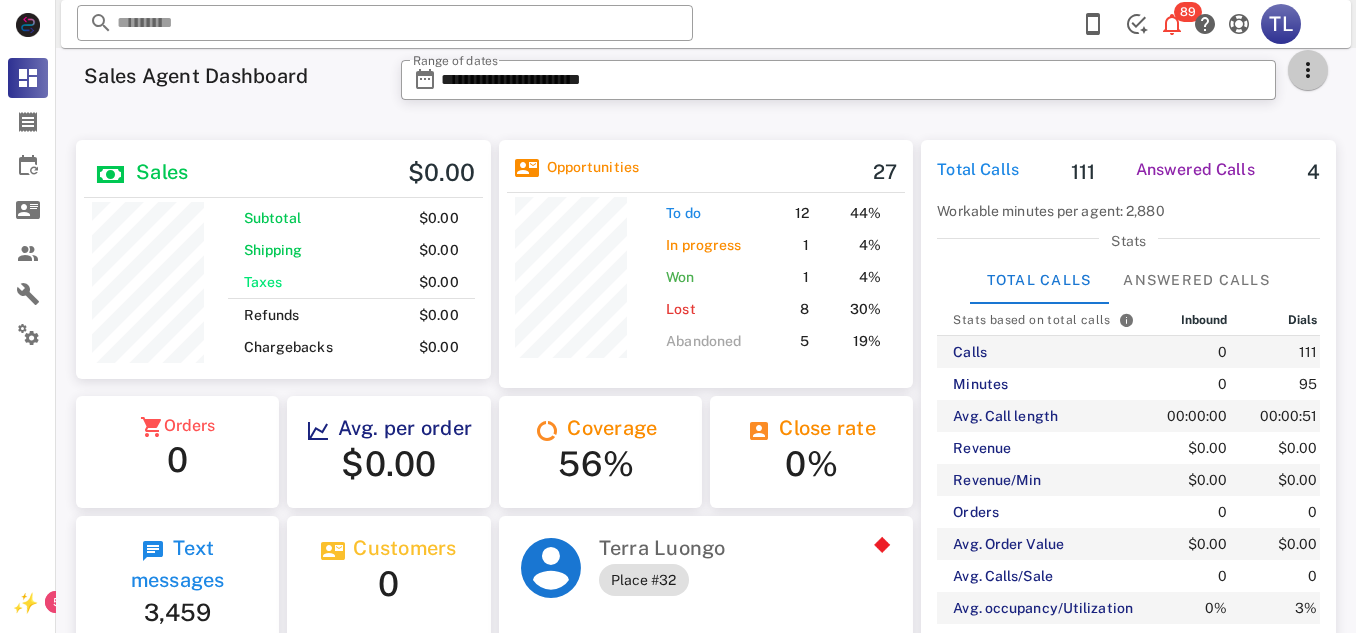 click at bounding box center (1308, 70) 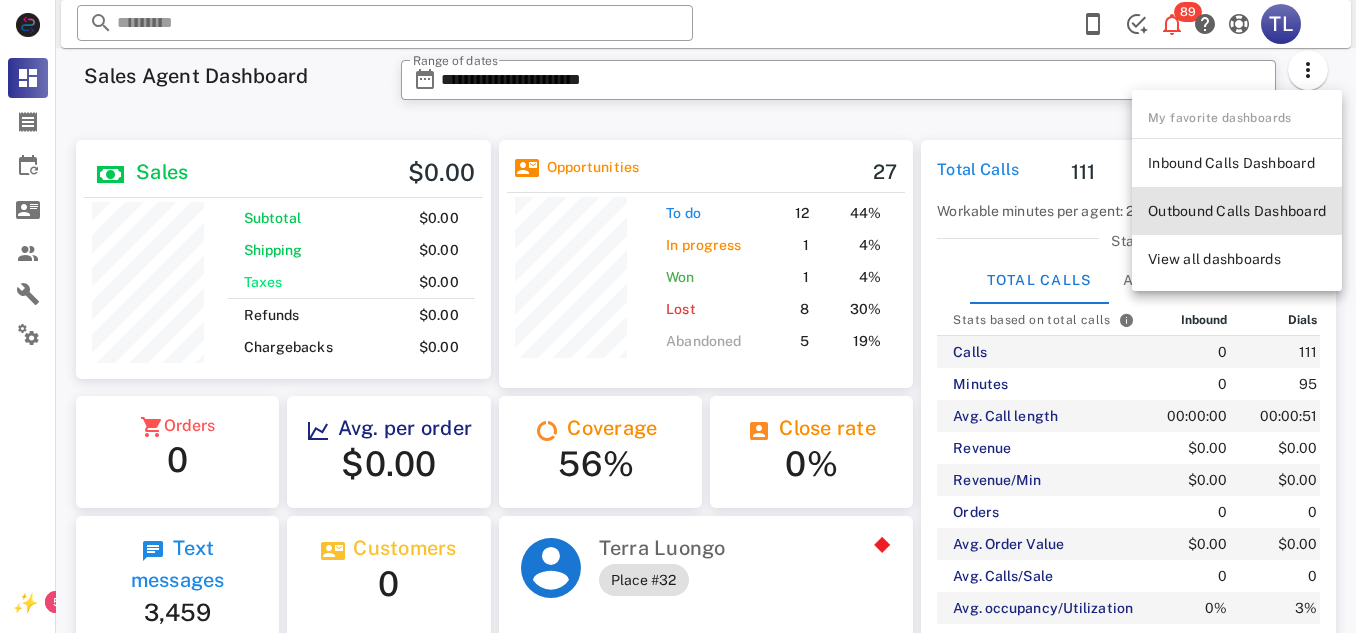 click on "Outbound Calls Dashboard" at bounding box center [1237, 211] 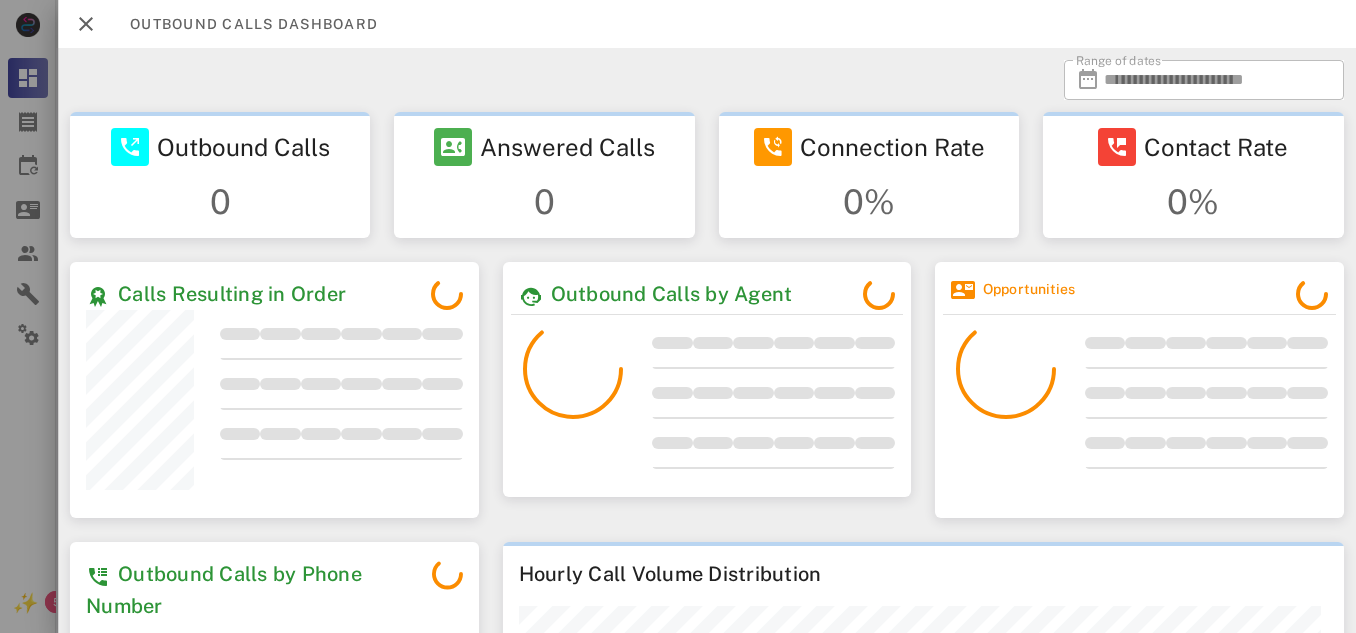 scroll, scrollTop: 999744, scrollLeft: 999595, axis: both 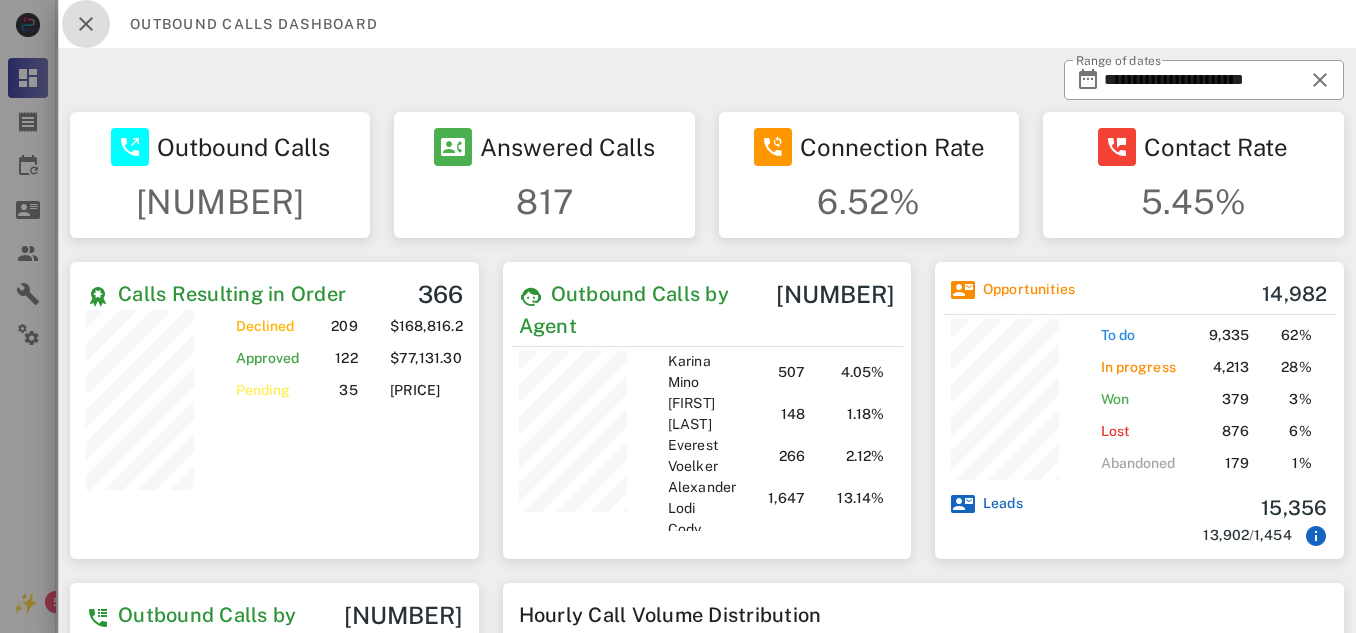 click at bounding box center [86, 24] 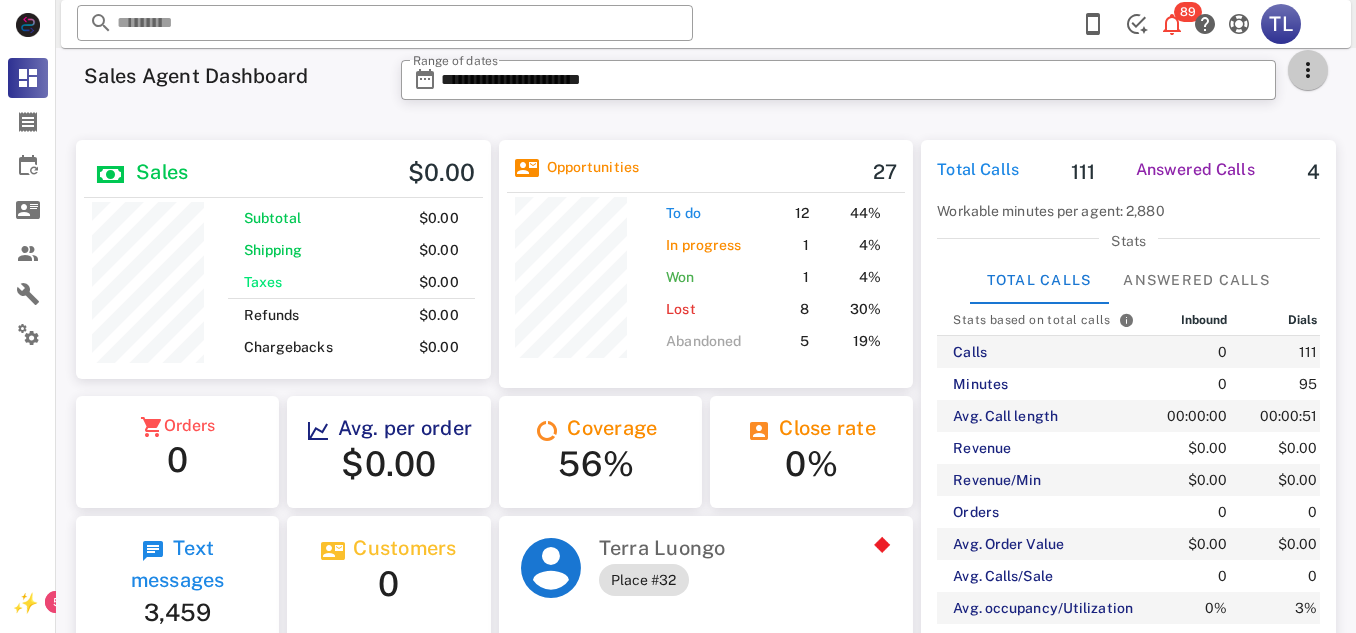 click at bounding box center [1308, 70] 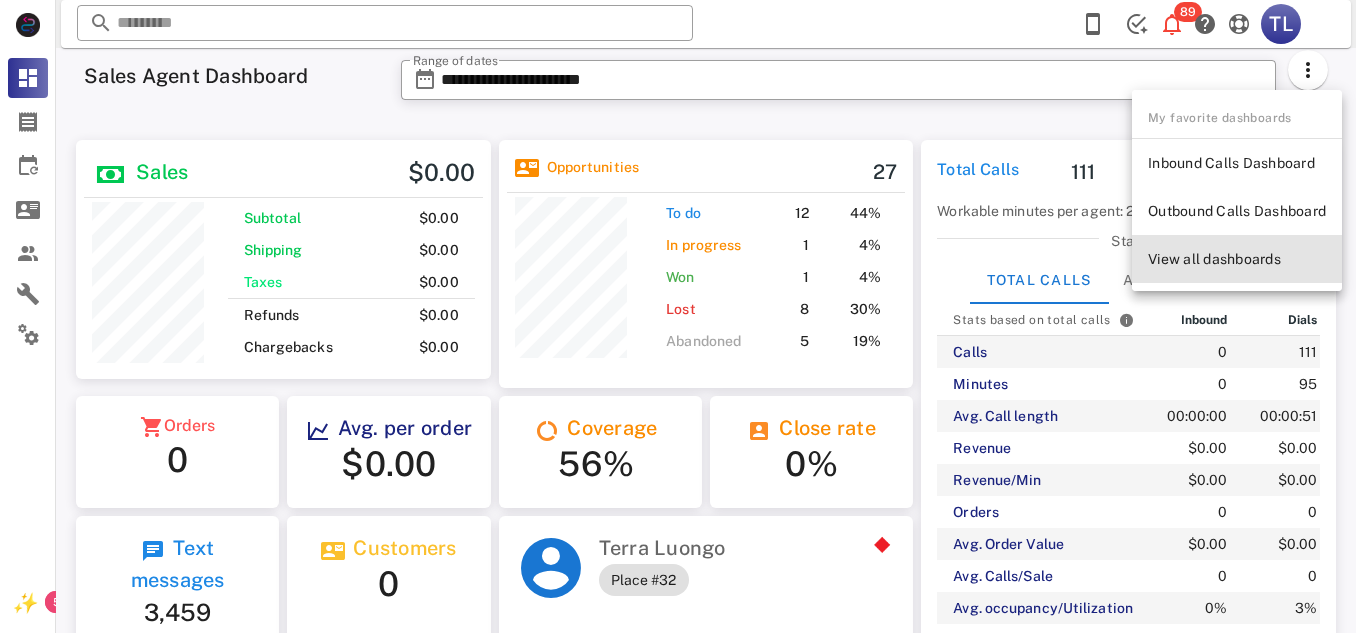 click on "View all dashboards" at bounding box center (1237, 259) 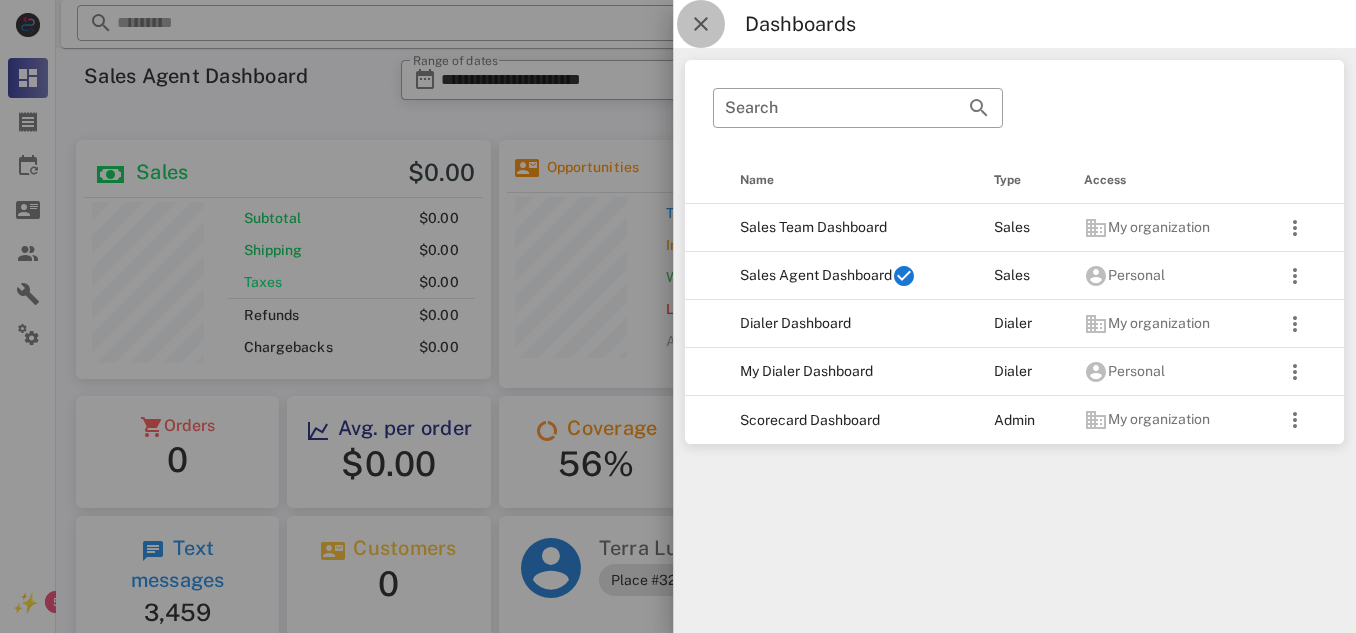 click at bounding box center [701, 24] 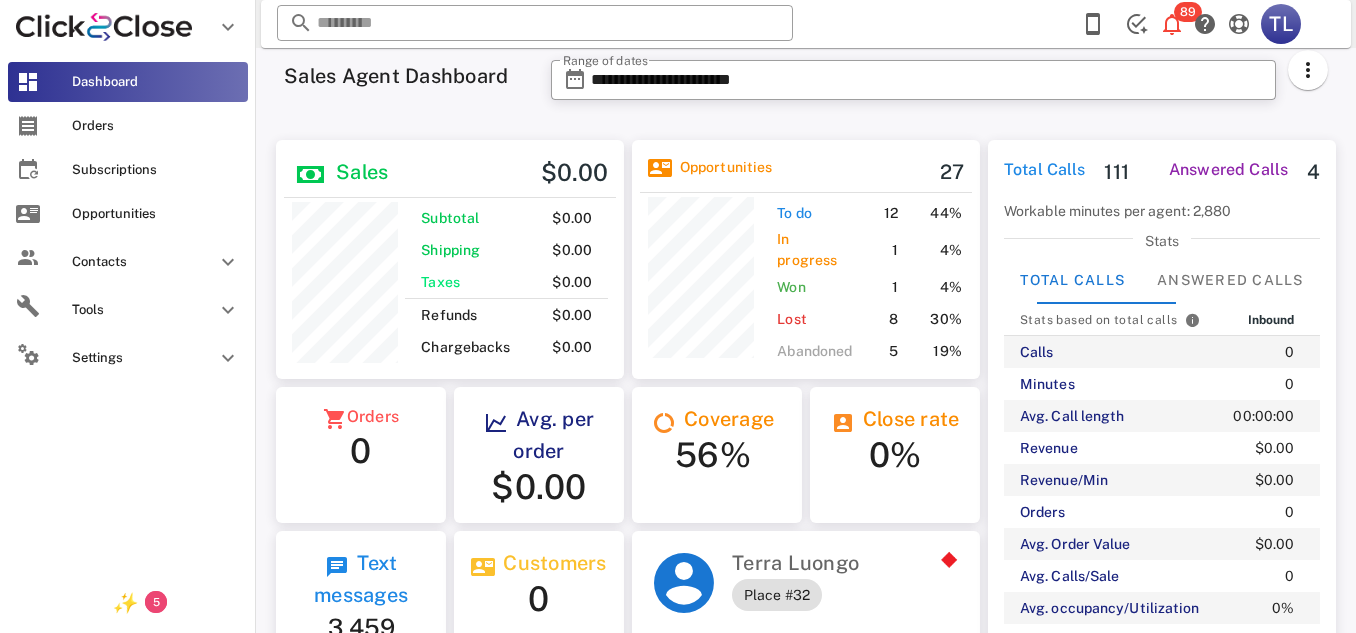 scroll, scrollTop: 240, scrollLeft: 348, axis: both 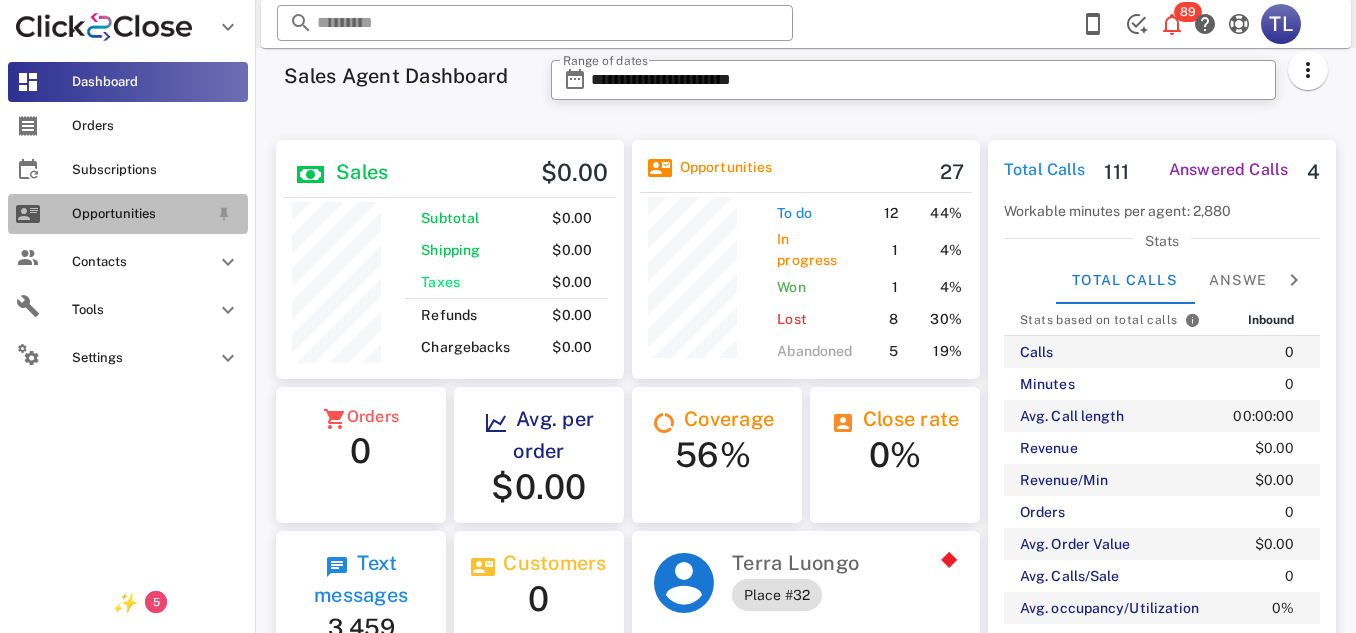 click on "Opportunities" at bounding box center [128, 214] 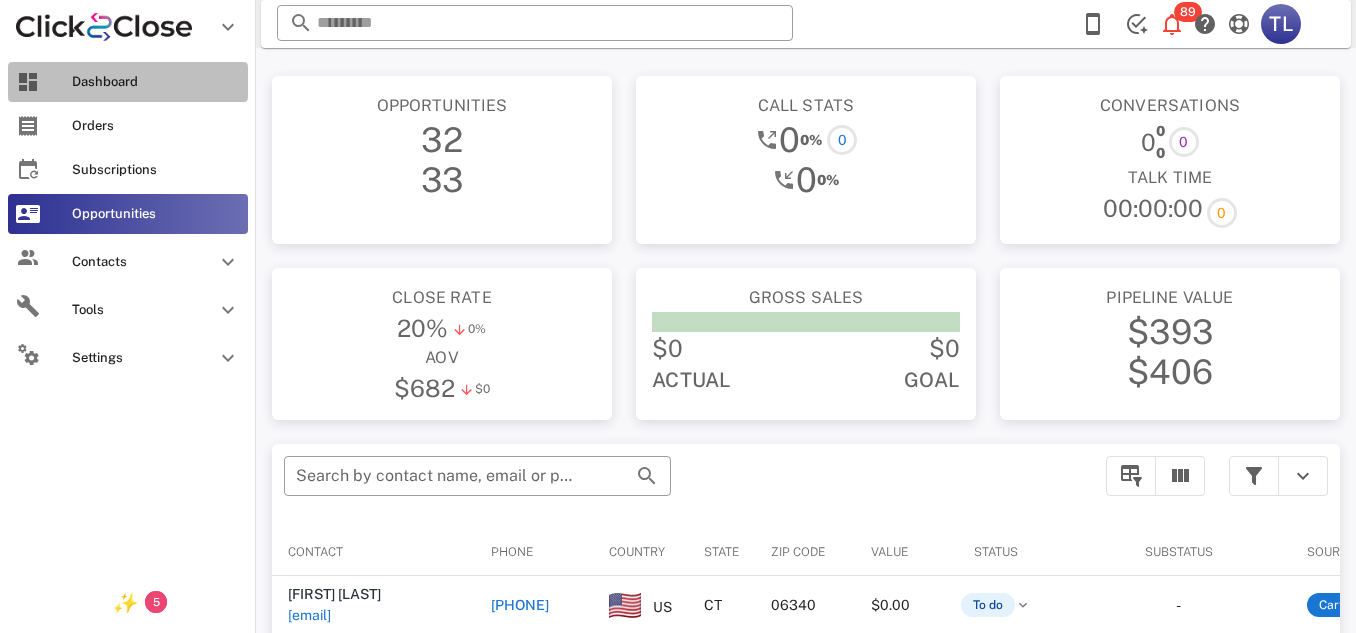 click on "Dashboard" at bounding box center (128, 82) 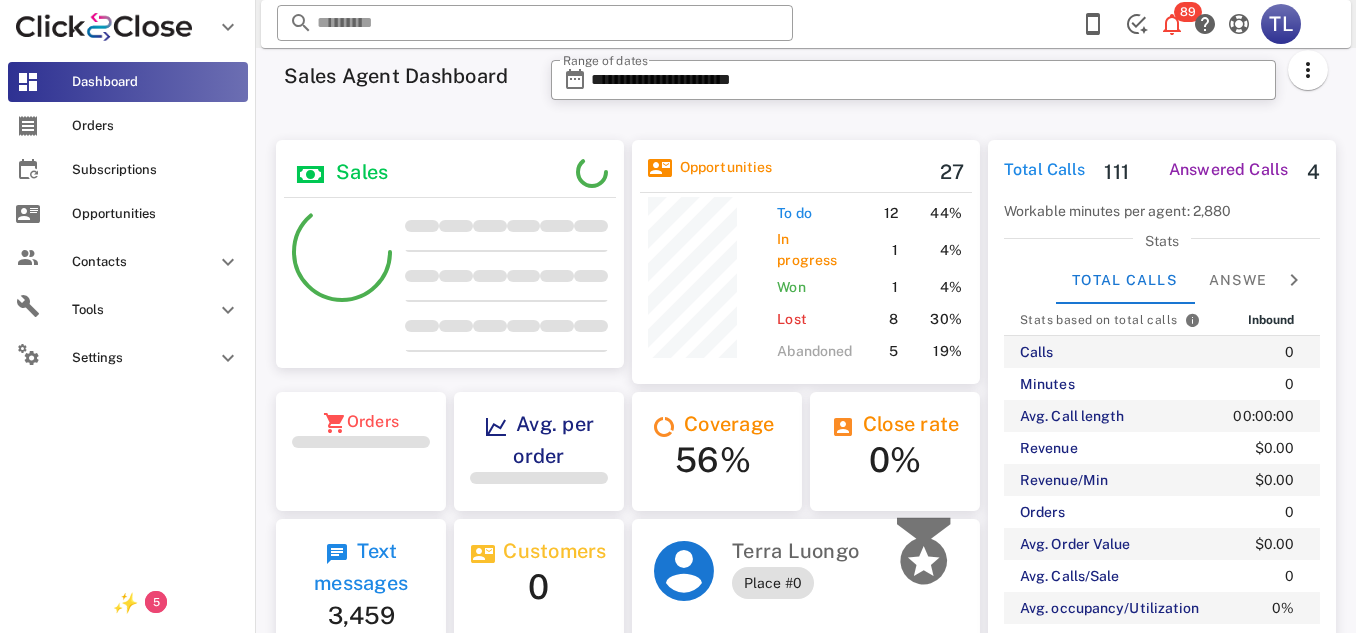 scroll, scrollTop: 241, scrollLeft: 348, axis: both 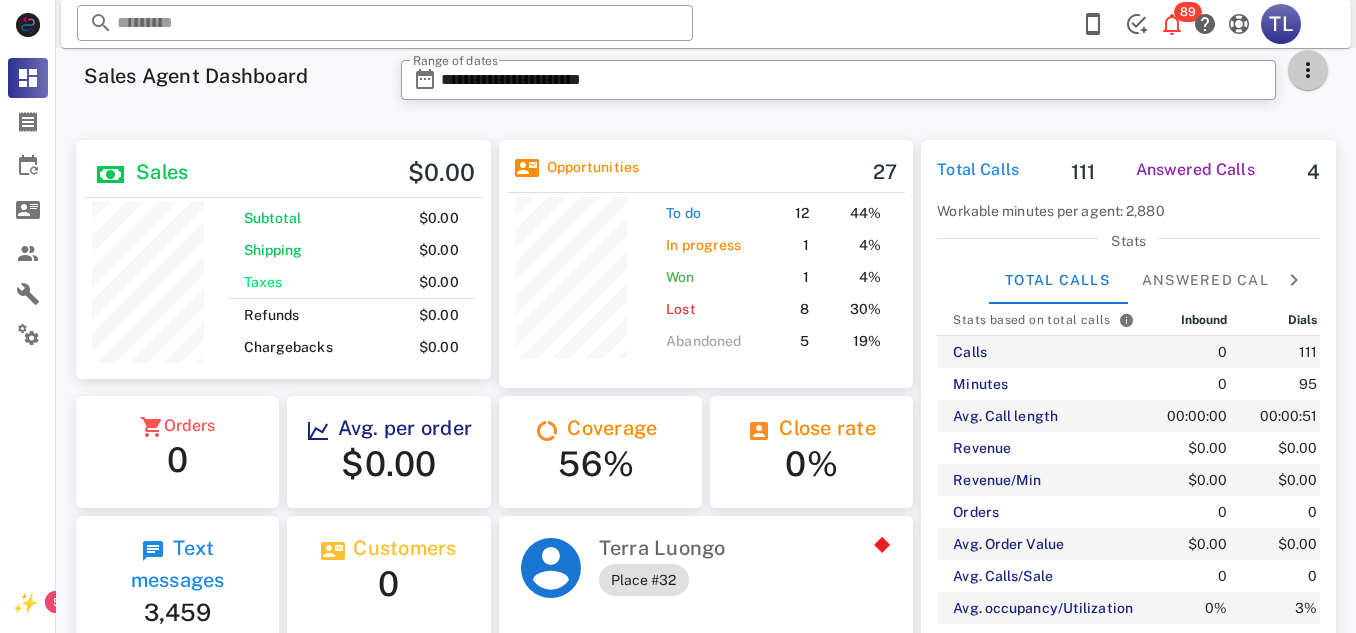 click at bounding box center (1308, 70) 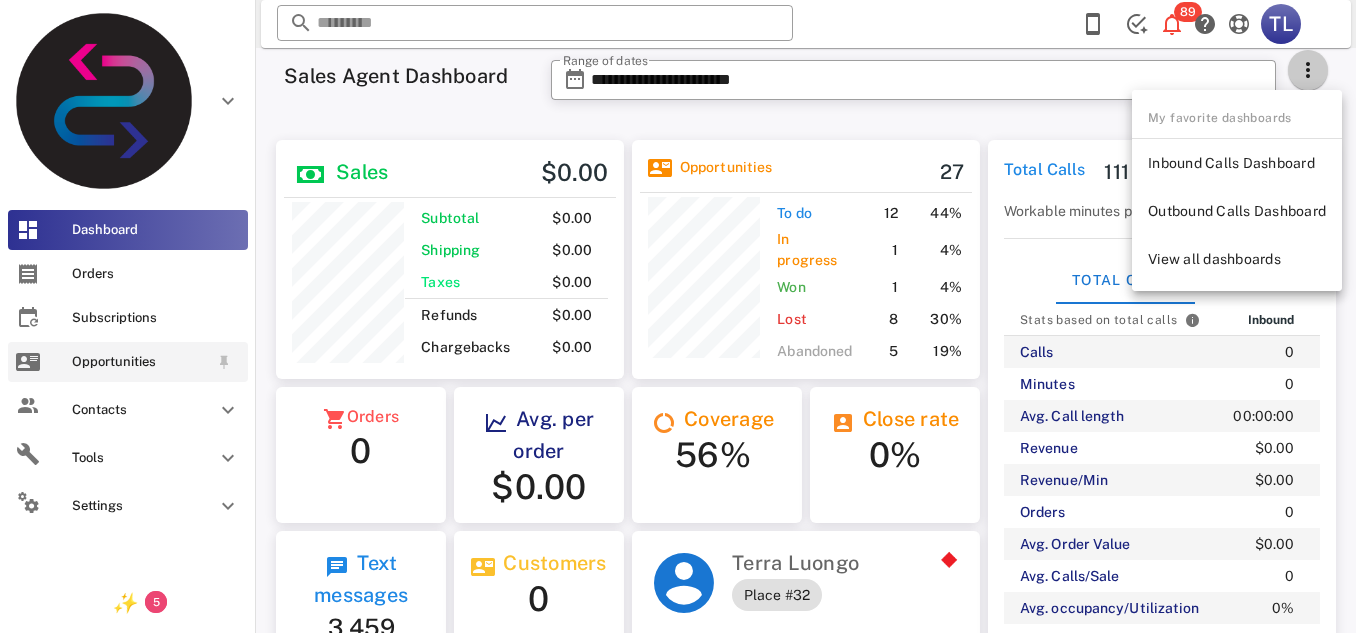 scroll, scrollTop: 240, scrollLeft: 354, axis: both 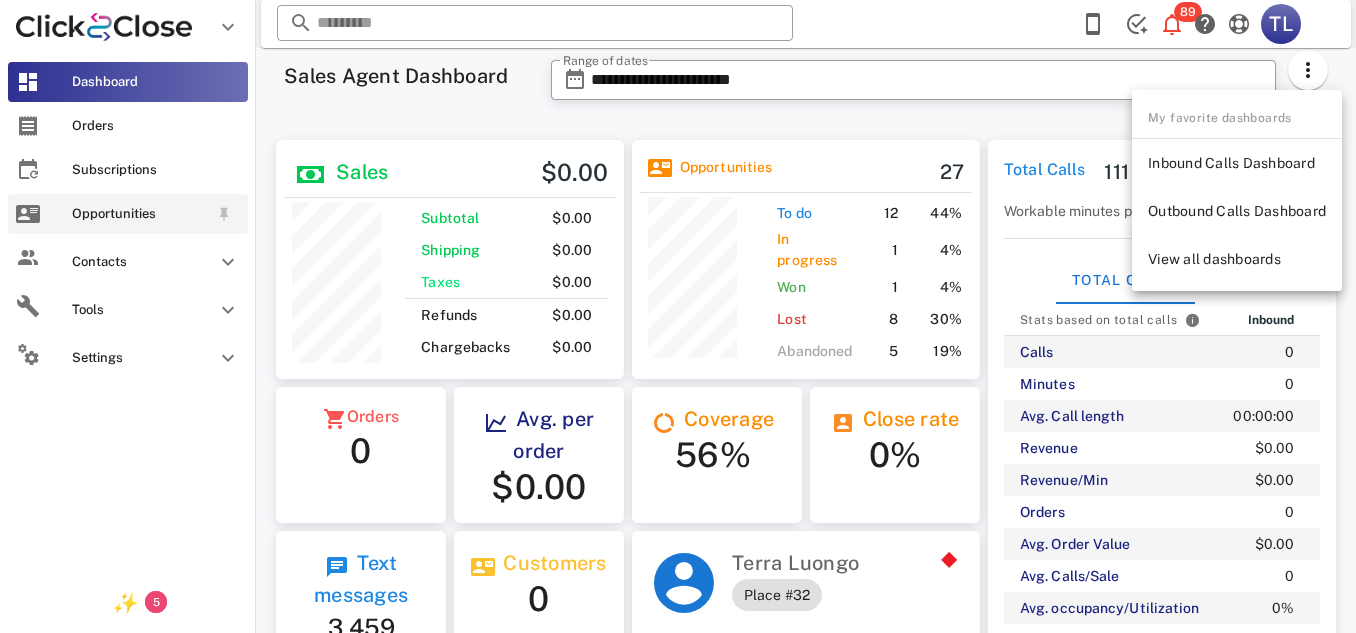 click on "Opportunities" at bounding box center (128, 214) 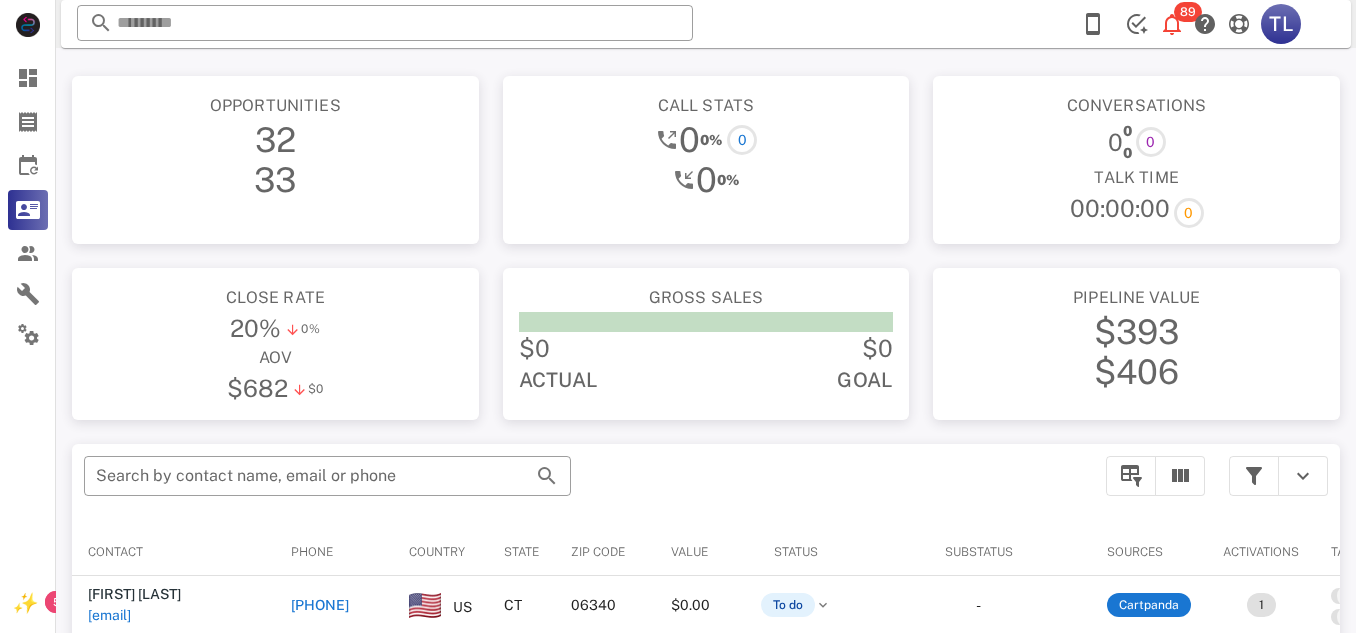 drag, startPoint x: 1355, startPoint y: 6, endPoint x: 914, endPoint y: 50, distance: 443.18958 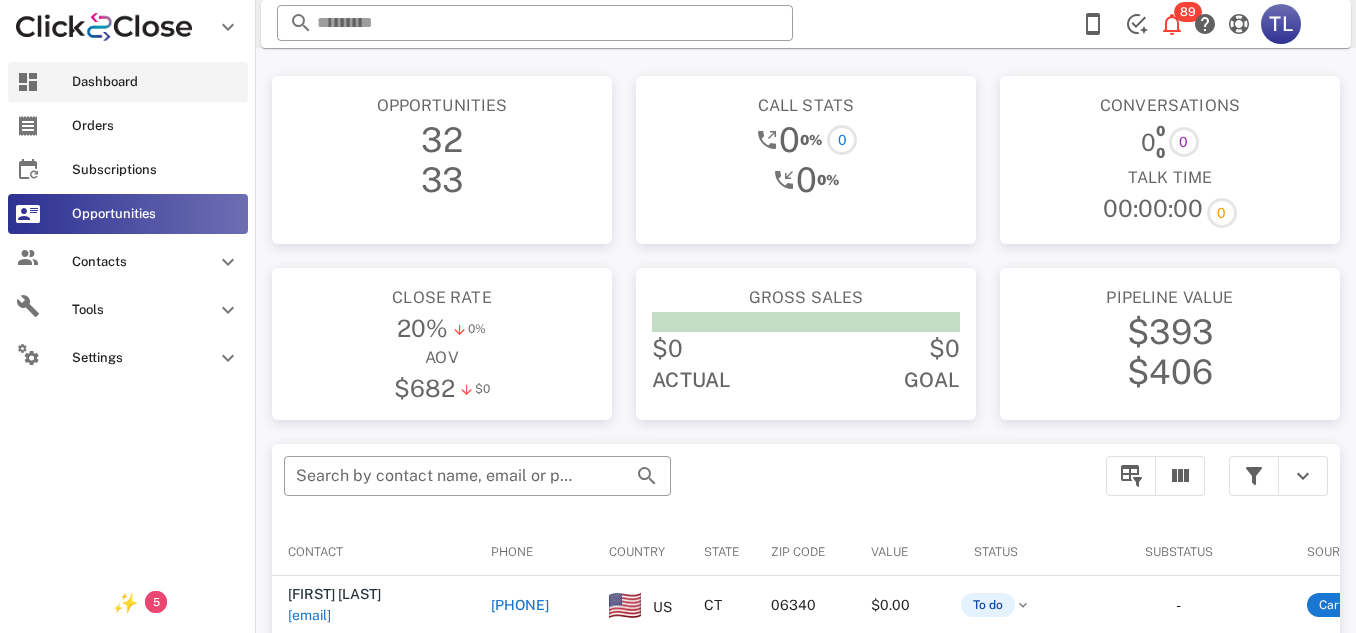 click at bounding box center [28, 82] 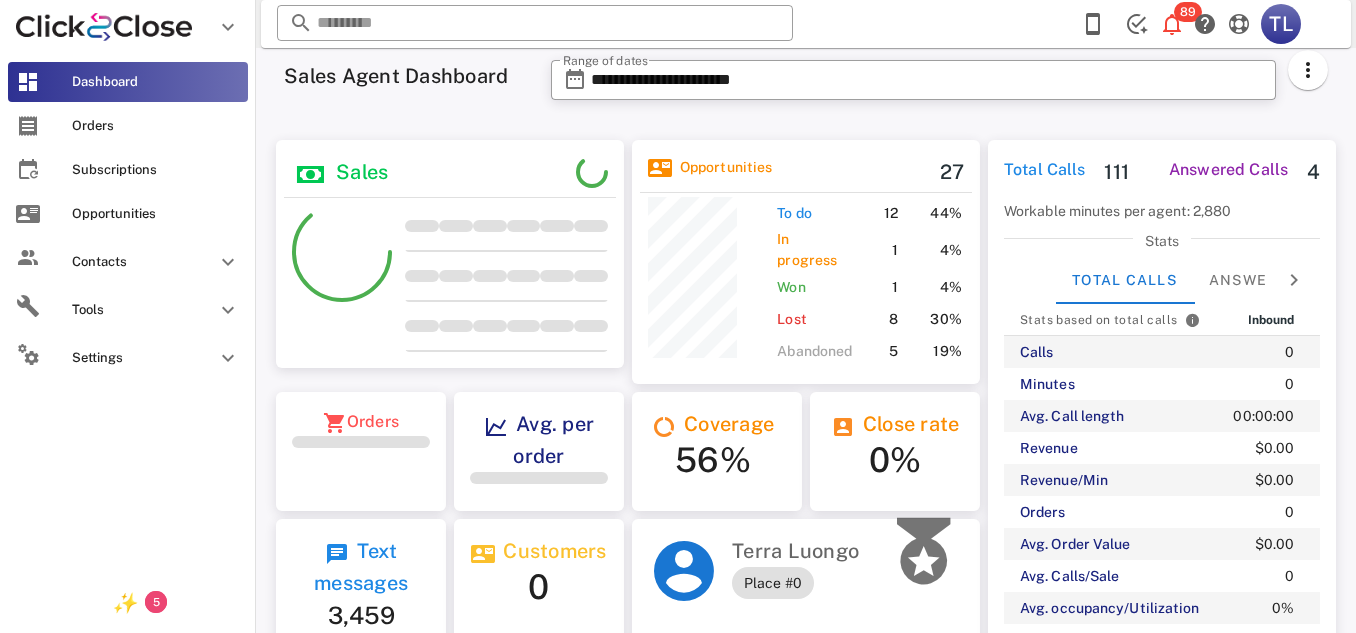 scroll, scrollTop: 999759, scrollLeft: 999652, axis: both 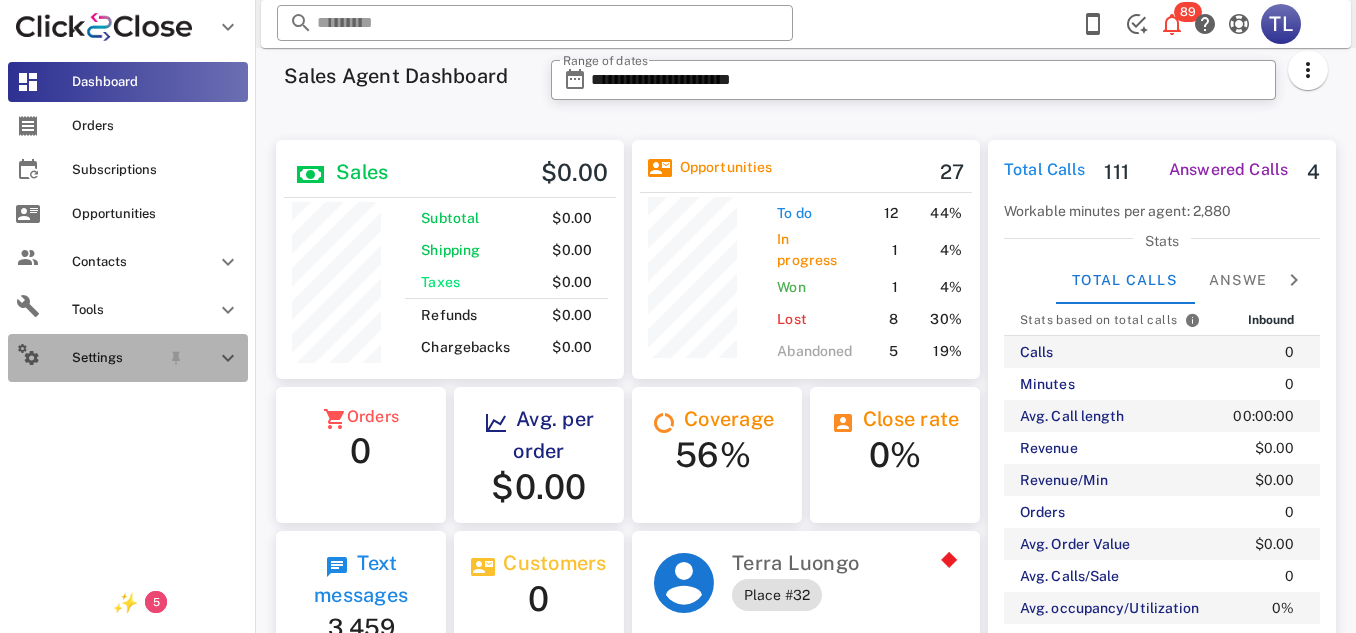 click on "Settings" at bounding box center [116, 358] 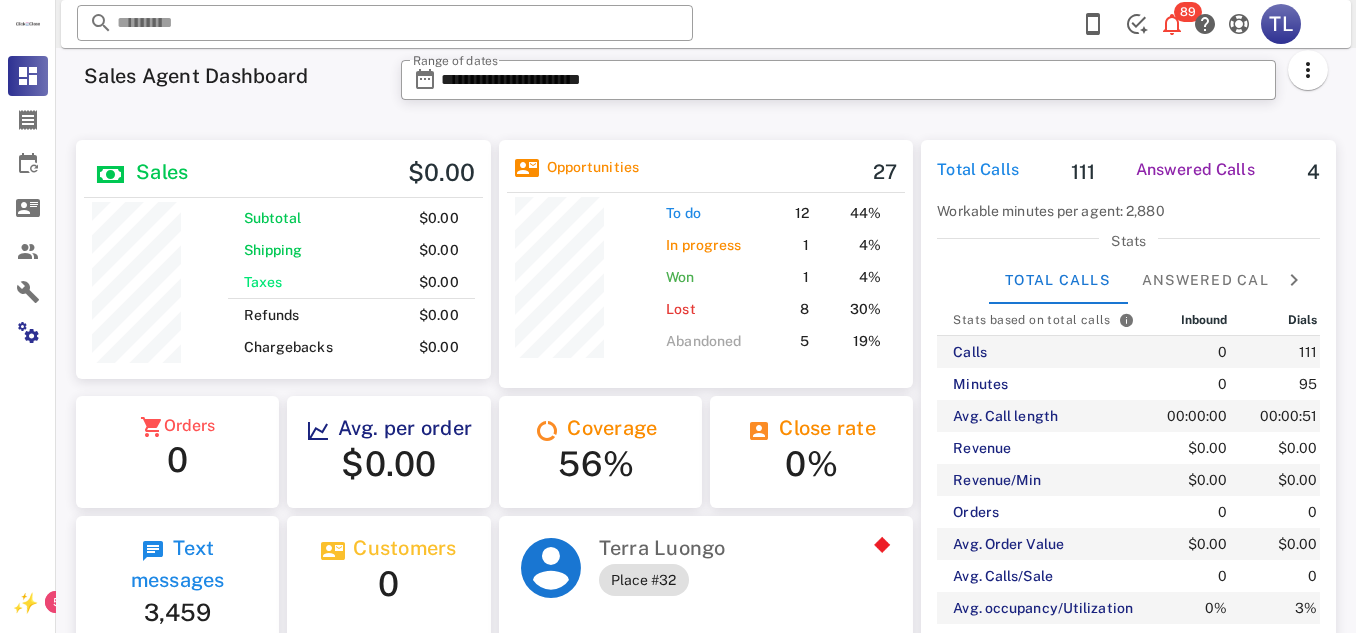 scroll, scrollTop: 999761, scrollLeft: 999591, axis: both 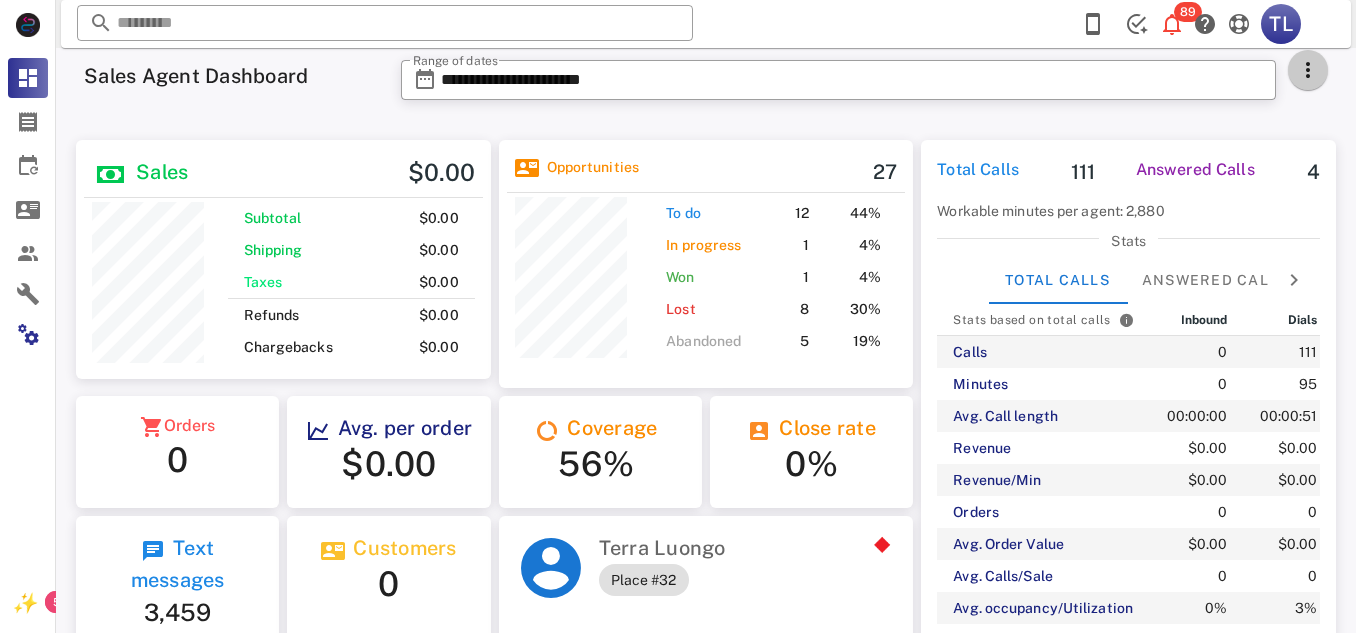 click at bounding box center [1308, 70] 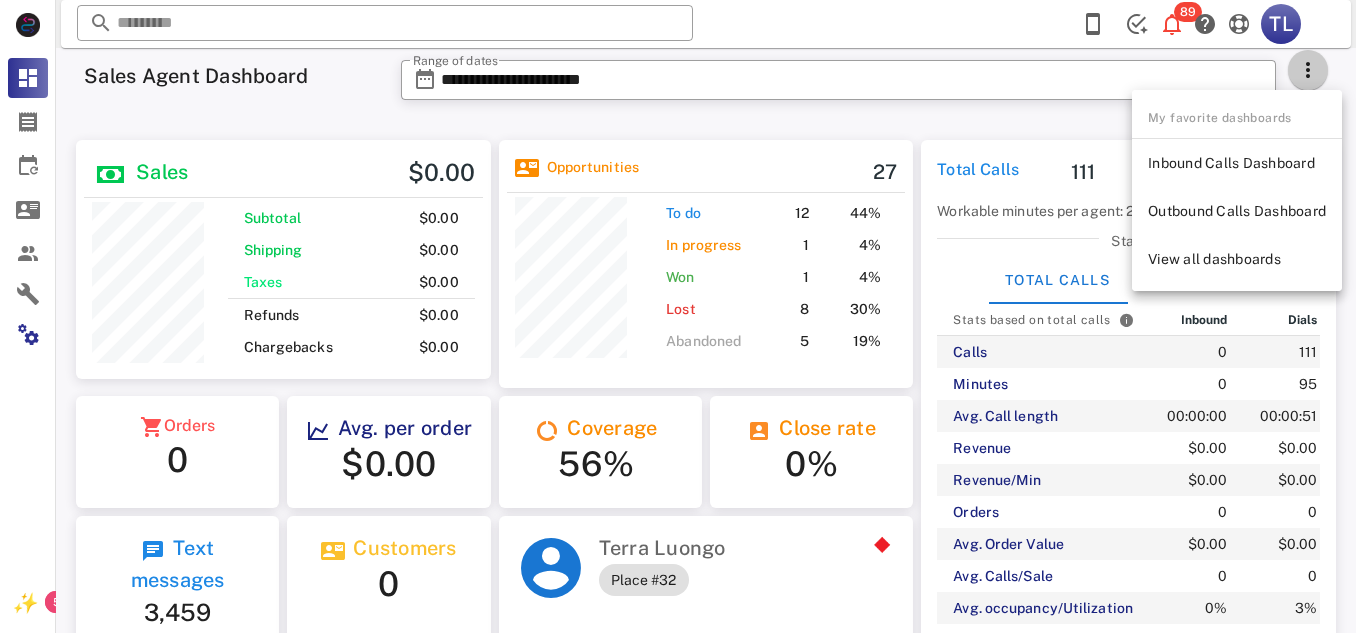 scroll, scrollTop: 240, scrollLeft: 357, axis: both 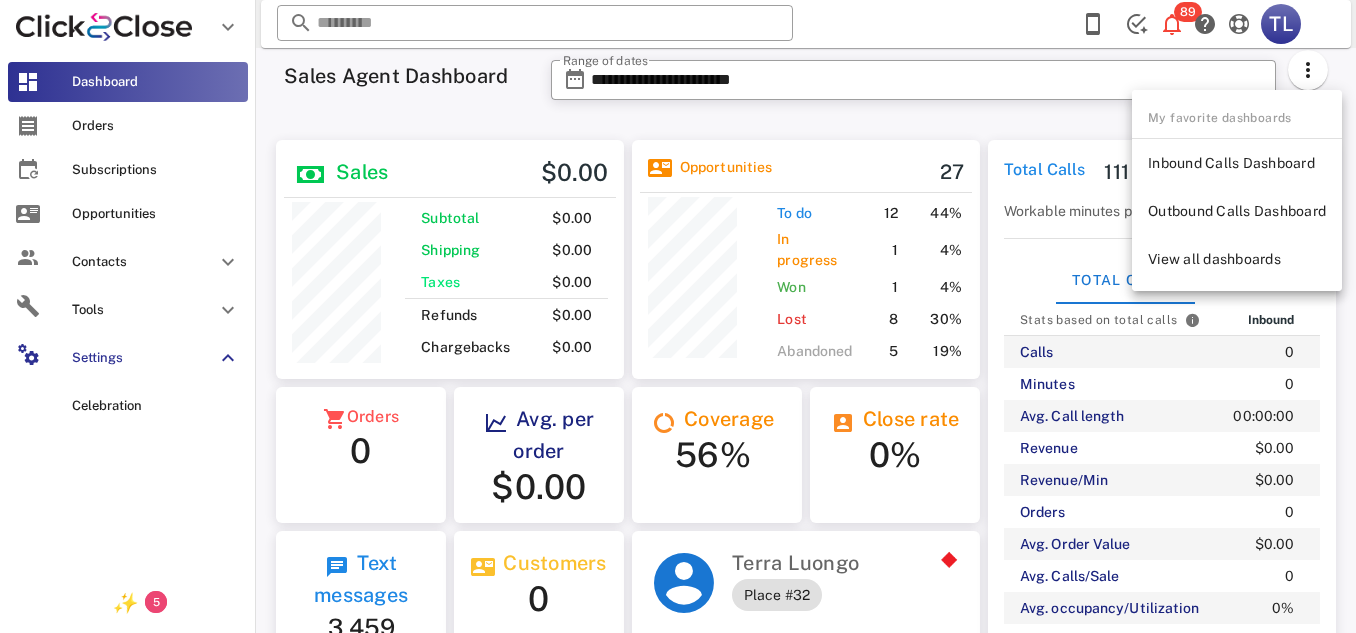 click on "Dashboard" at bounding box center [128, 82] 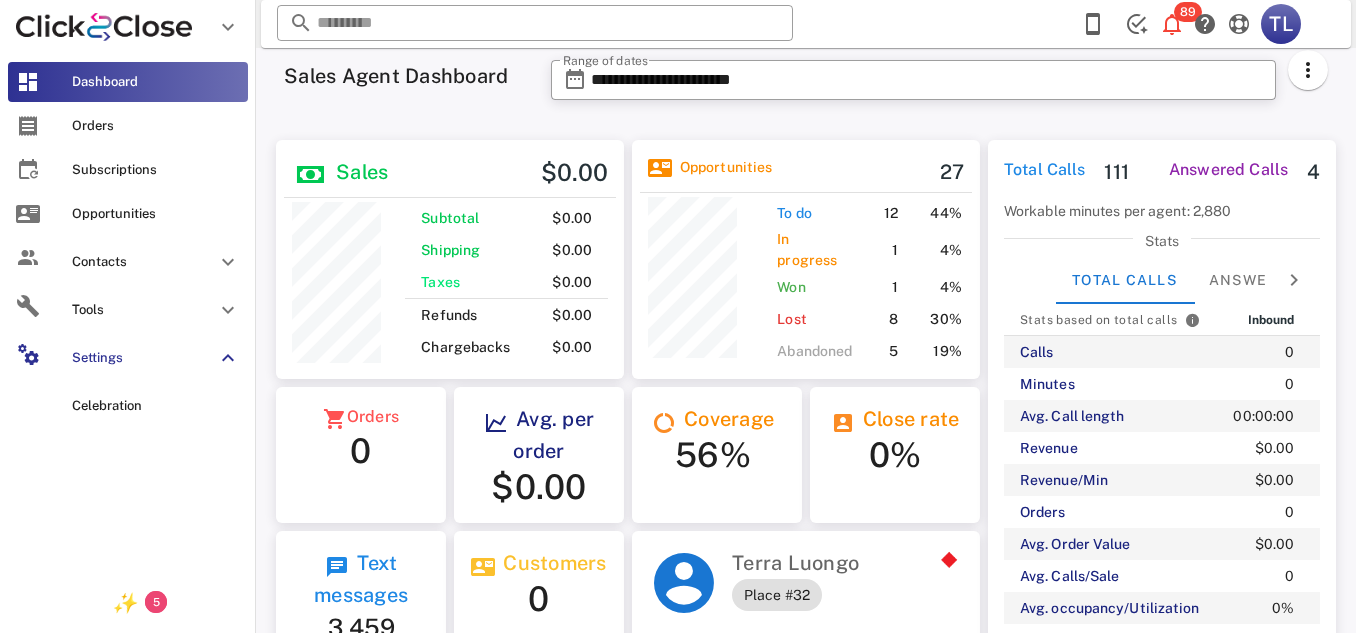 scroll, scrollTop: 999761, scrollLeft: 999591, axis: both 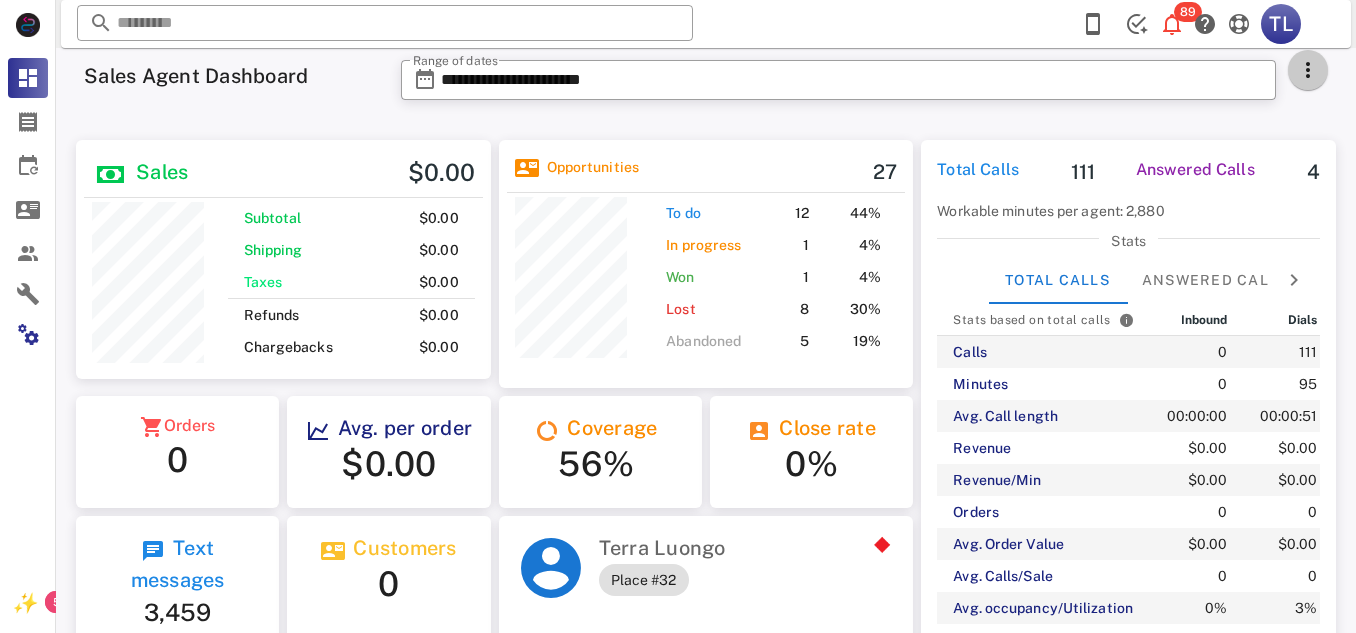 click at bounding box center [1308, 70] 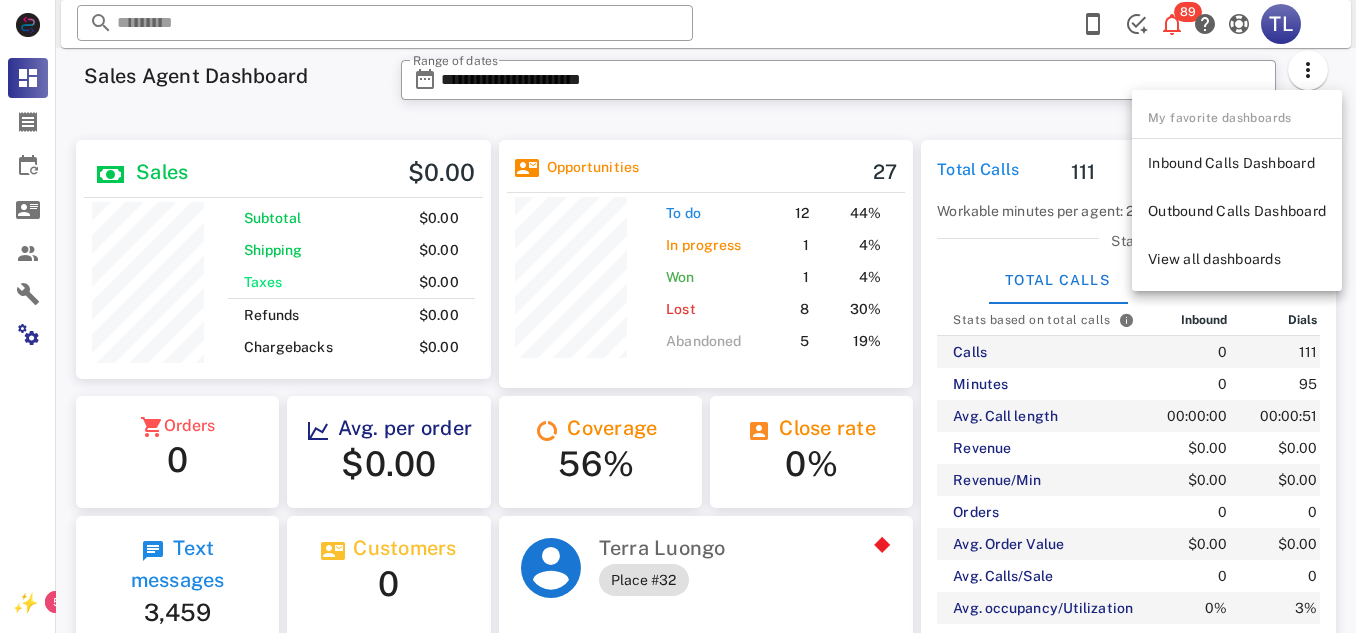 click on "Sales Agent Dashboard" at bounding box center [230, 76] 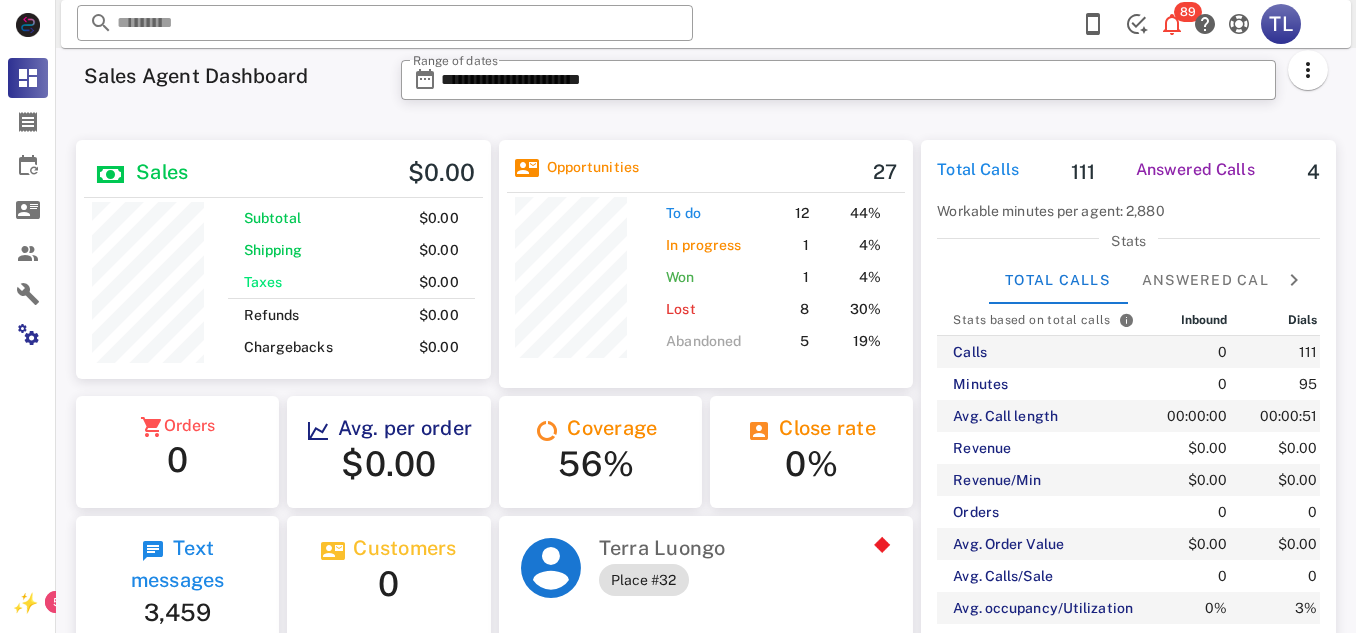 click on "Sales Agent Dashboard" at bounding box center (196, 76) 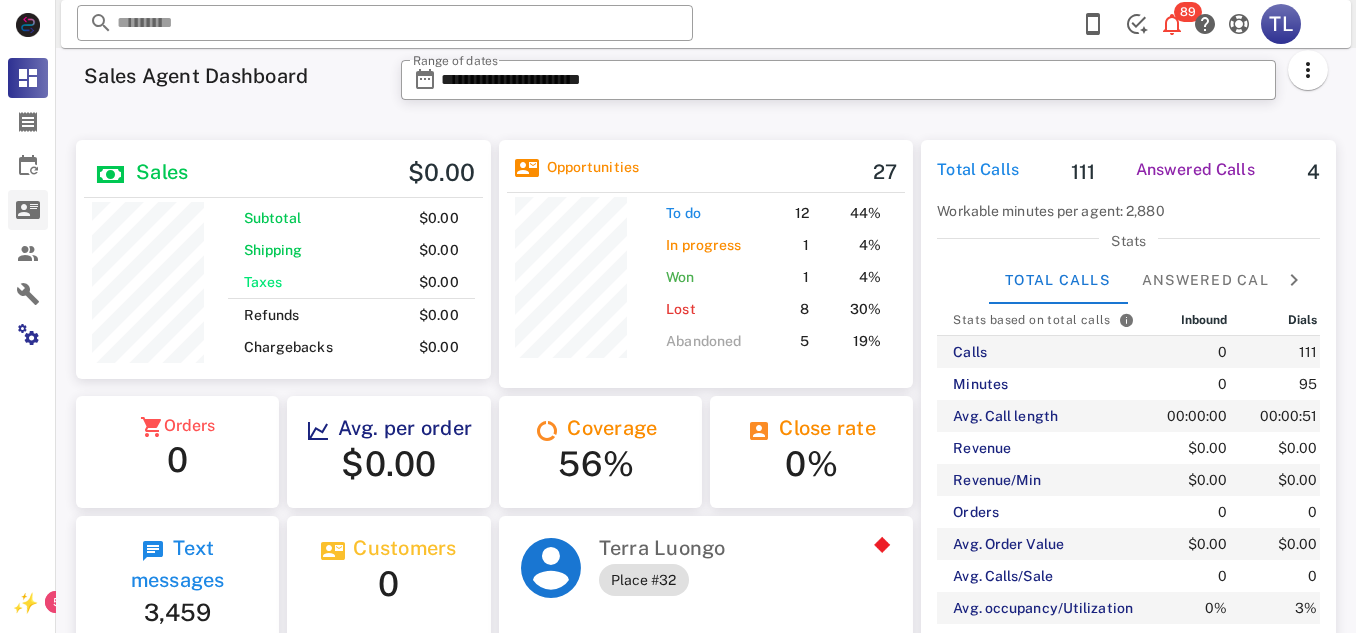 scroll, scrollTop: 240, scrollLeft: 354, axis: both 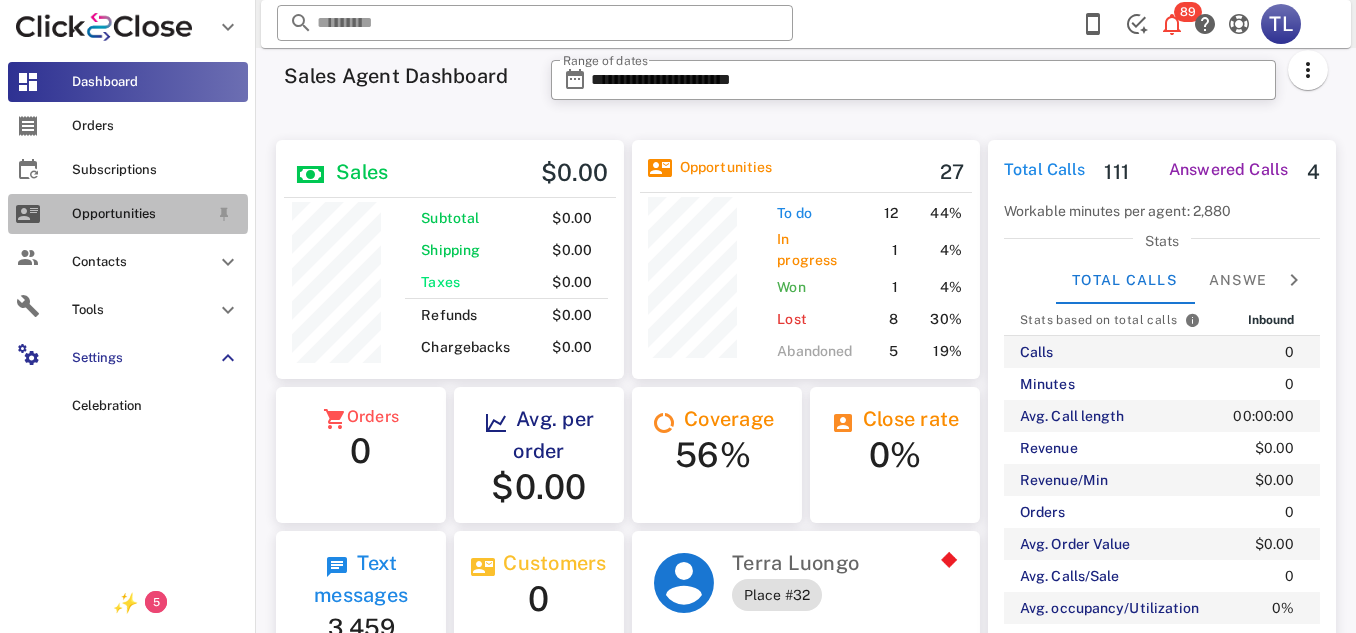 click at bounding box center (28, 214) 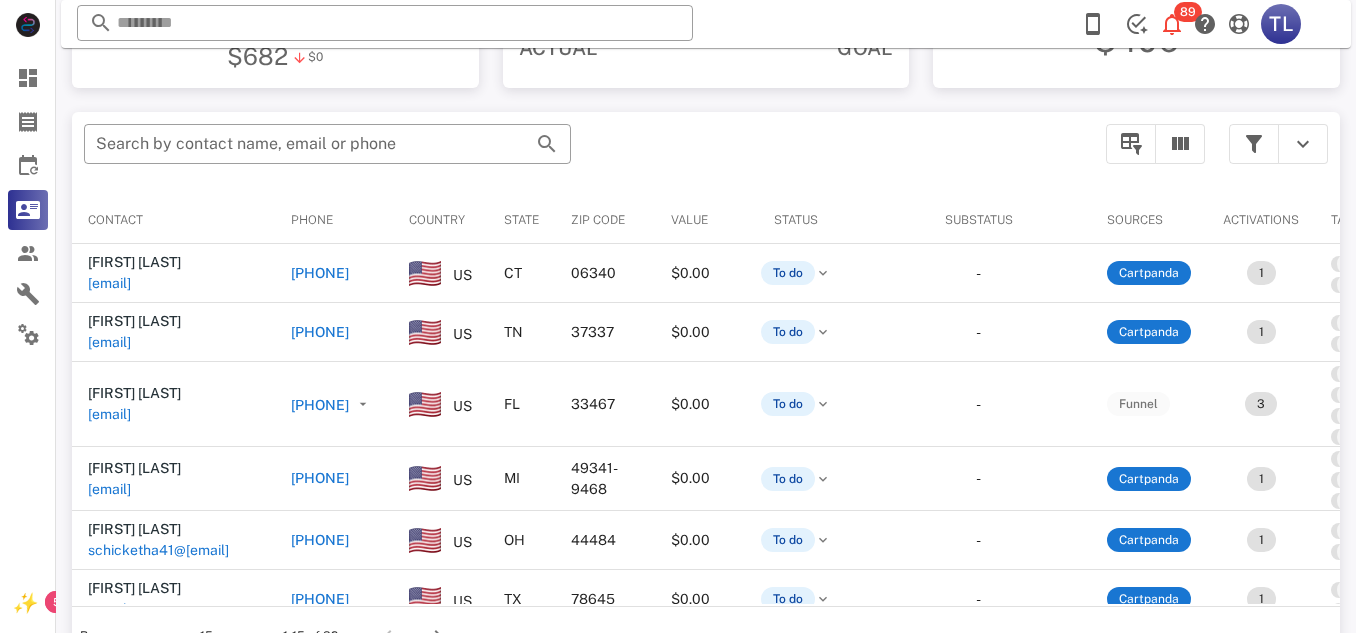 scroll, scrollTop: 337, scrollLeft: 0, axis: vertical 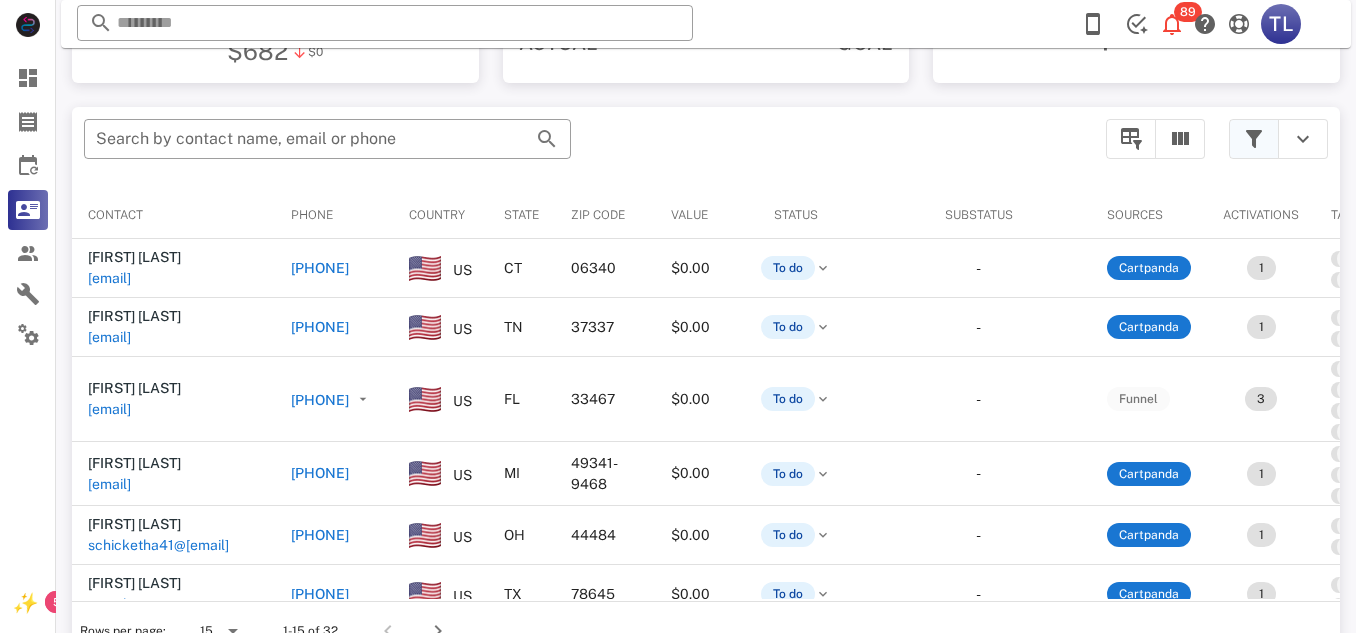 click at bounding box center (1254, 139) 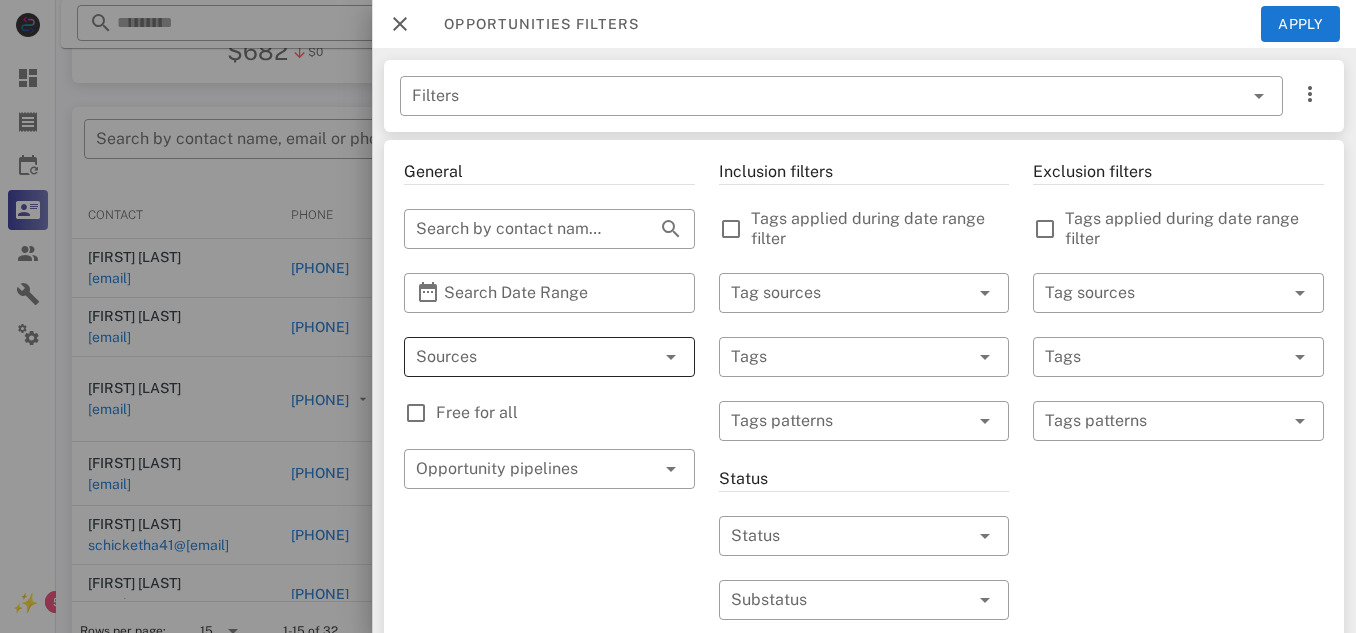 click at bounding box center [521, 357] 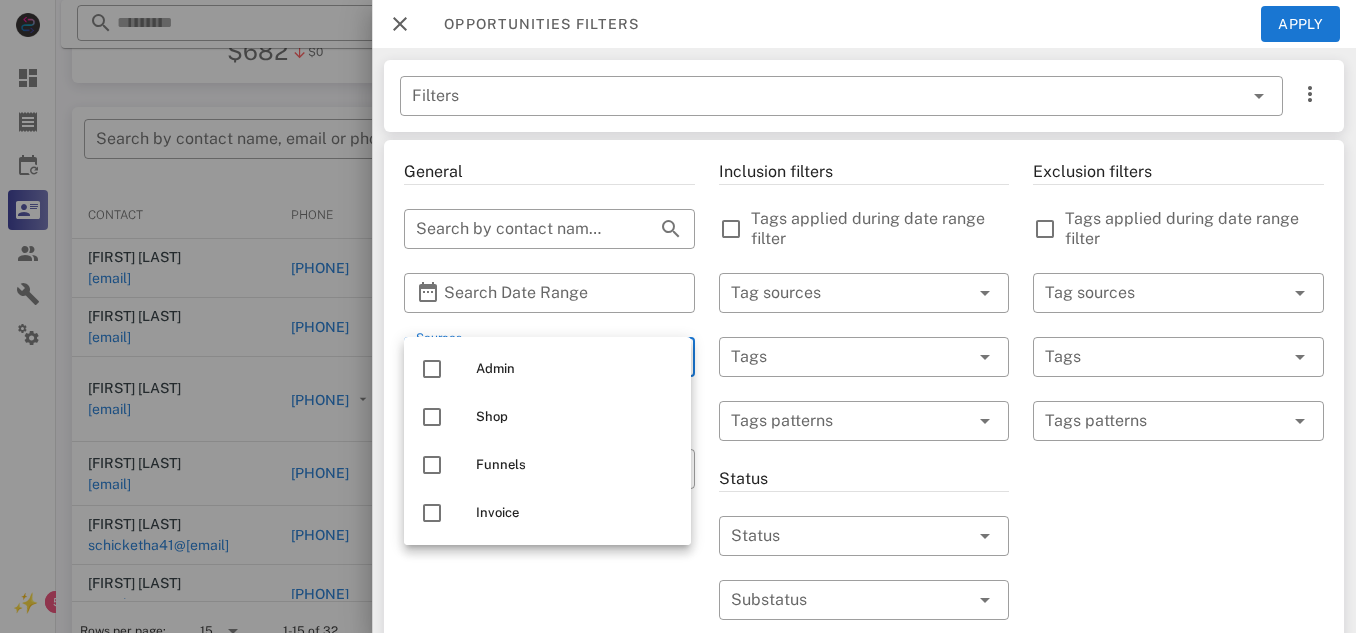 click on "General ​ Search by contact name, email or phone ​ Search Date Range ​ Sources Free for all ​ Opportunity pipelines" at bounding box center (549, 717) 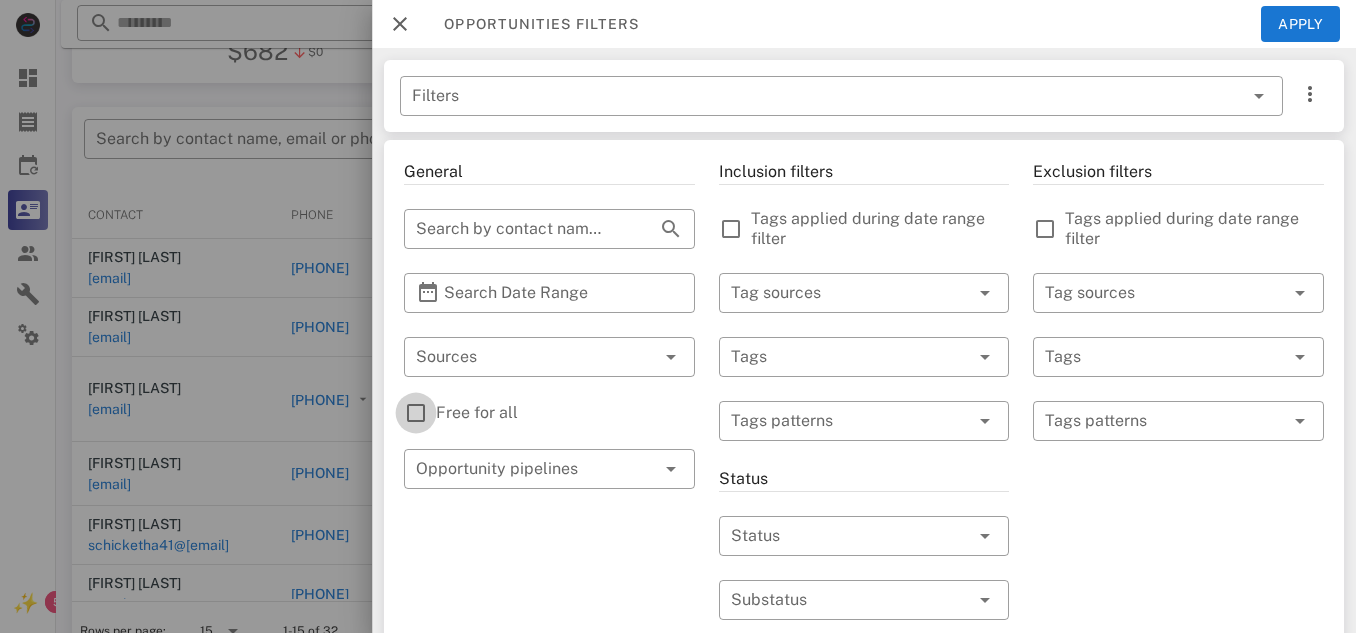 click at bounding box center (416, 413) 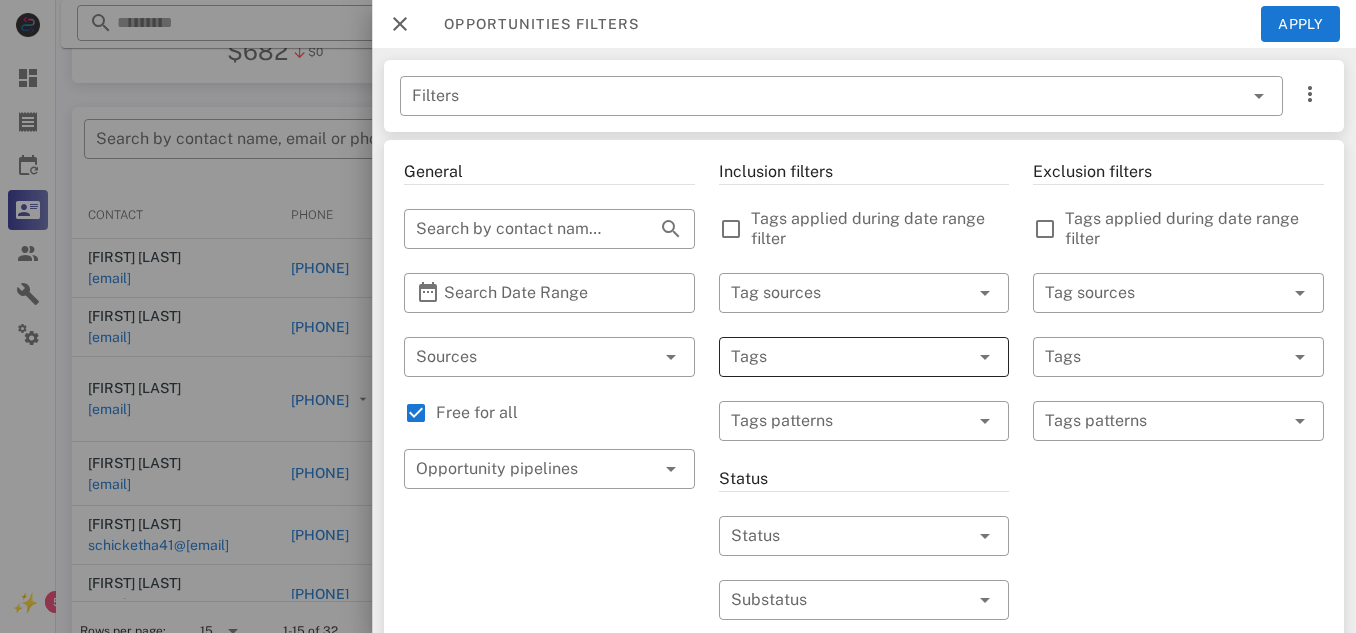 click at bounding box center [836, 357] 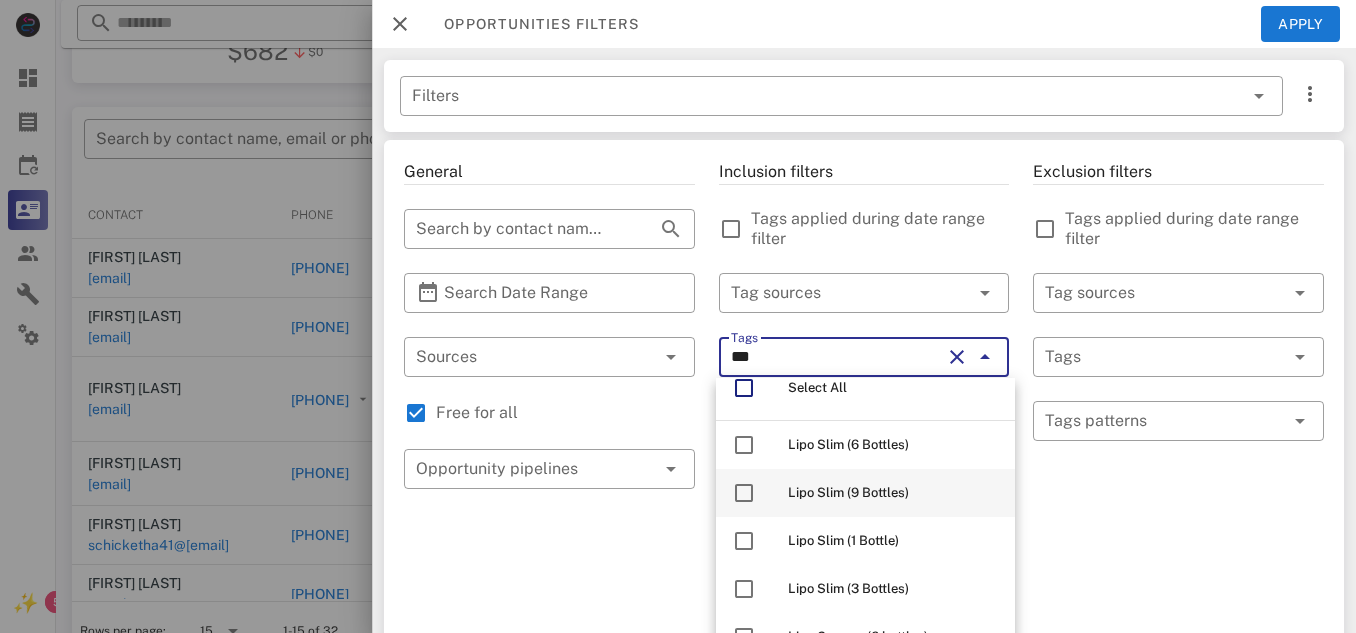 scroll, scrollTop: 26, scrollLeft: 0, axis: vertical 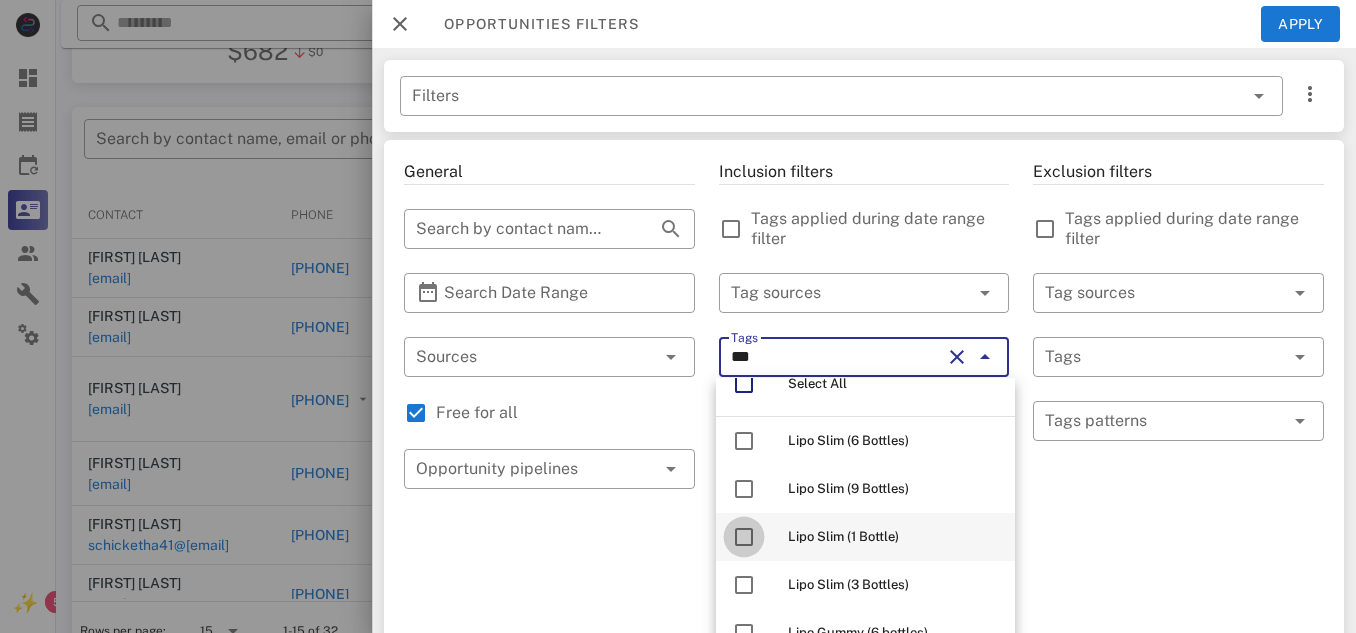 click at bounding box center (744, 537) 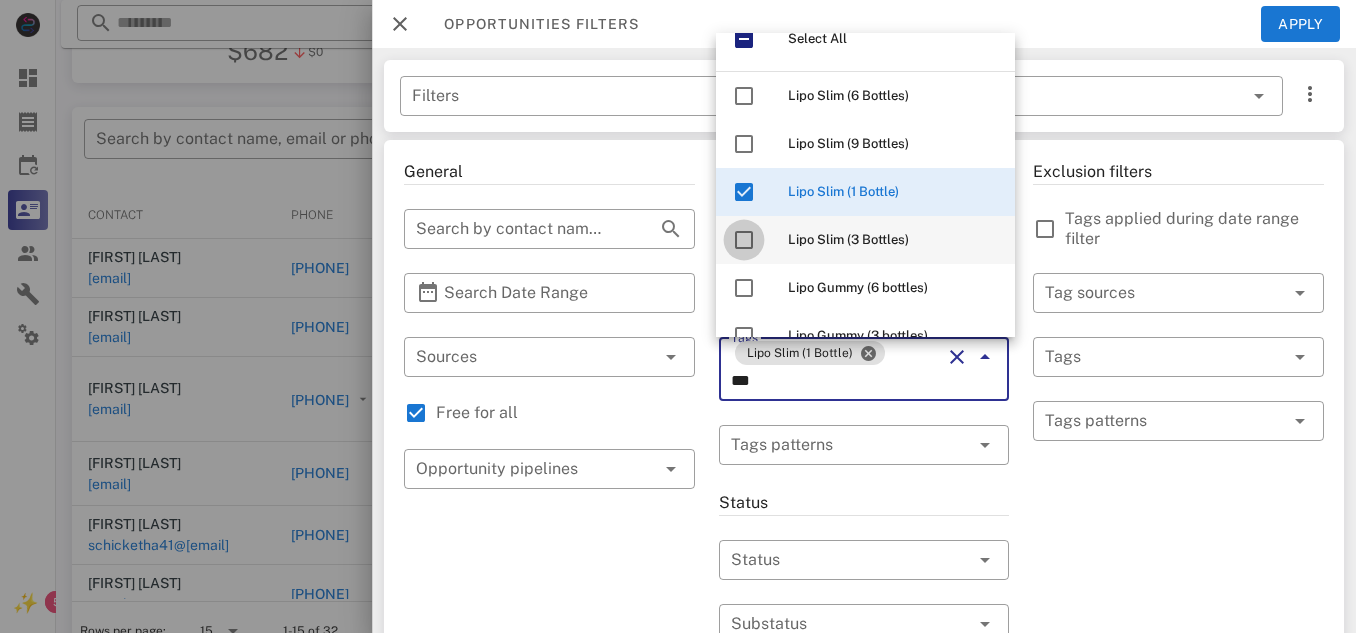 click at bounding box center [744, 240] 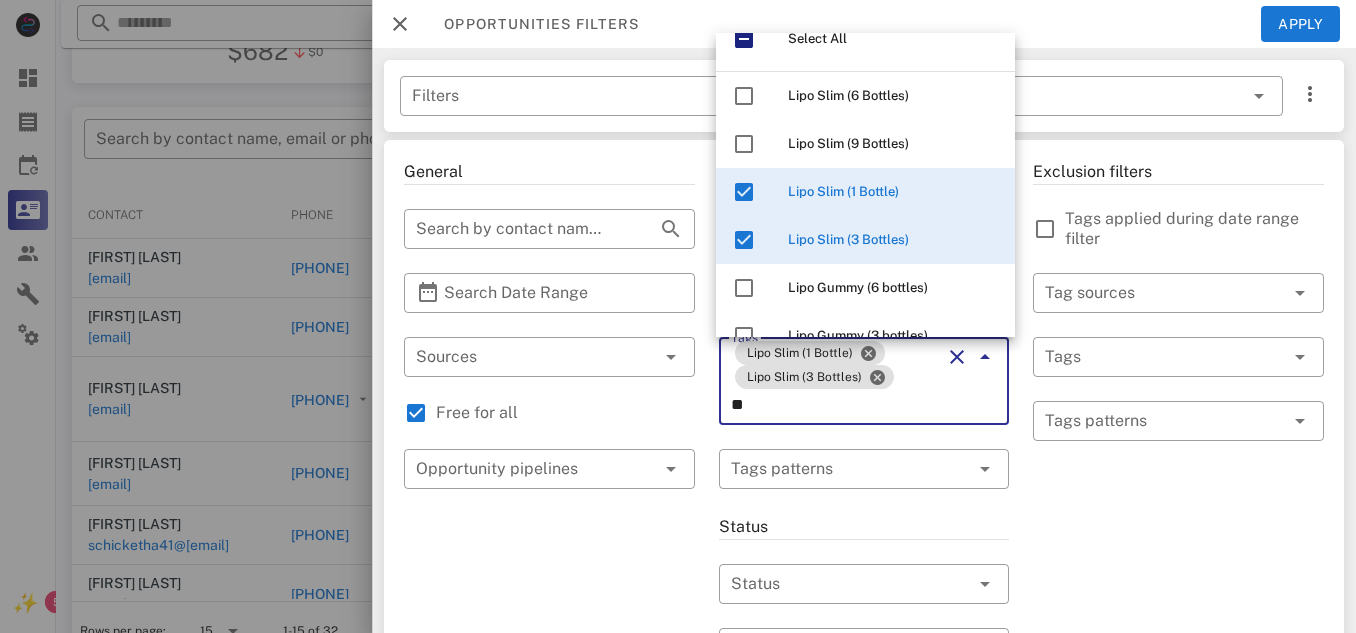 type on "*" 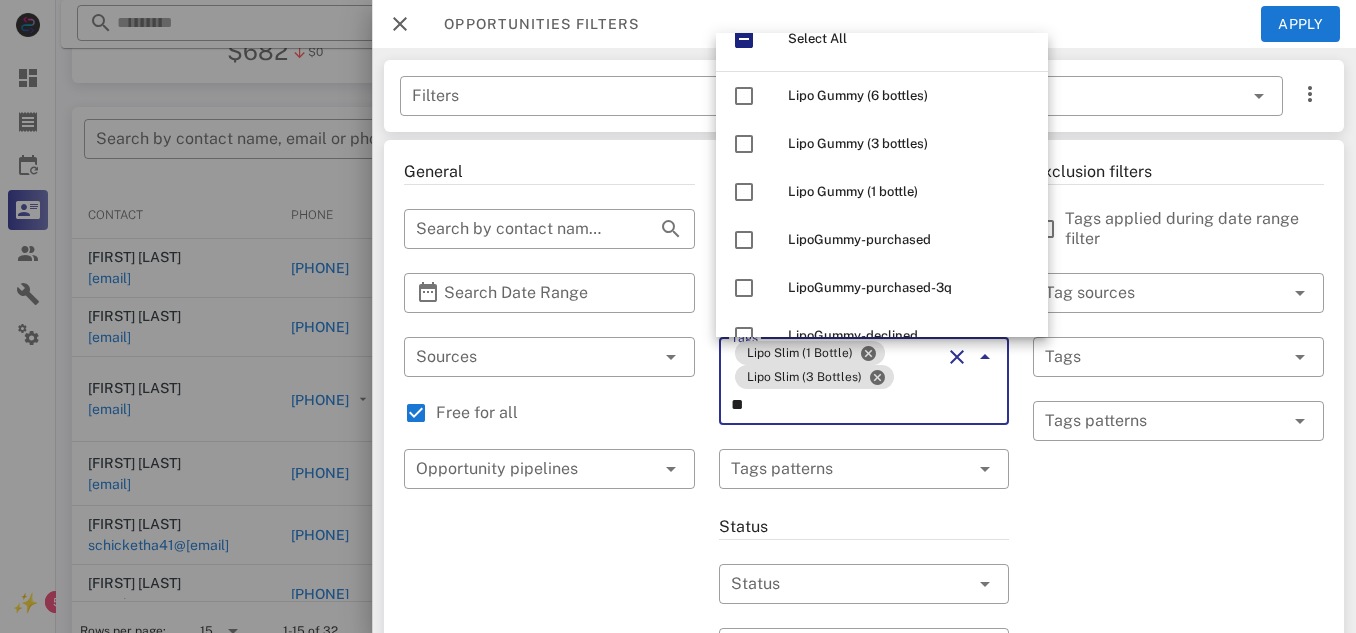 scroll, scrollTop: 0, scrollLeft: 0, axis: both 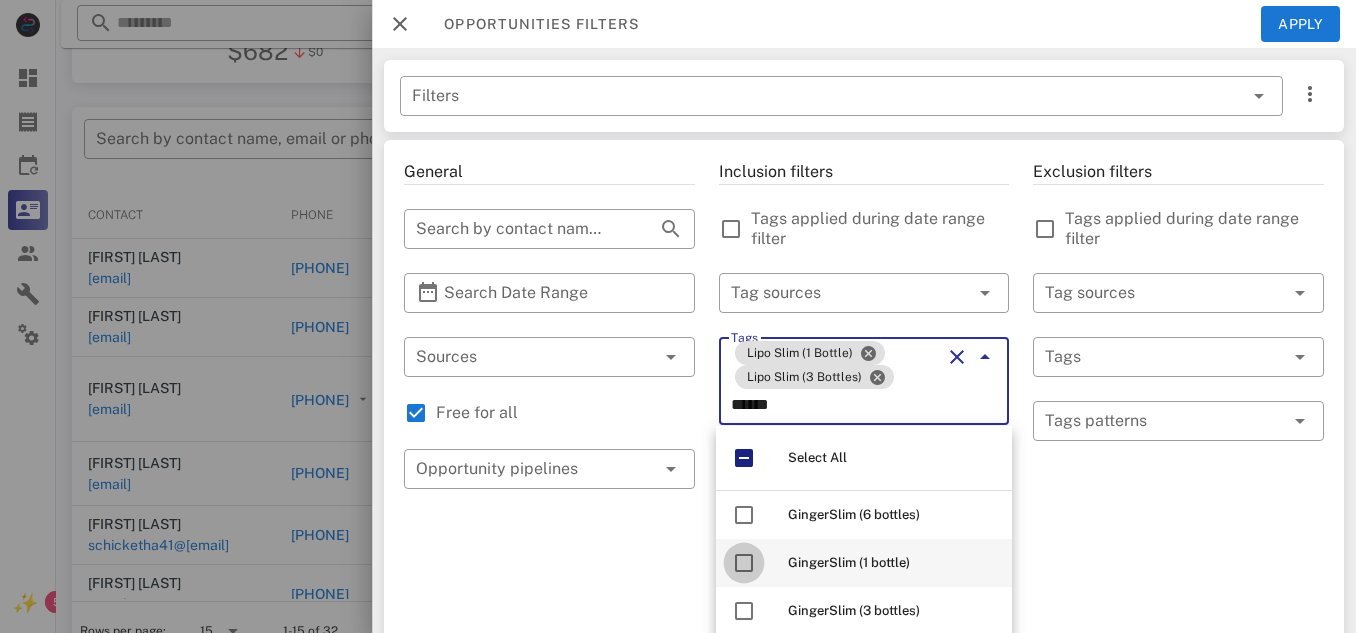 click at bounding box center [744, 563] 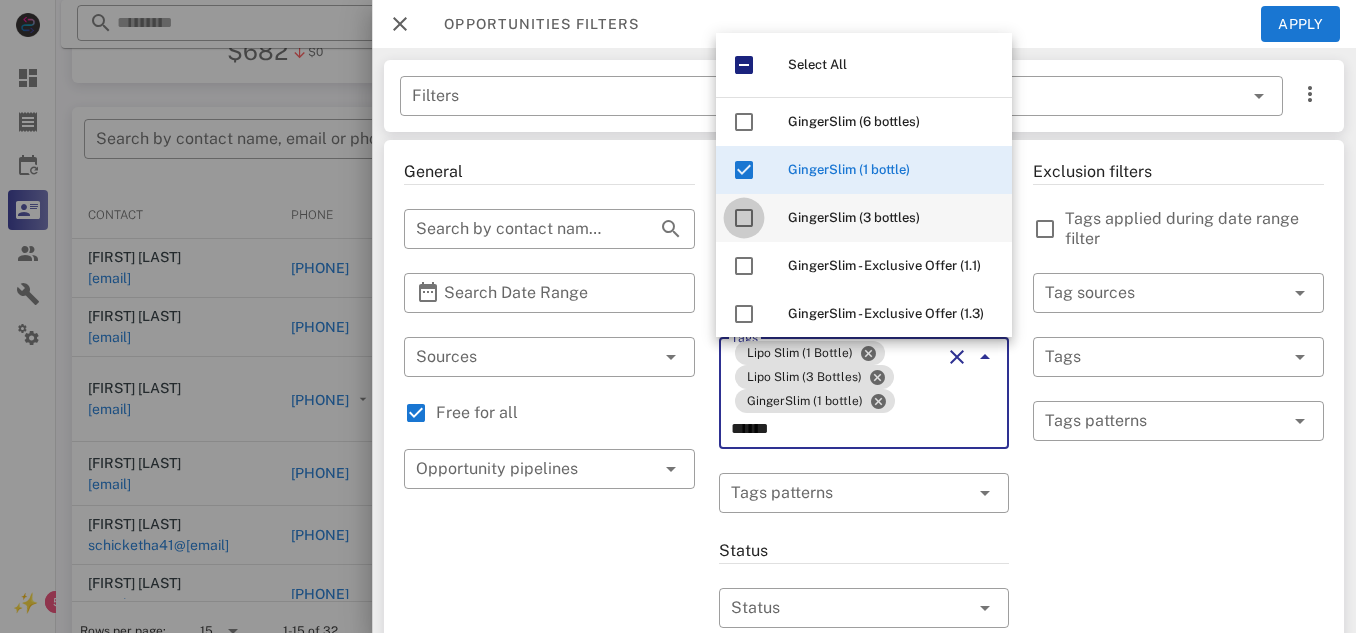 click at bounding box center [744, 218] 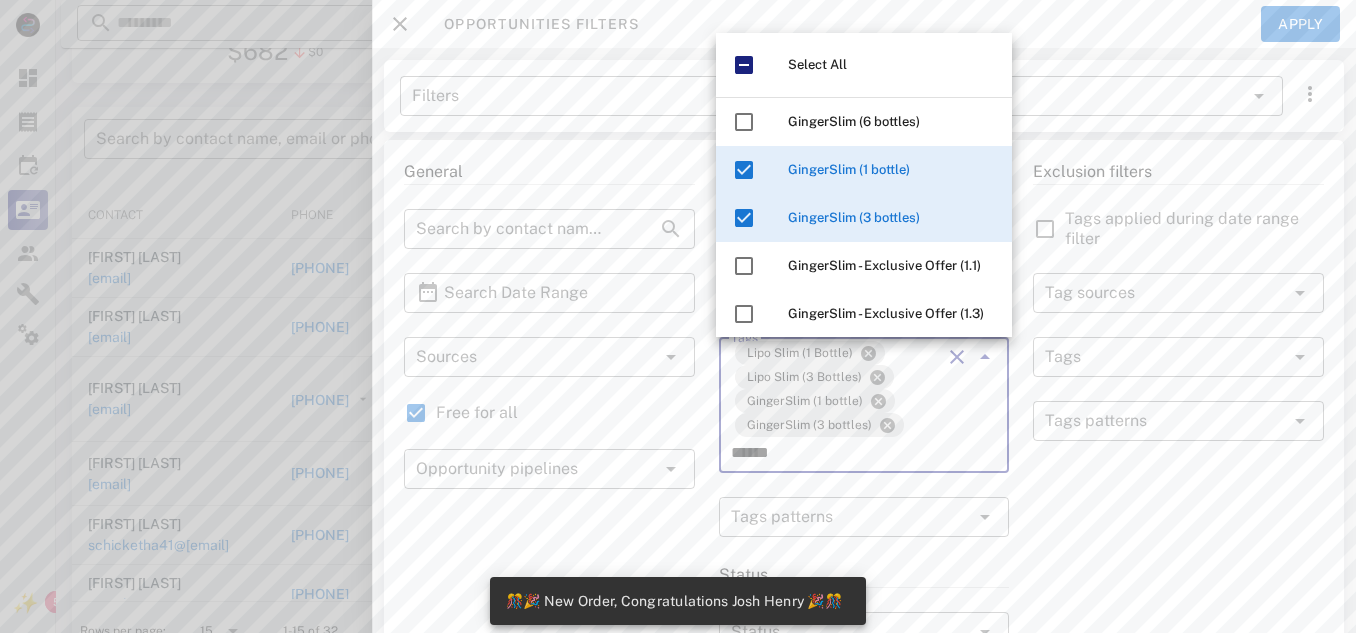type on "******" 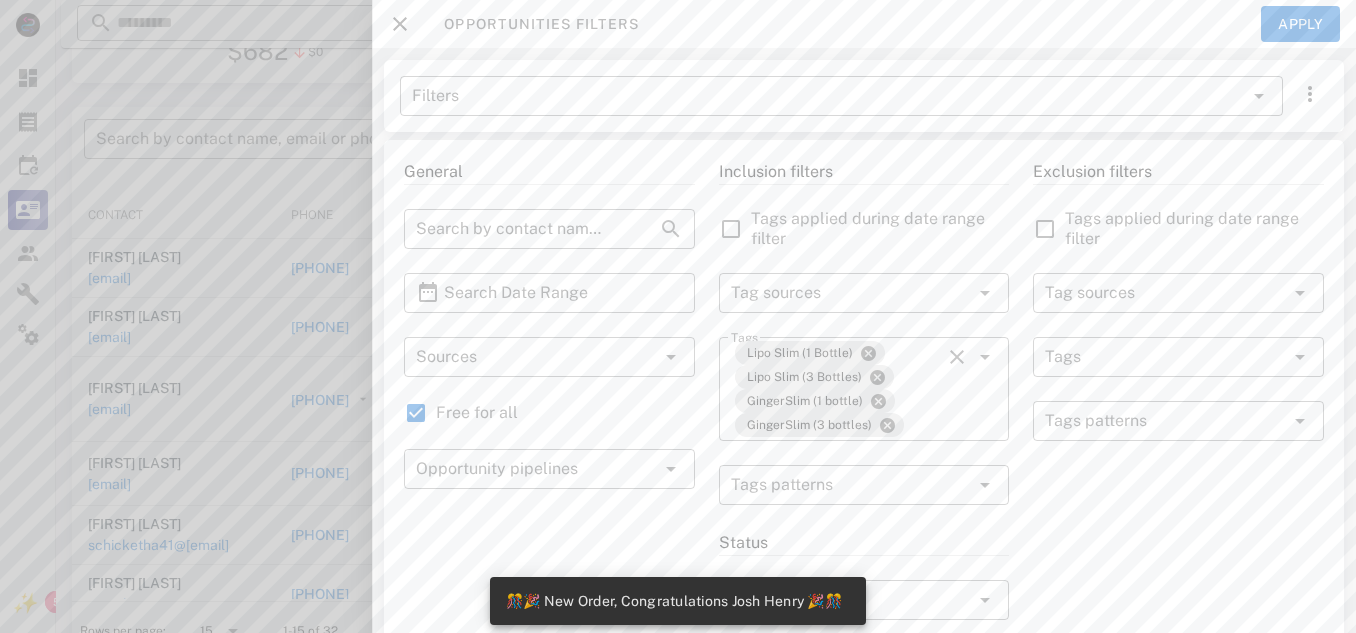 click on "Exclusion filters Tags applied during date range filter ​ Tag sources ​ Tags ​ Tags patterns" at bounding box center (1178, 749) 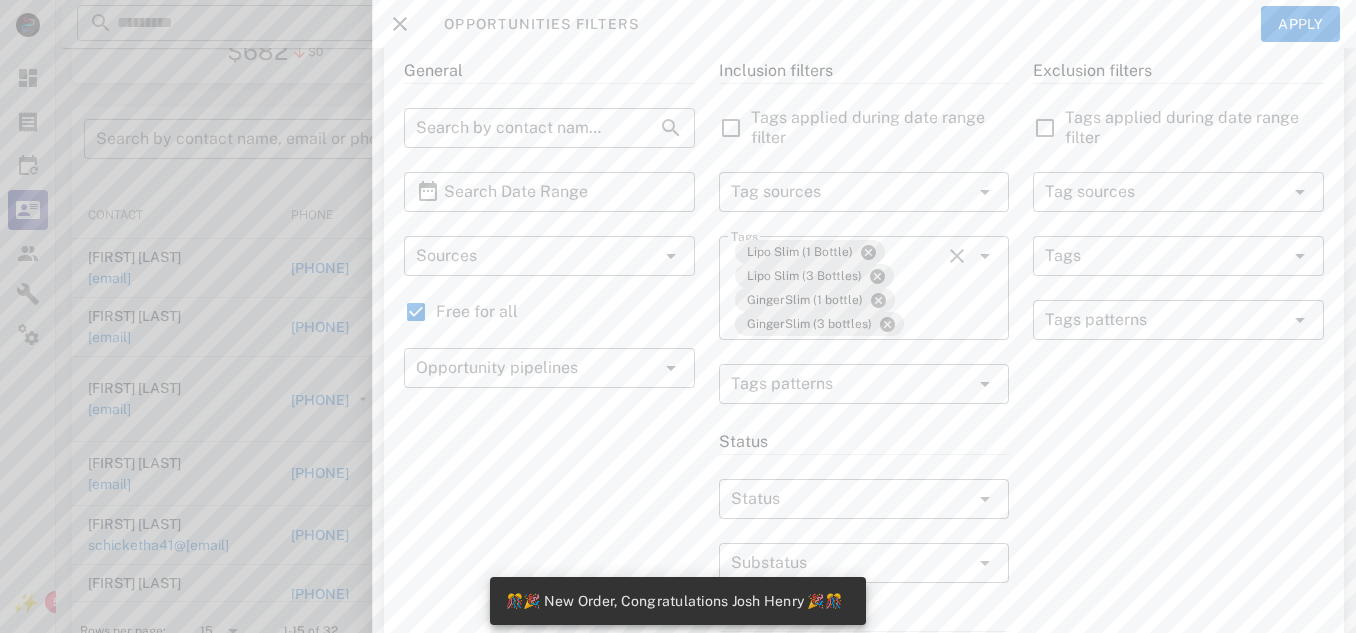 scroll, scrollTop: 120, scrollLeft: 0, axis: vertical 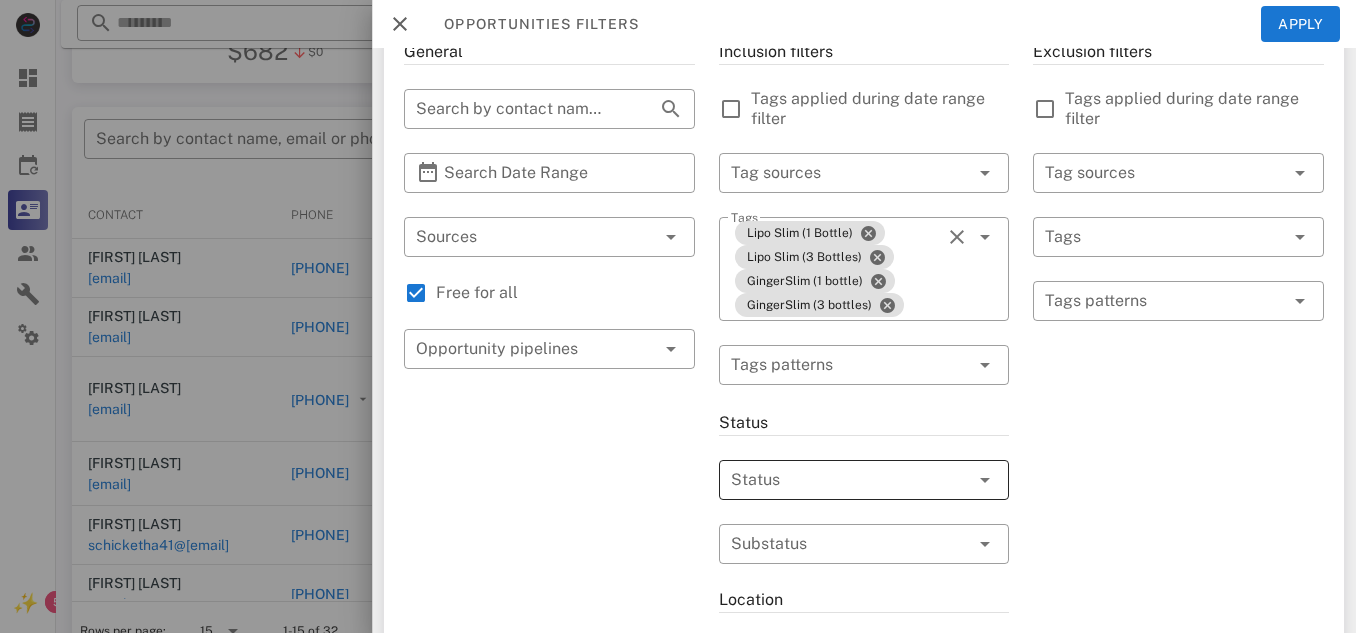 click at bounding box center [836, 480] 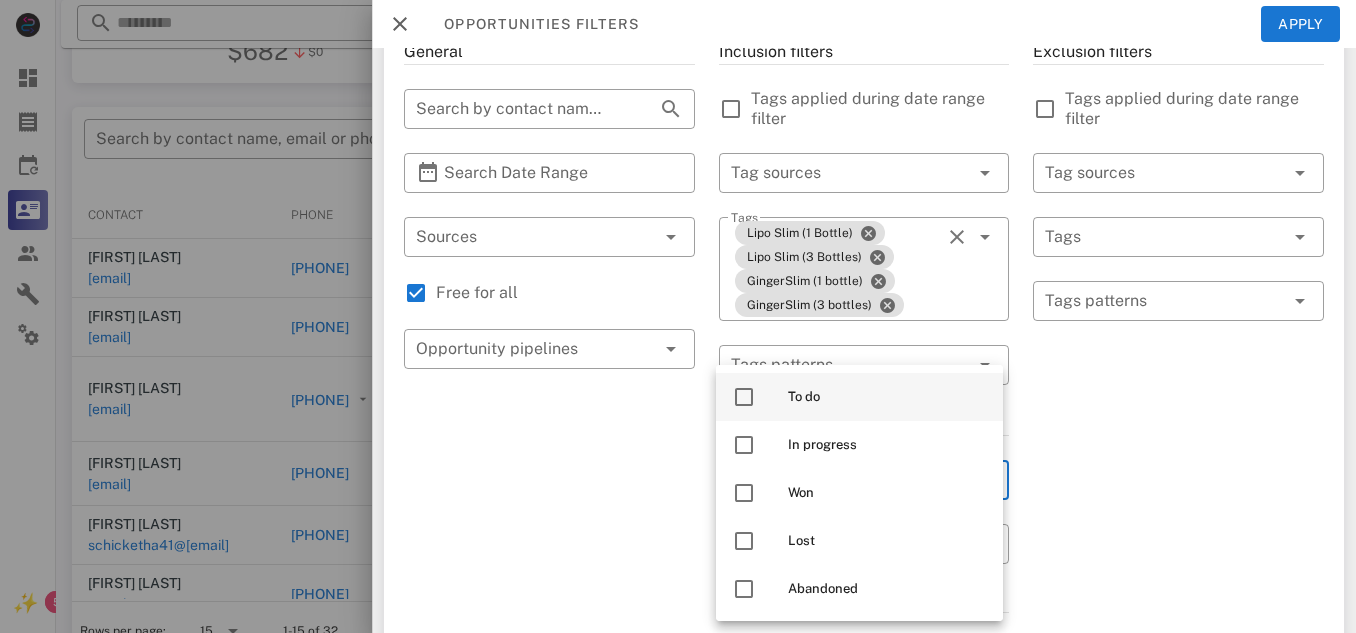 click at bounding box center (744, 397) 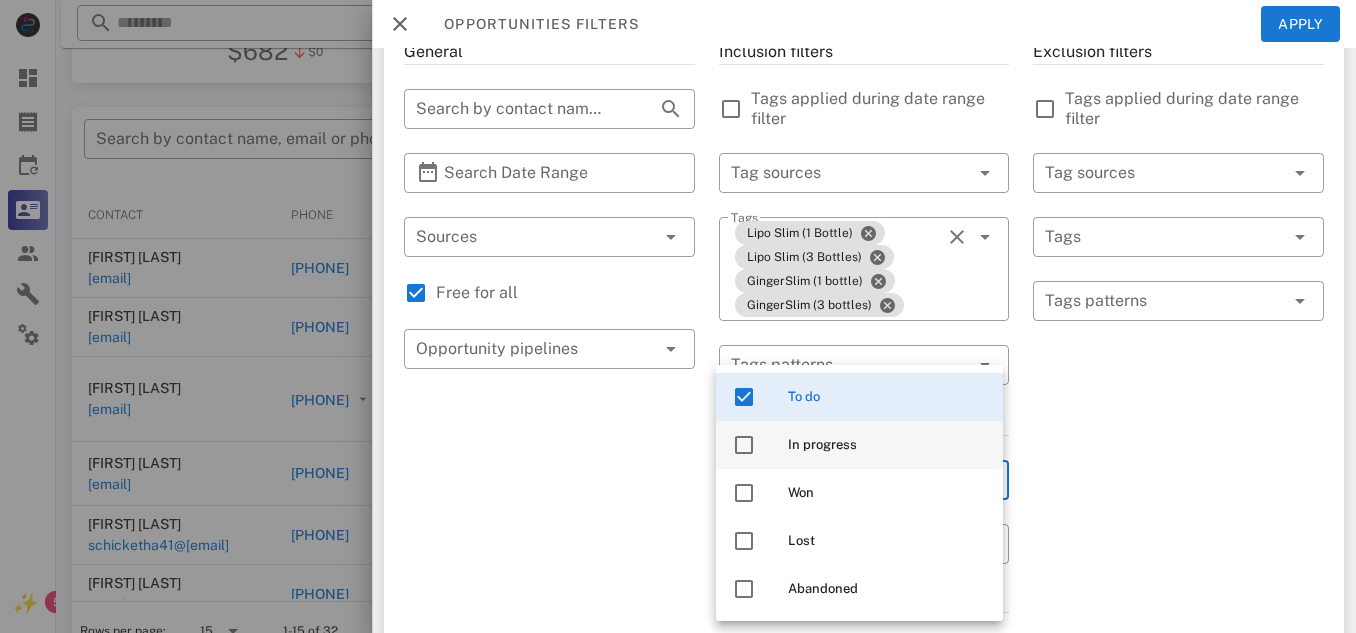 click at bounding box center (744, 445) 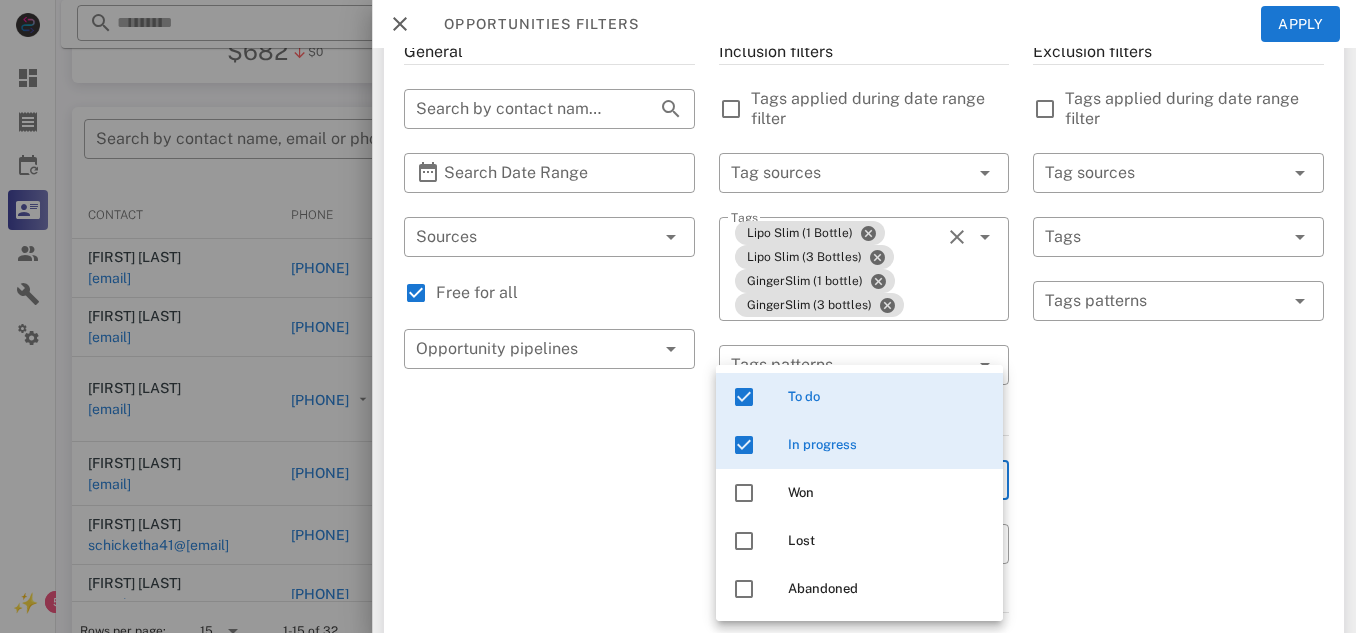 click on "Exclusion filters Tags applied during date range filter ​ Tag sources ​ Tags ​ Tags patterns" at bounding box center (1178, 629) 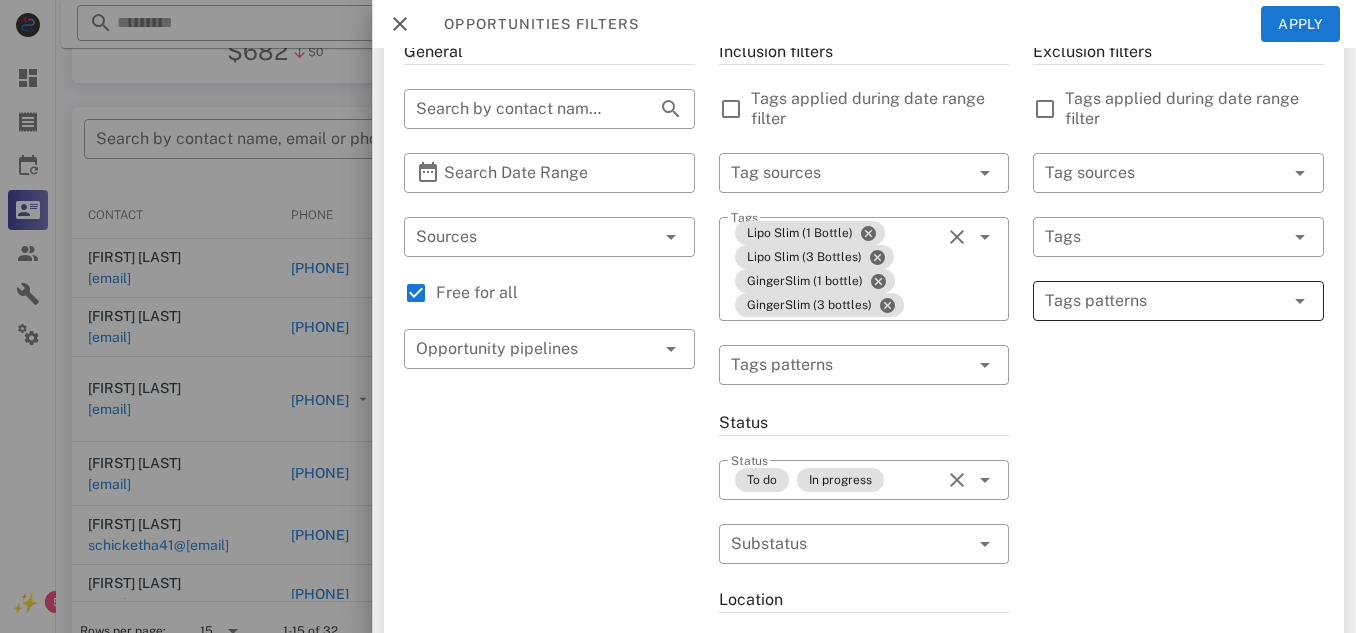 click at bounding box center (1164, 301) 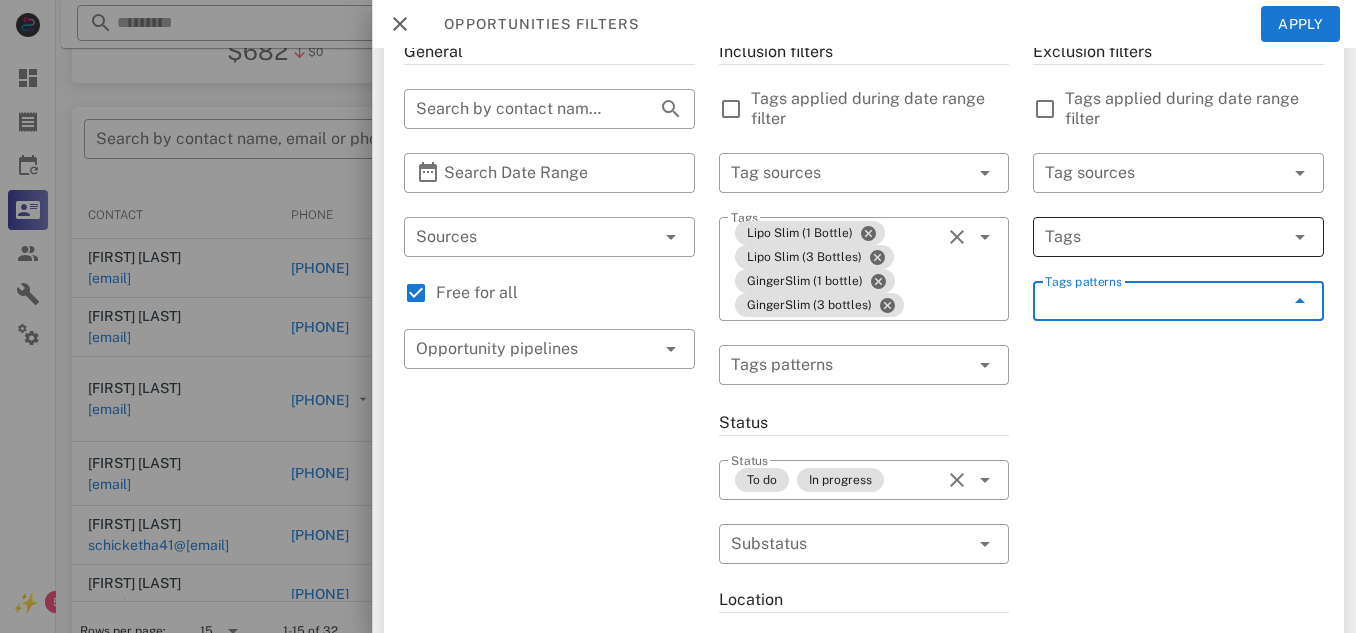 click at bounding box center (1150, 237) 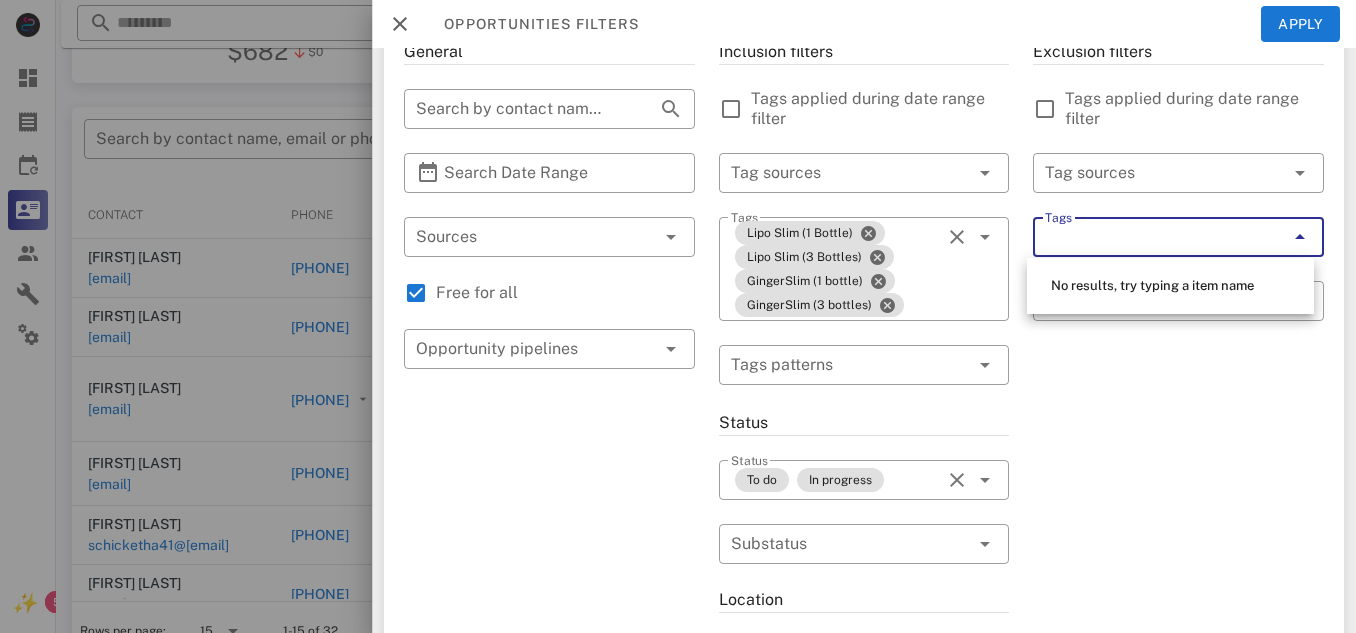 click on "Exclusion filters Tags applied during date range filter ​ Tag sources ​ Tags ​ Tags patterns" at bounding box center (1178, 629) 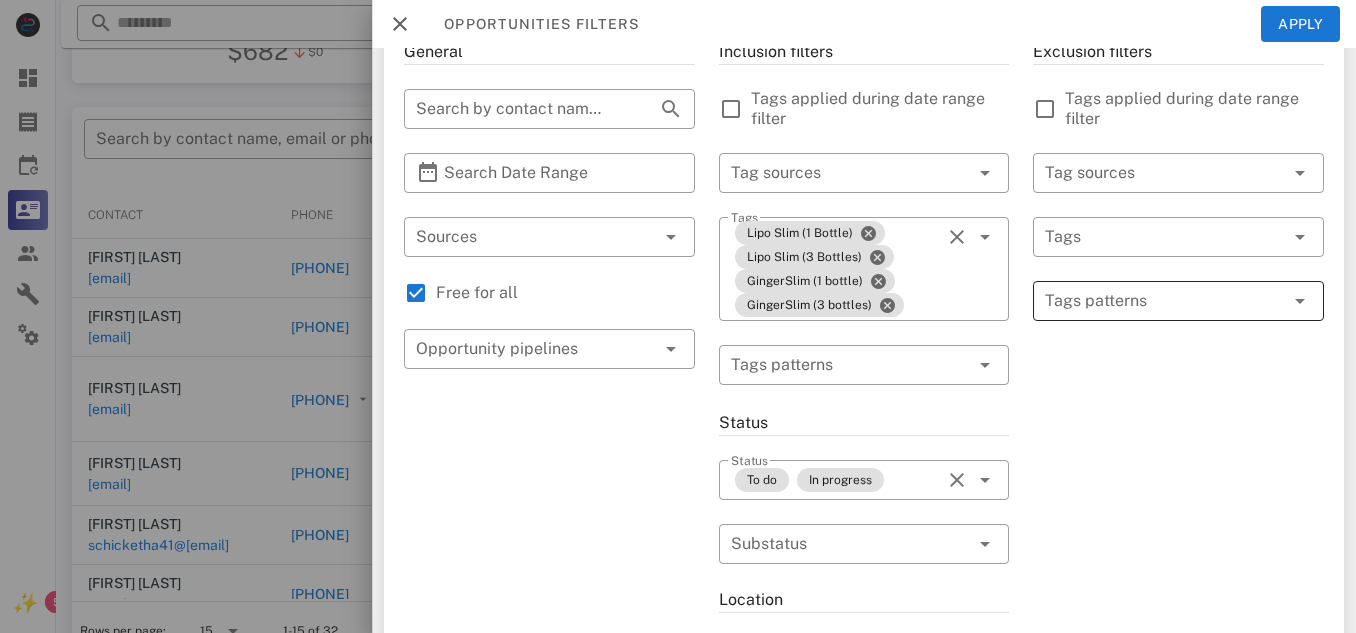 click at bounding box center (1164, 301) 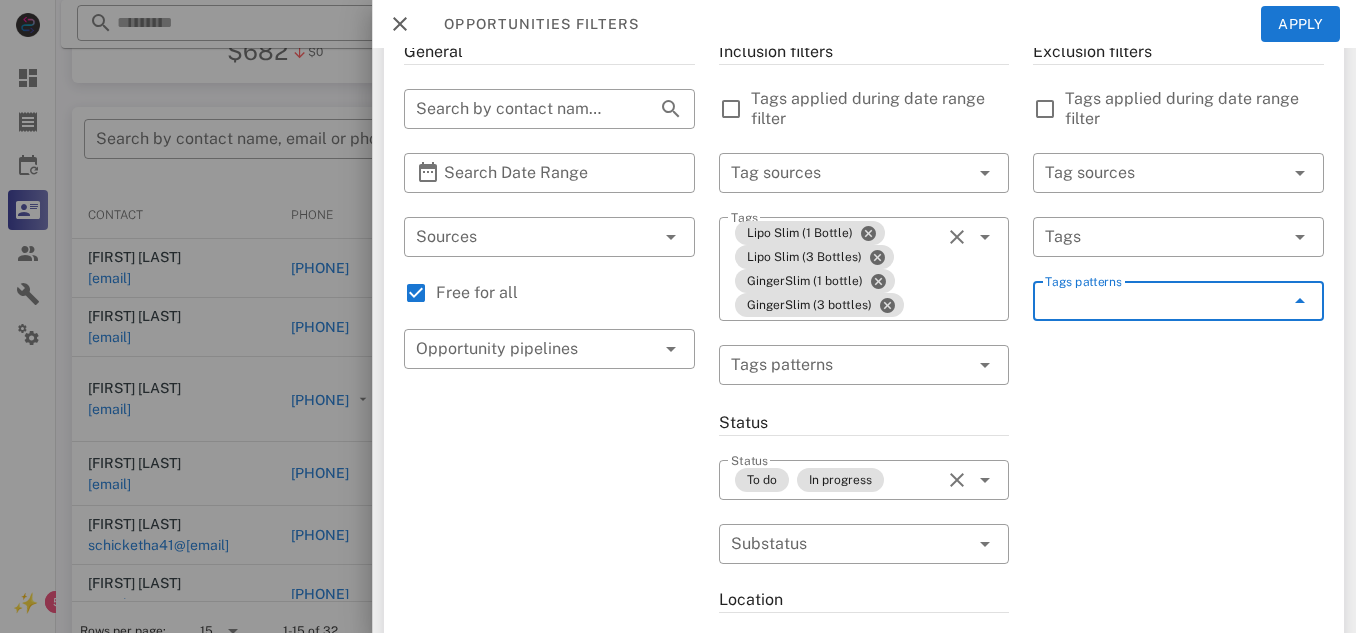 click at bounding box center [1300, 301] 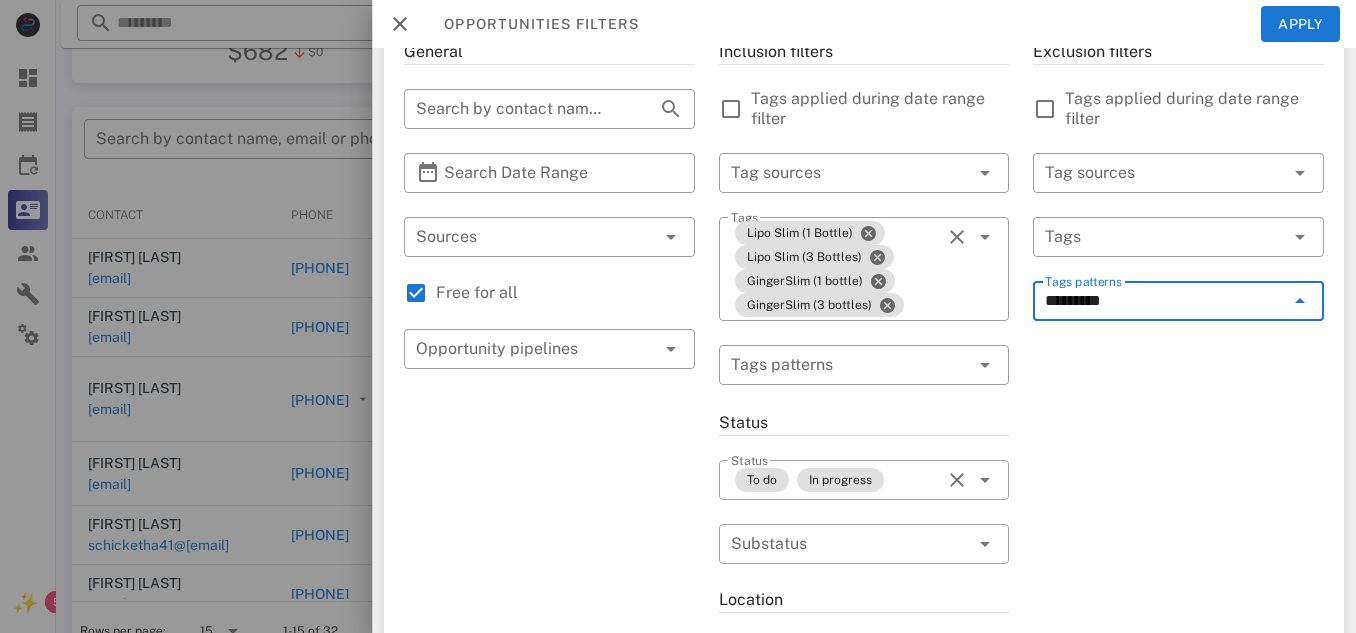 type on "*********" 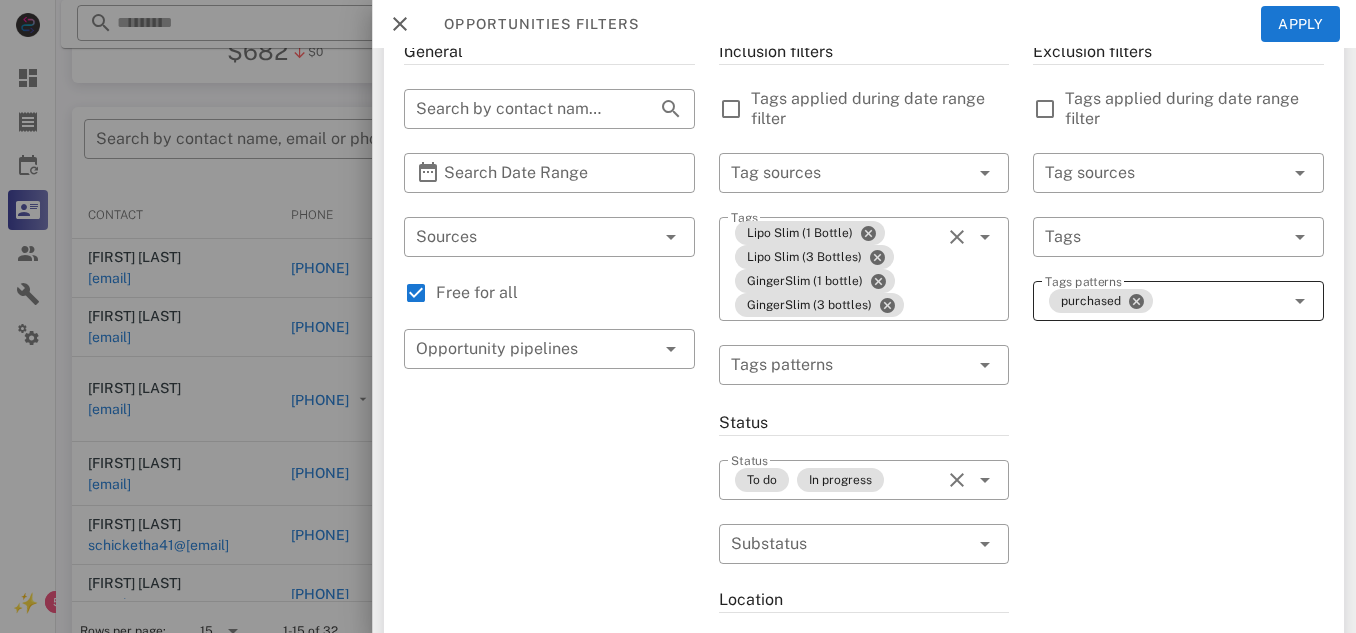 click on "purchased" at bounding box center [1164, 301] 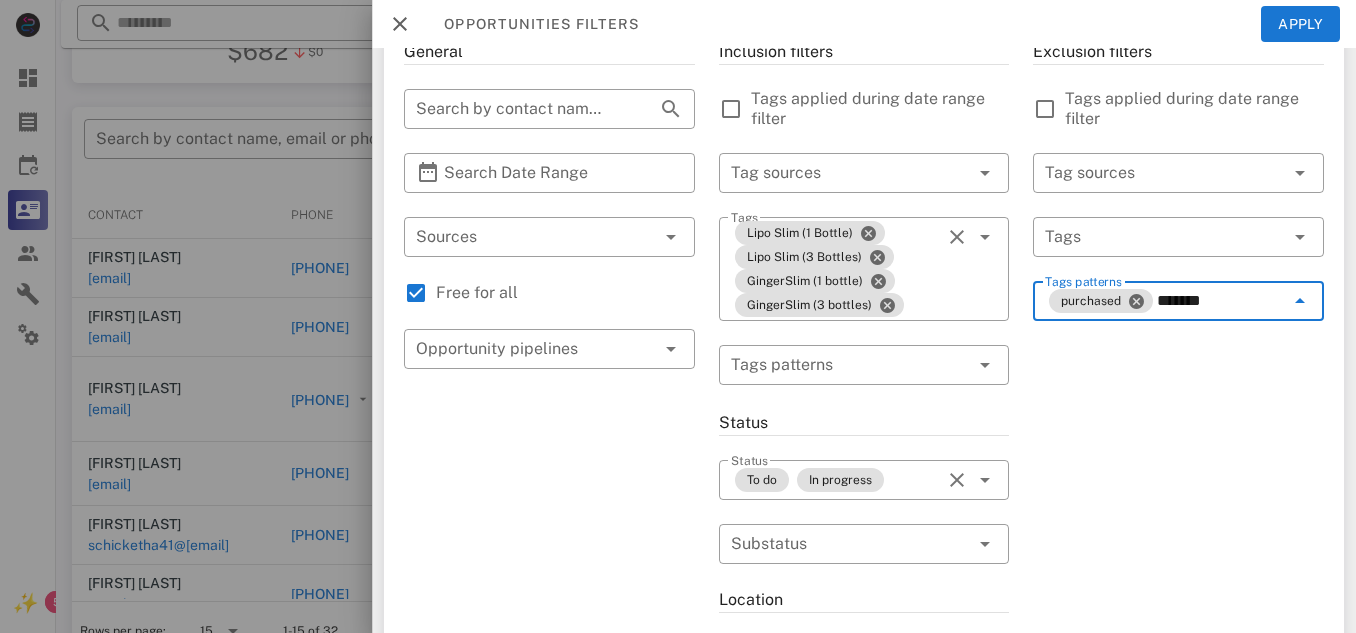 type on "********" 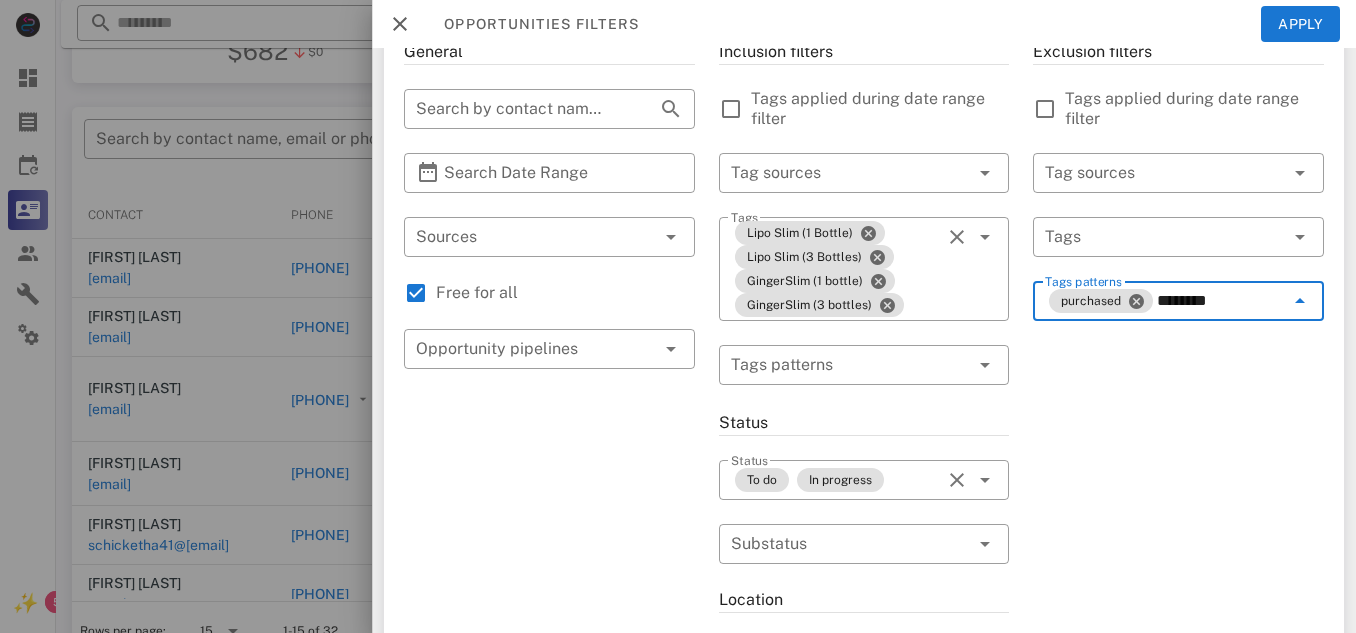 type 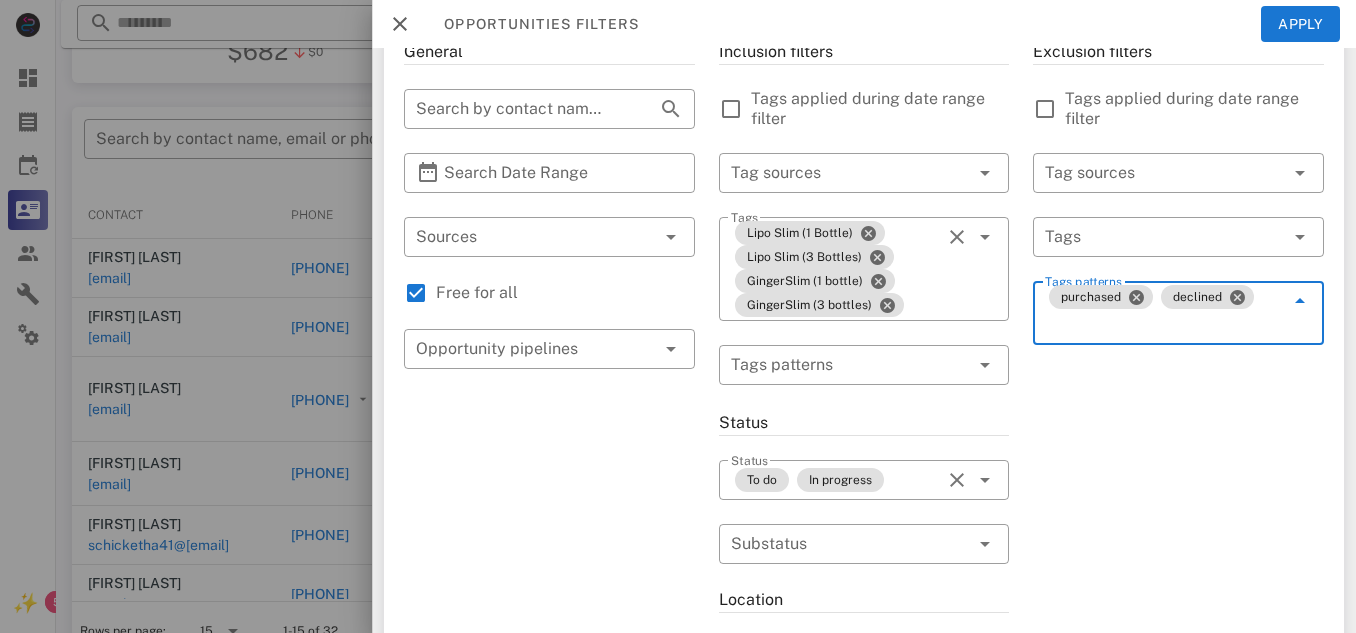 click on "Exclusion filters Tags applied during date range filter ​ Tag sources ​ Tags ​ Tags patterns purchased declined" at bounding box center [1178, 629] 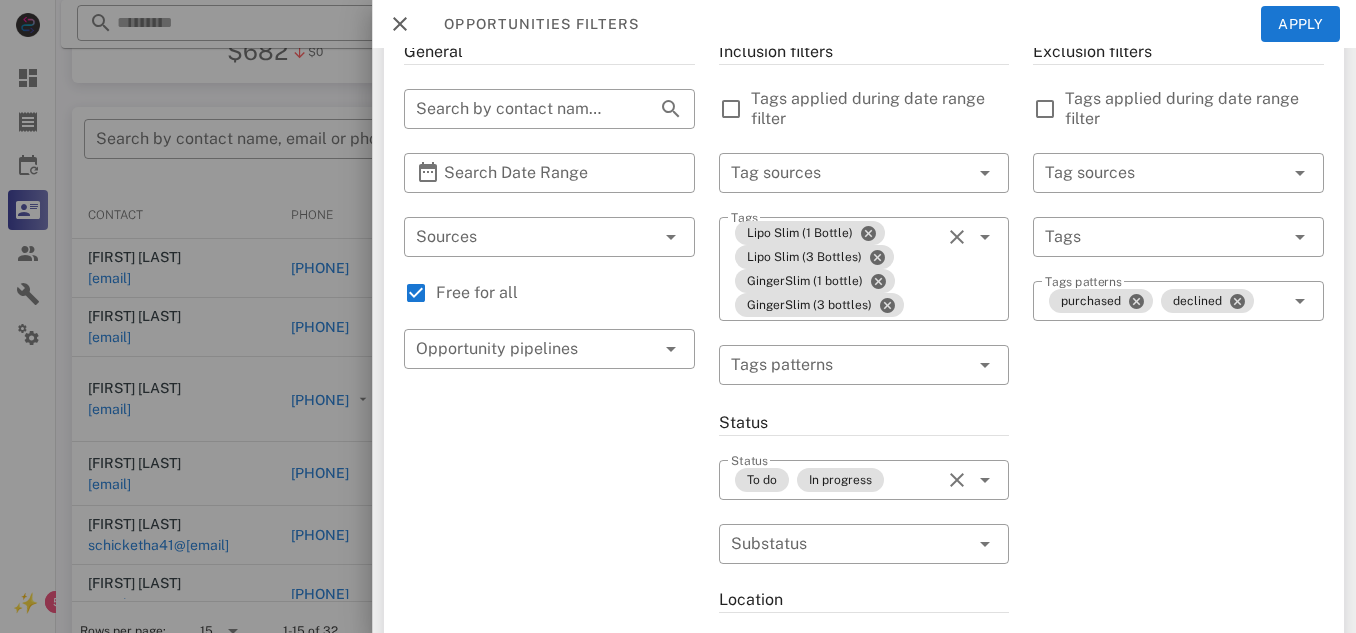 click on "Exclusion filters Tags applied during date range filter ​ Tag sources ​ Tags ​ Tags patterns purchased declined" at bounding box center [1178, 629] 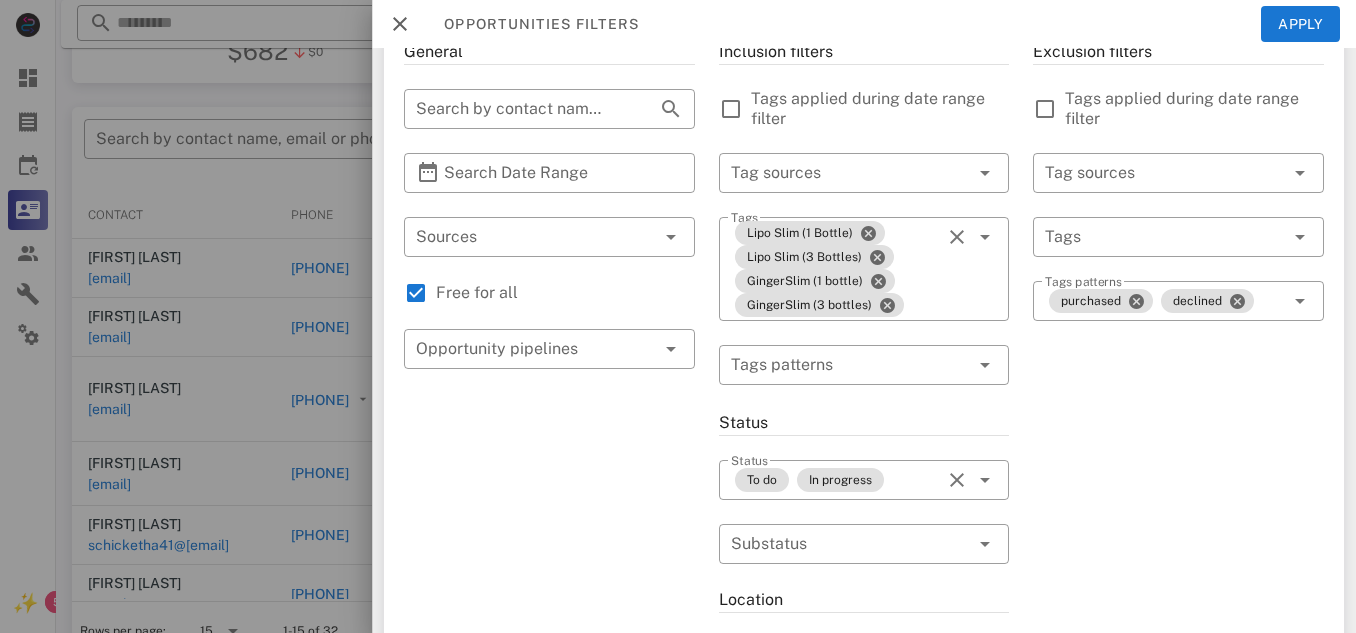 scroll, scrollTop: 0, scrollLeft: 0, axis: both 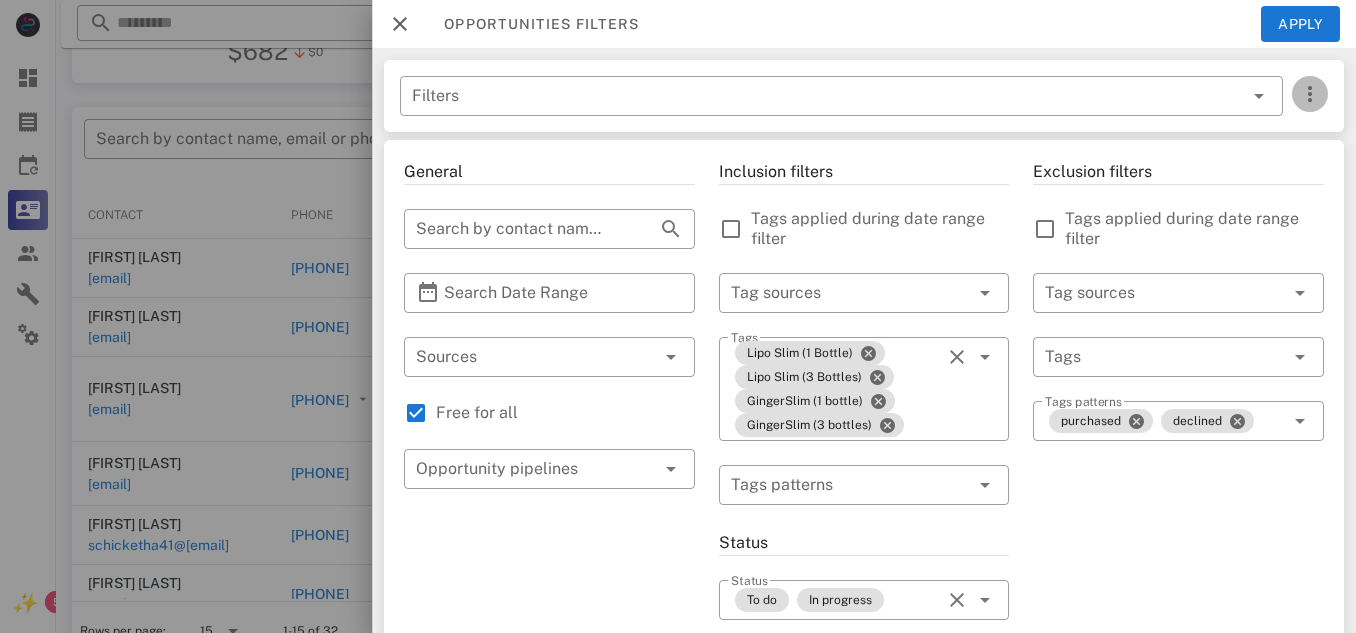 click at bounding box center (1310, 94) 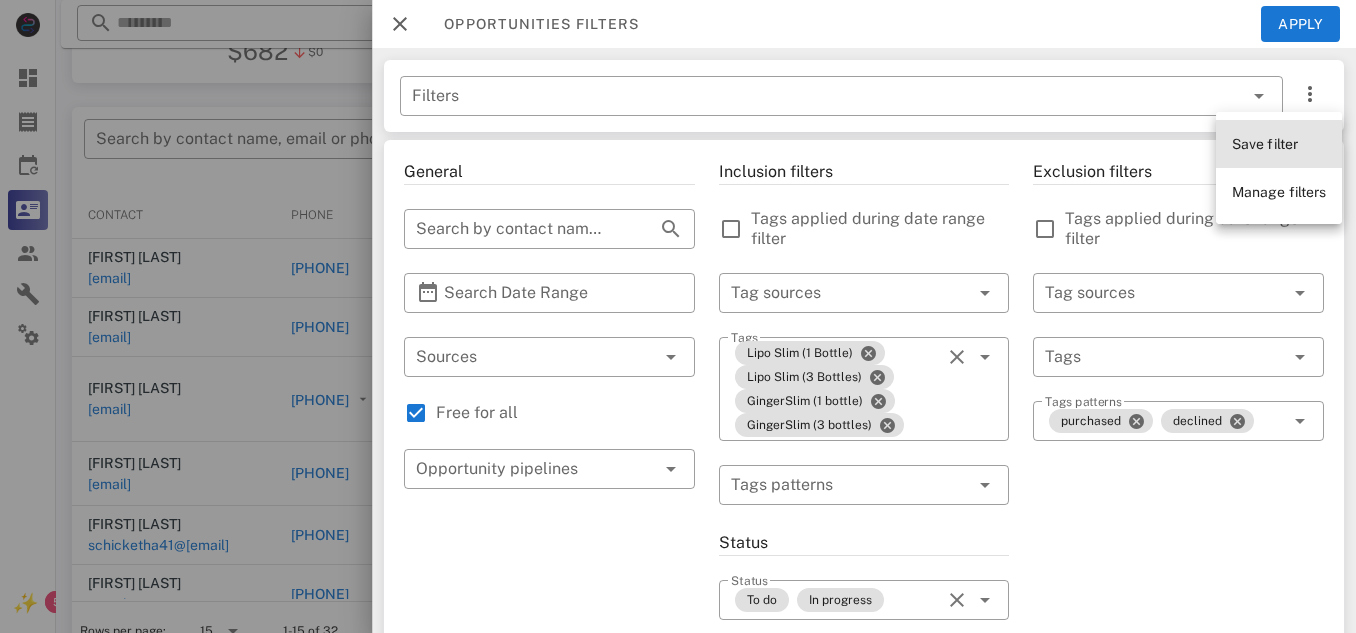 click on "Save filter" at bounding box center [1265, 144] 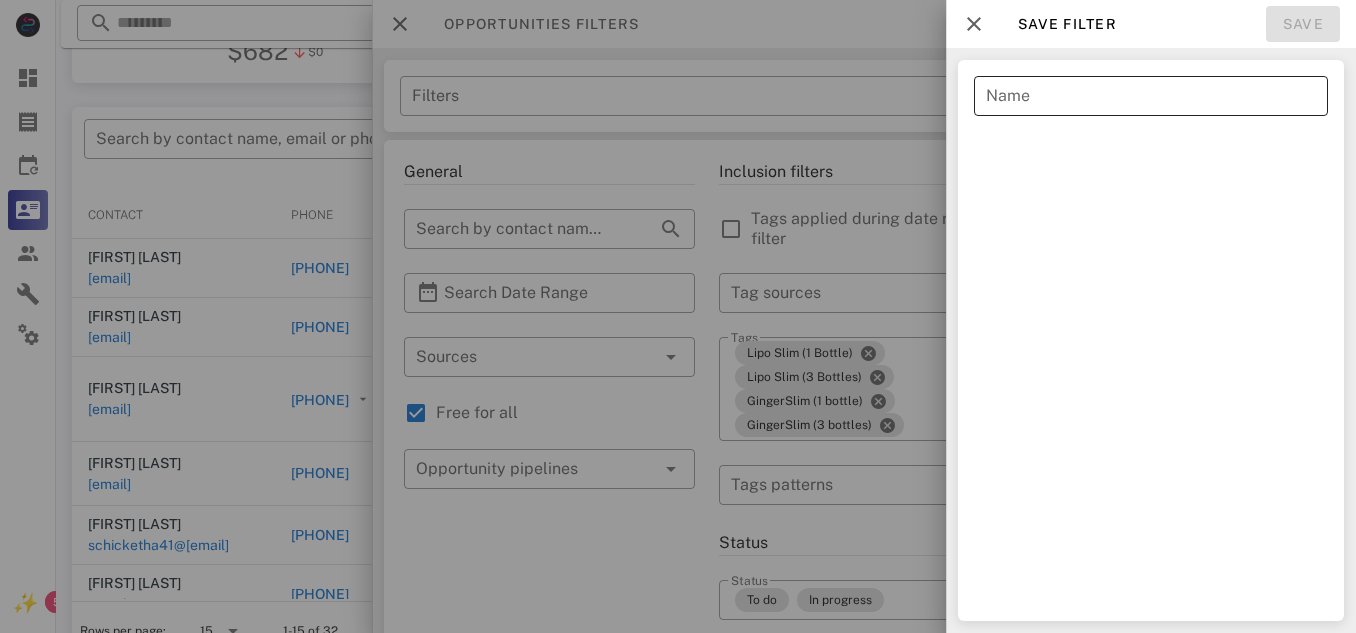 click on "Name" at bounding box center (1151, 96) 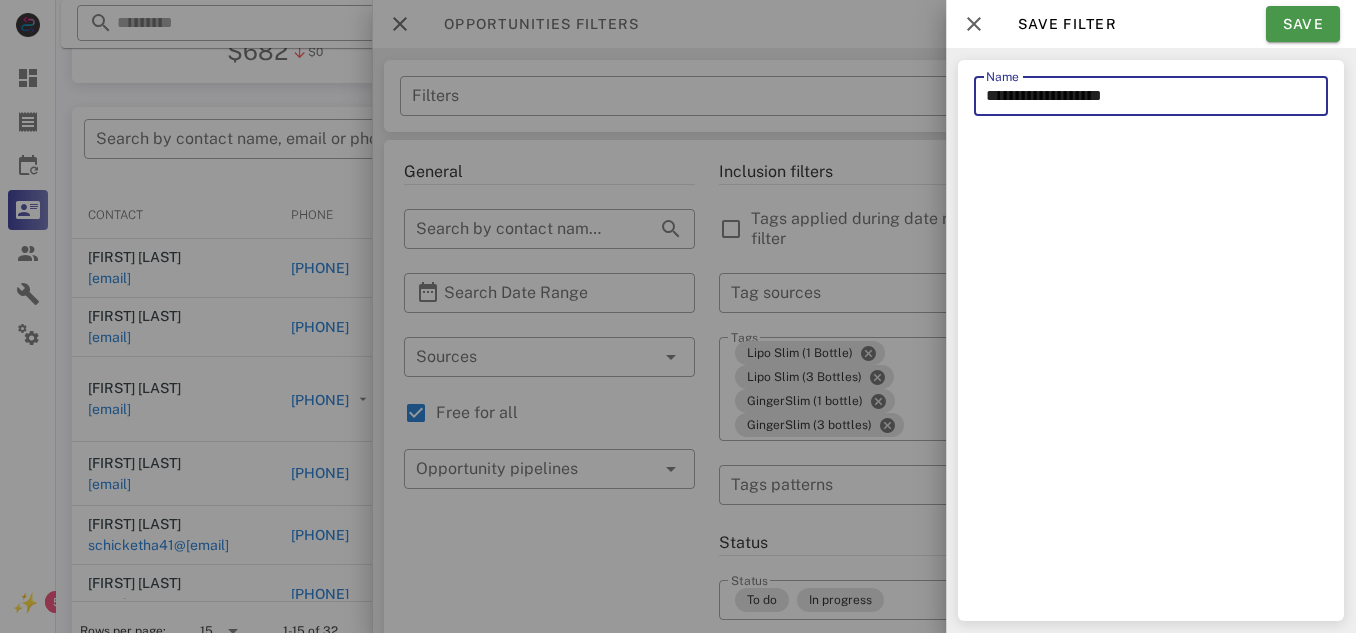 type on "**********" 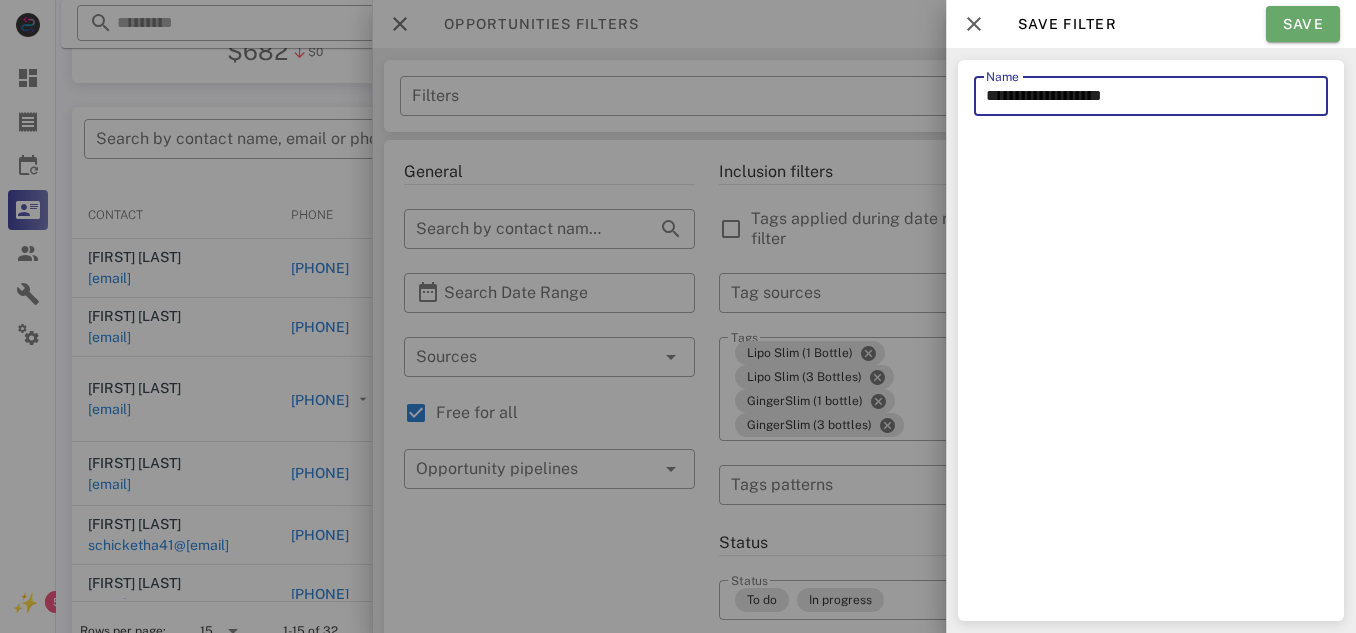 click on "Save" at bounding box center [1303, 24] 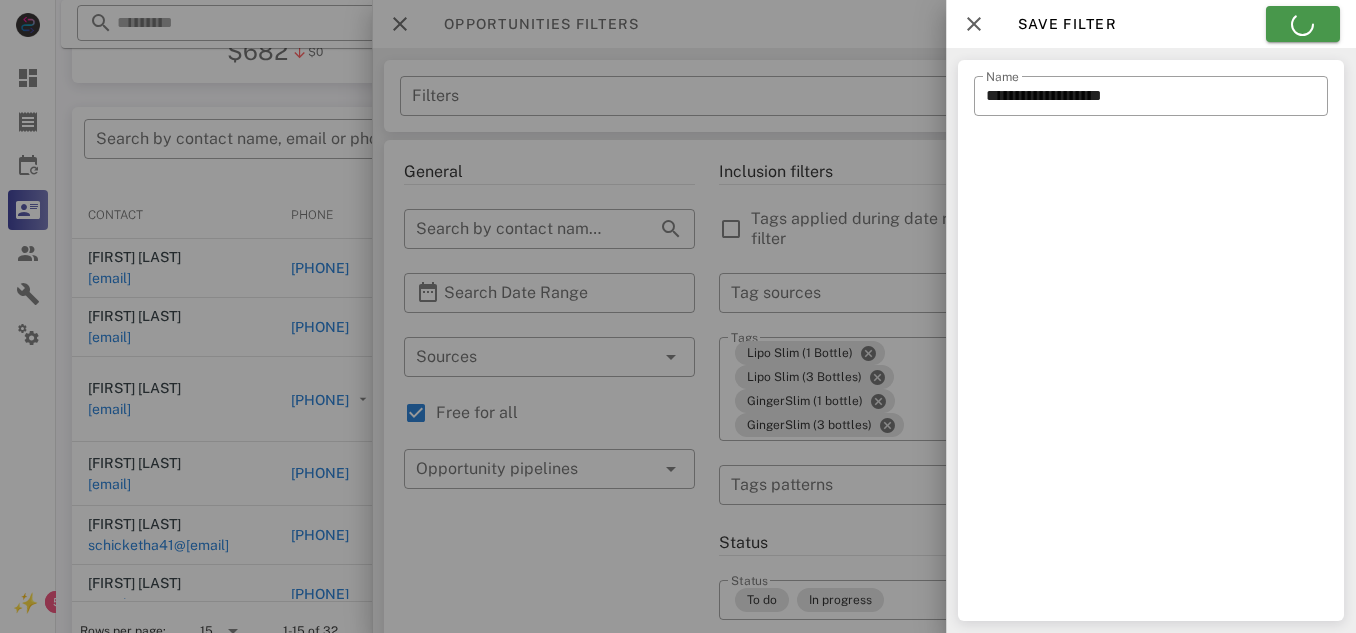 type on "**********" 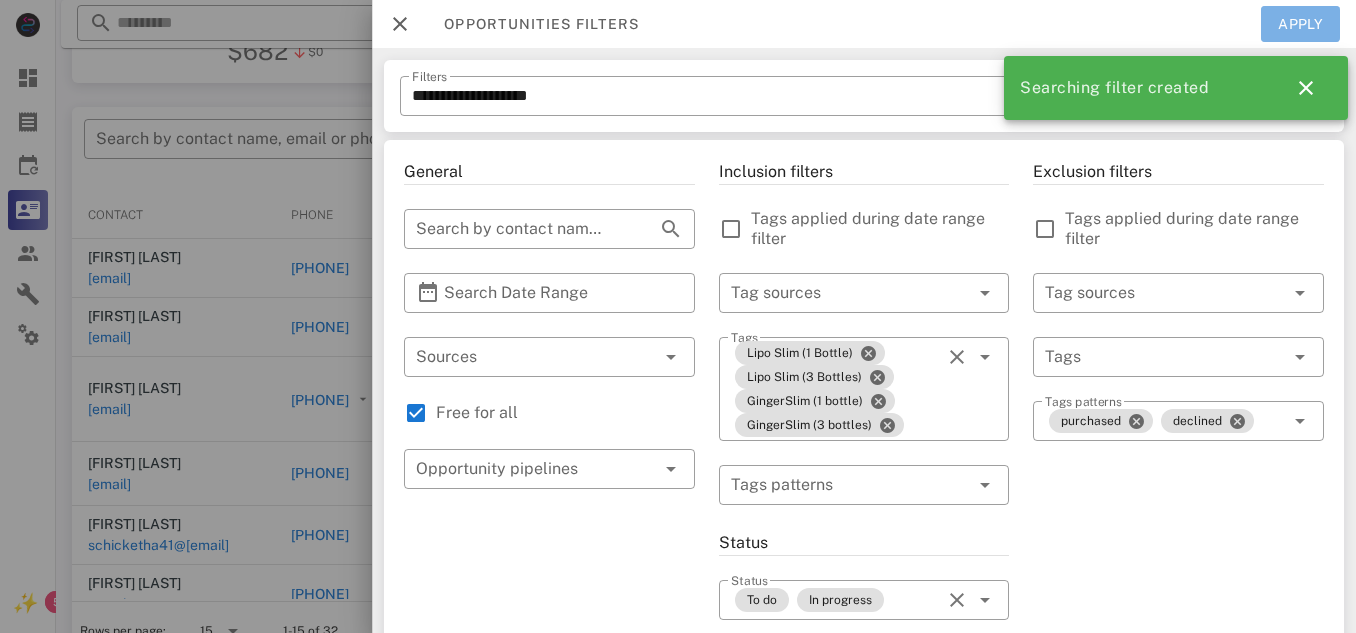 click on "Apply" at bounding box center (1301, 24) 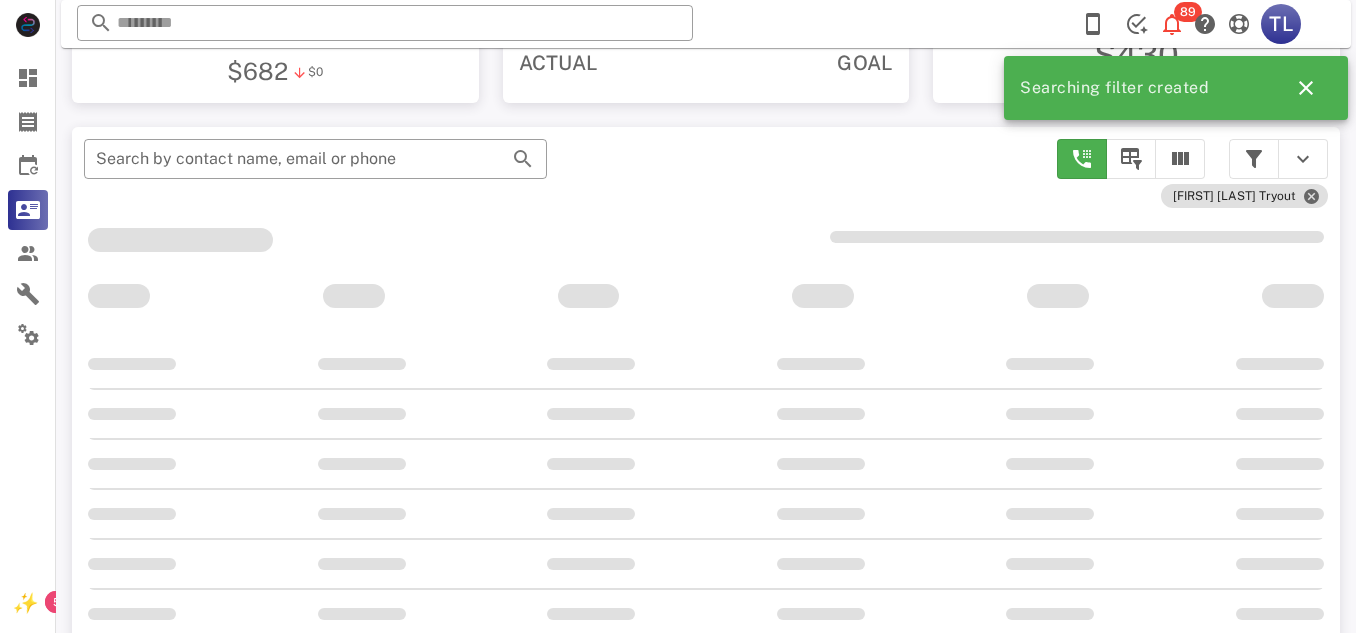 scroll, scrollTop: 337, scrollLeft: 0, axis: vertical 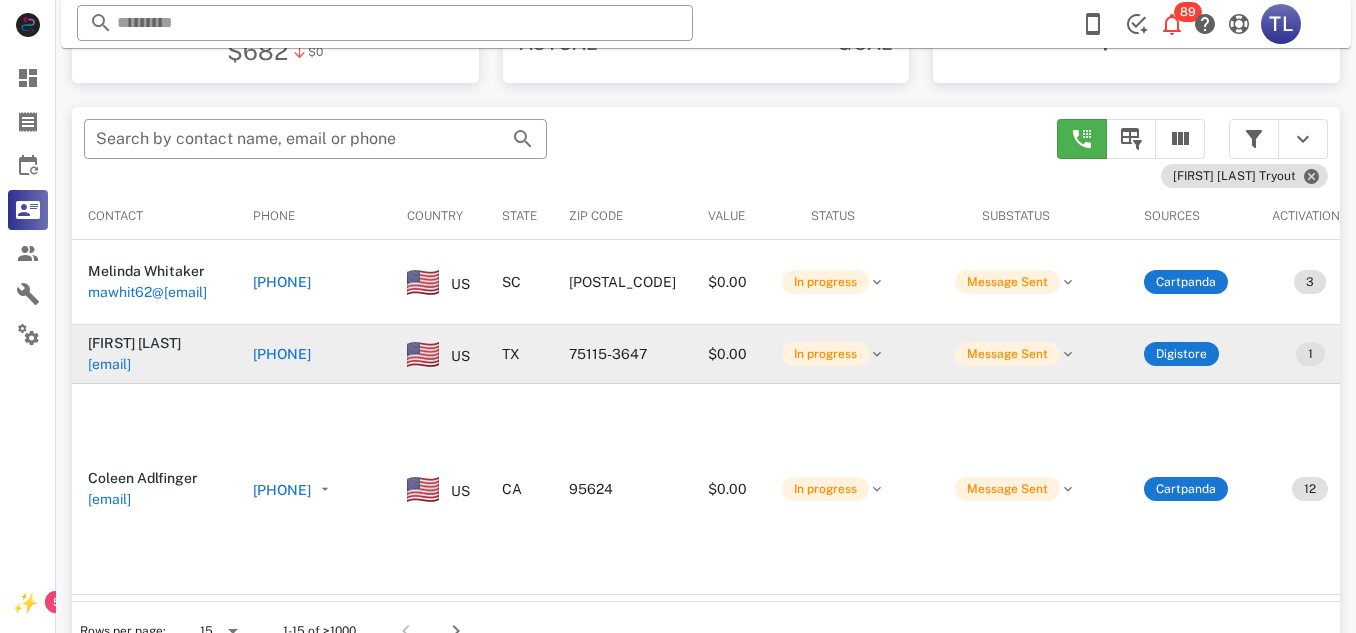 click on "[EMAIL]" at bounding box center [109, 364] 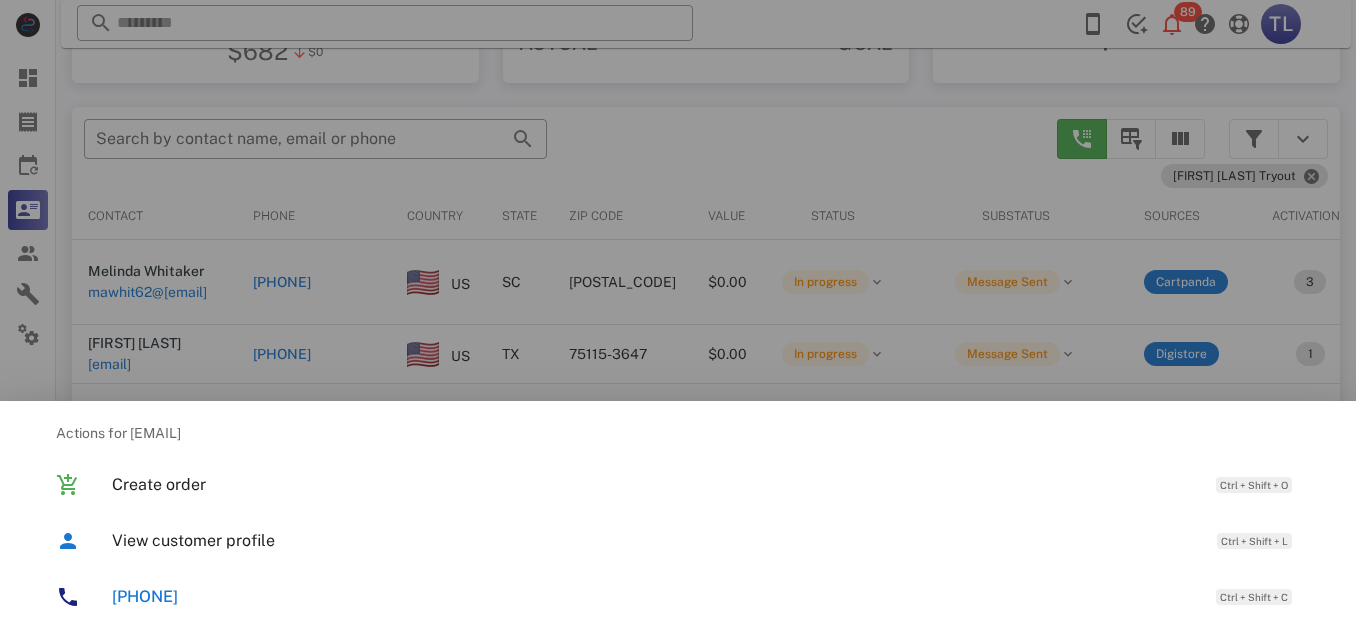 click at bounding box center (678, 316) 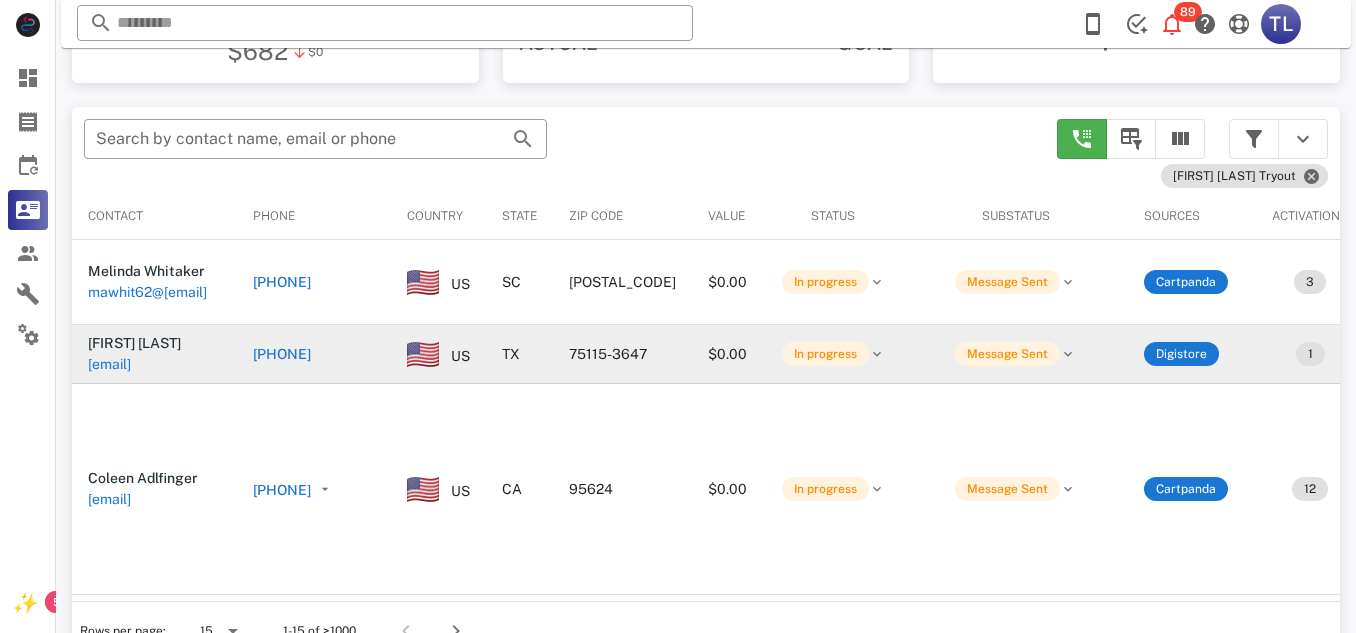 click on "[PHONE]" at bounding box center (282, 354) 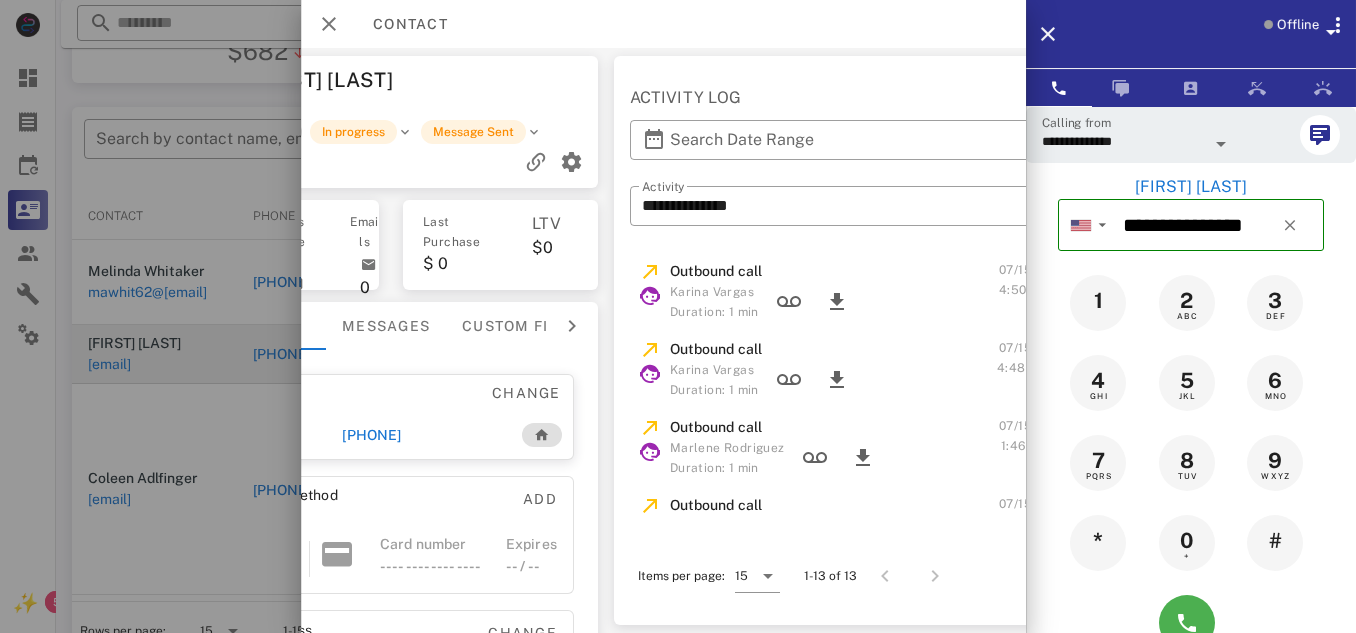 scroll, scrollTop: 0, scrollLeft: 461, axis: horizontal 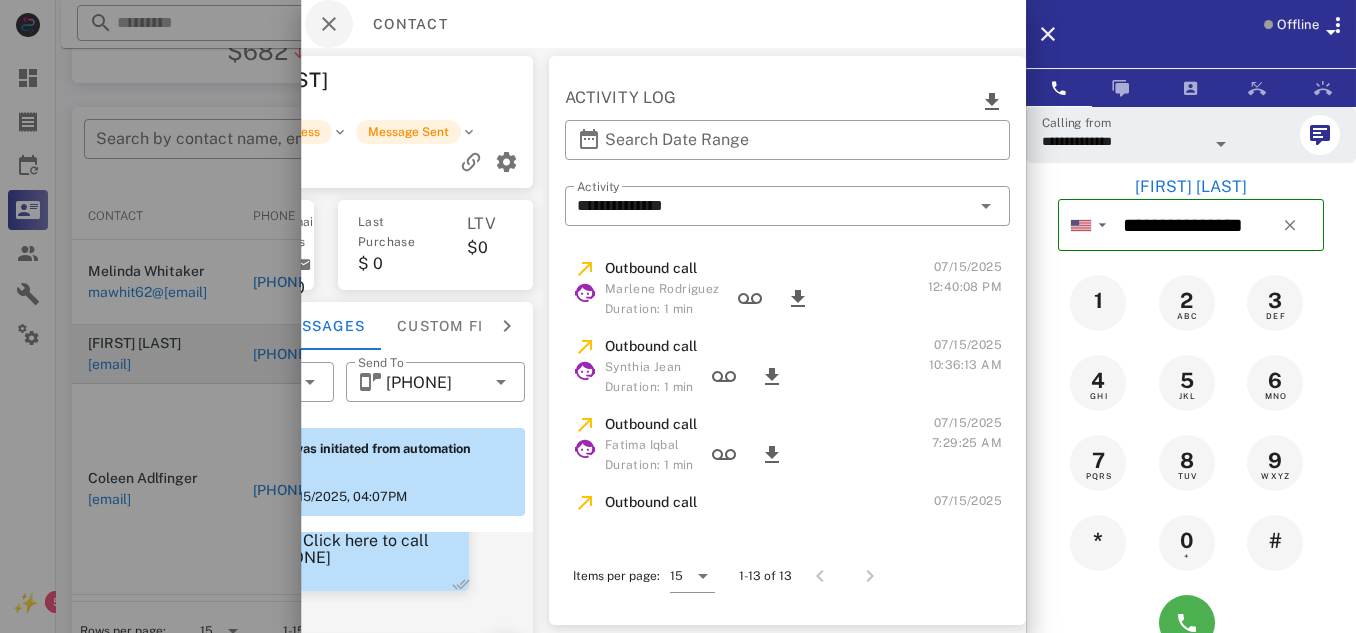 click at bounding box center (329, 24) 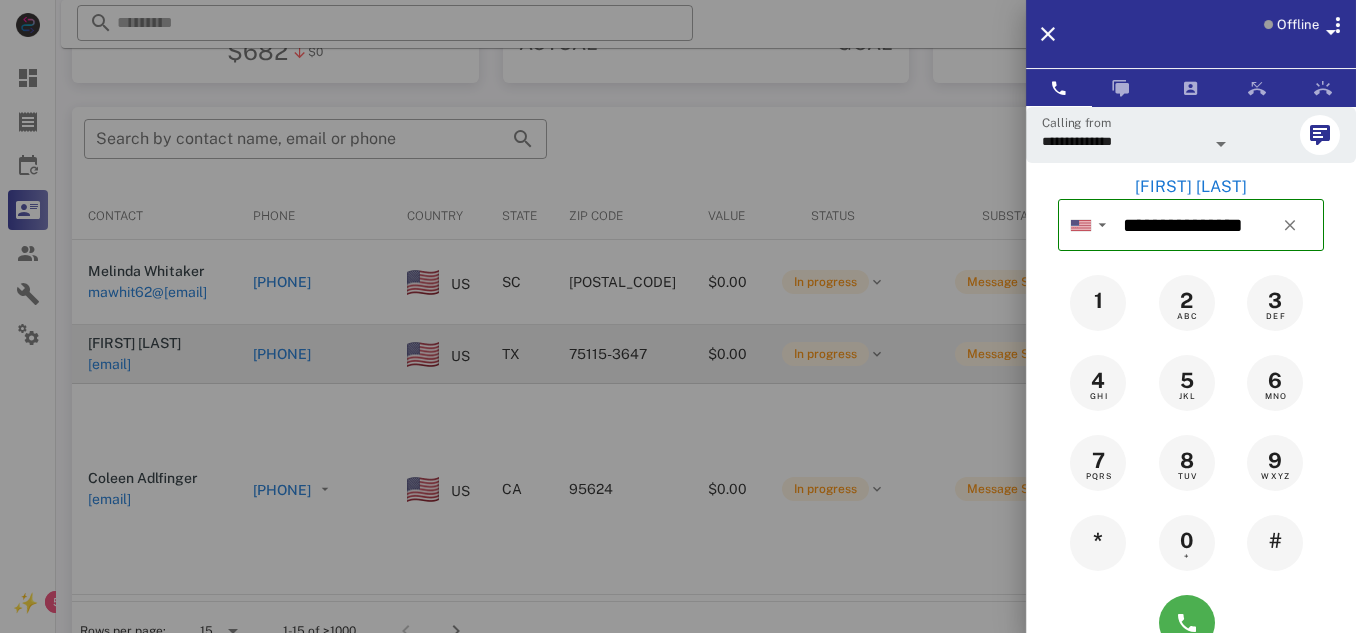 click at bounding box center (678, 316) 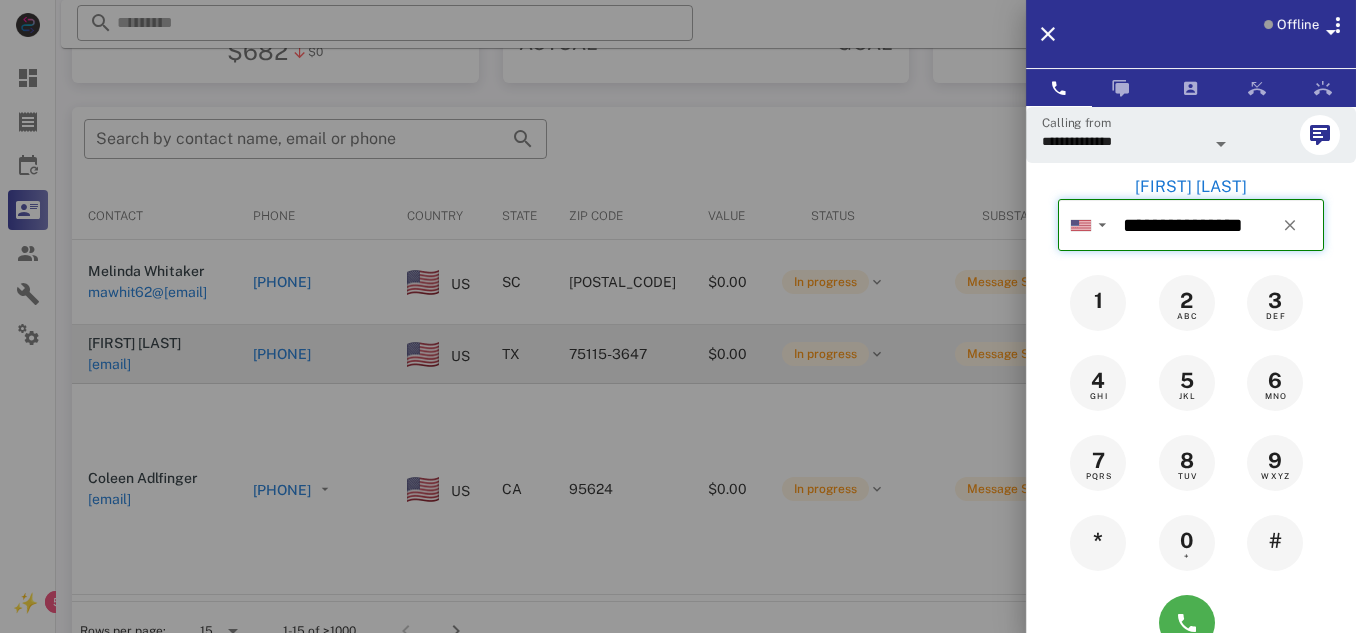 type 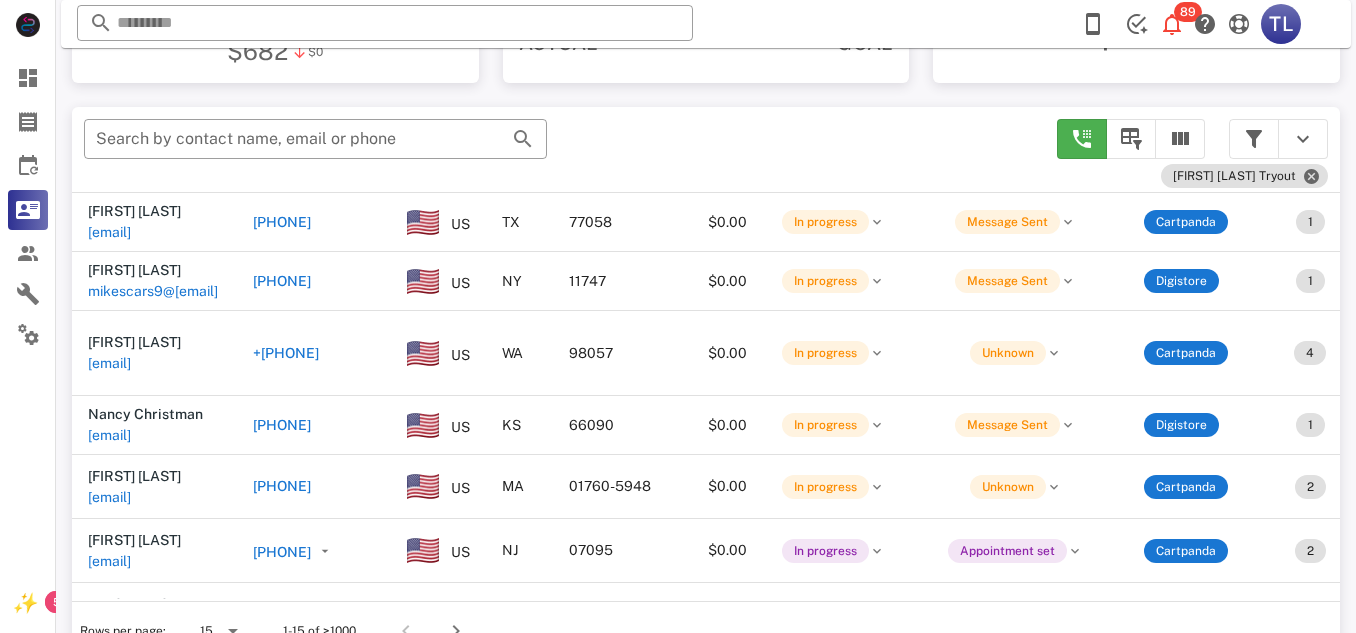scroll, scrollTop: 832, scrollLeft: 0, axis: vertical 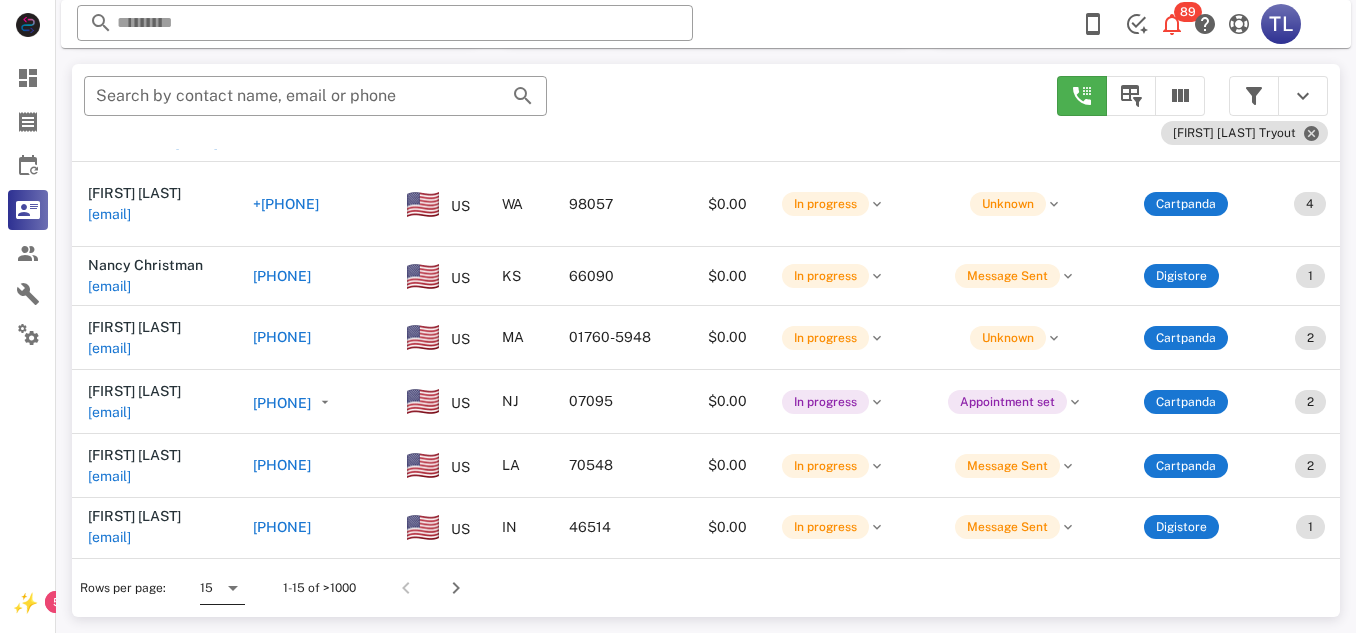 click at bounding box center [233, 588] 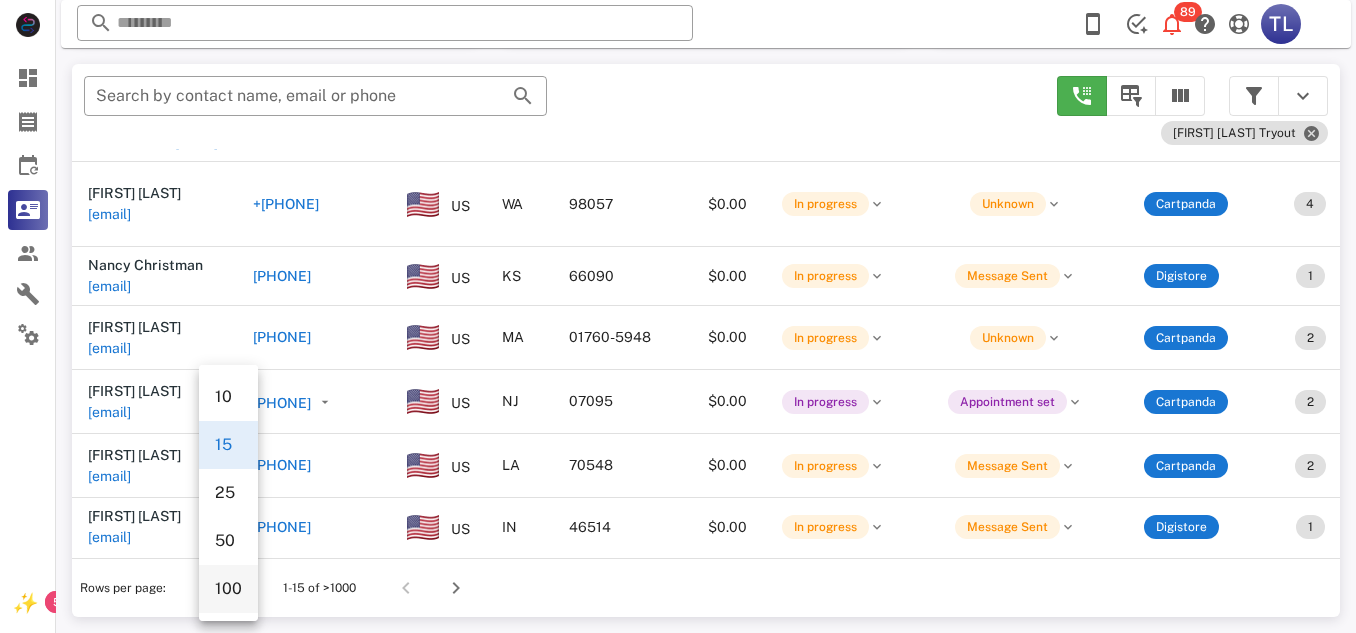 click on "100" at bounding box center (228, 588) 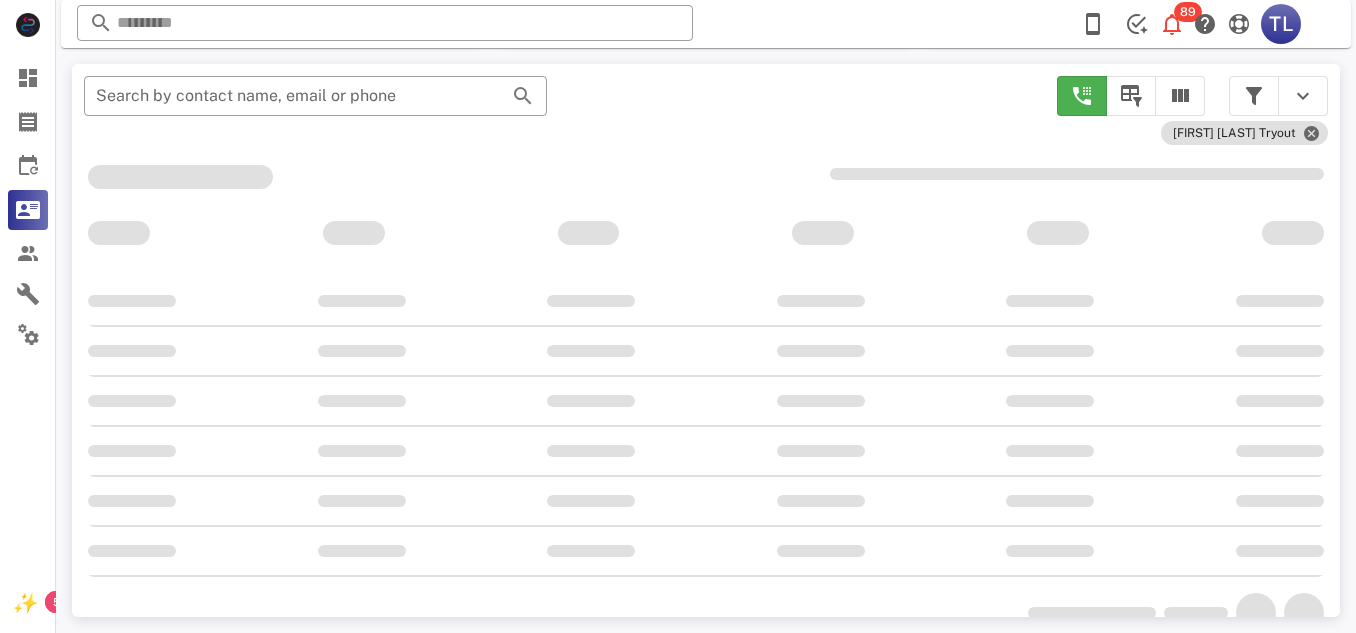 scroll, scrollTop: 380, scrollLeft: 0, axis: vertical 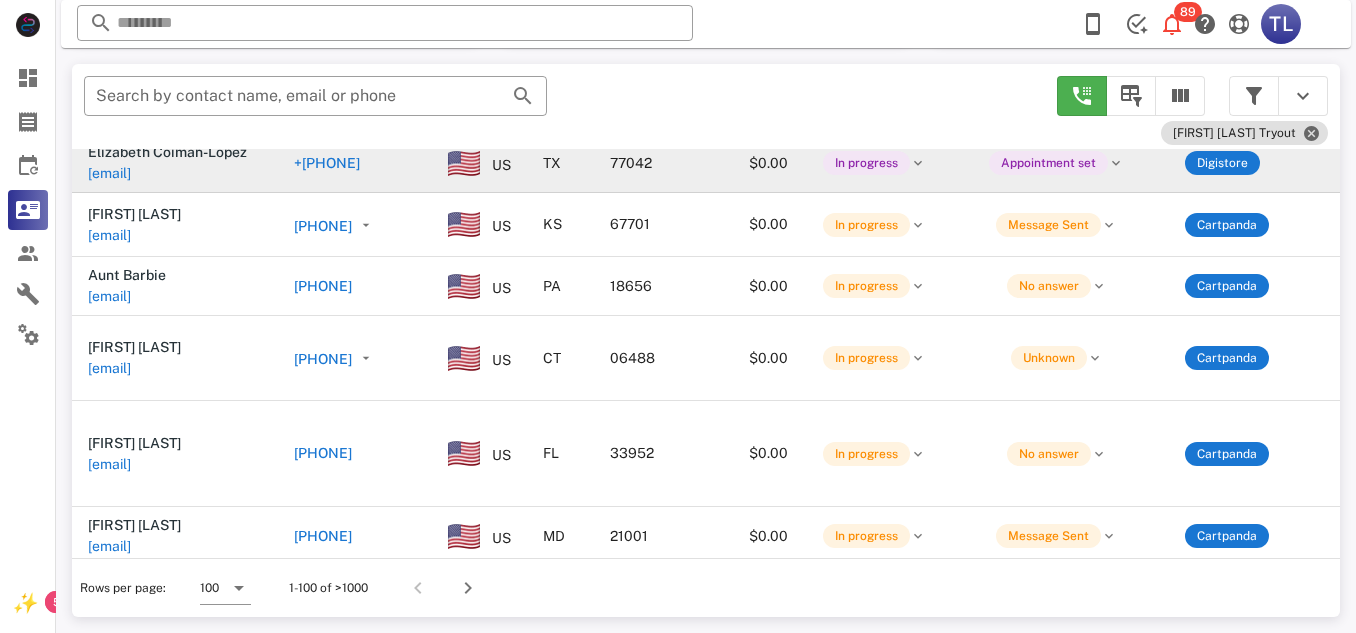 click on "[EMAIL]" at bounding box center [109, 173] 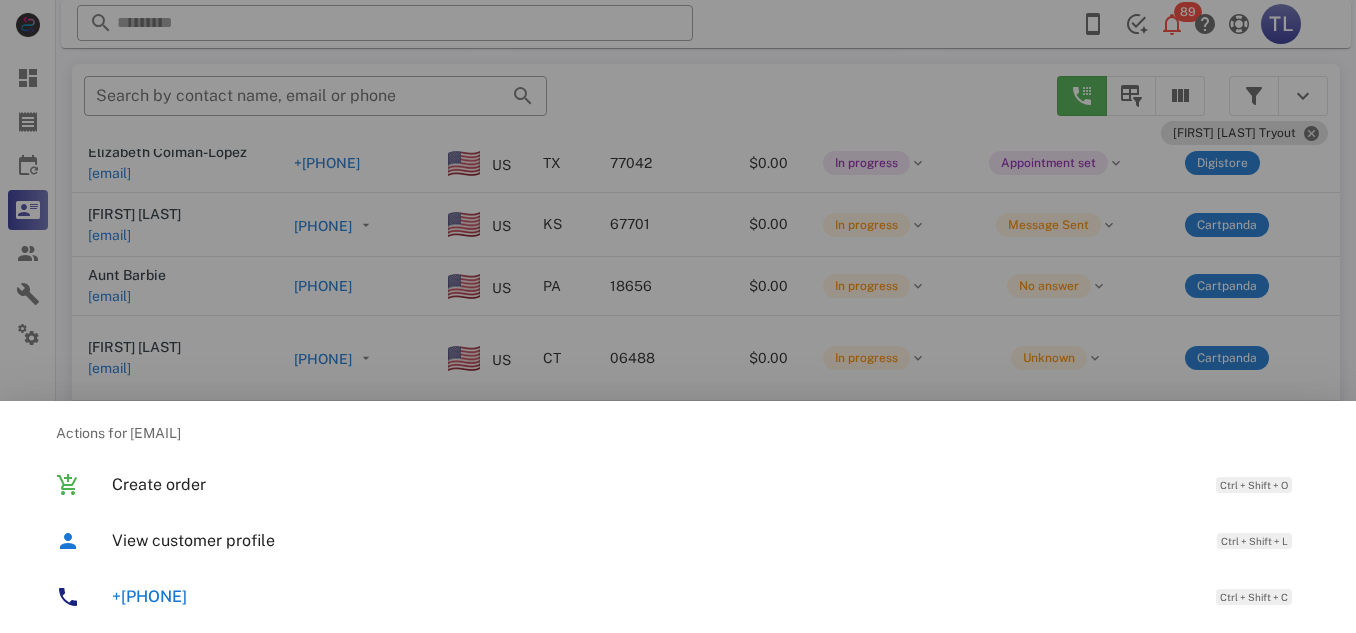 click at bounding box center (678, 316) 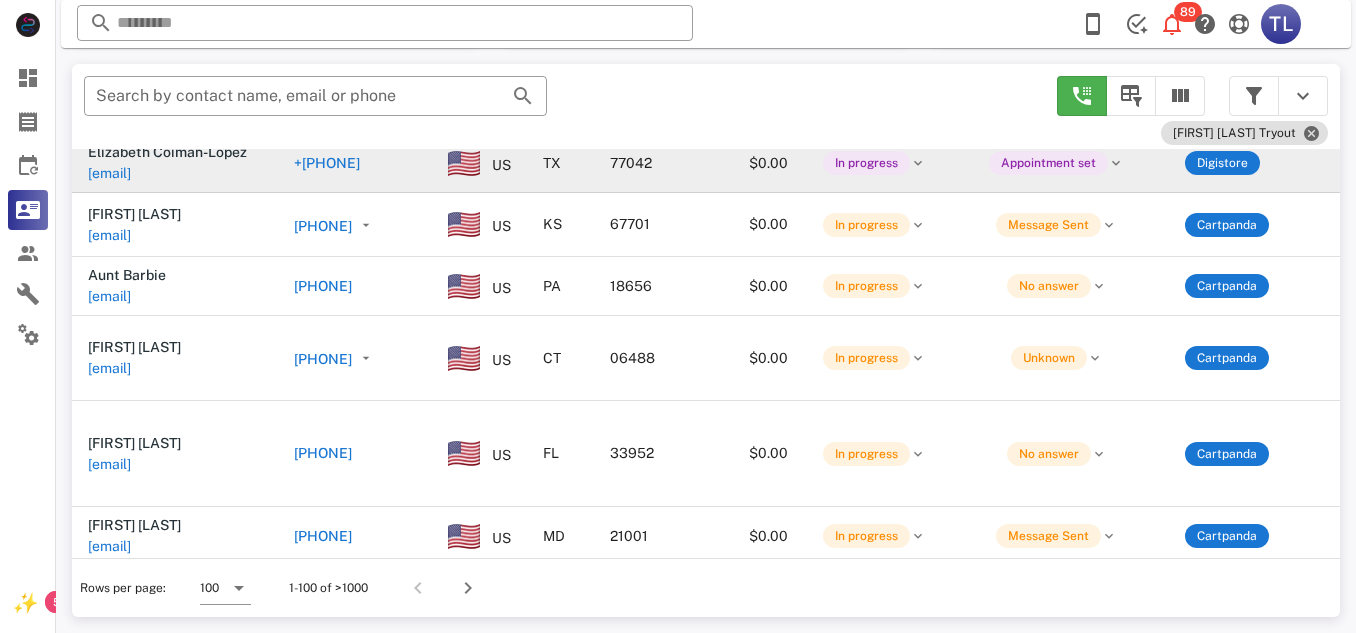 click on "[PHONE]" at bounding box center [327, 163] 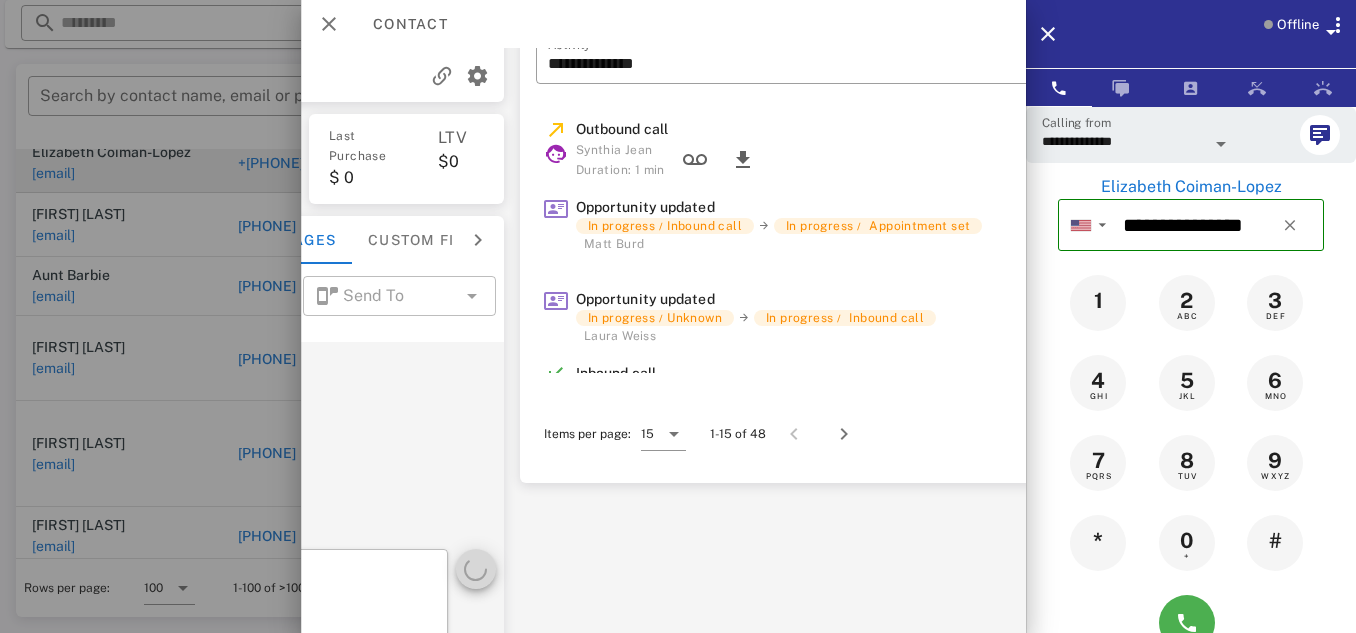scroll, scrollTop: 141, scrollLeft: 471, axis: both 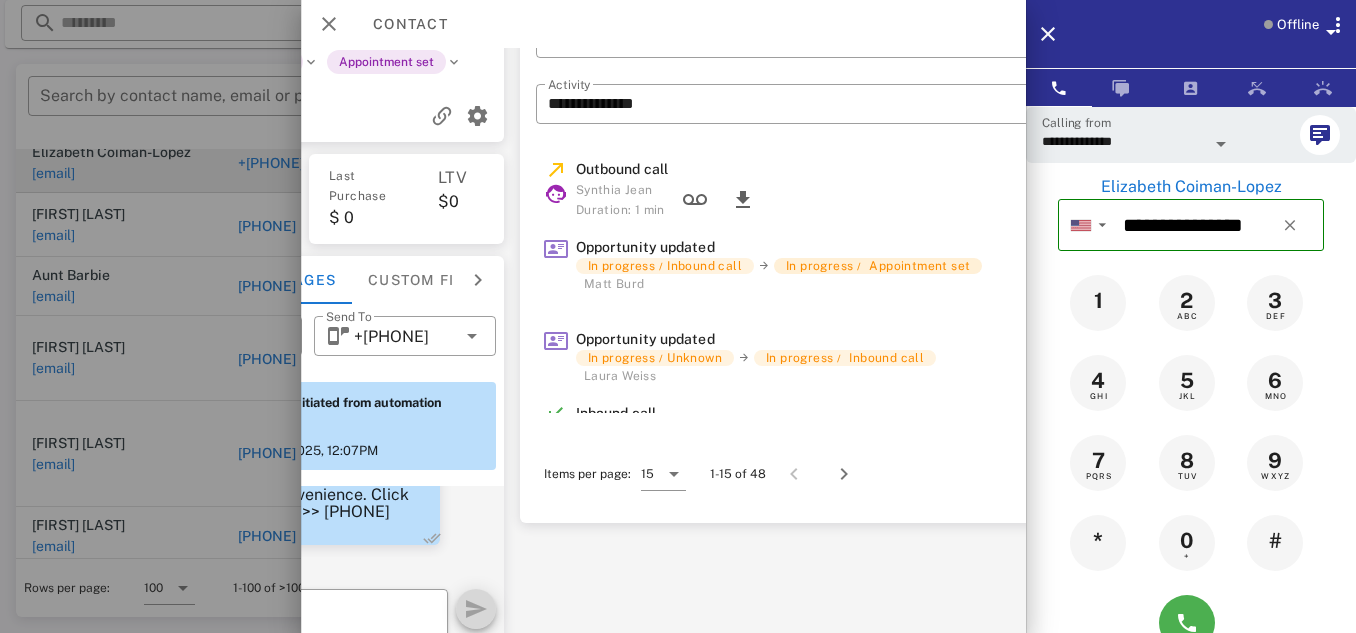 click on "Appointment set" at bounding box center [919, 266] 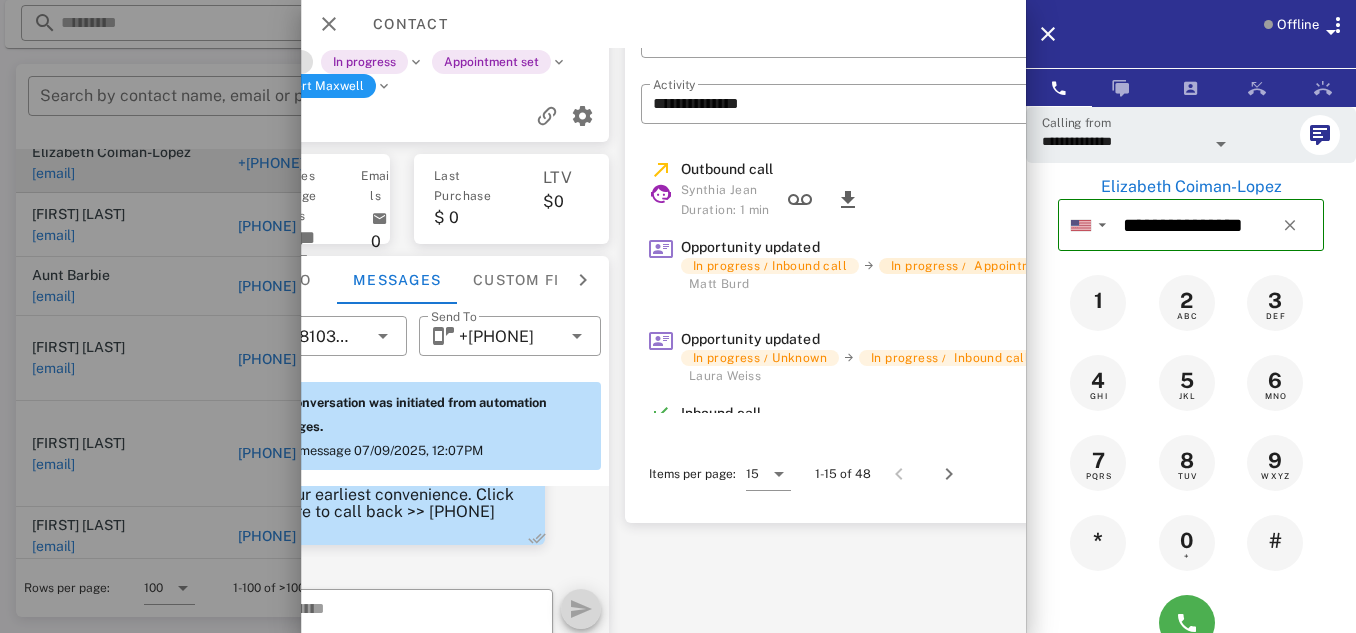 scroll, scrollTop: 102, scrollLeft: 364, axis: both 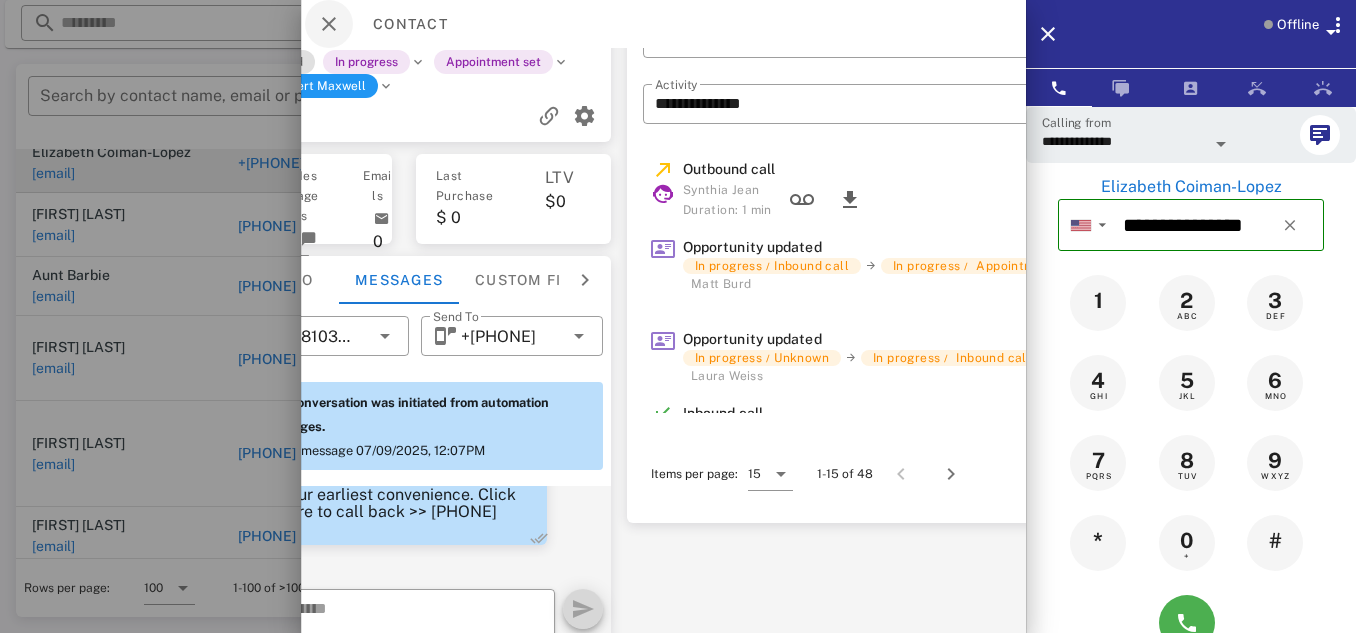click at bounding box center [329, 24] 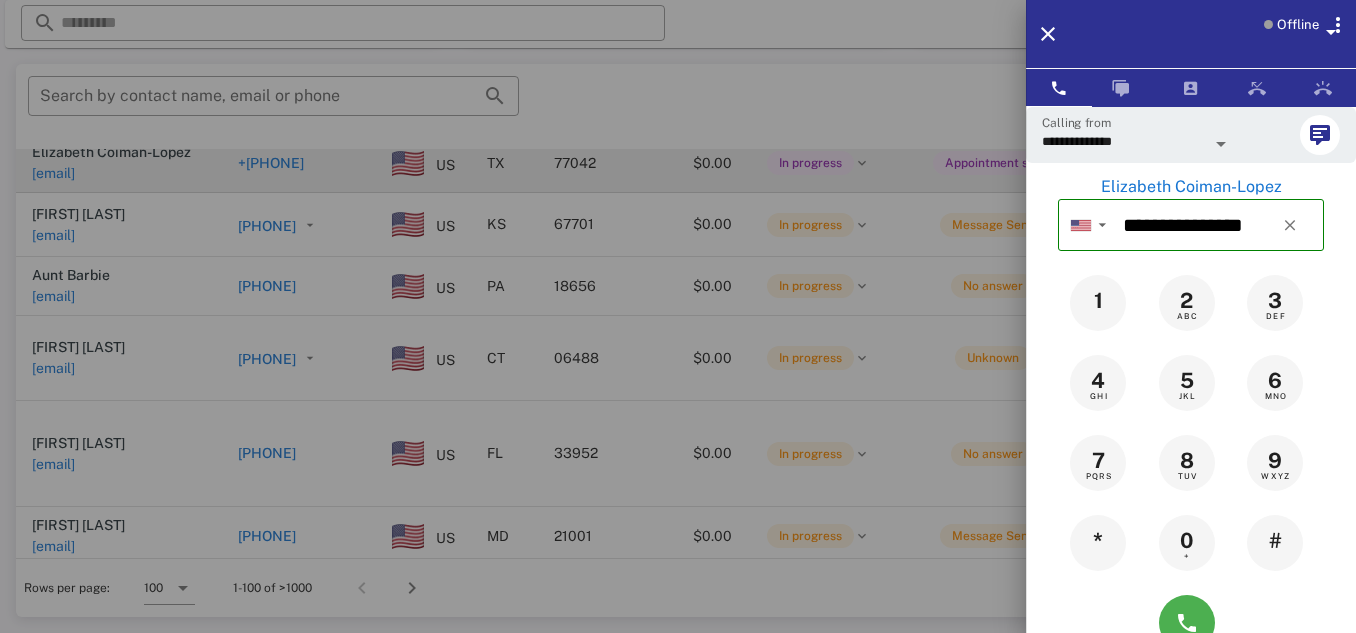 click at bounding box center (678, 316) 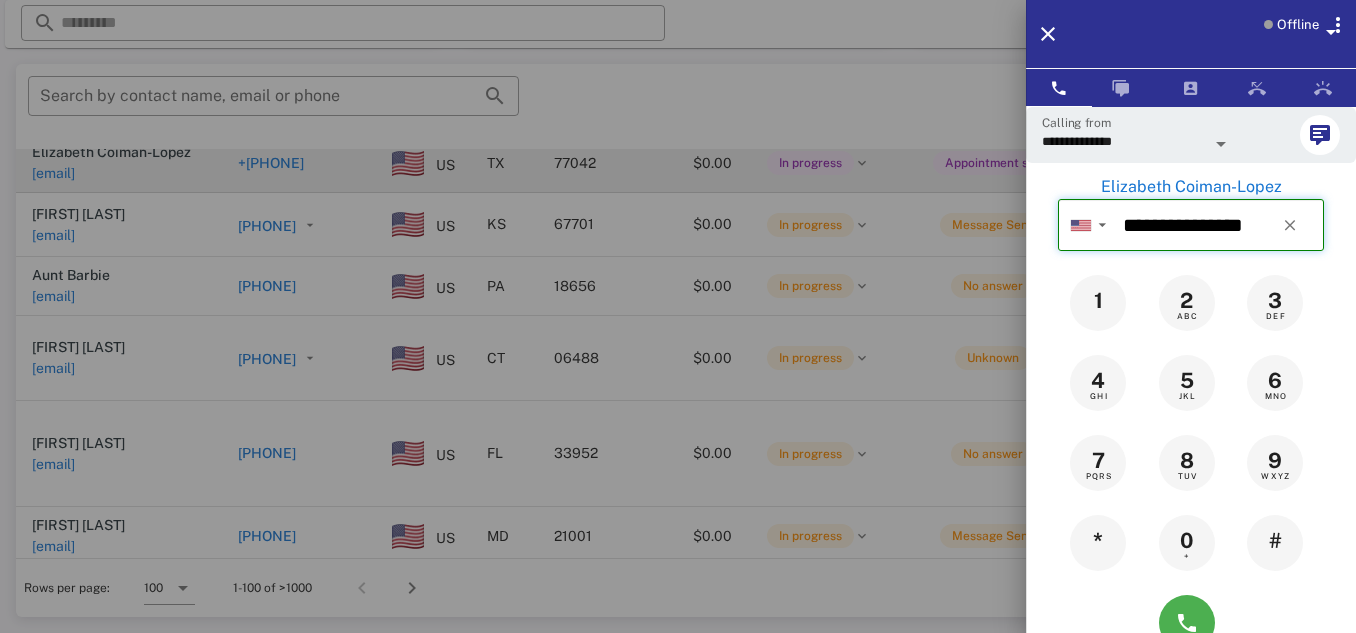 type 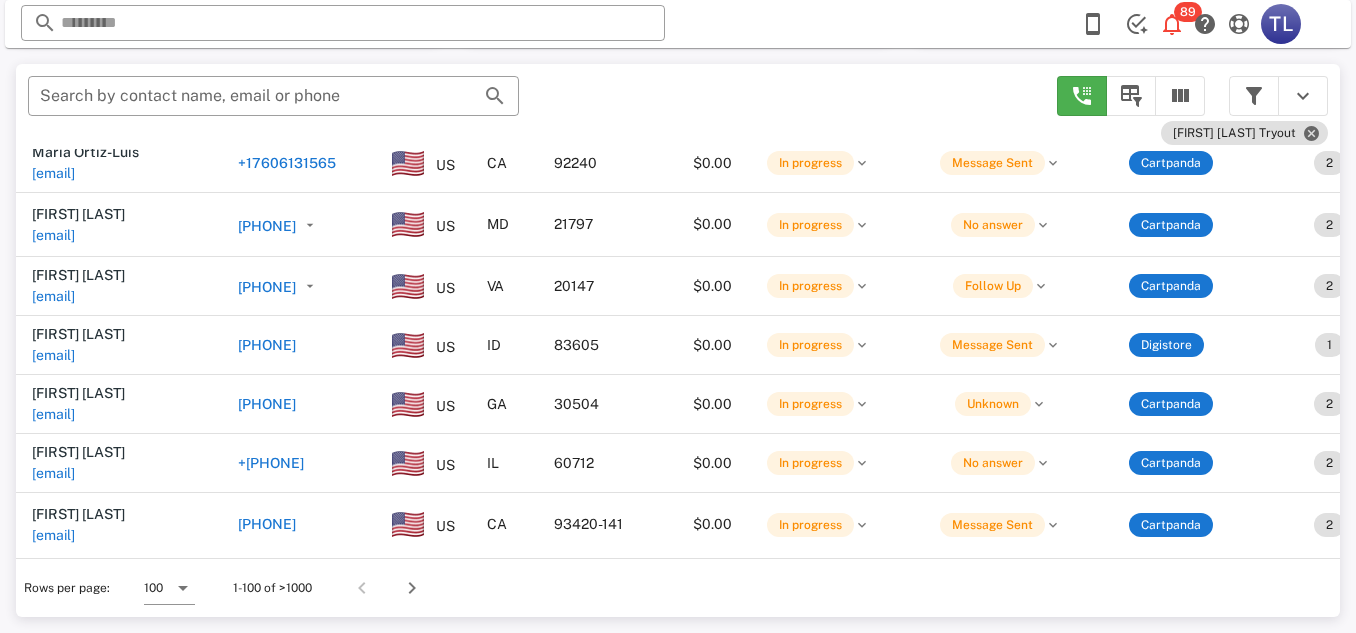 scroll, scrollTop: 7155, scrollLeft: 0, axis: vertical 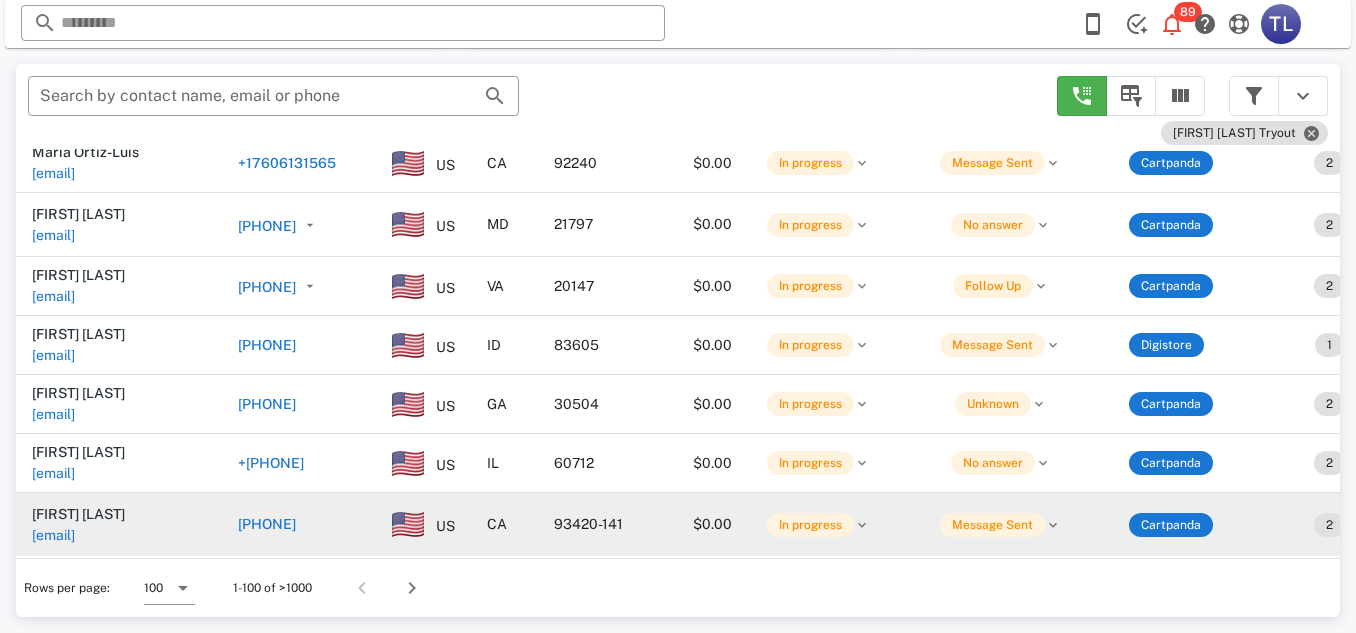click at bounding box center [408, 524] 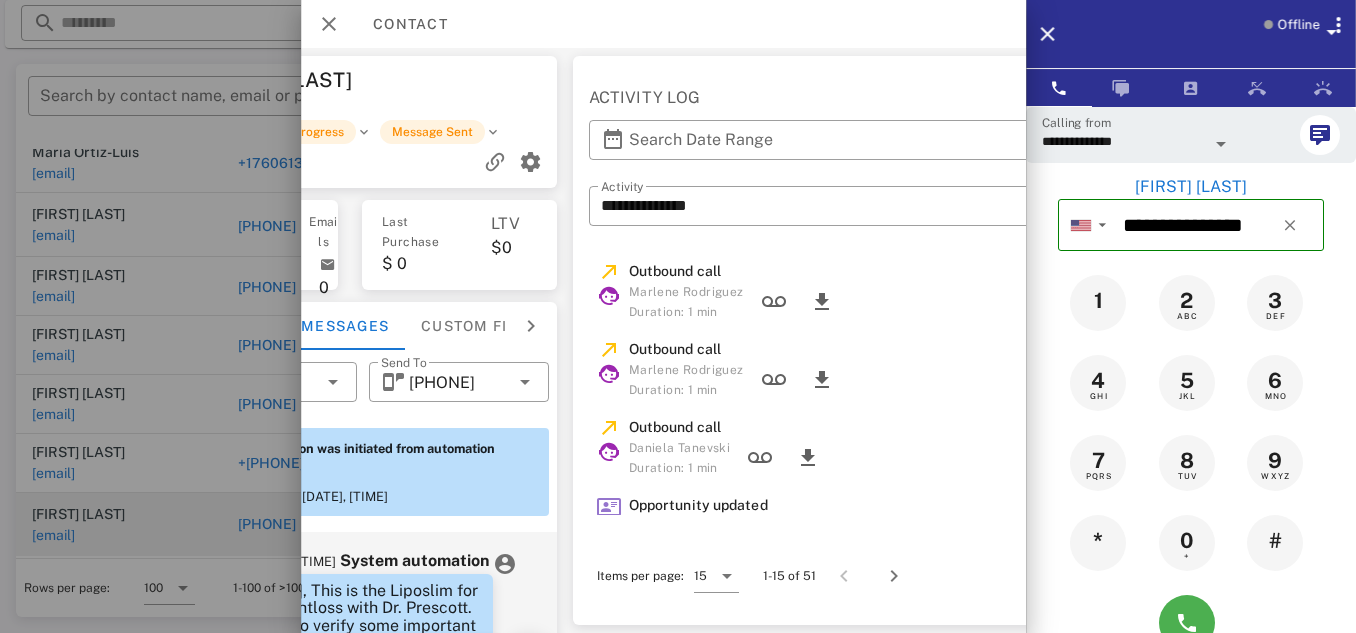 scroll, scrollTop: 0, scrollLeft: 489, axis: horizontal 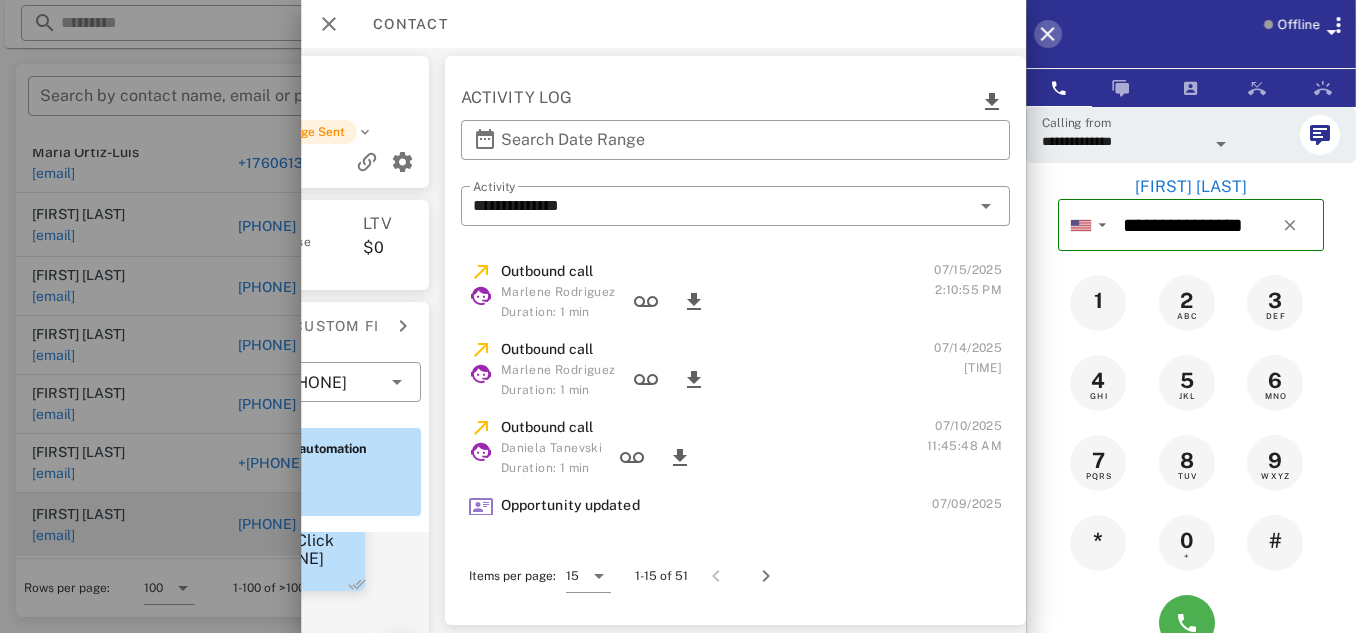 click at bounding box center [1048, 34] 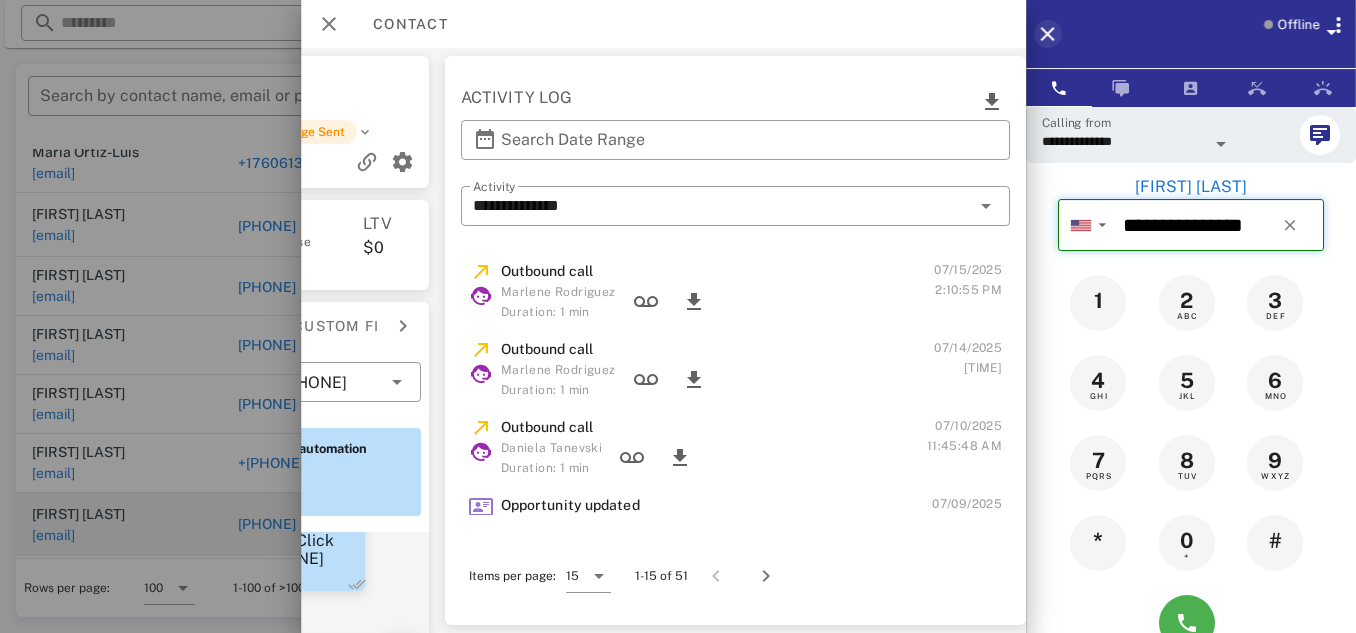 type 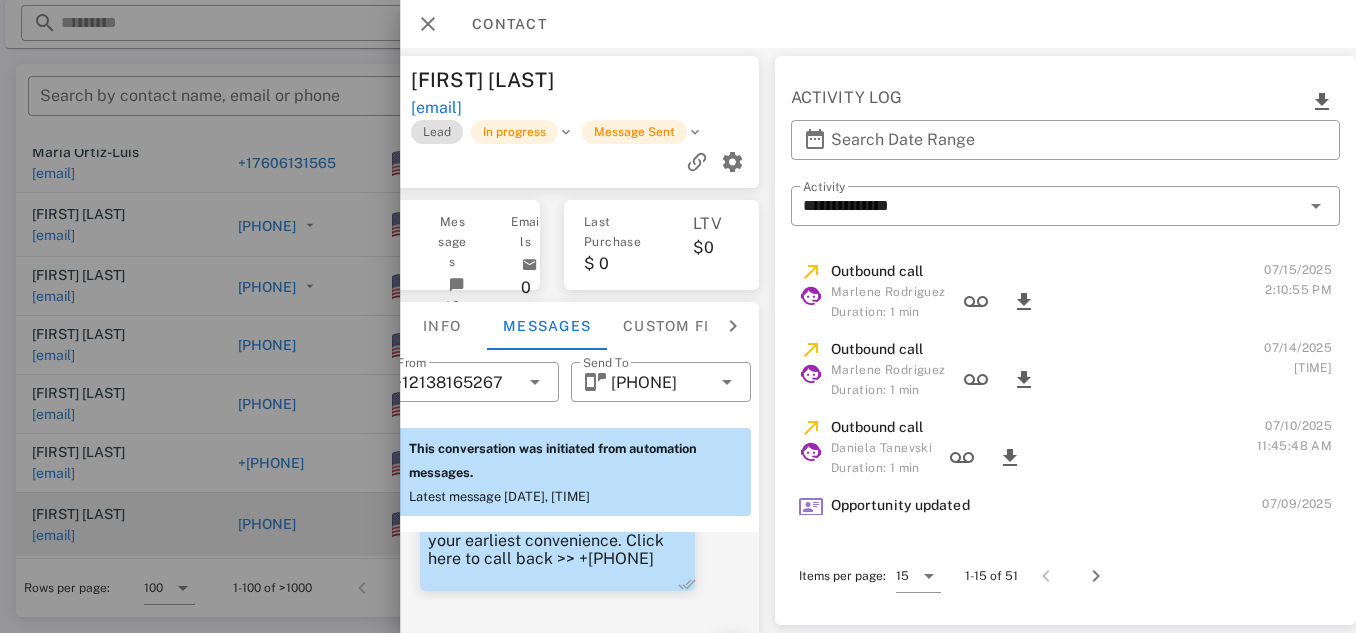 scroll, scrollTop: 0, scrollLeft: 337, axis: horizontal 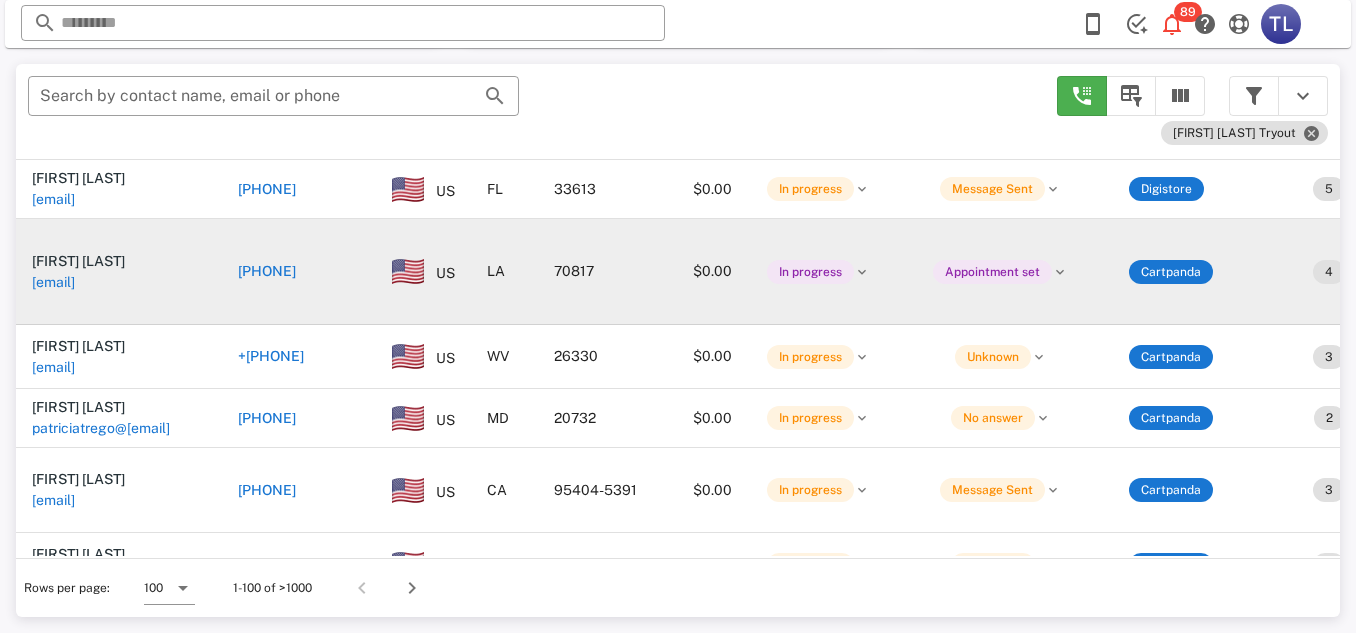 click on "LA" at bounding box center [504, 272] 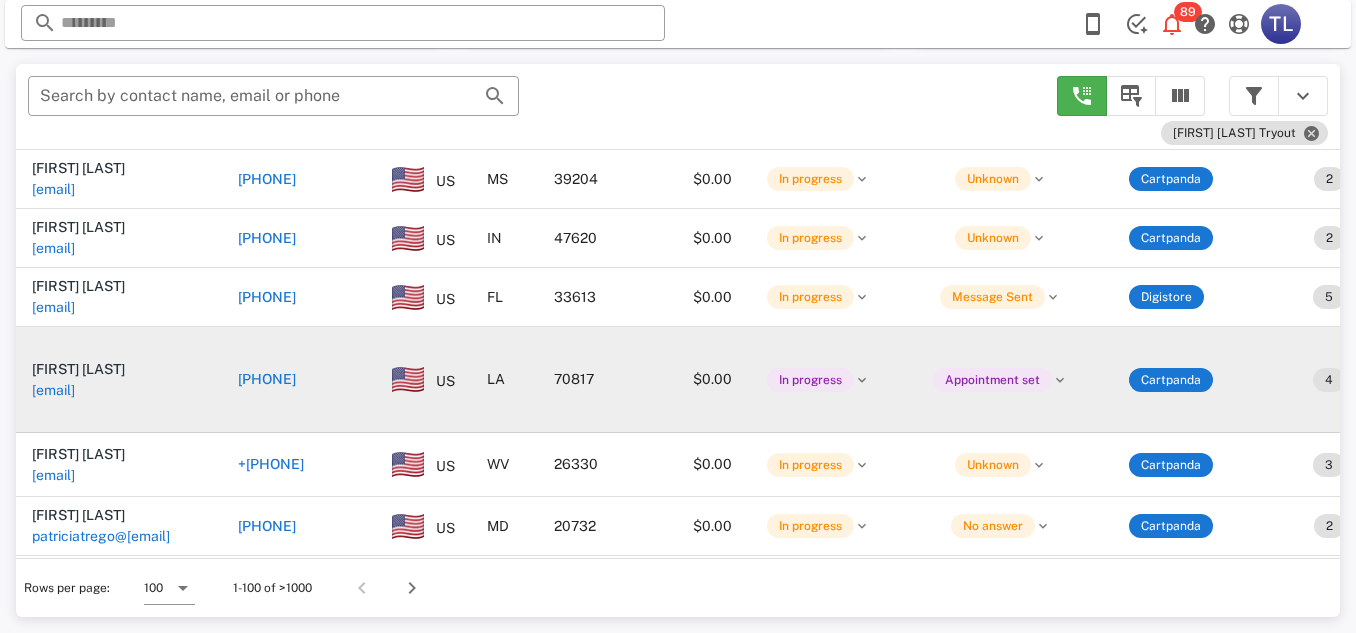 scroll, scrollTop: 6543, scrollLeft: 0, axis: vertical 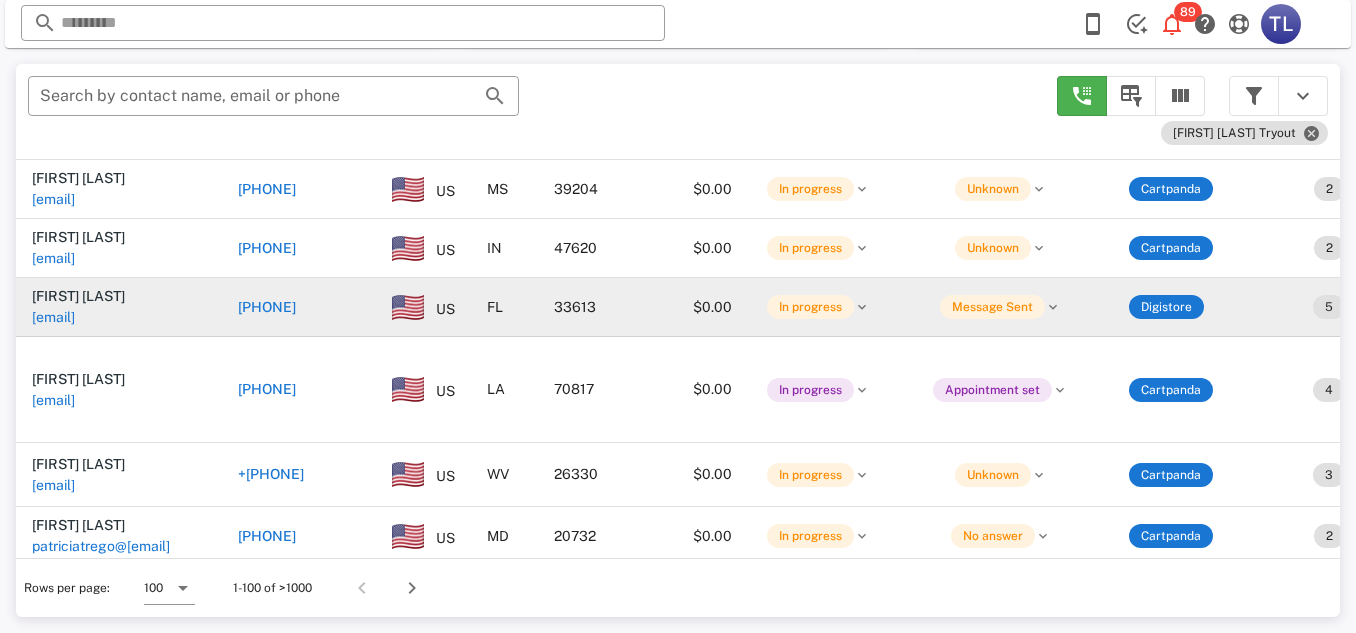 click on "FL" at bounding box center (504, 307) 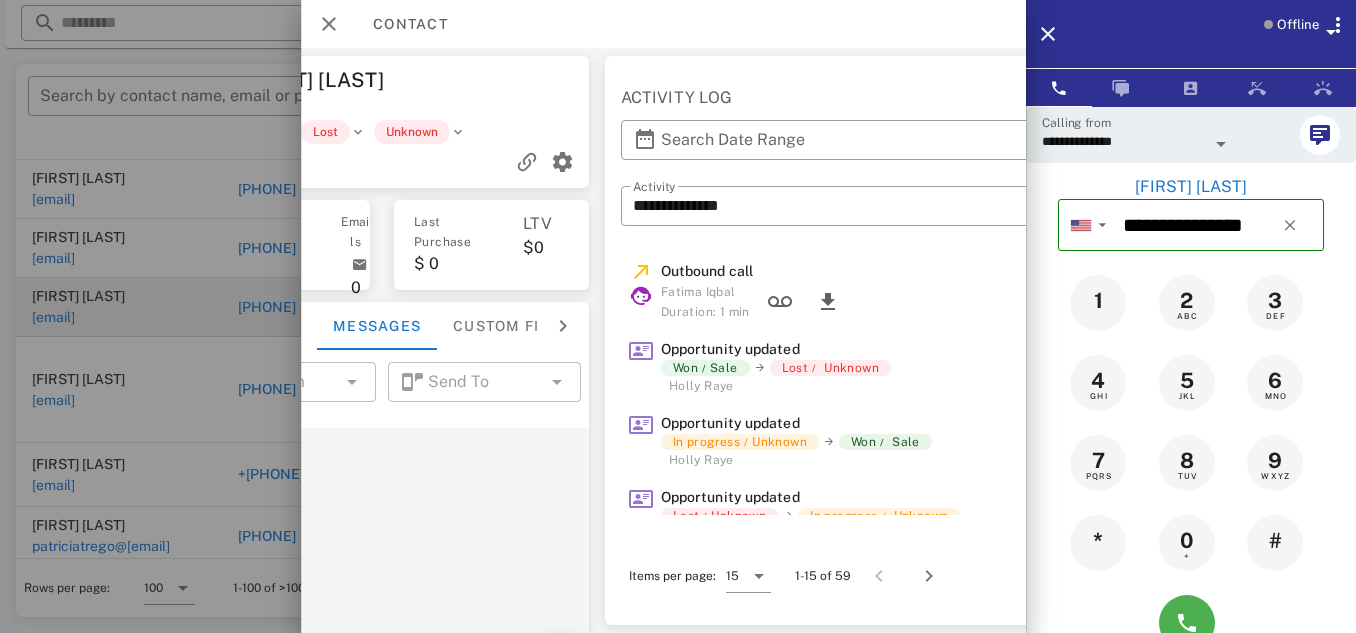 scroll, scrollTop: 0, scrollLeft: 411, axis: horizontal 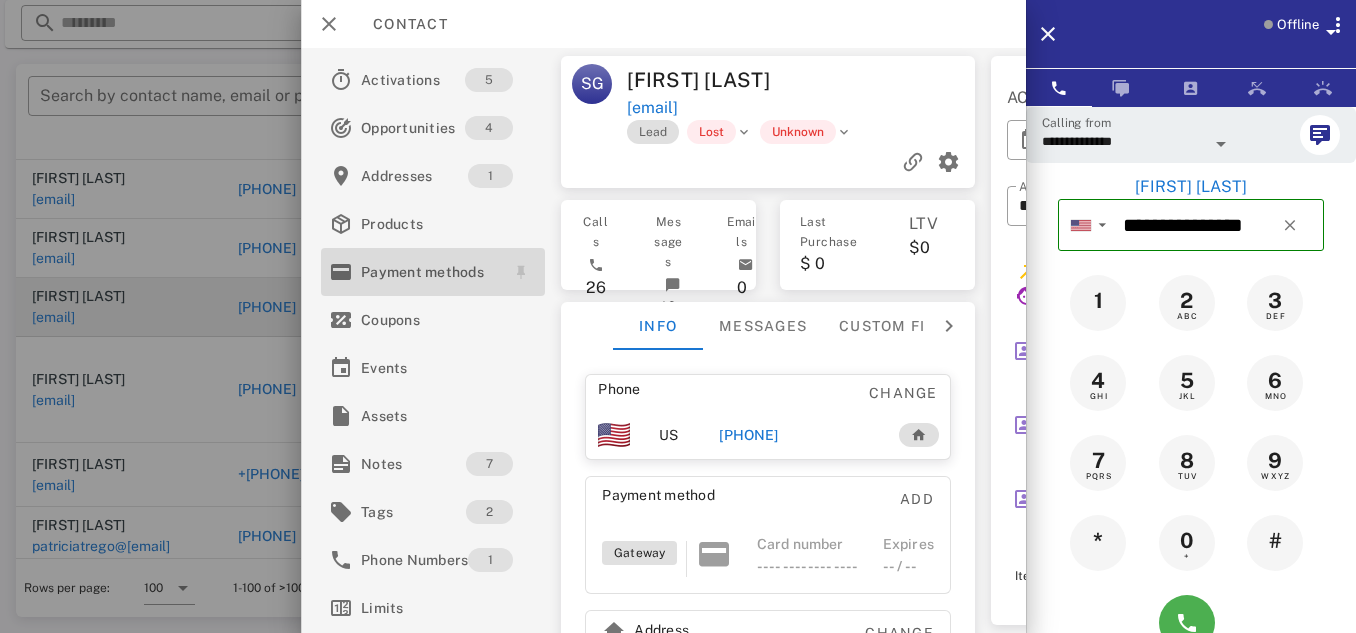 click on "Payment methods" at bounding box center (429, 272) 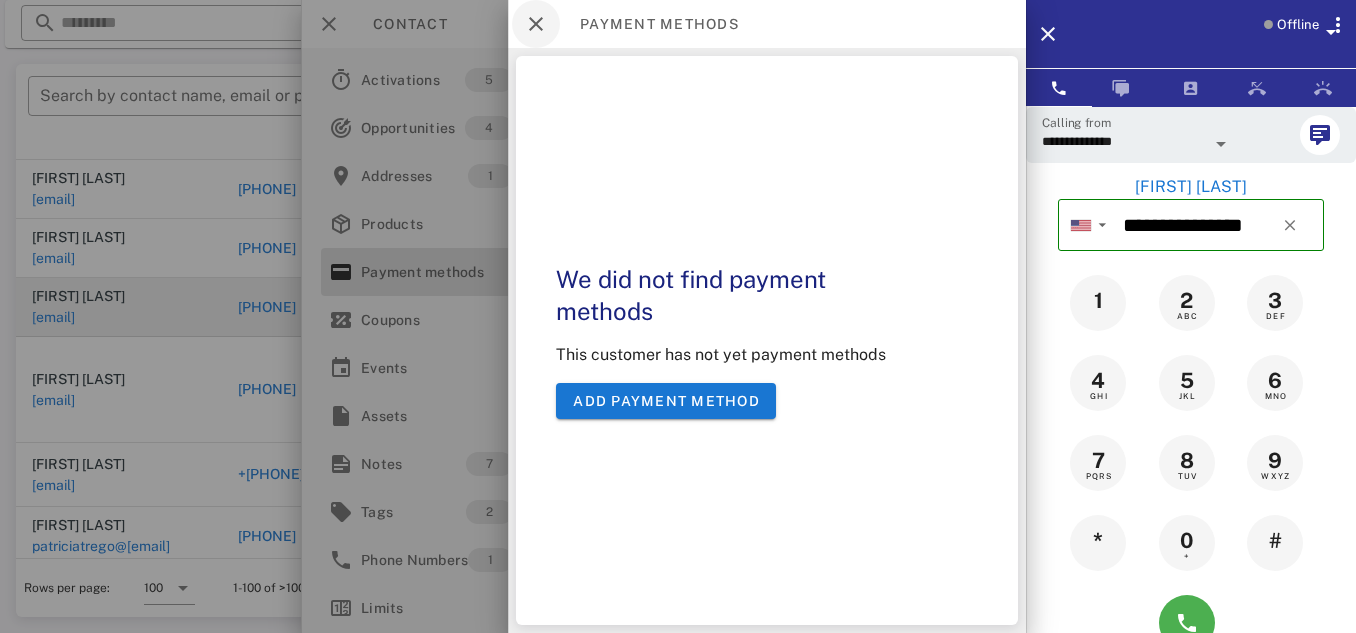 click at bounding box center (536, 24) 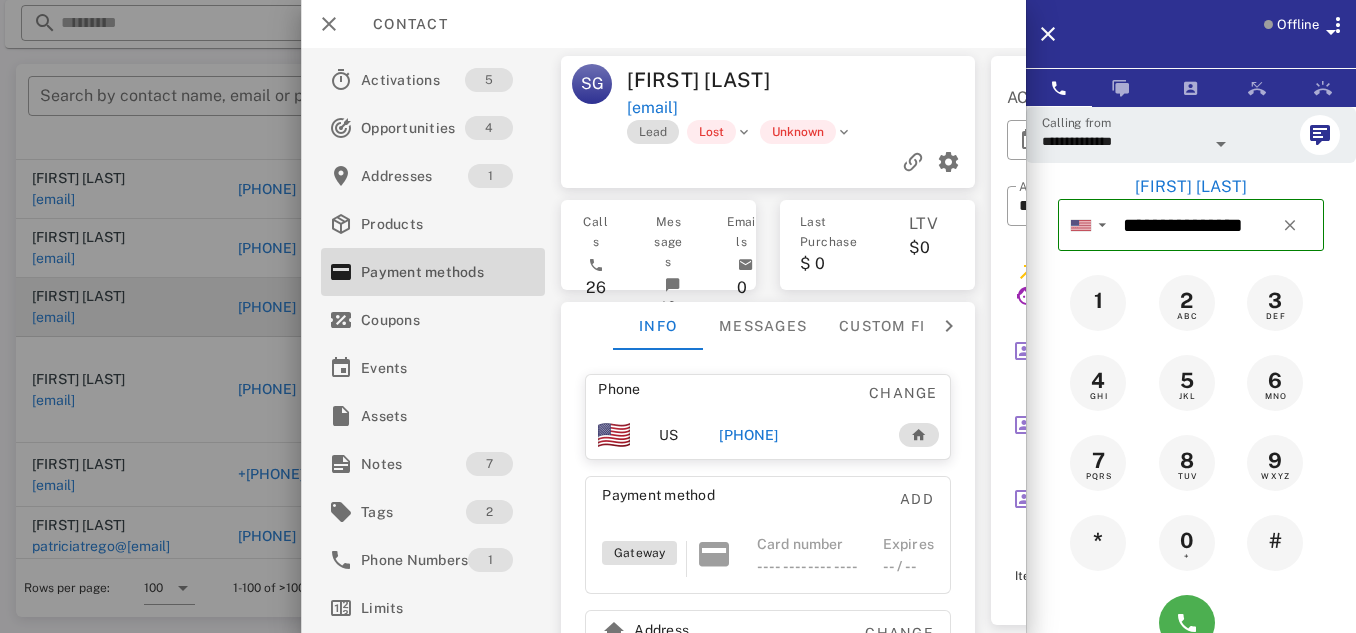 click at bounding box center (678, 316) 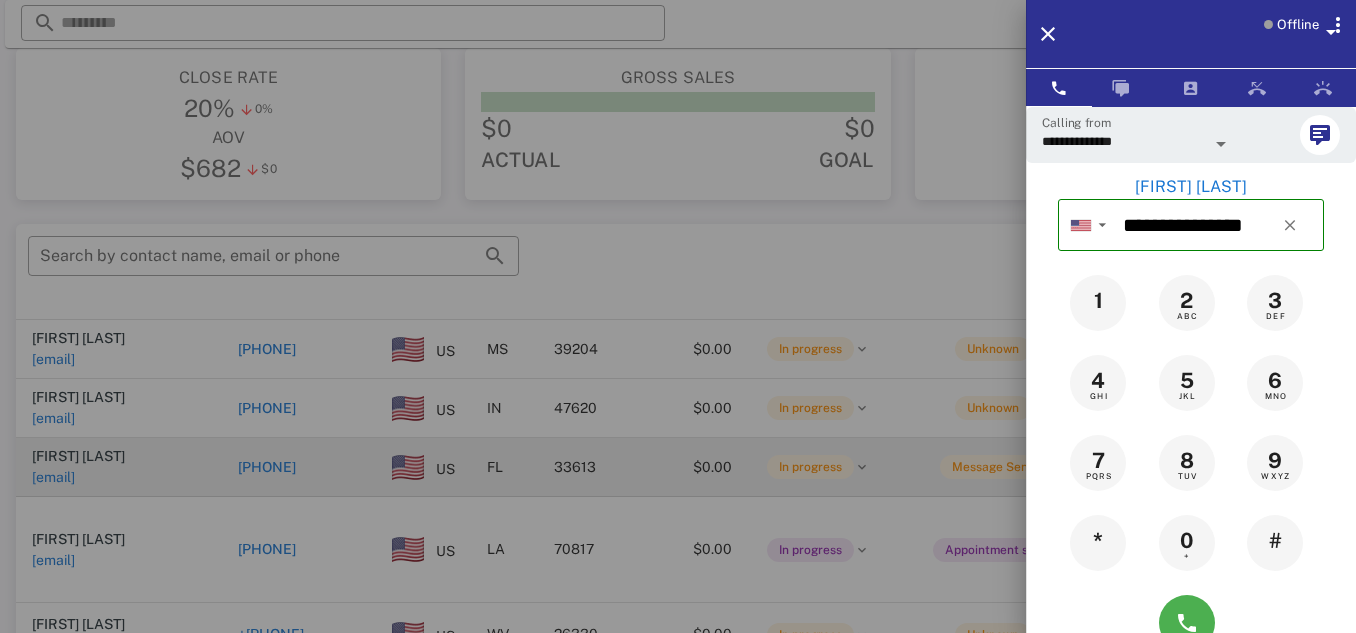 scroll, scrollTop: 218, scrollLeft: 0, axis: vertical 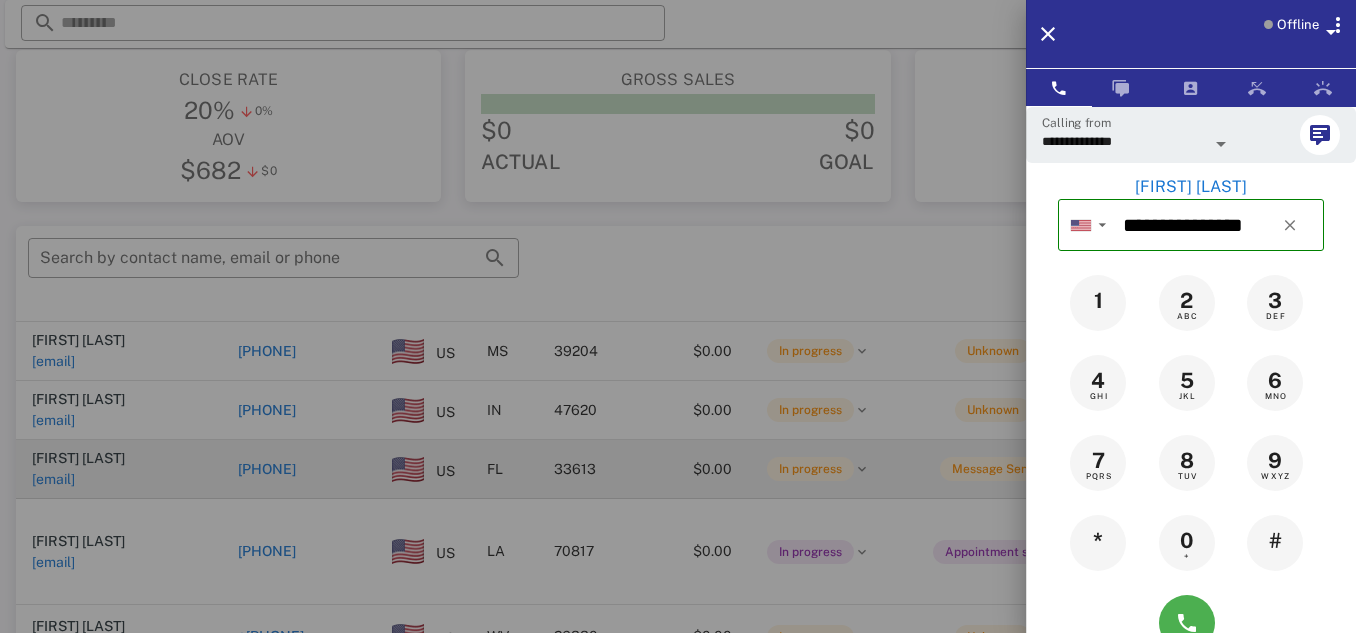 click at bounding box center (678, 316) 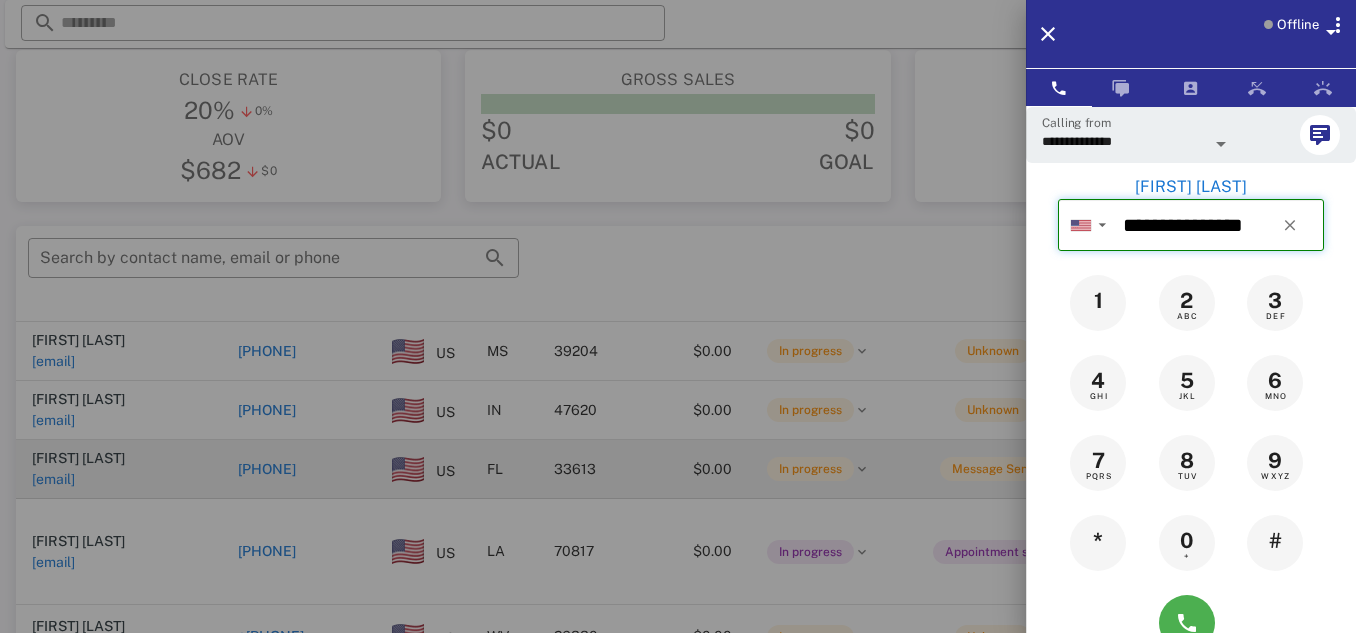 type 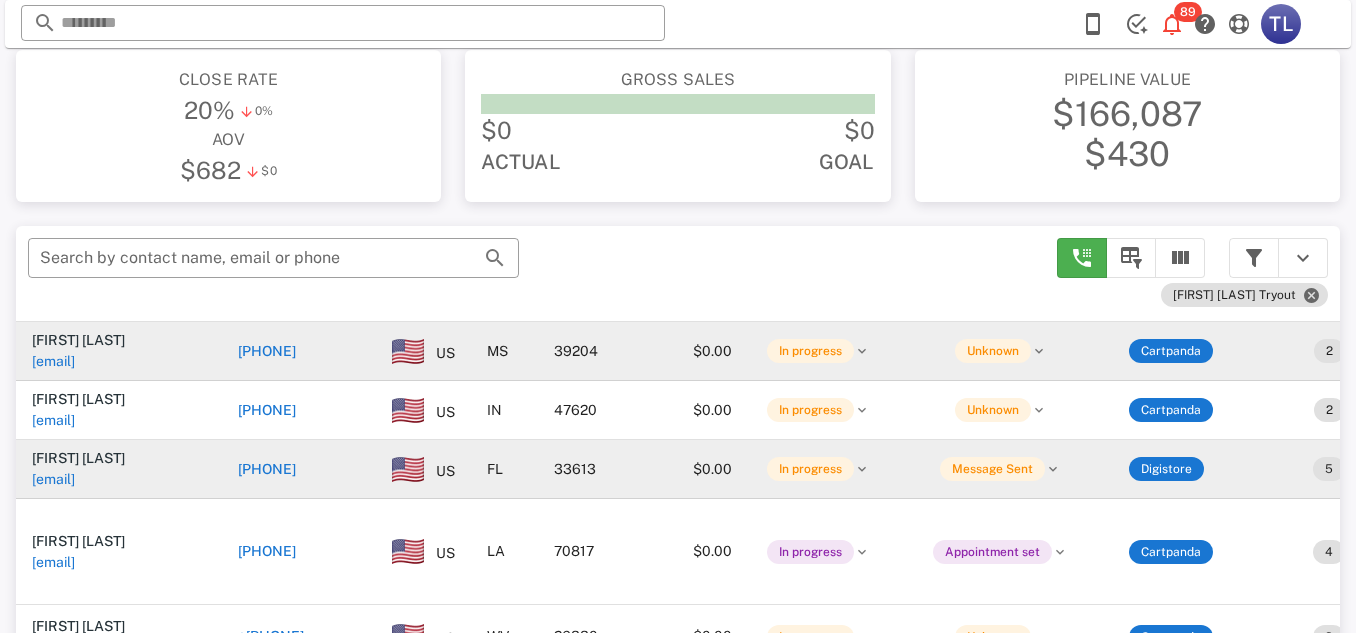 click on "MS" at bounding box center (504, 351) 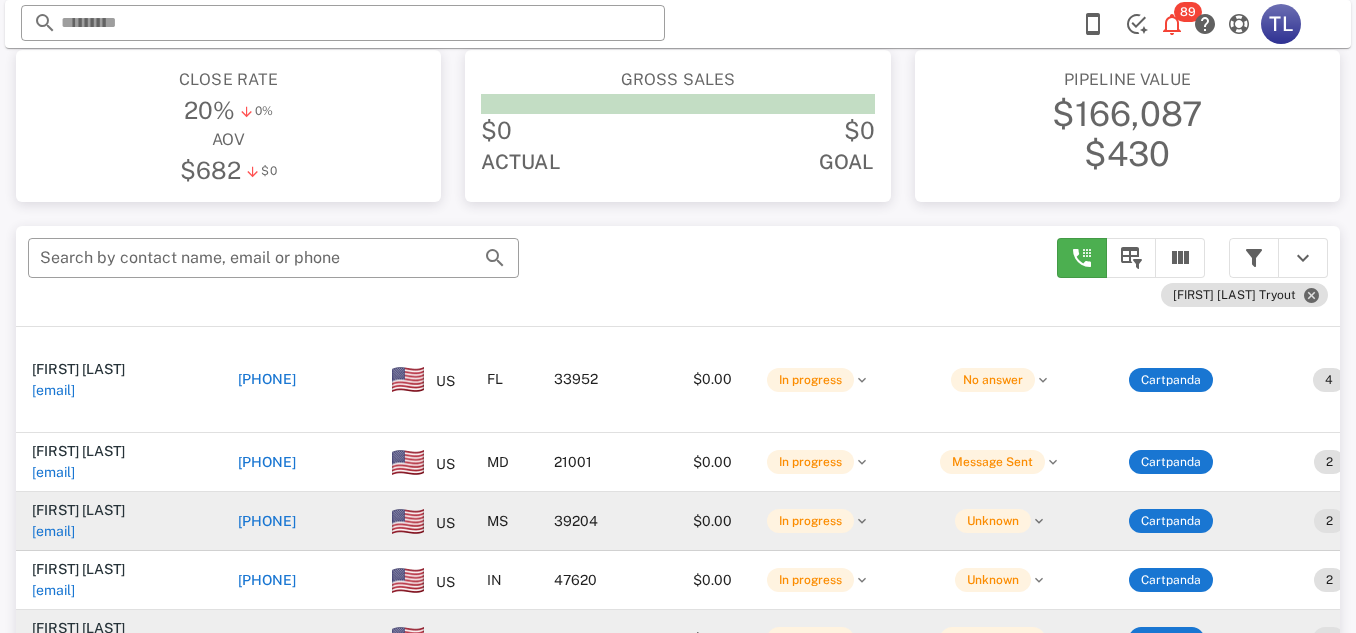 scroll, scrollTop: 6372, scrollLeft: 0, axis: vertical 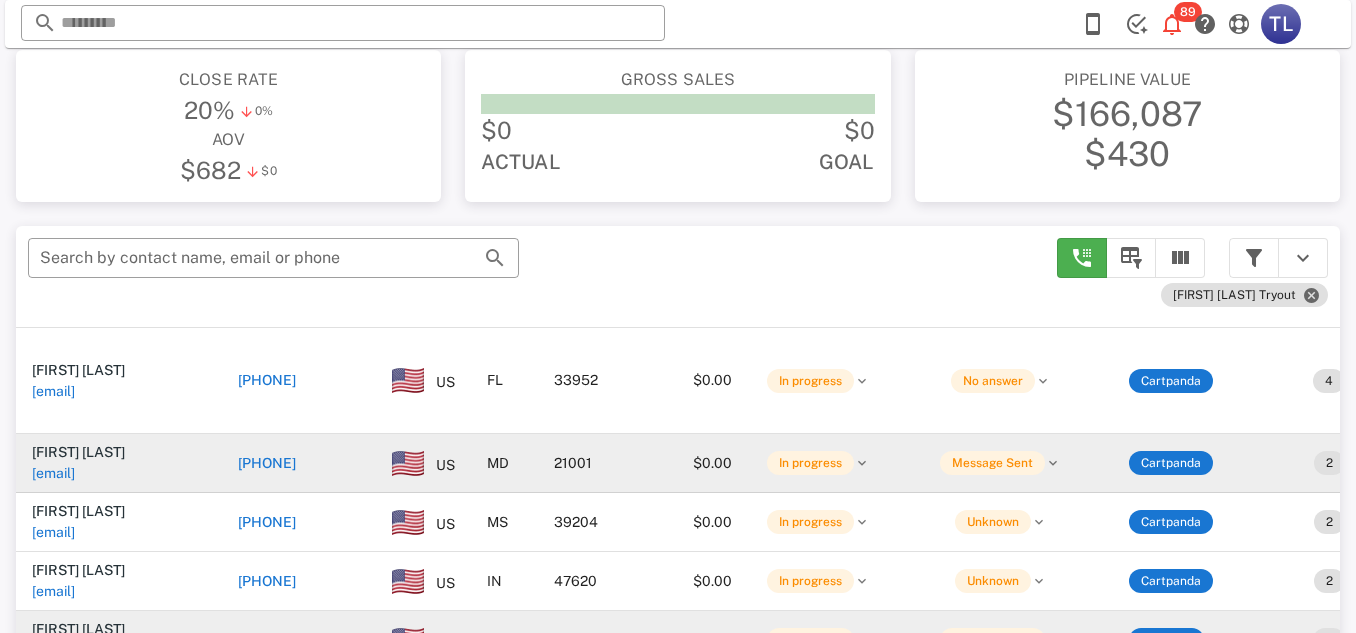 click on "[PHONE]" at bounding box center [267, 463] 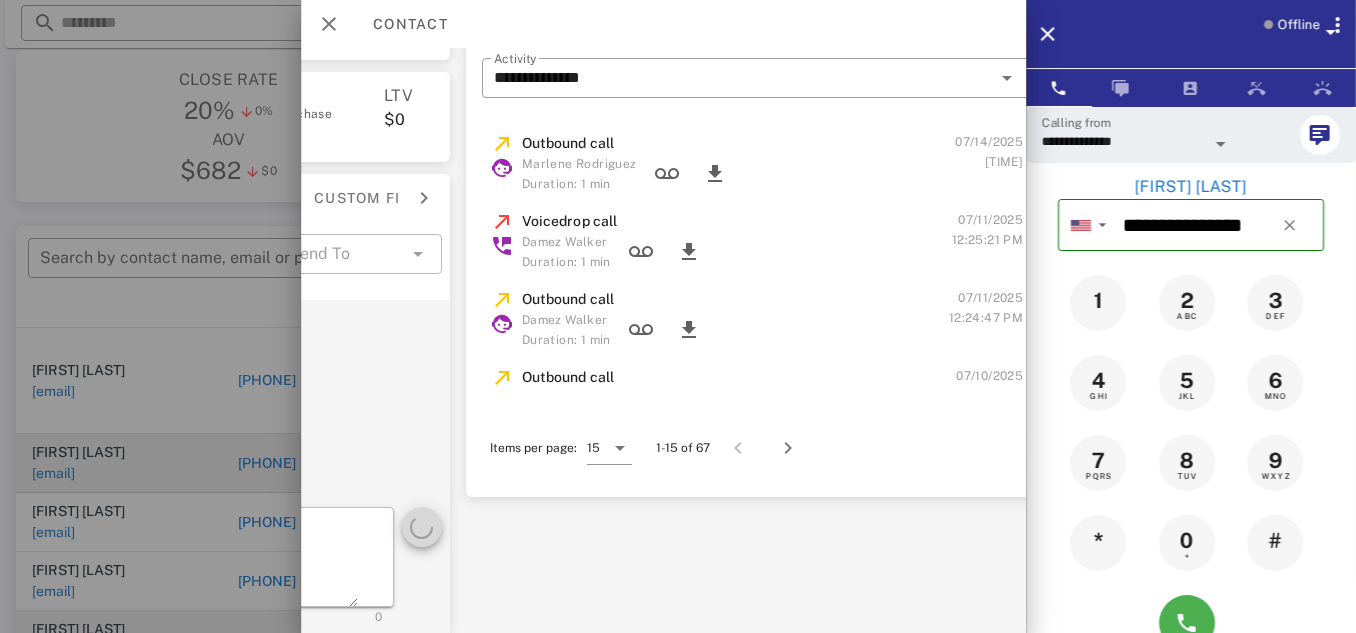 scroll, scrollTop: 164, scrollLeft: 565, axis: both 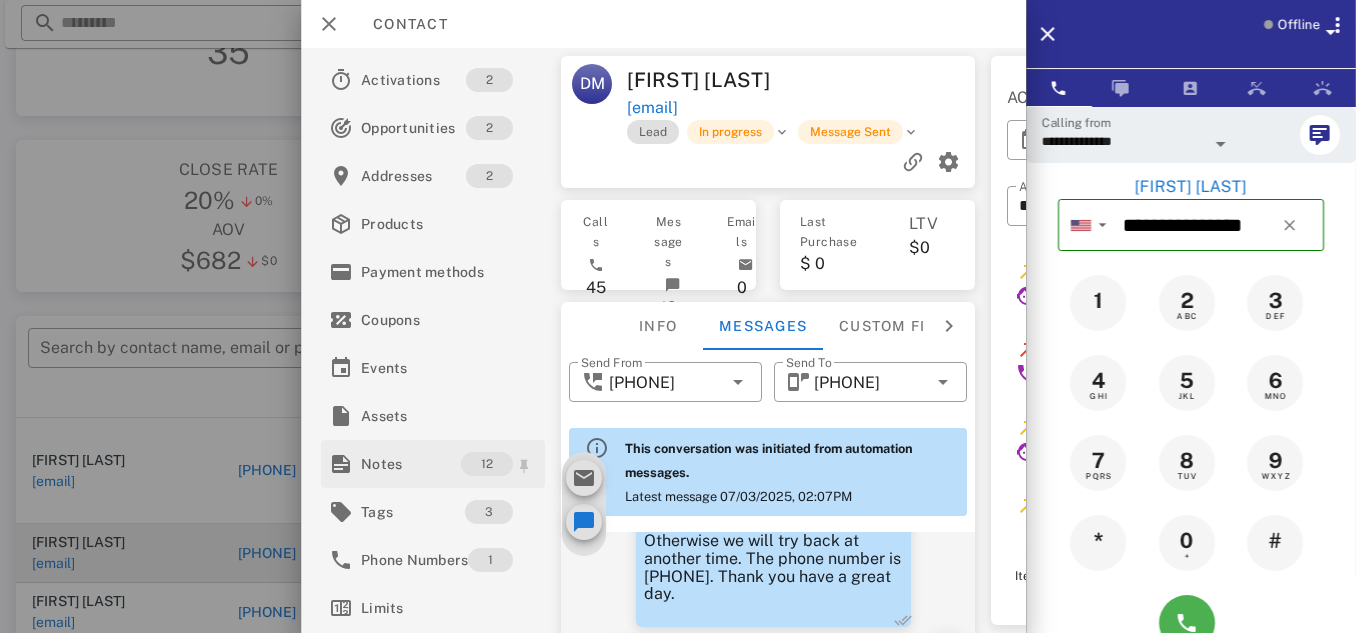 click on "Notes" at bounding box center [411, 464] 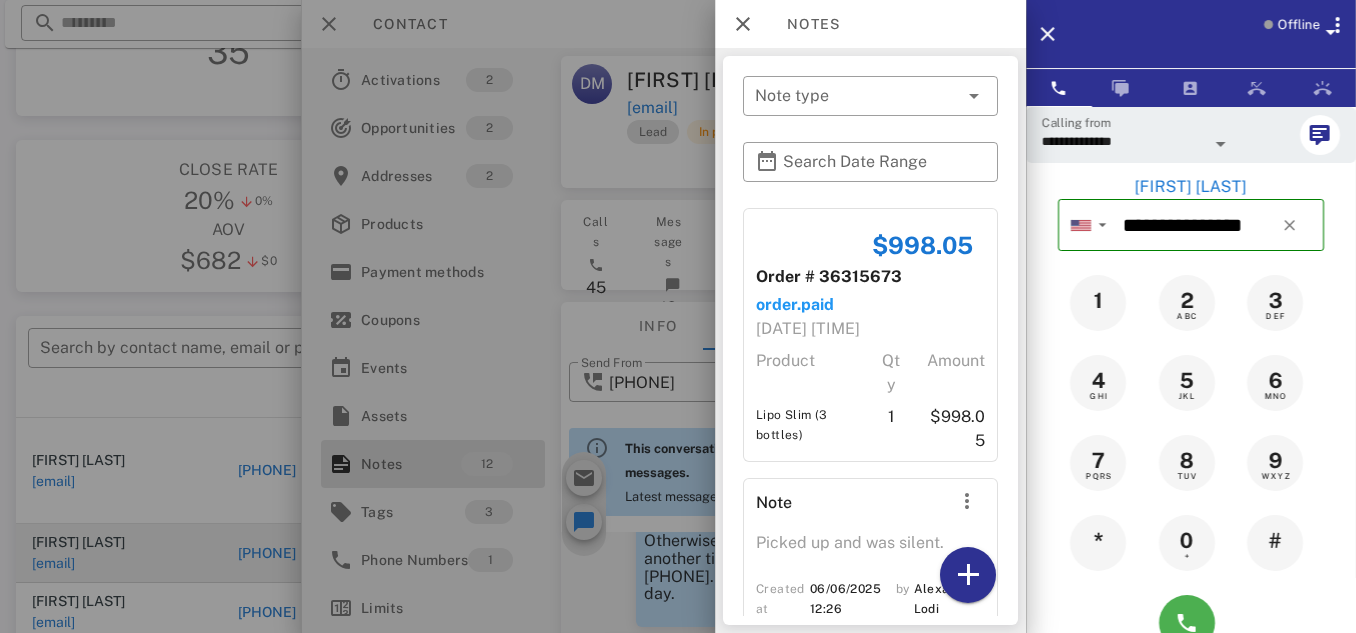 click at bounding box center (678, 316) 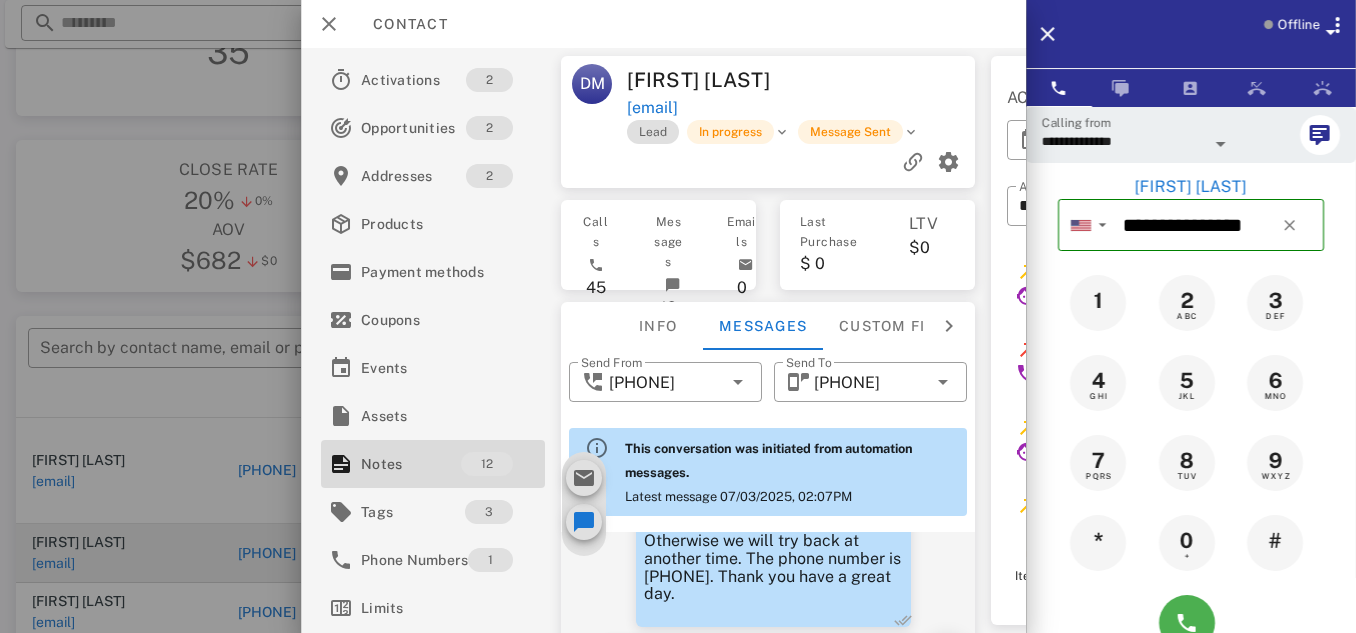 click at bounding box center (678, 316) 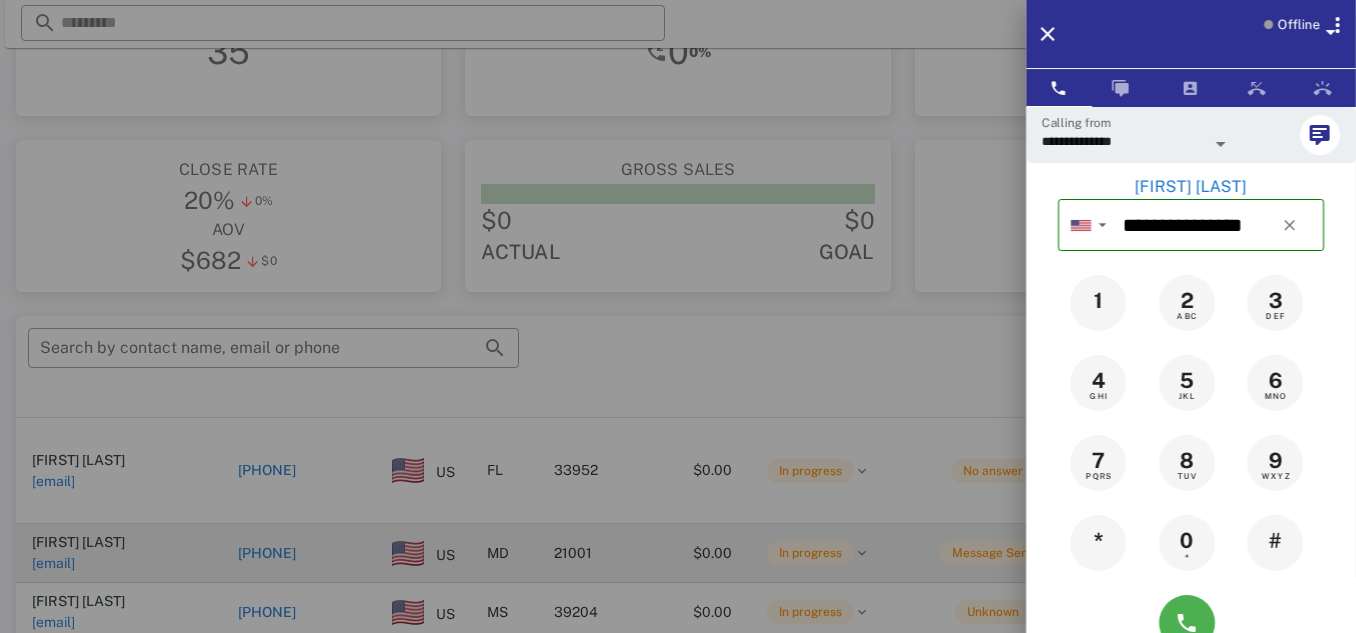 click at bounding box center [678, 316] 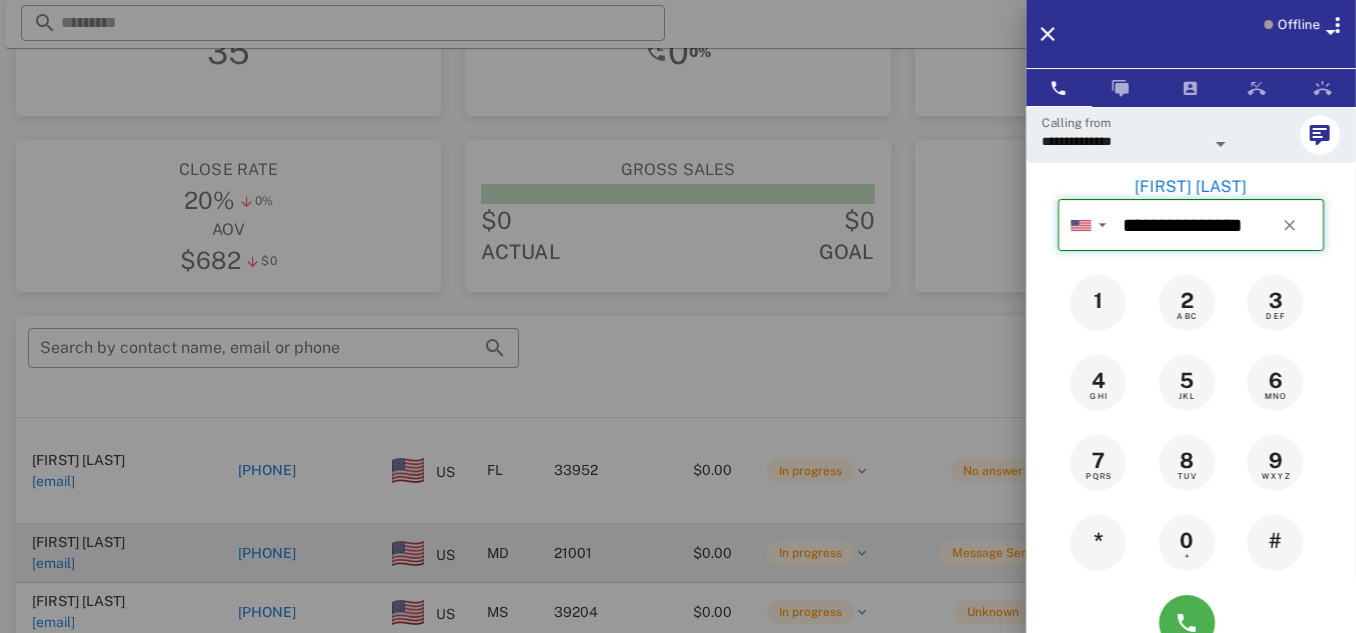 type 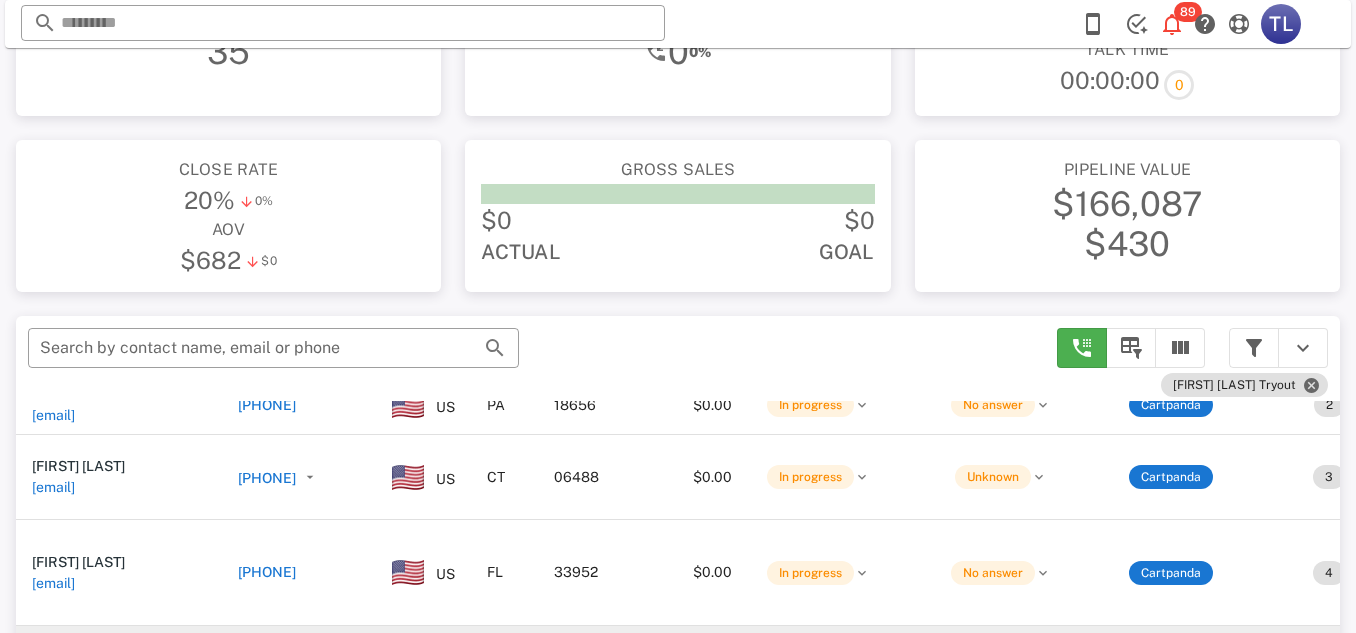 scroll, scrollTop: 6260, scrollLeft: 0, axis: vertical 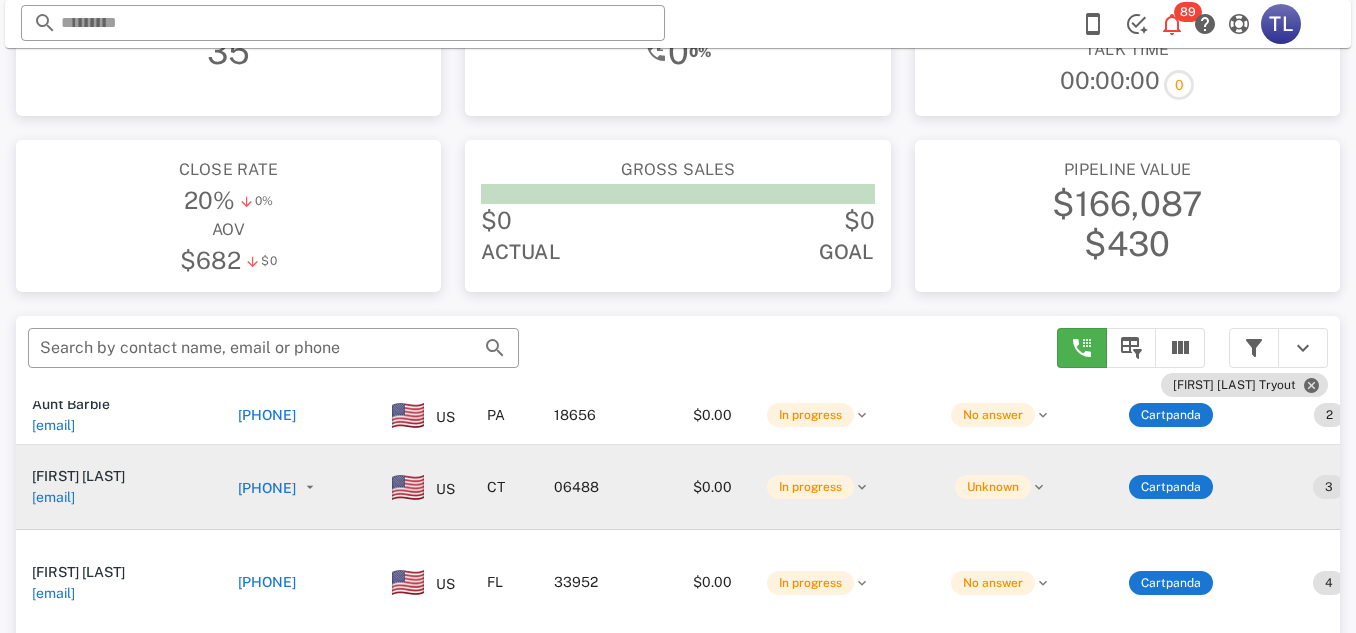 click on "+12035869363" at bounding box center [267, 488] 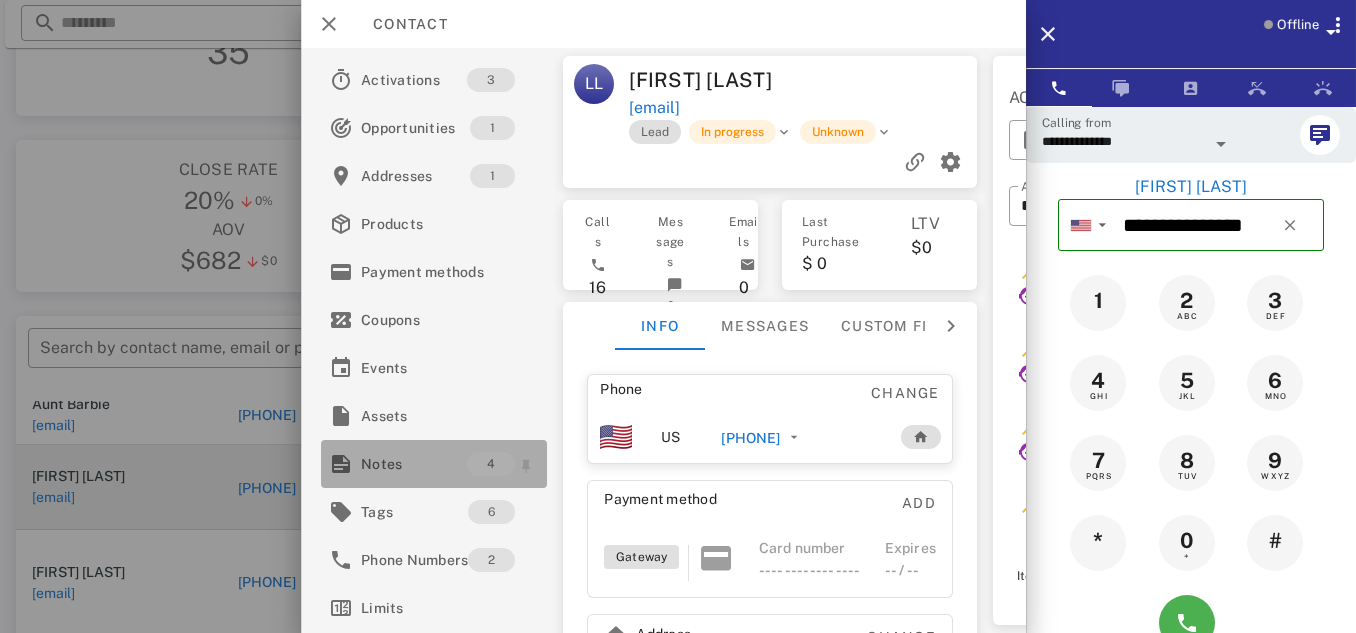 click on "Notes" at bounding box center [414, 464] 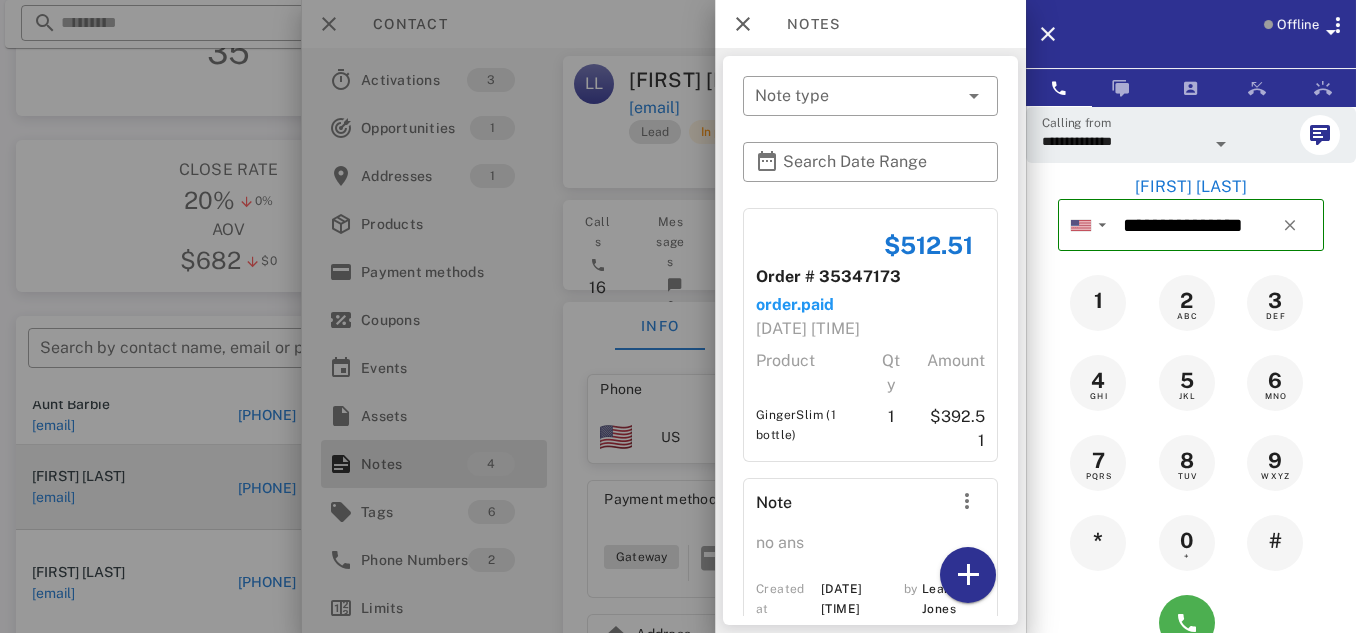 click at bounding box center [678, 316] 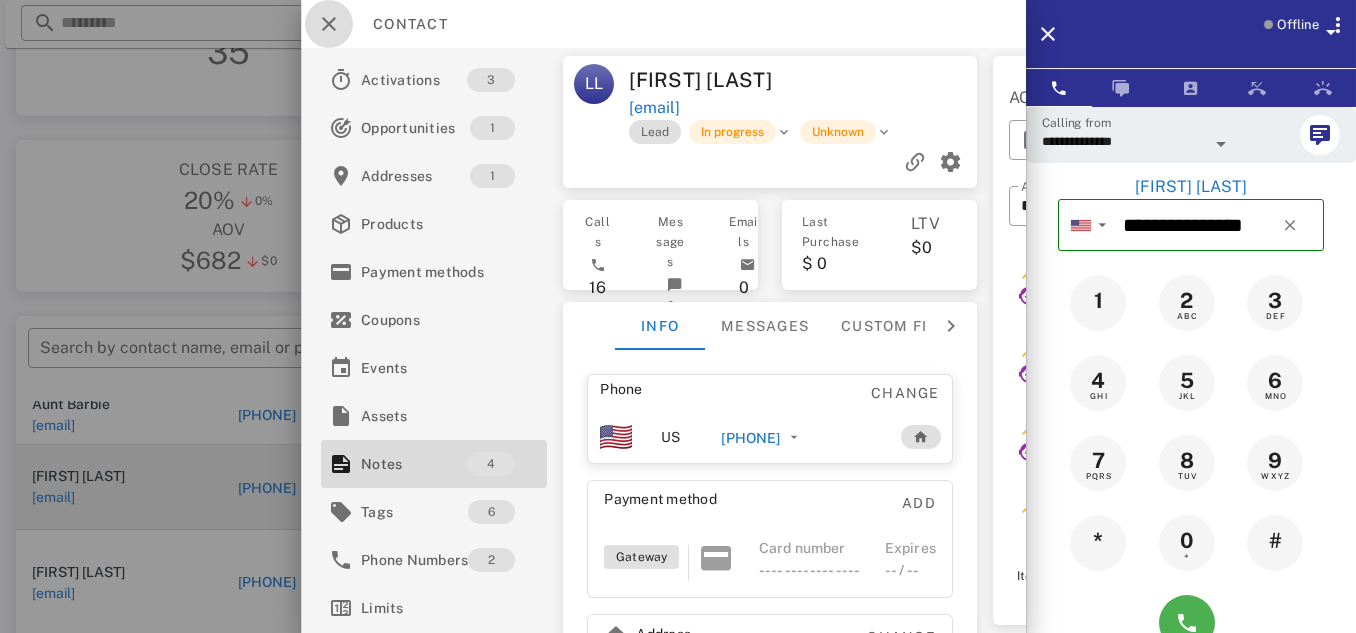 click at bounding box center (329, 24) 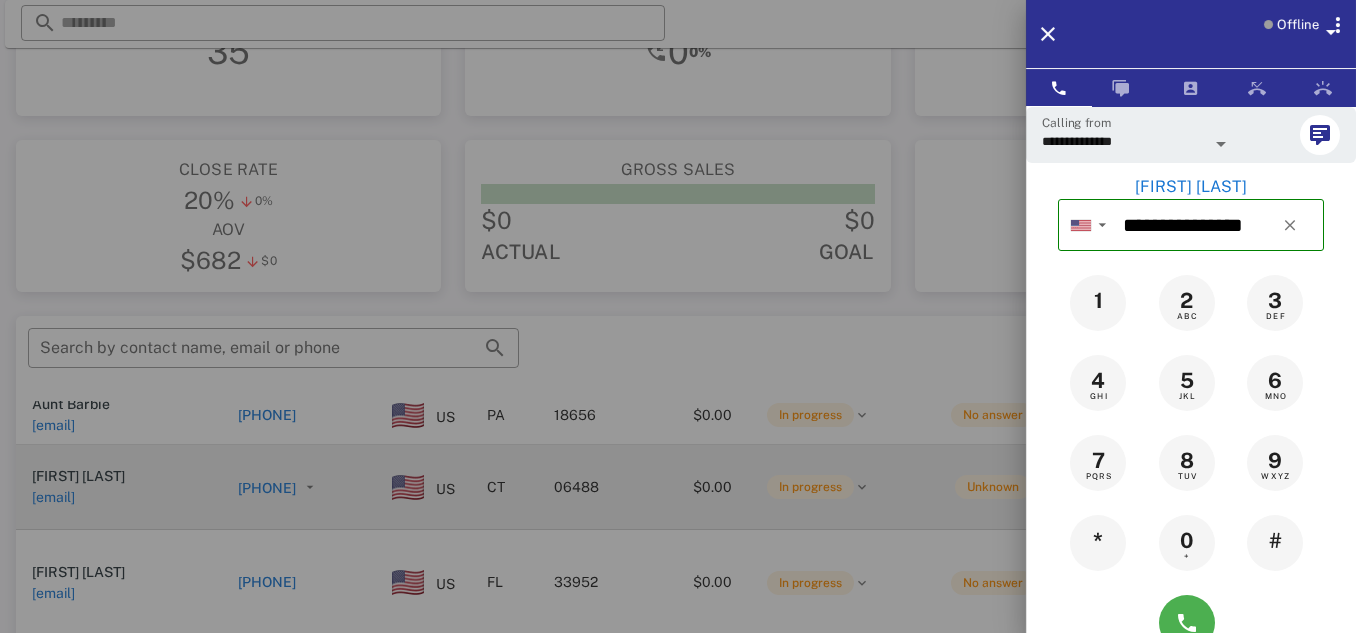 click at bounding box center [678, 316] 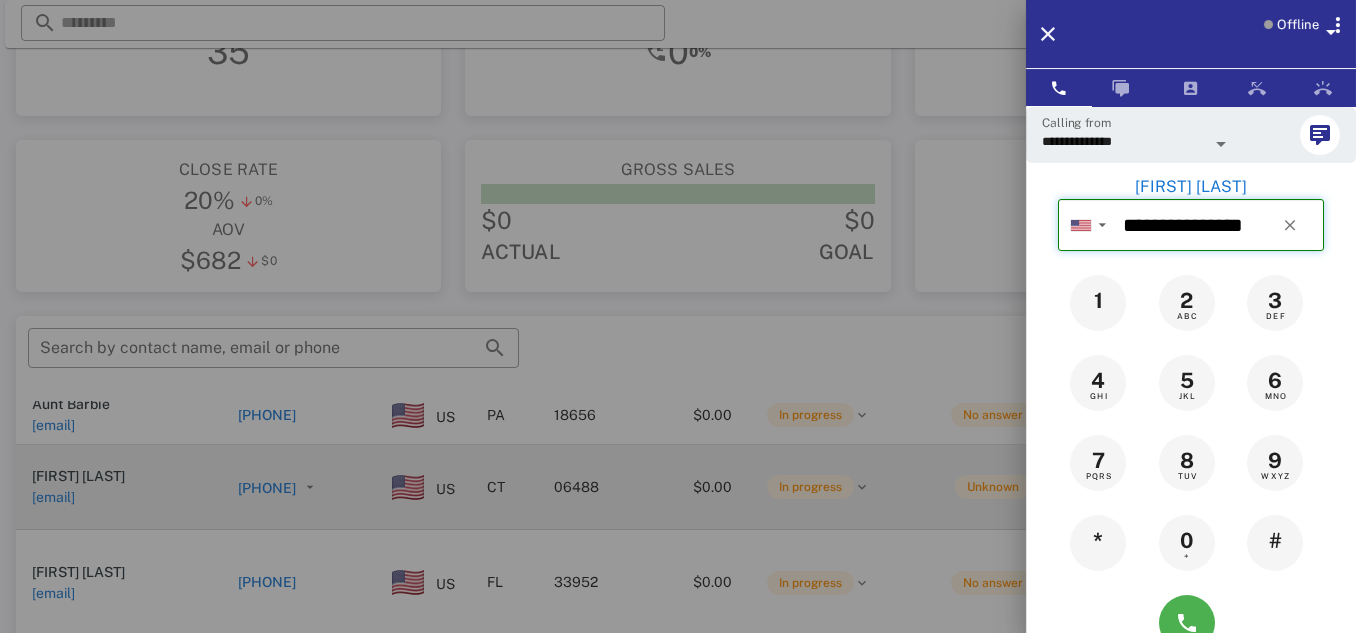 type 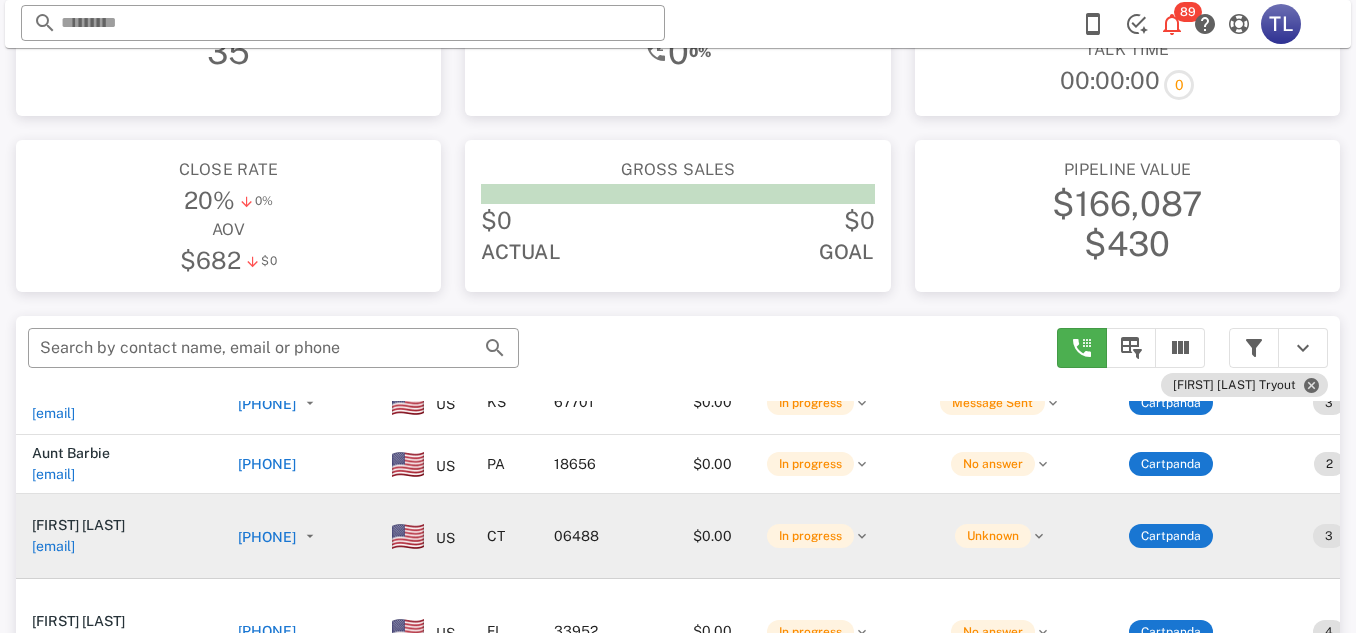 scroll, scrollTop: 6171, scrollLeft: 0, axis: vertical 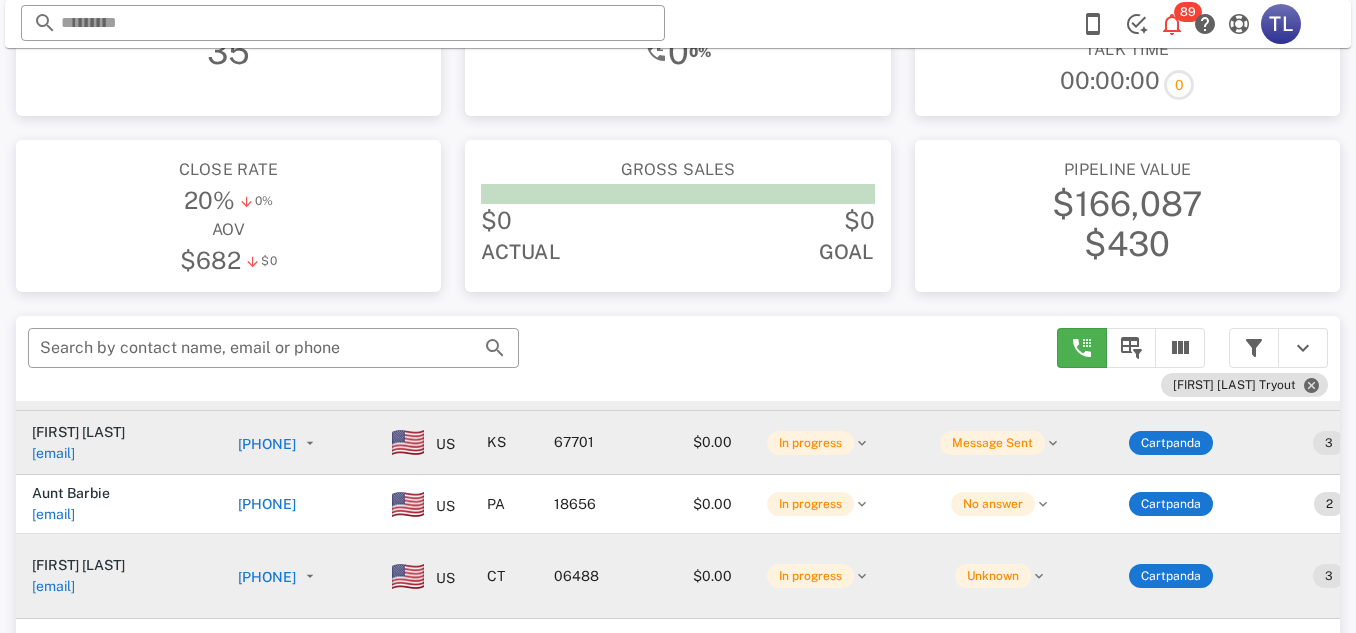 click on "[PHONE]" at bounding box center (267, 444) 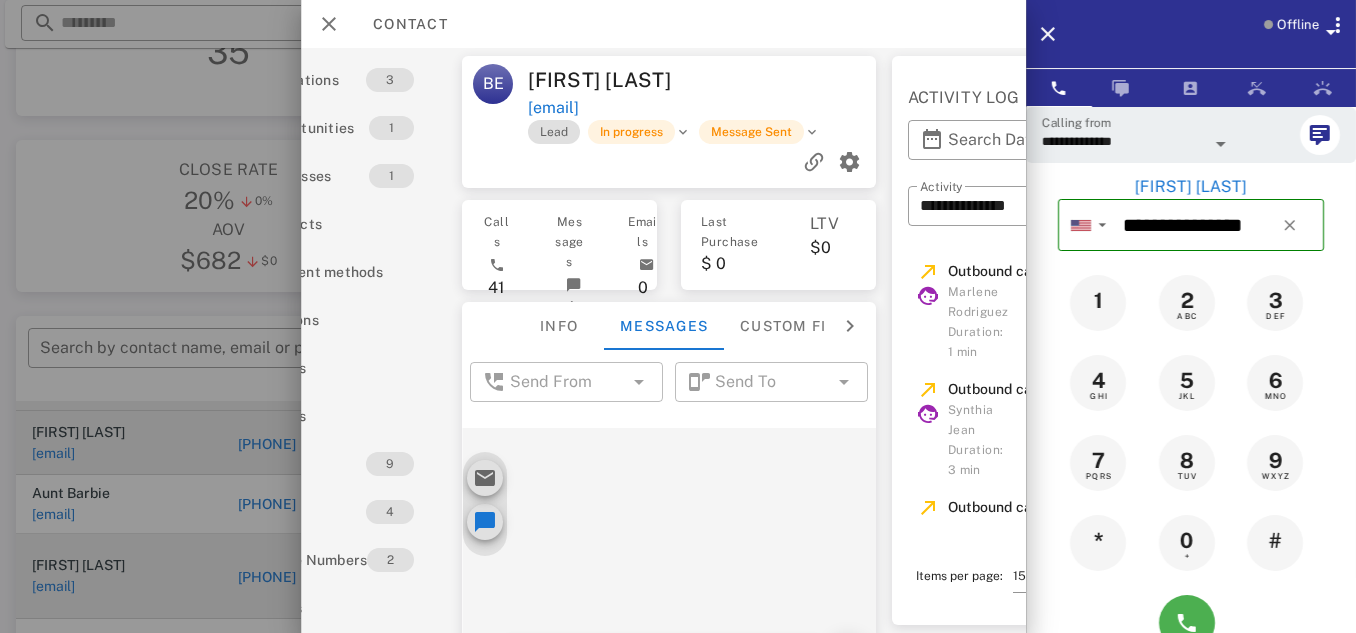 scroll, scrollTop: 0, scrollLeft: 352, axis: horizontal 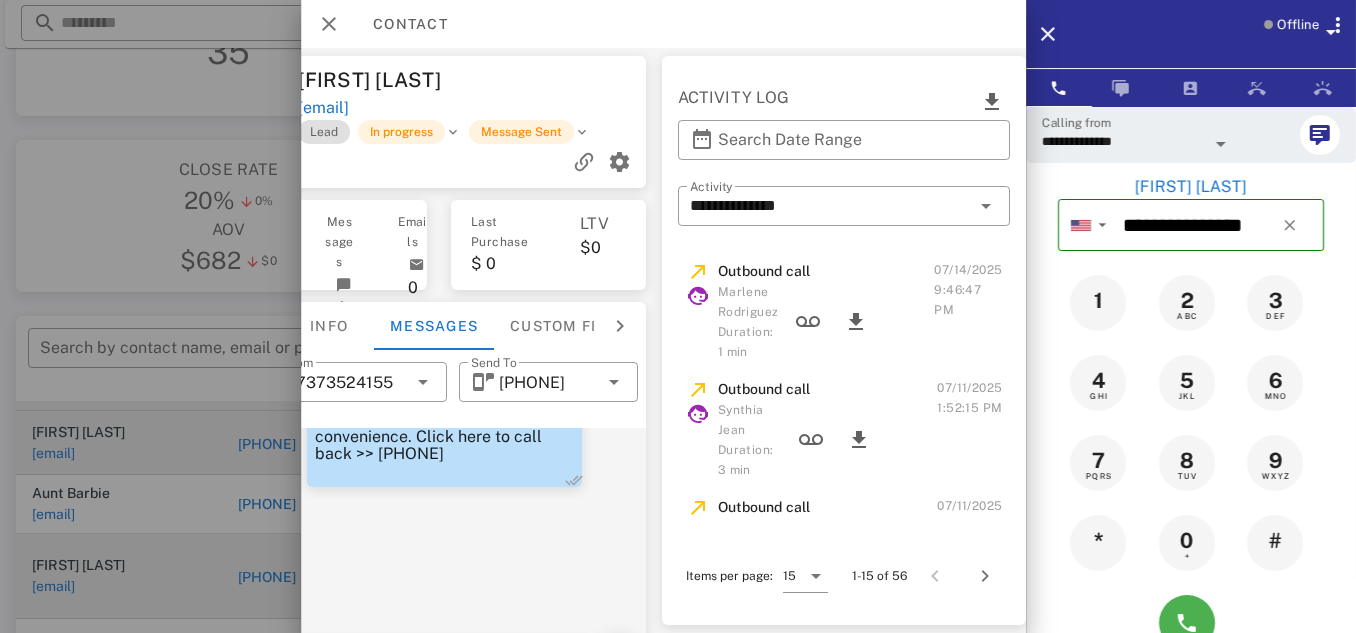 click at bounding box center (678, 316) 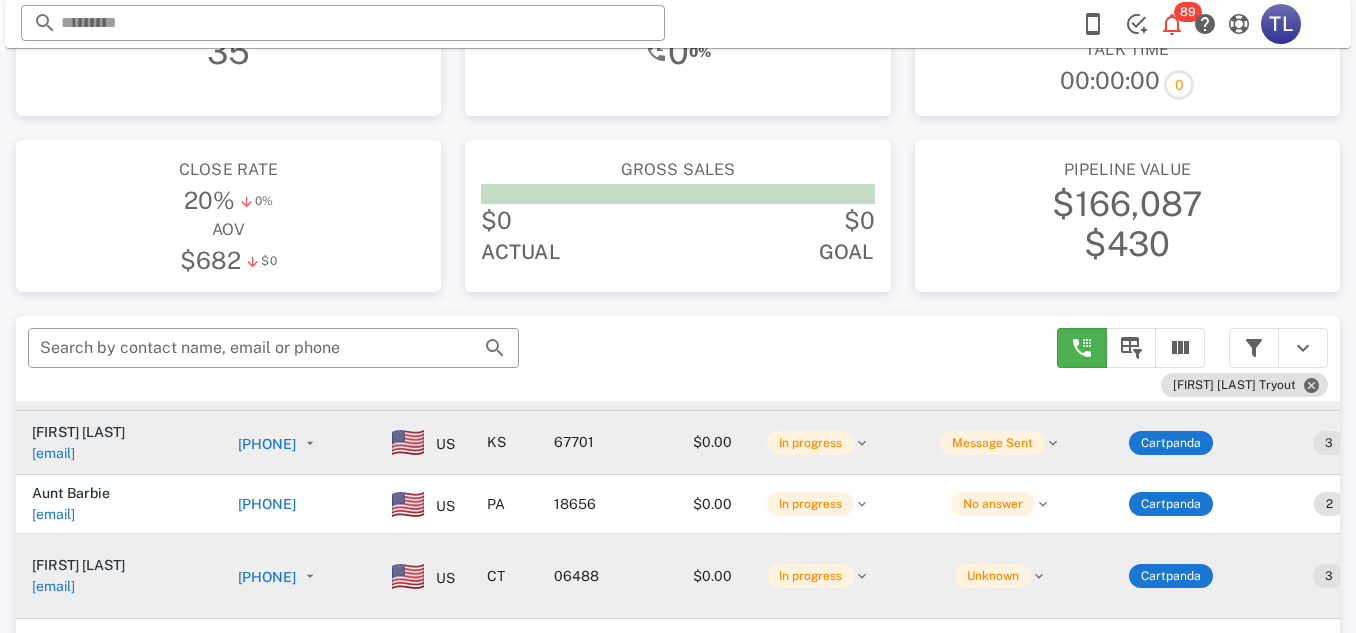 type 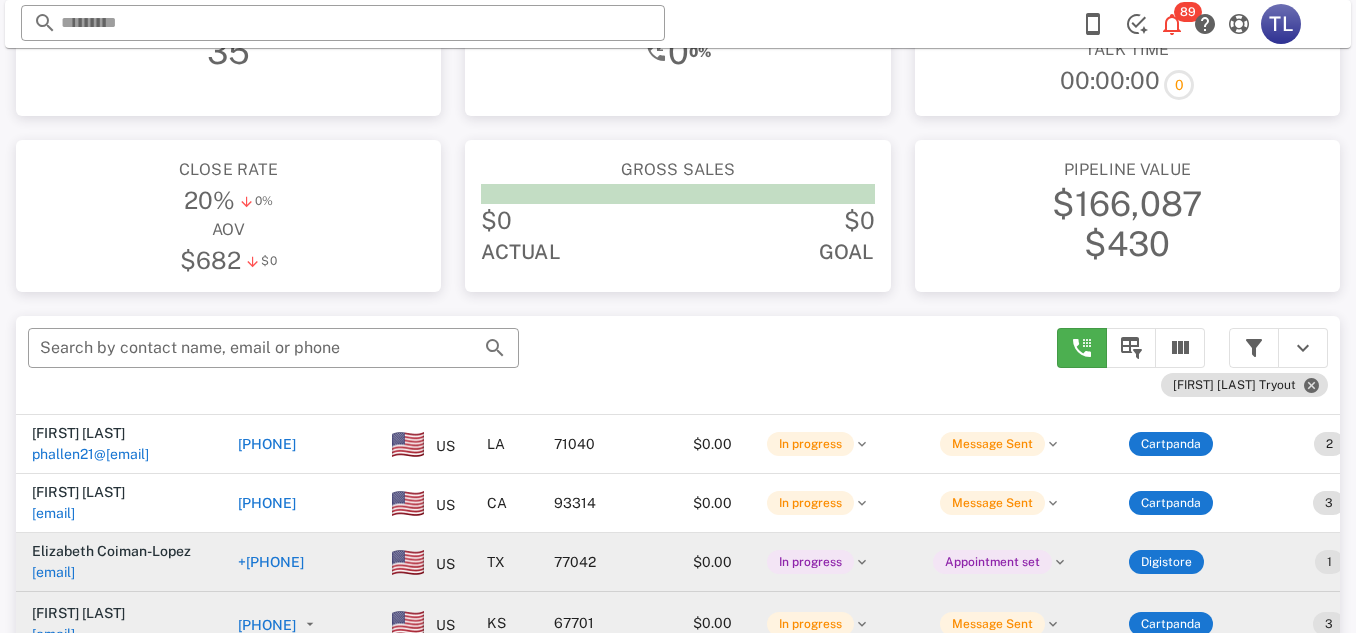 scroll, scrollTop: 5988, scrollLeft: 0, axis: vertical 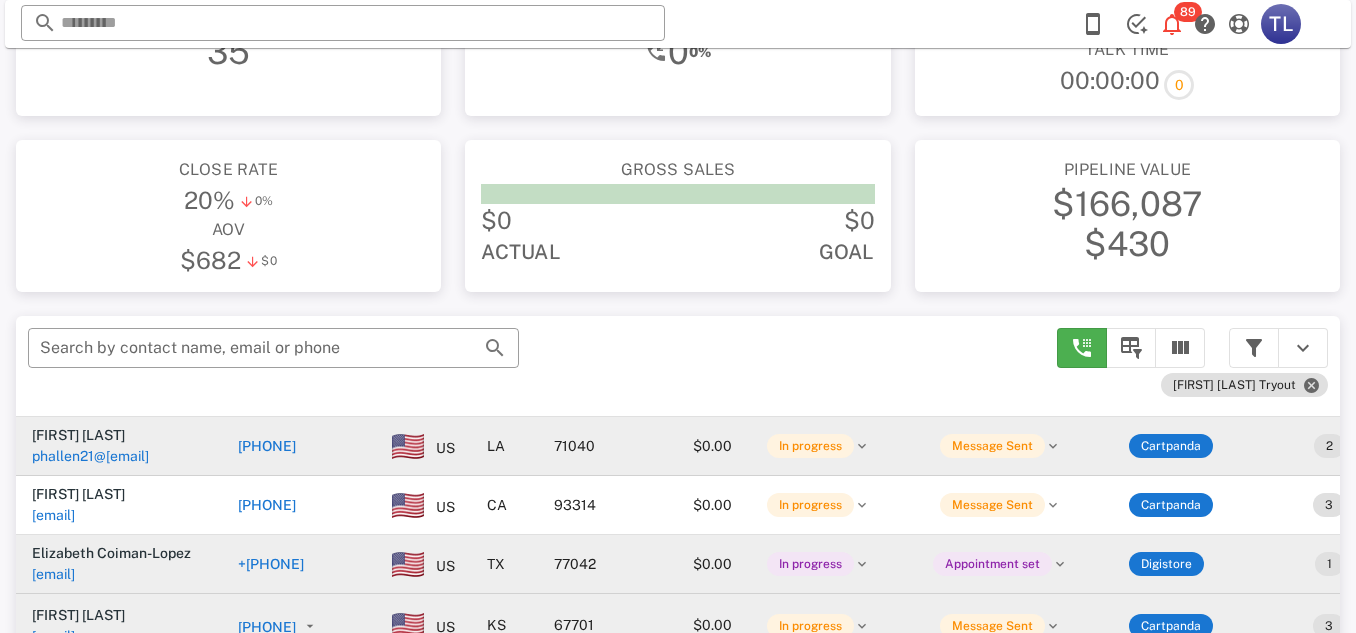 click on "+13182452922" at bounding box center (267, 446) 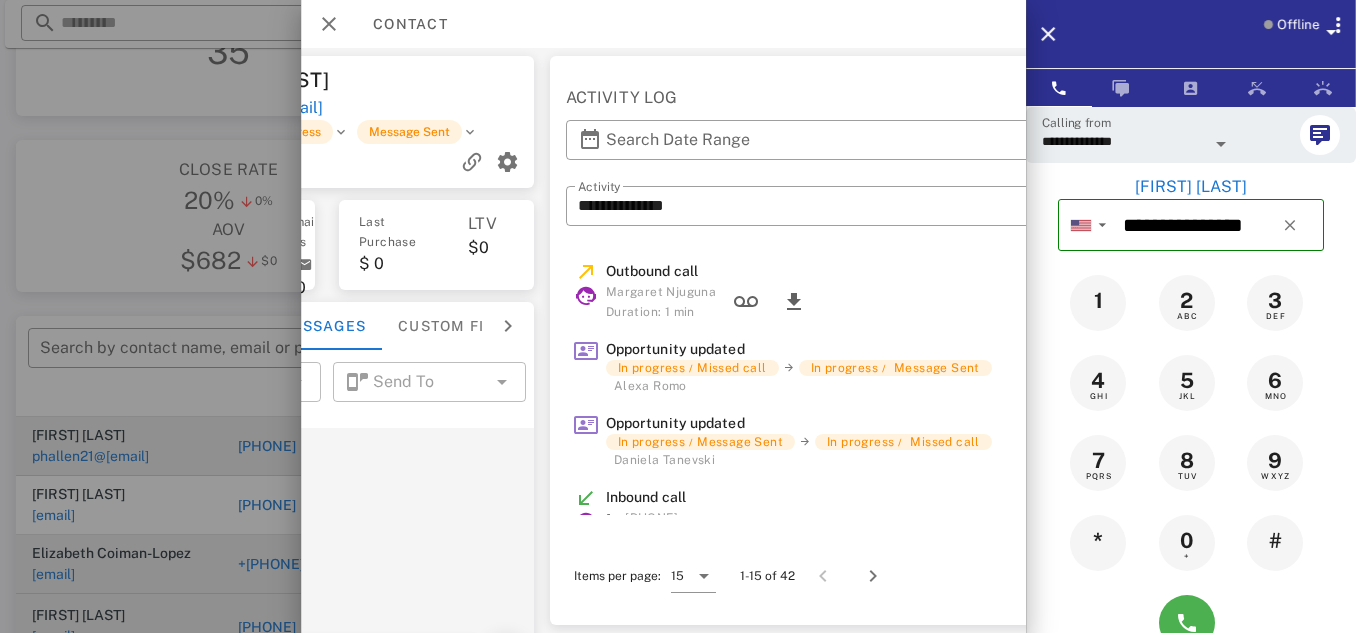 scroll, scrollTop: 0, scrollLeft: 508, axis: horizontal 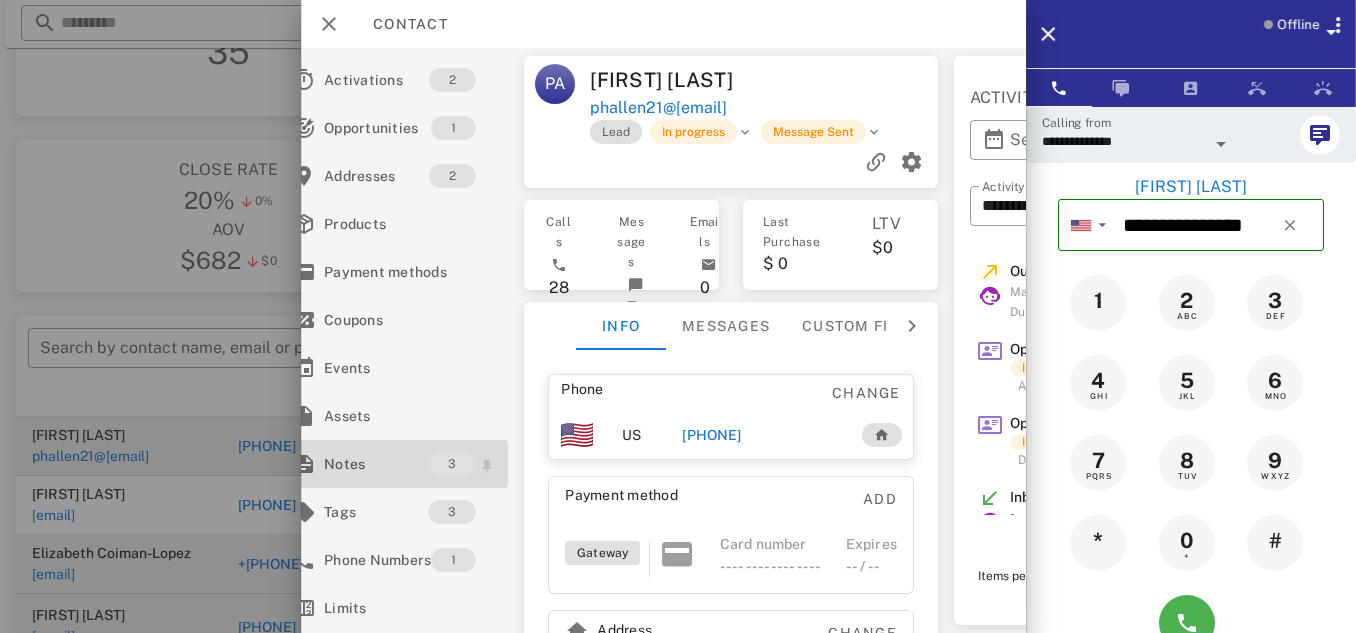 click on "Notes" at bounding box center (376, 464) 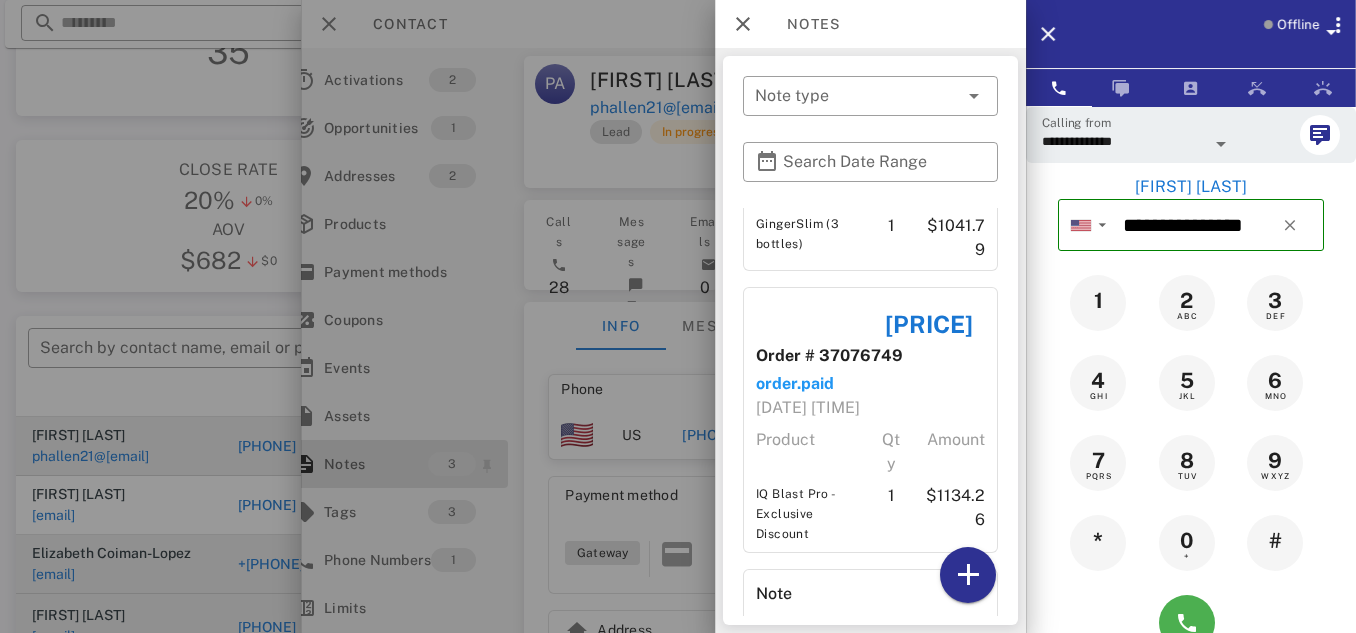 scroll, scrollTop: 0, scrollLeft: 0, axis: both 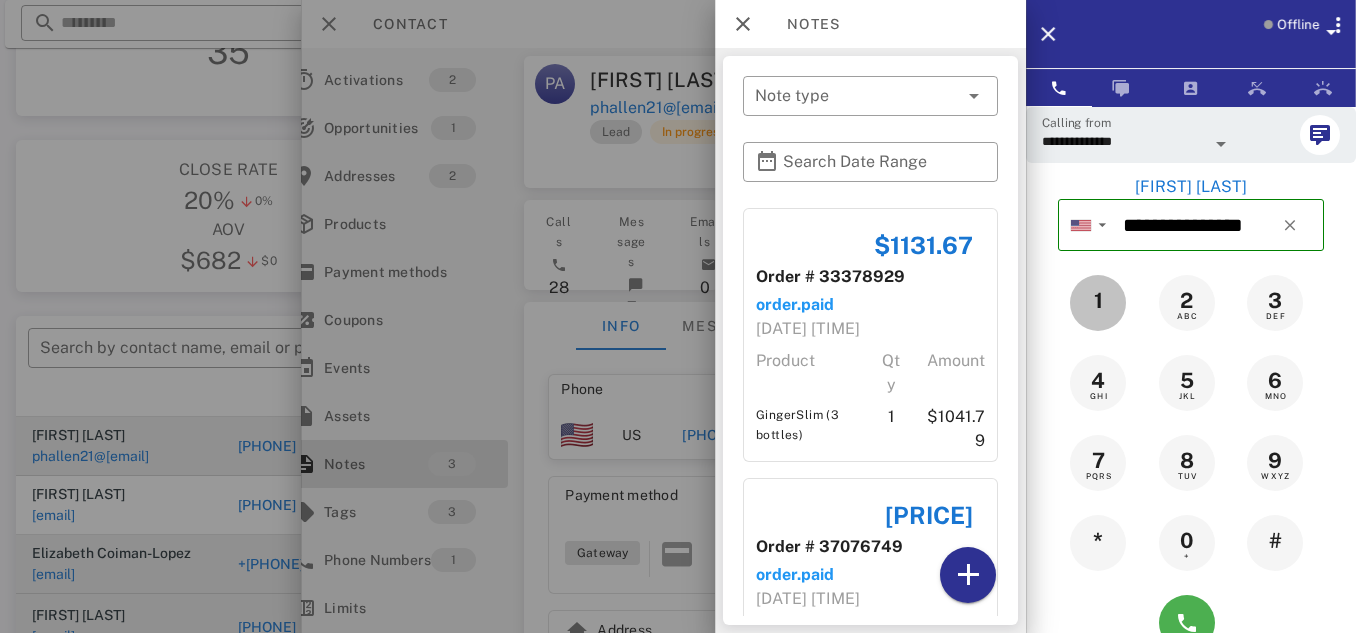 click on "1" at bounding box center [1099, 301] 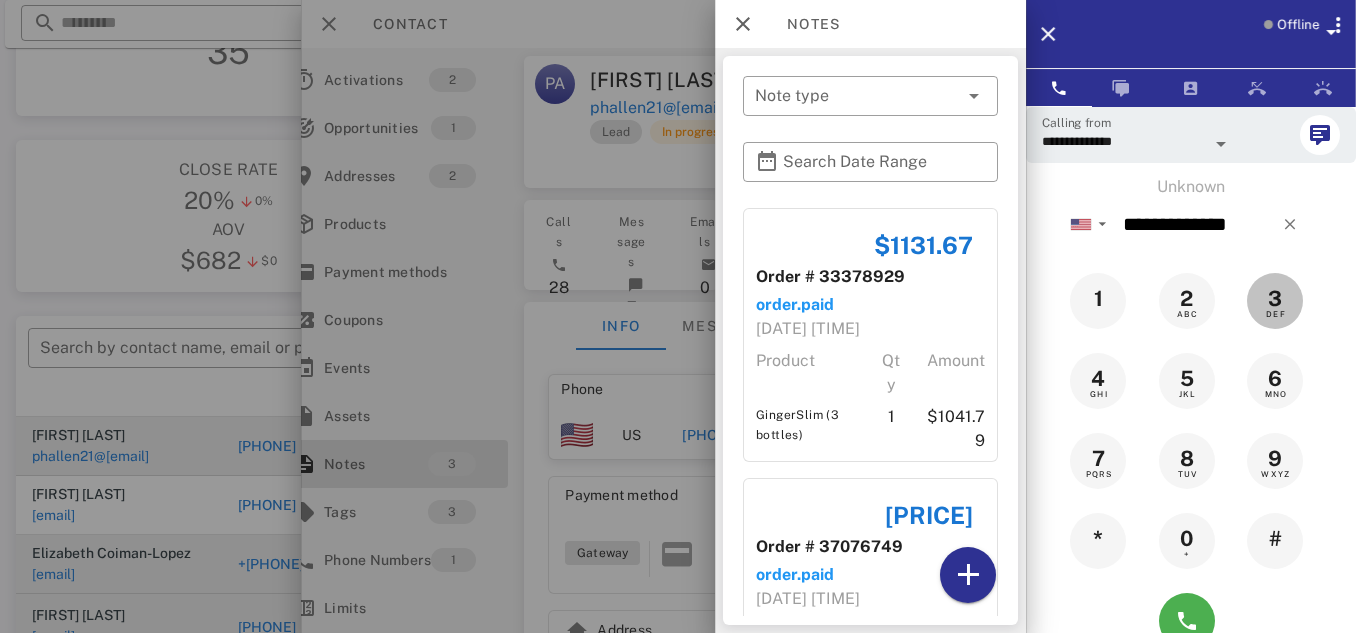click on "3" at bounding box center [1275, 299] 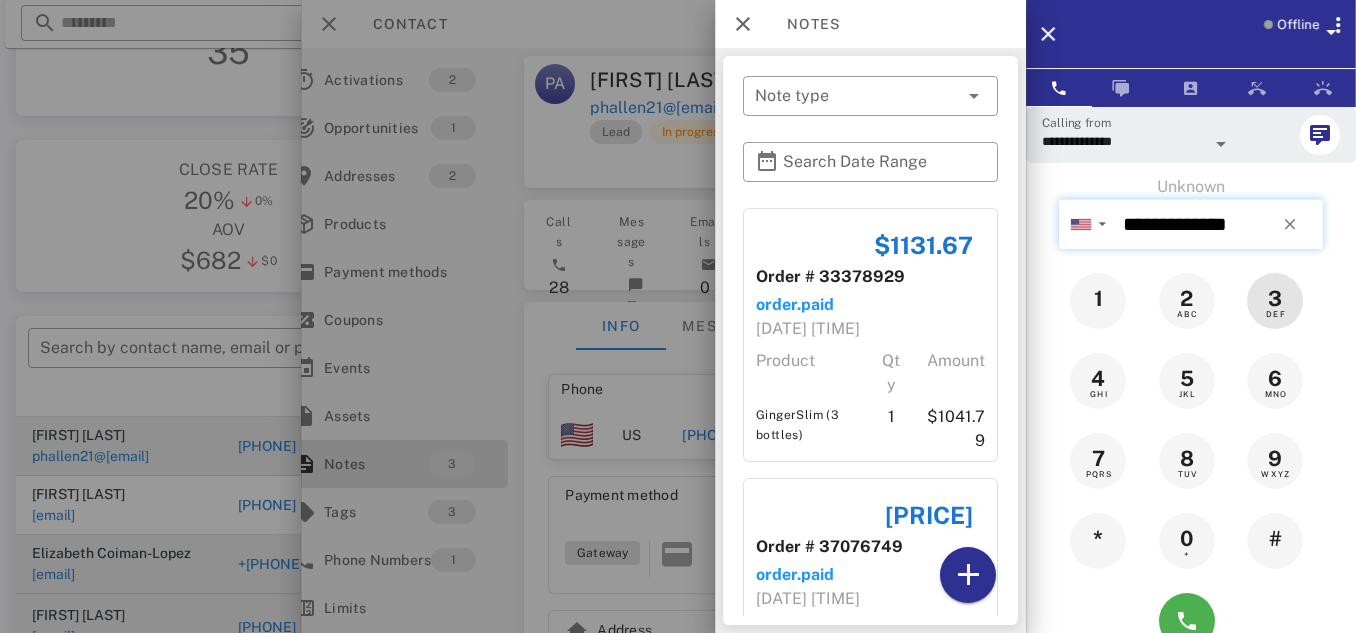 type on "**********" 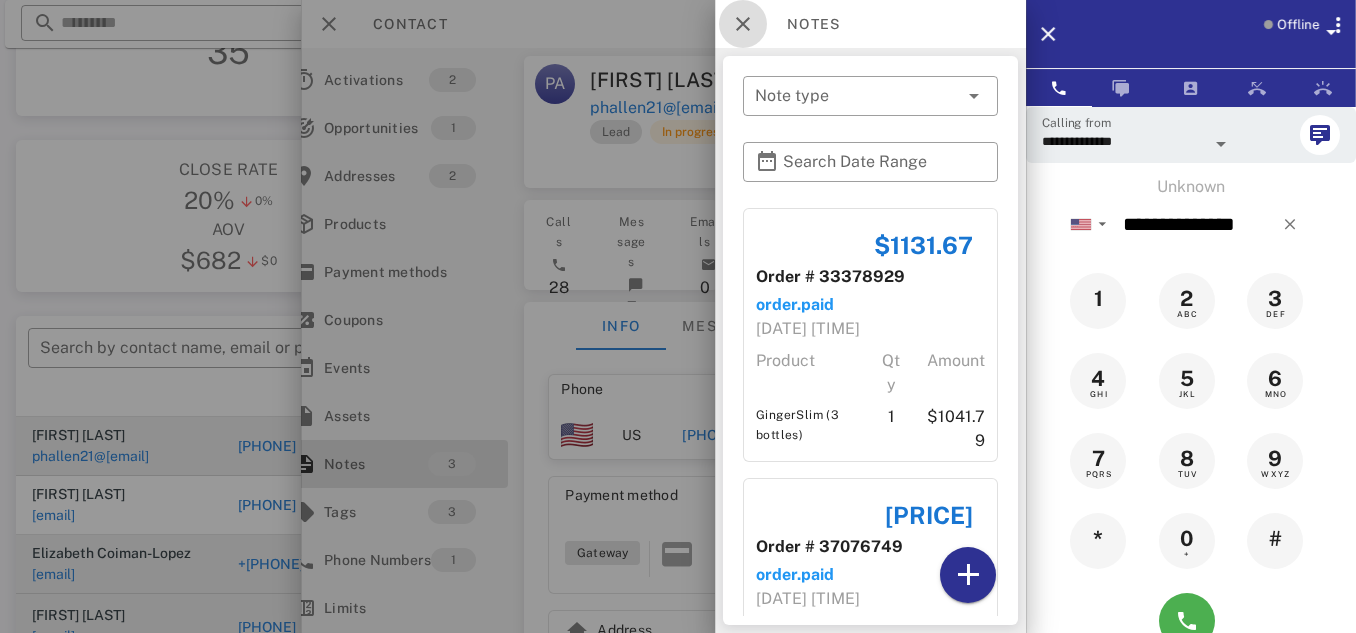 click at bounding box center [743, 24] 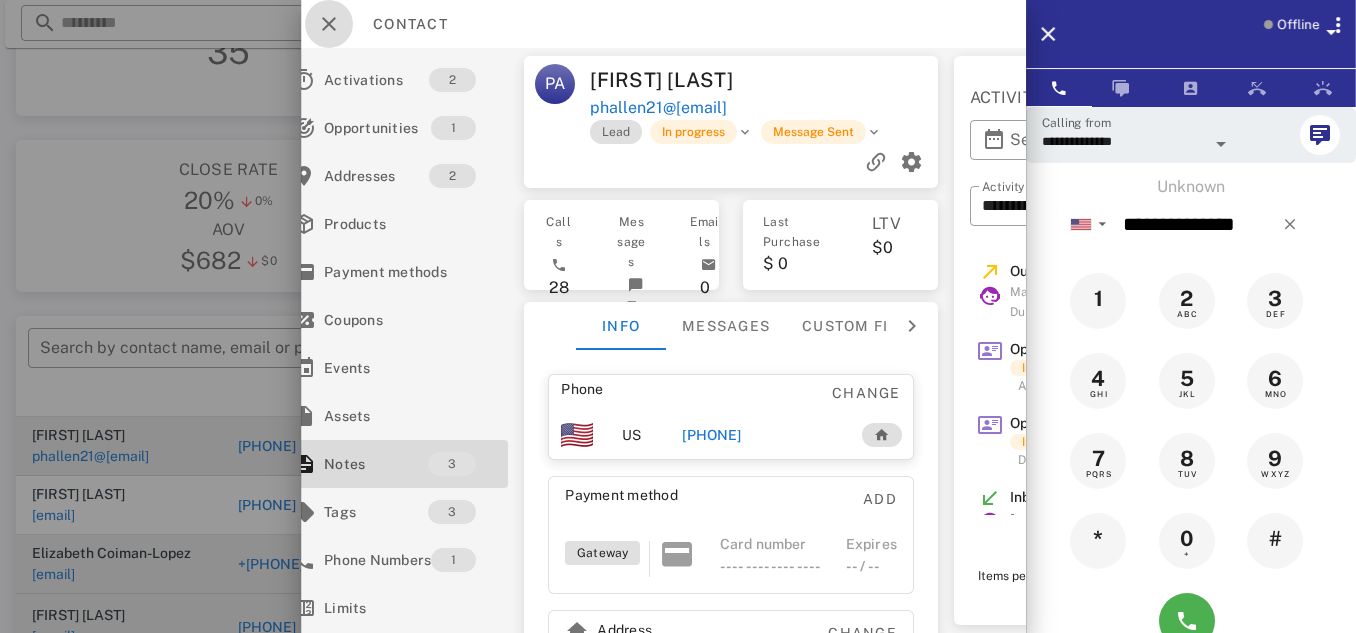 click at bounding box center (329, 24) 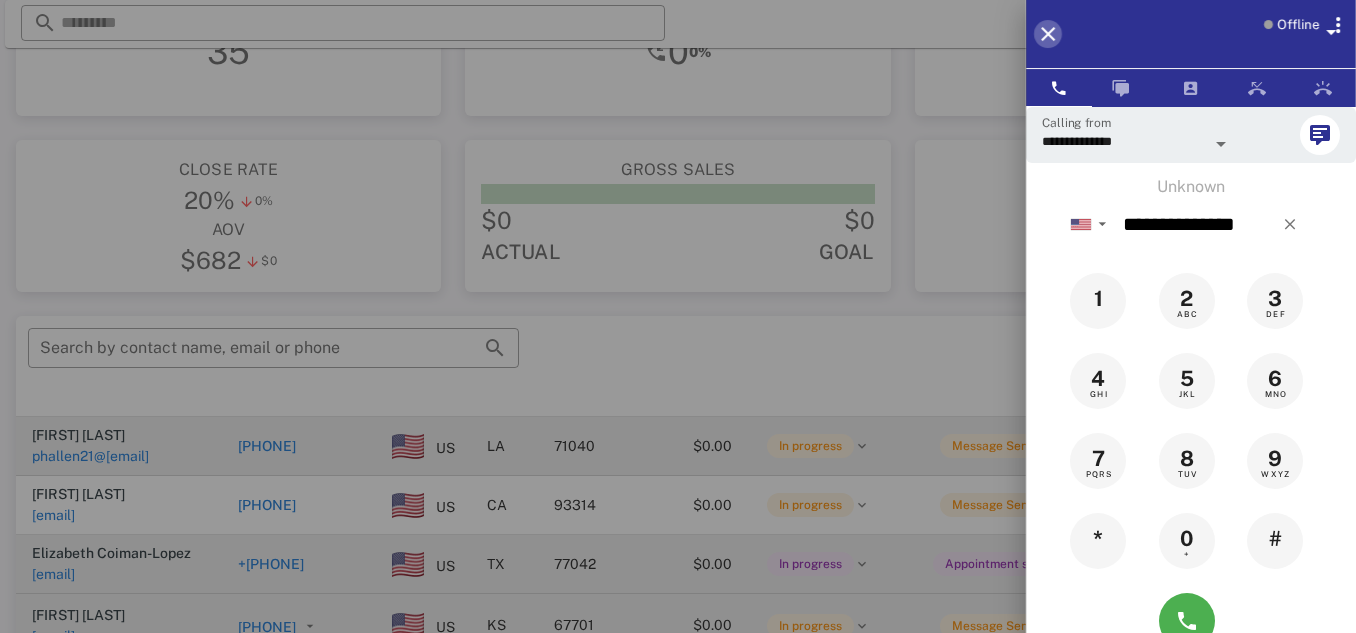 click at bounding box center [1048, 34] 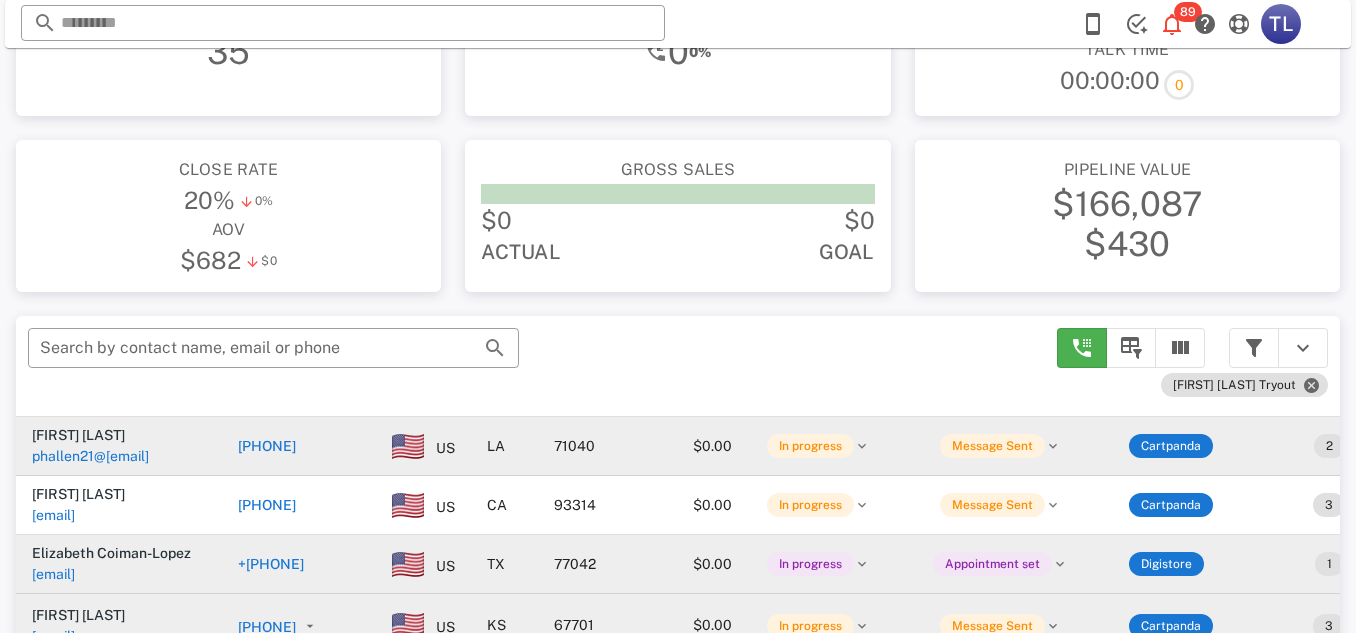 click on "+13182452922" at bounding box center [267, 446] 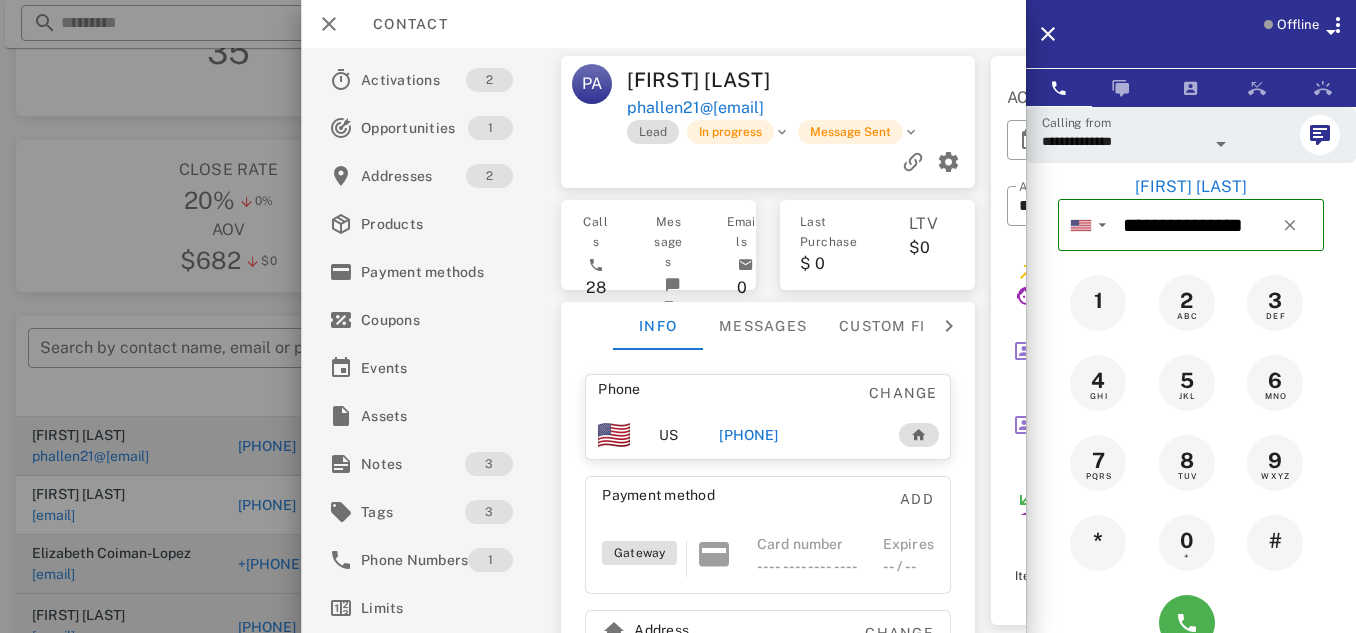 scroll, scrollTop: 0, scrollLeft: 188, axis: horizontal 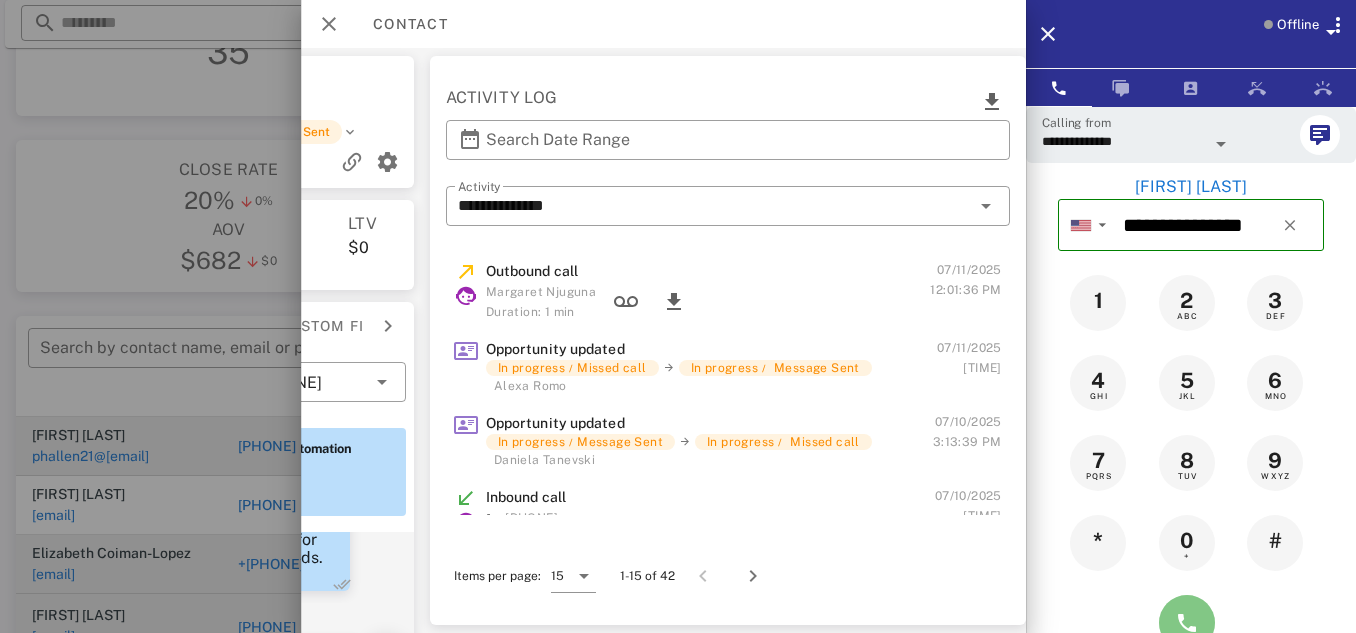 click at bounding box center (1187, 623) 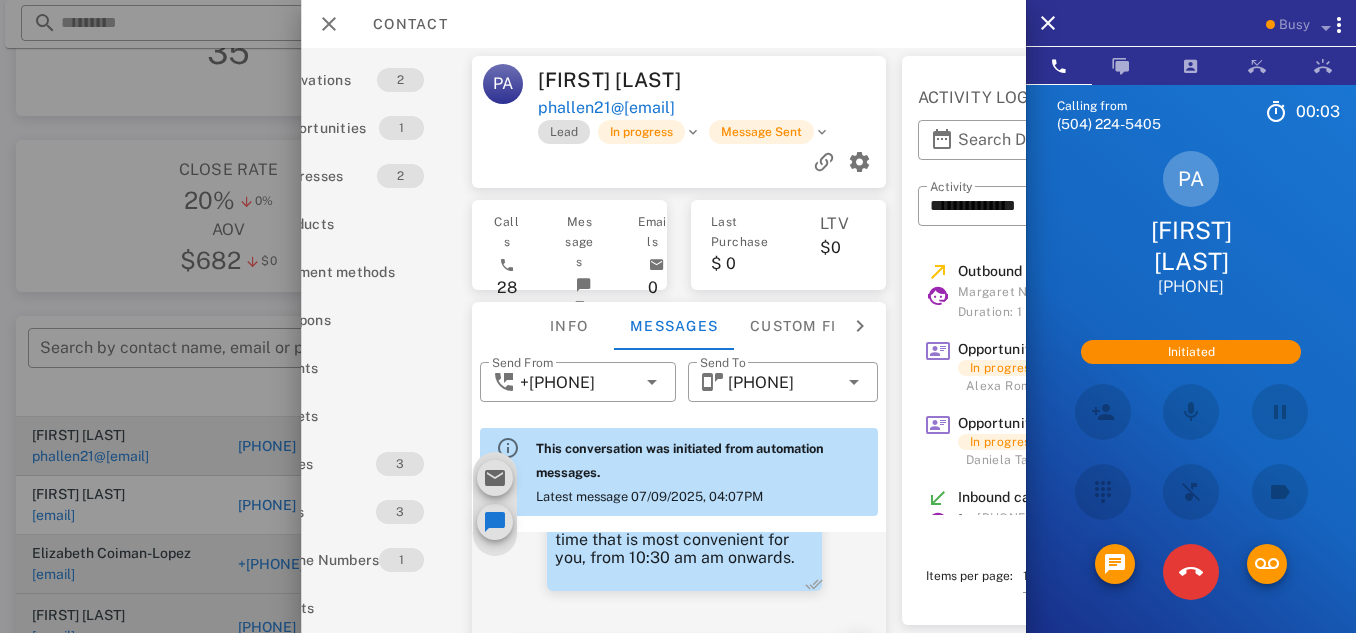 scroll, scrollTop: 0, scrollLeft: 0, axis: both 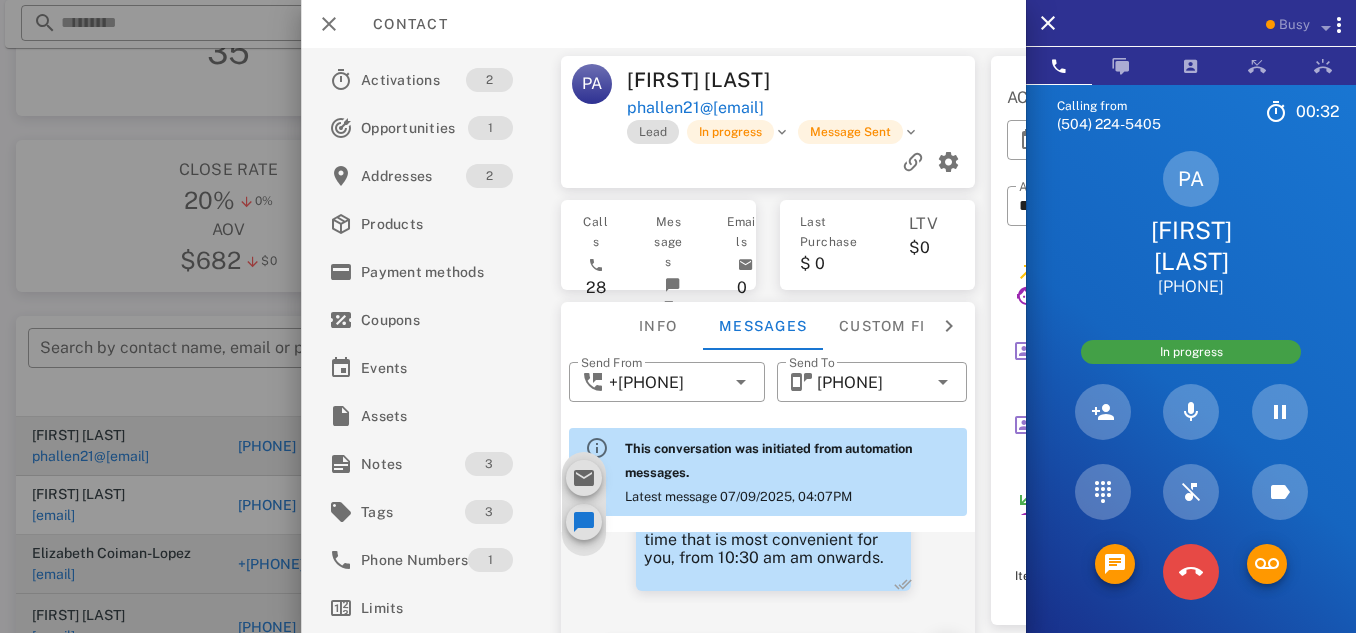 click at bounding box center (1191, 572) 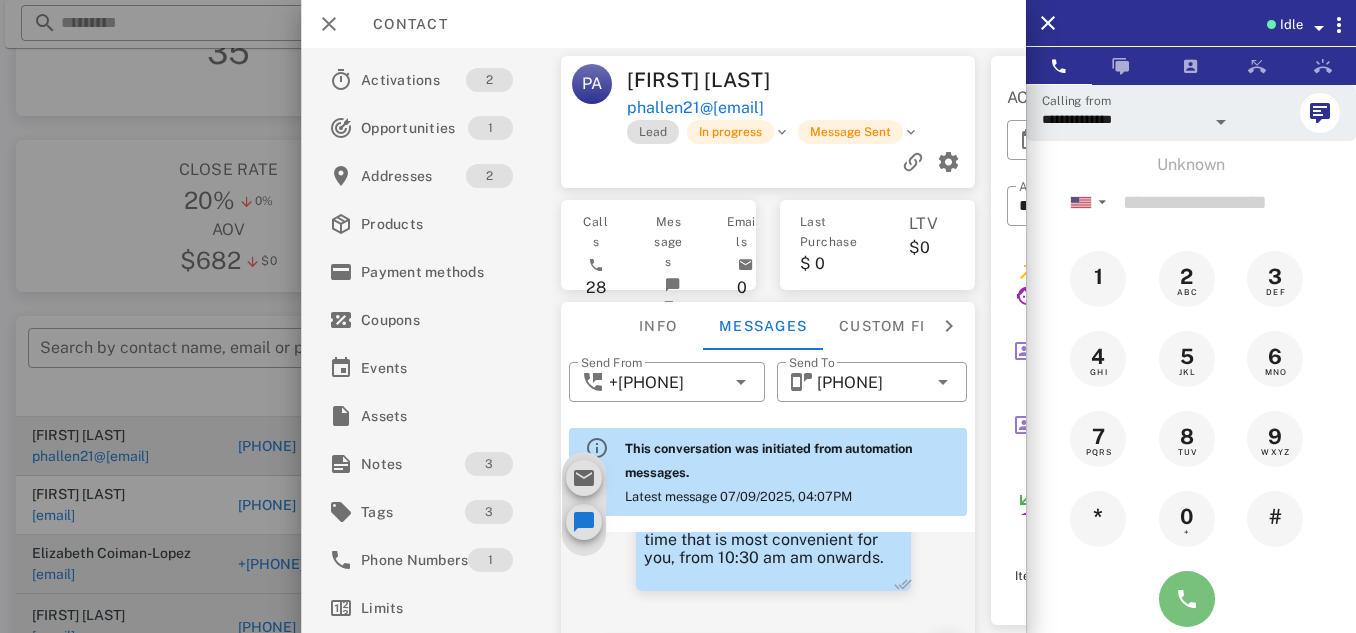 click at bounding box center [1187, 599] 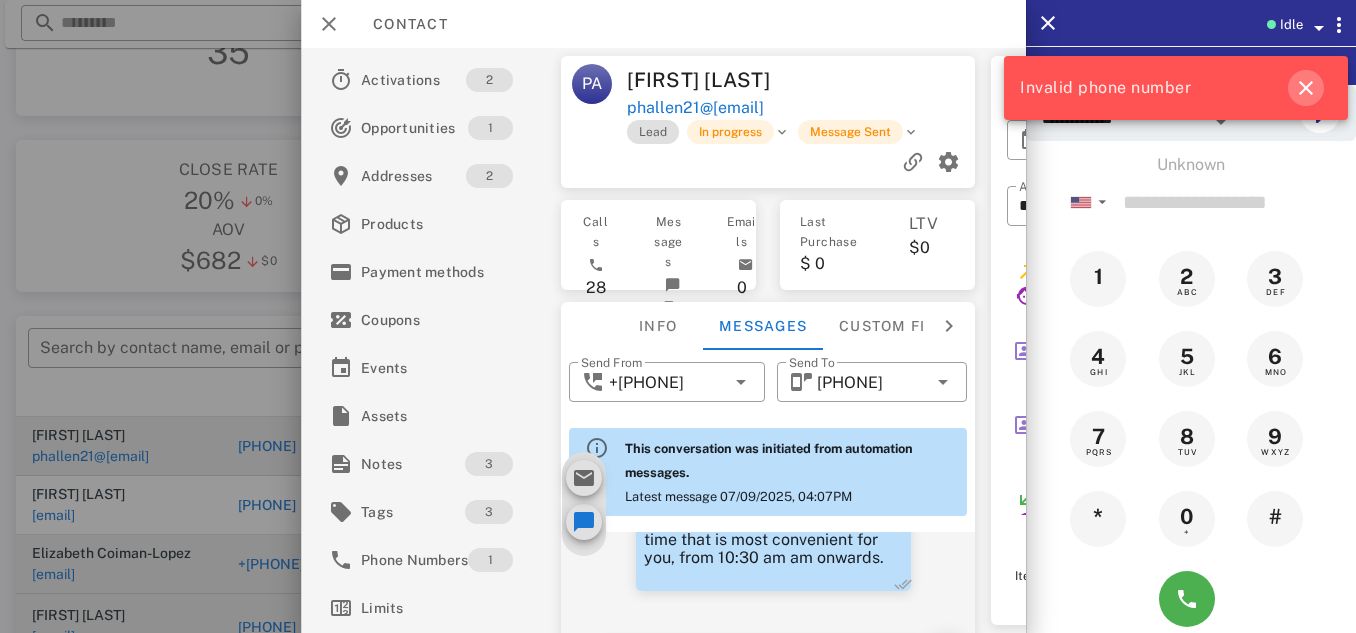 click at bounding box center (1306, 88) 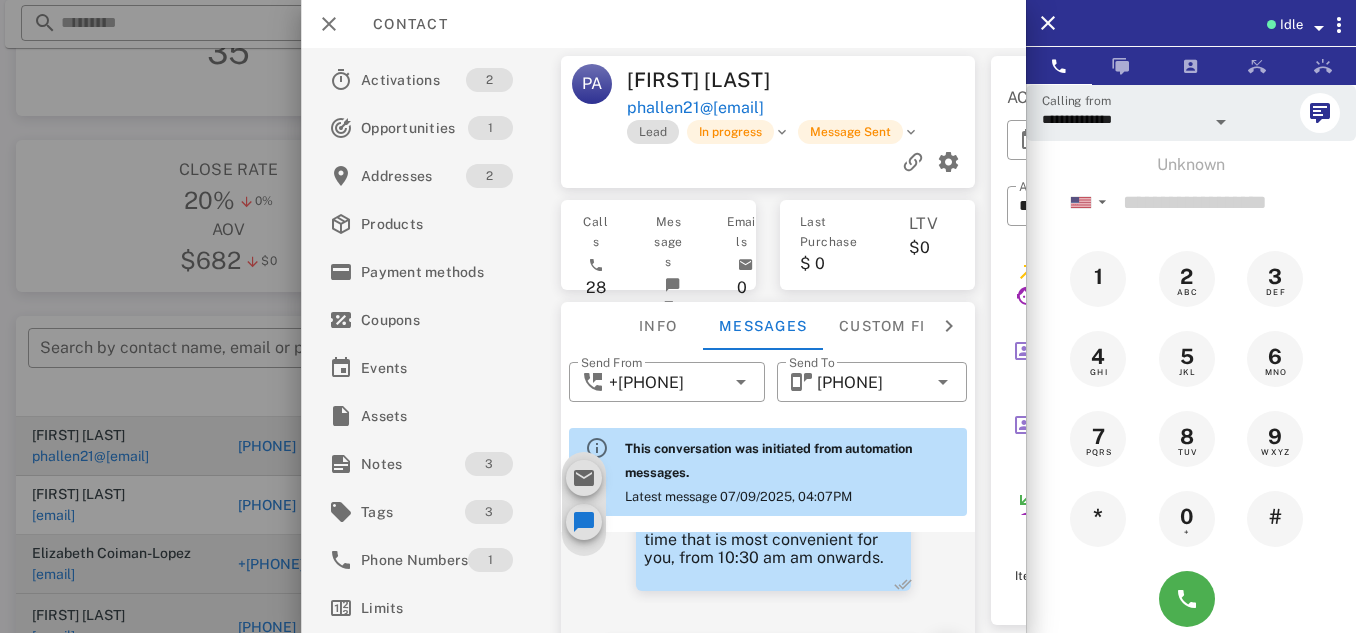 click on "Idle" at bounding box center (1191, 23) 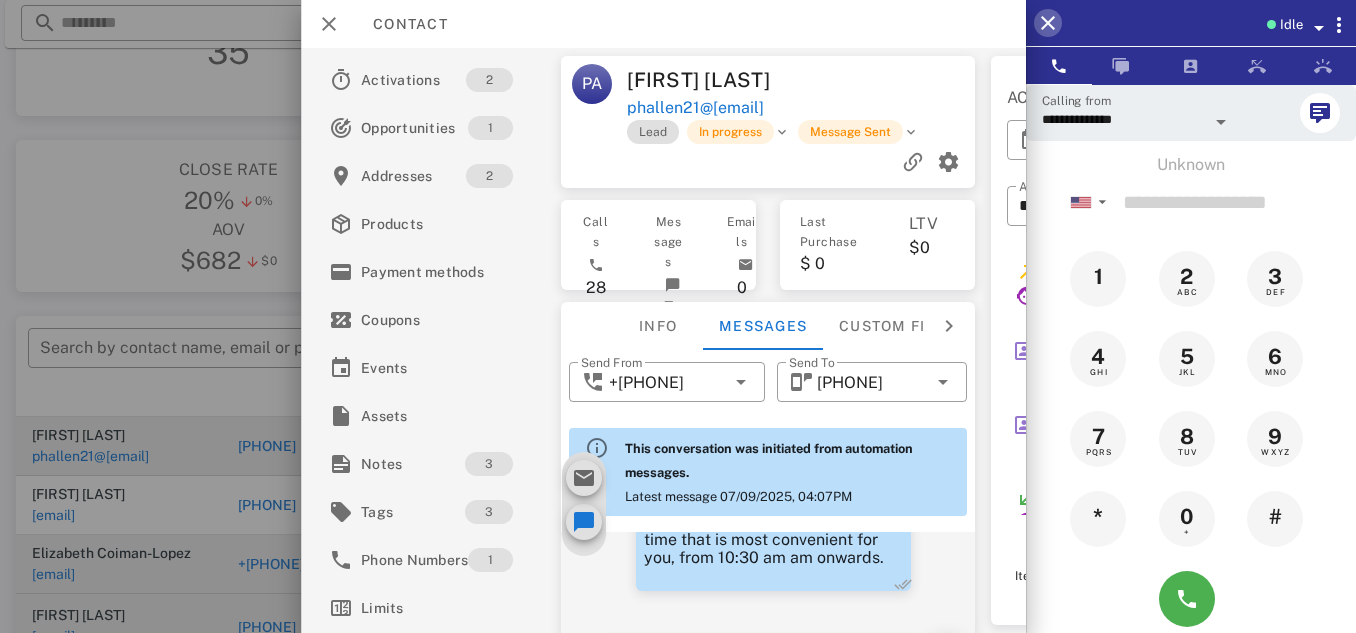click at bounding box center (1048, 23) 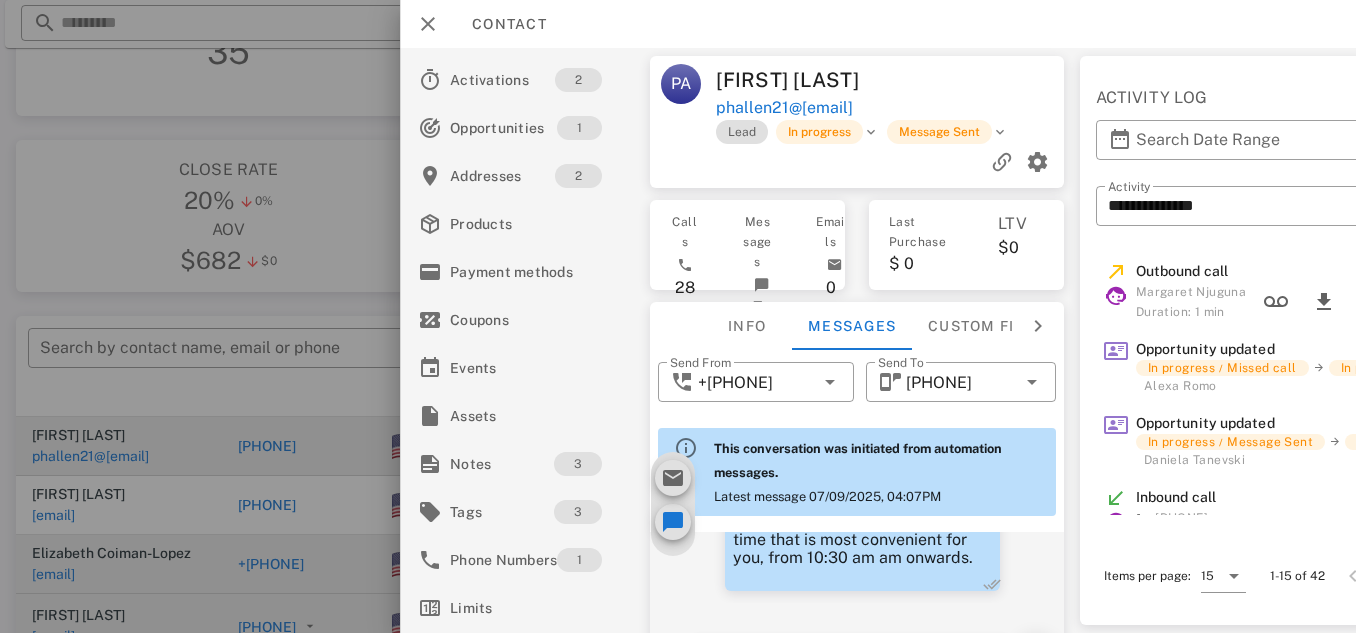 scroll, scrollTop: 0, scrollLeft: 0, axis: both 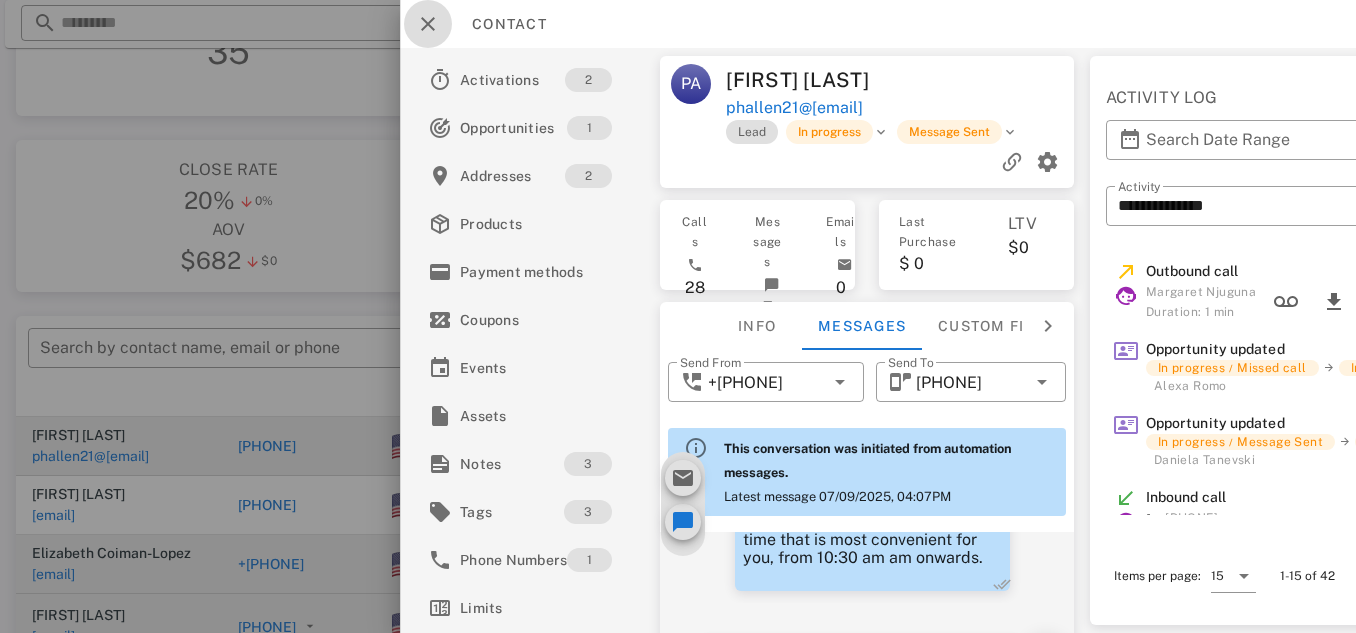 click at bounding box center (428, 24) 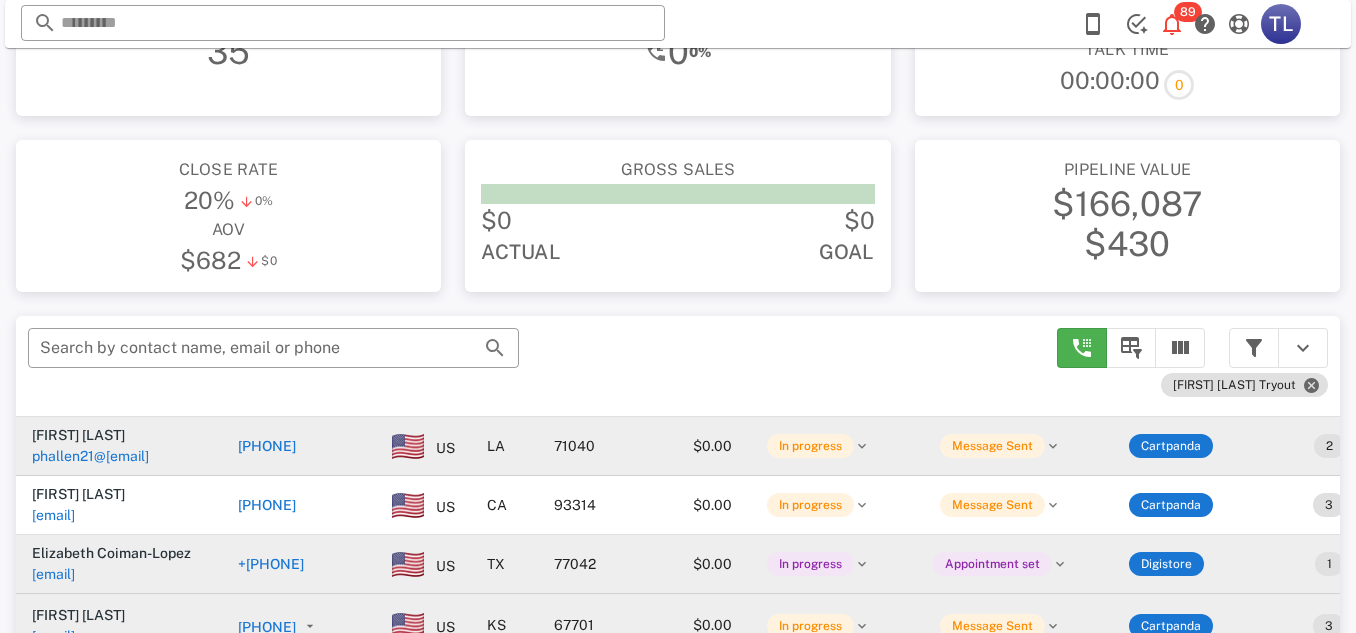 click on "+13182452922" at bounding box center [267, 446] 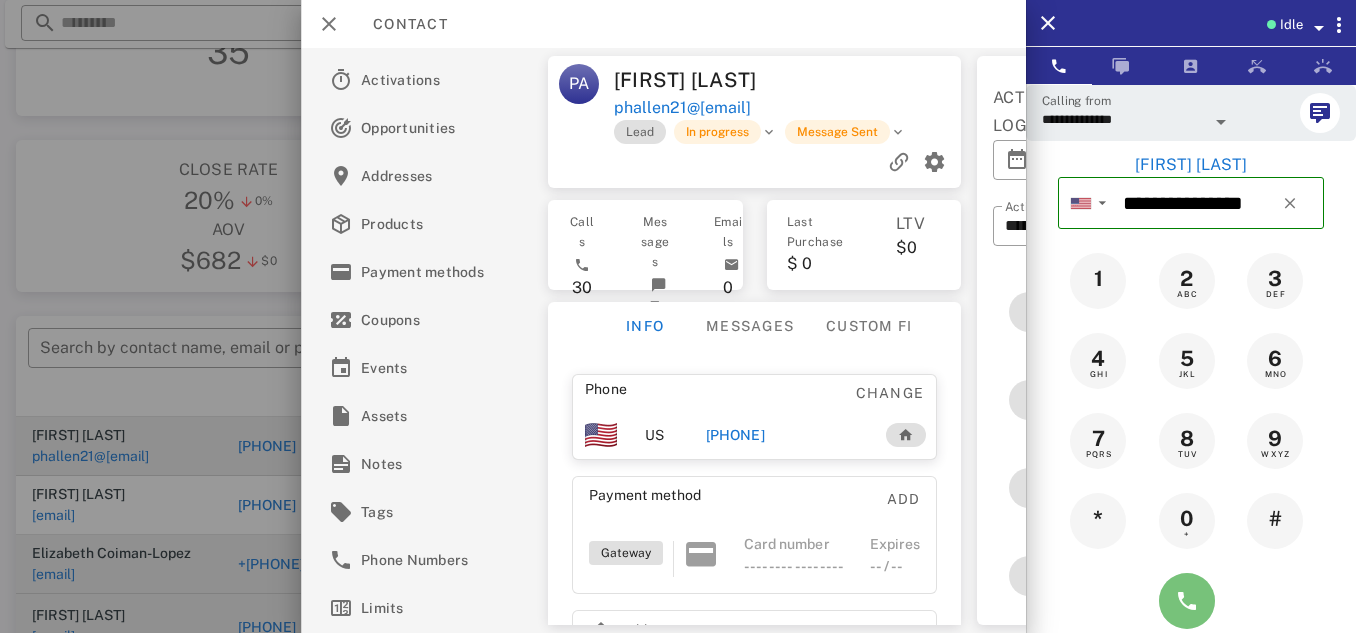 click at bounding box center [1187, 601] 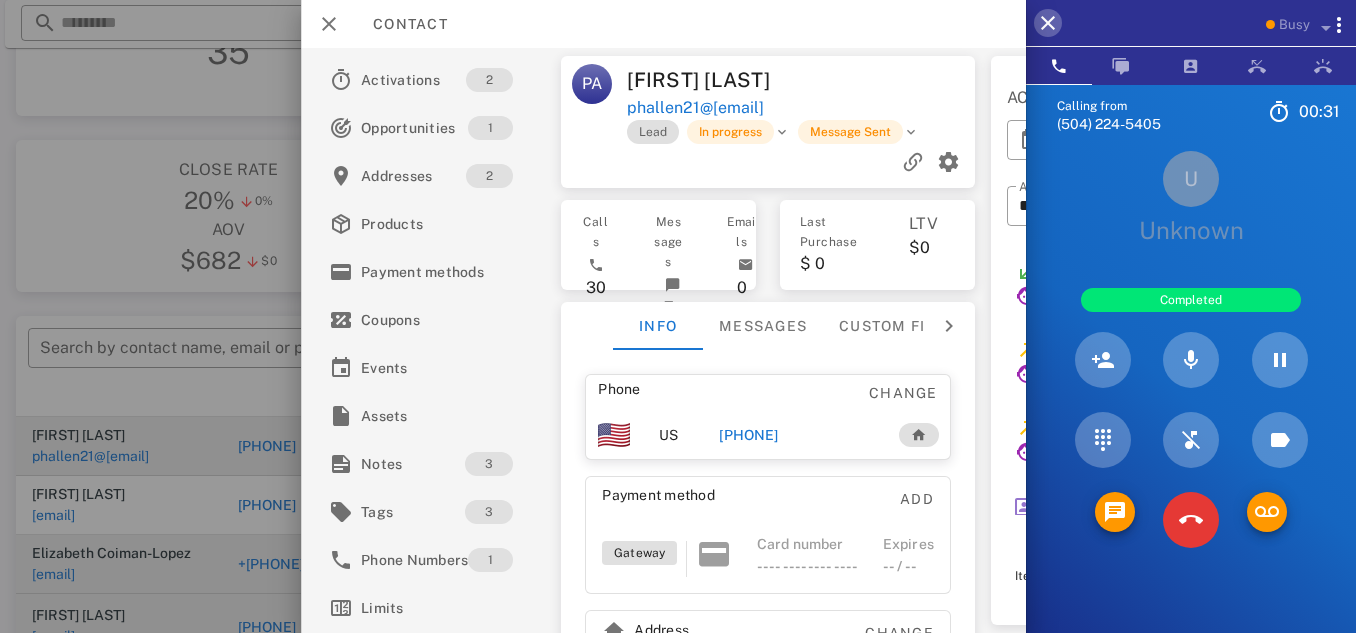 click at bounding box center [1048, 23] 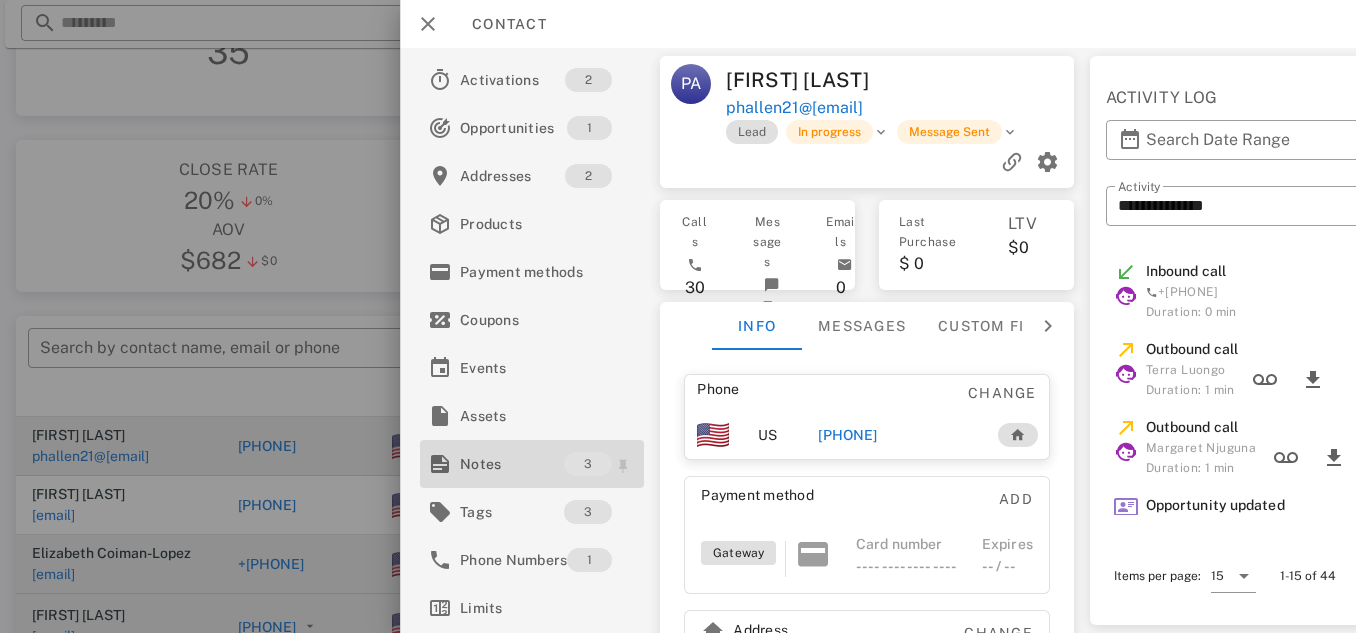 click on "Notes" at bounding box center (512, 464) 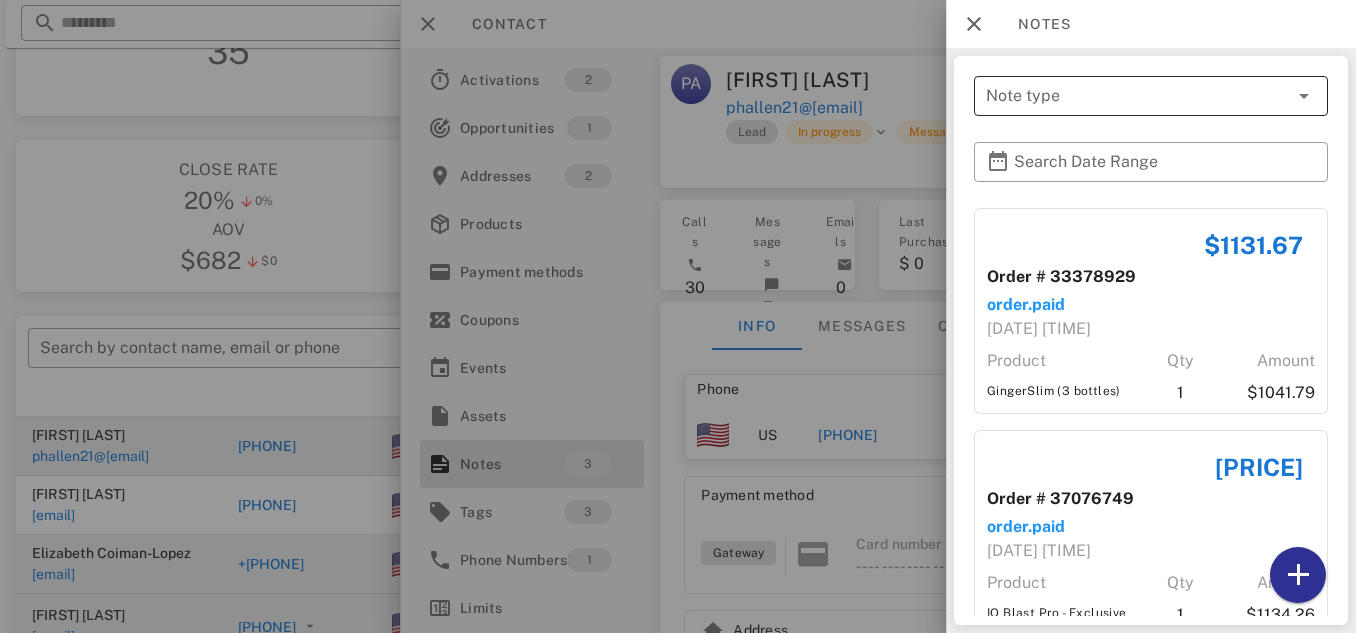 click on "Note type" at bounding box center (1137, 96) 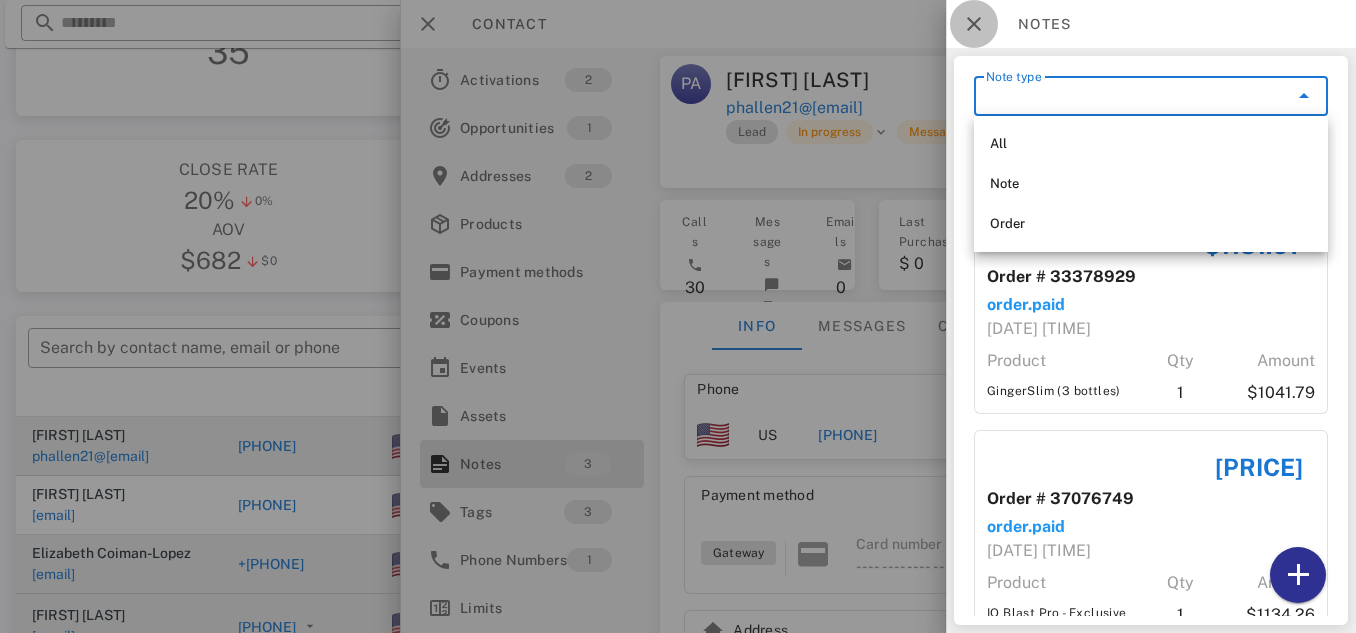 click at bounding box center (974, 24) 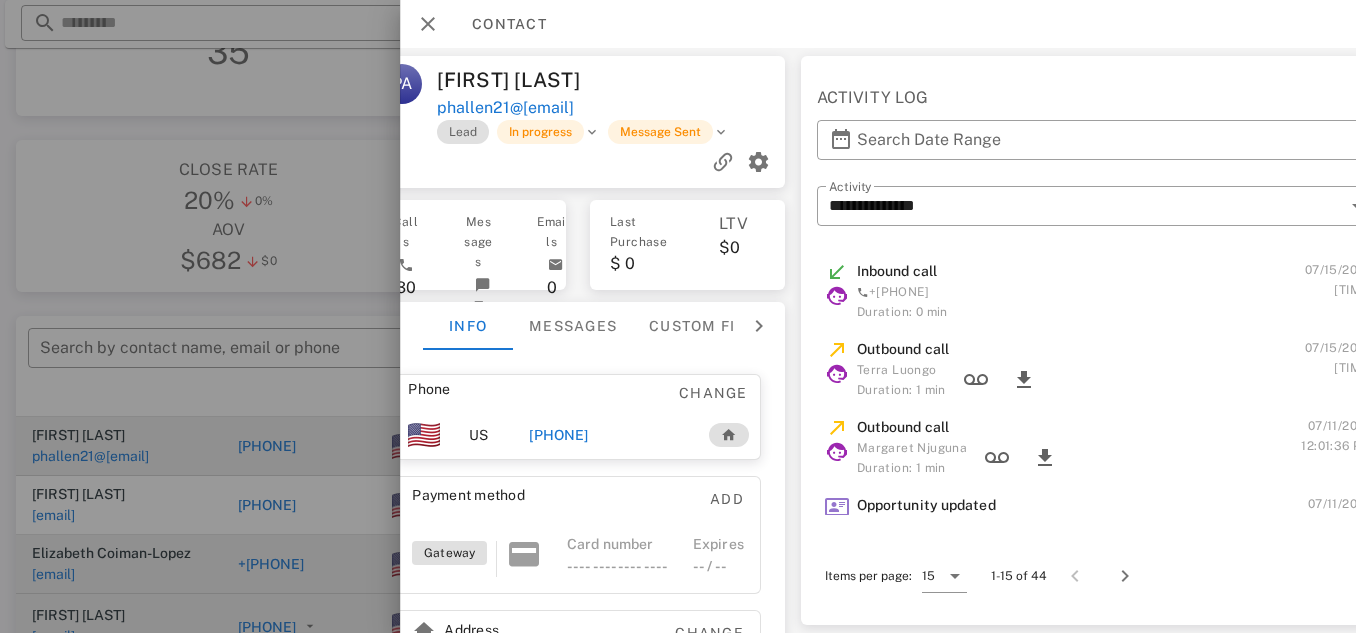 scroll, scrollTop: 0, scrollLeft: 346, axis: horizontal 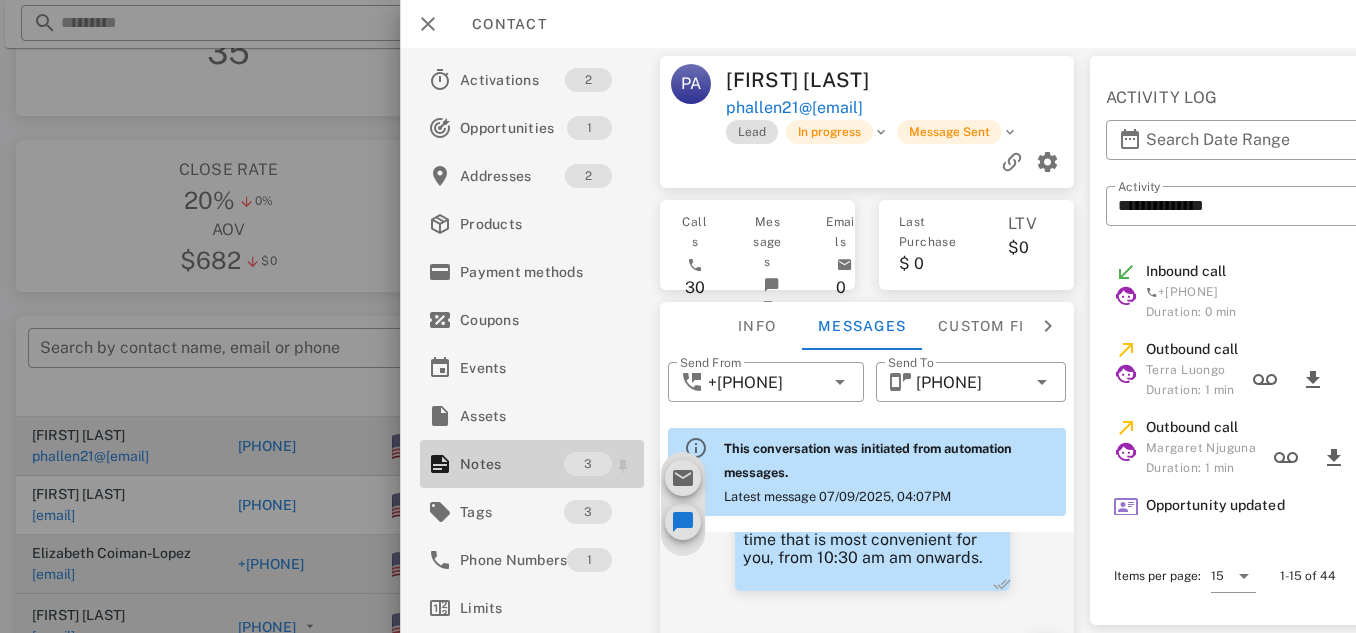click on "Notes" at bounding box center [512, 464] 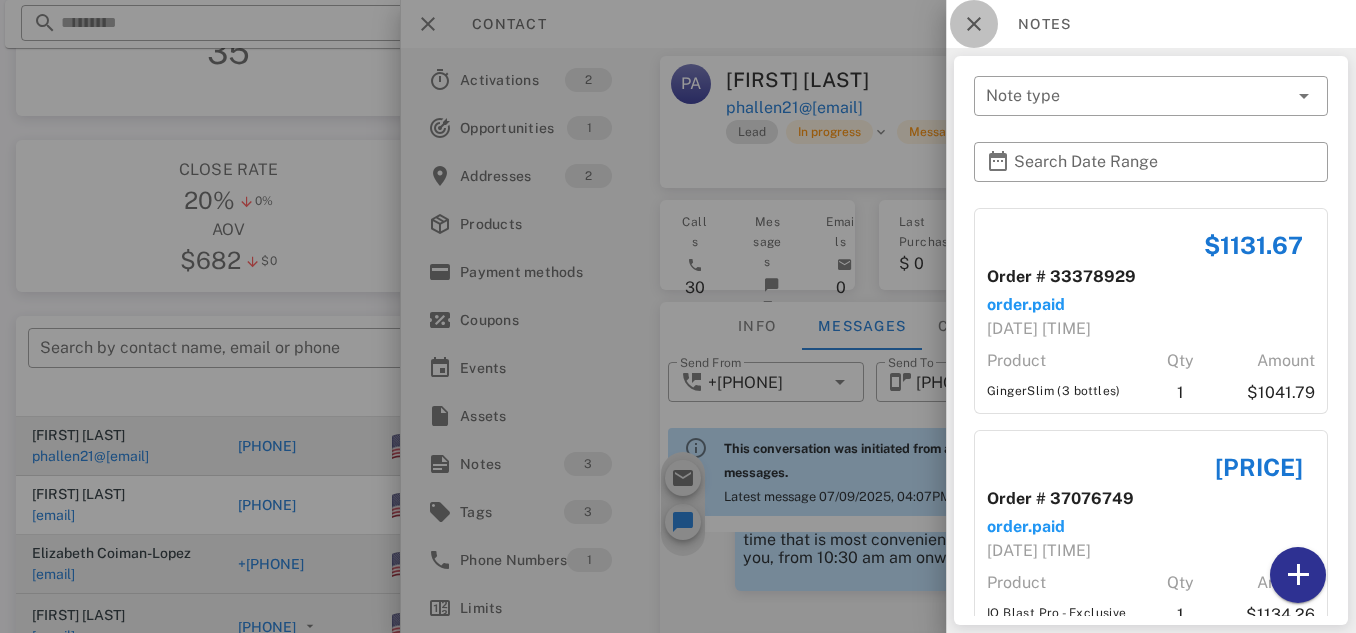click at bounding box center (974, 24) 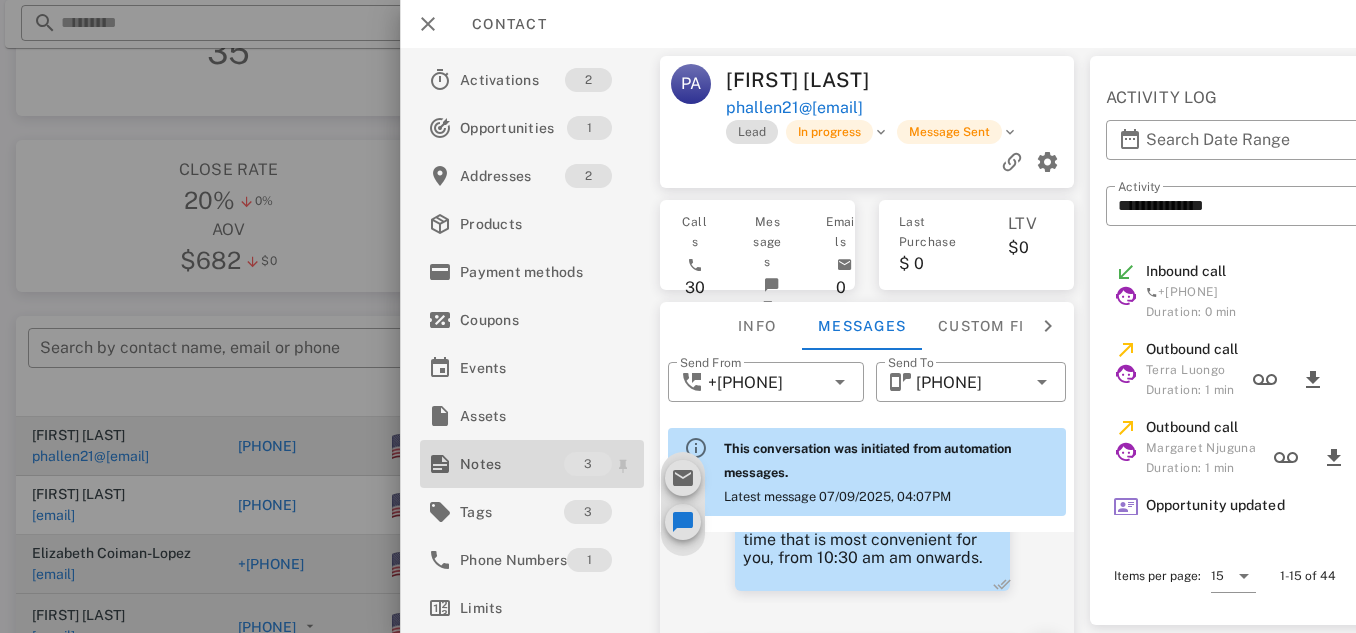 click on "Notes" at bounding box center (512, 464) 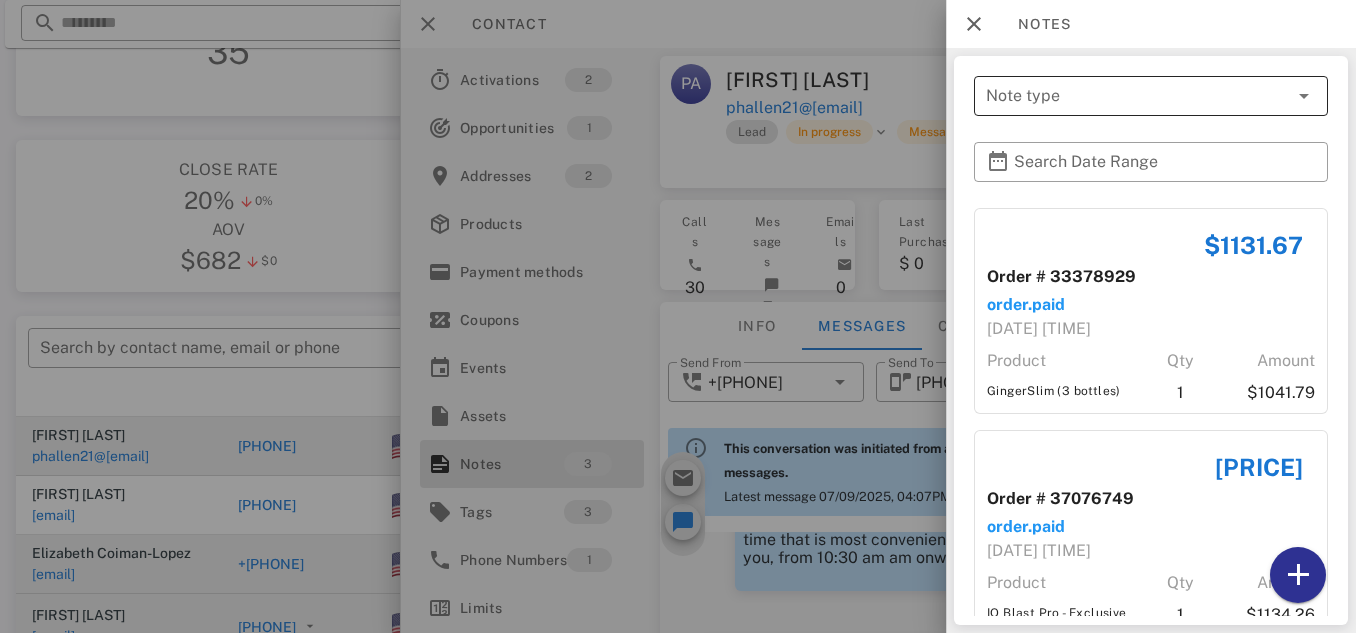 click on "Note type" at bounding box center (1137, 96) 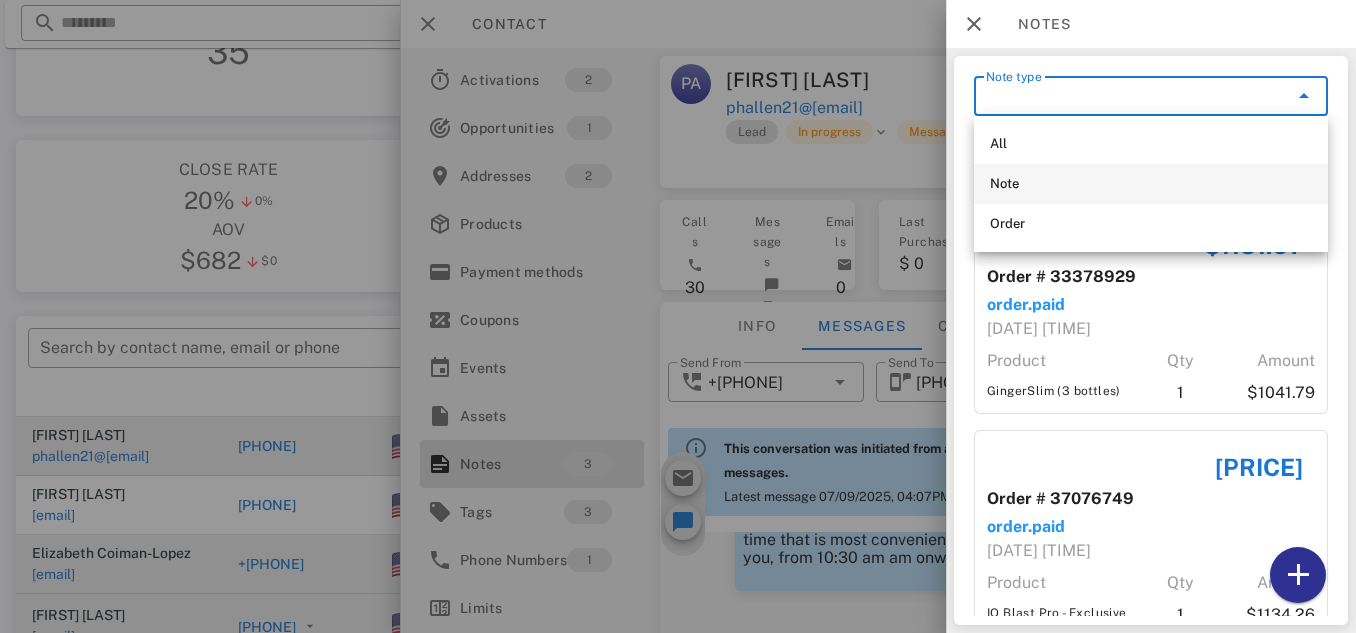 click on "Note" at bounding box center (1151, 184) 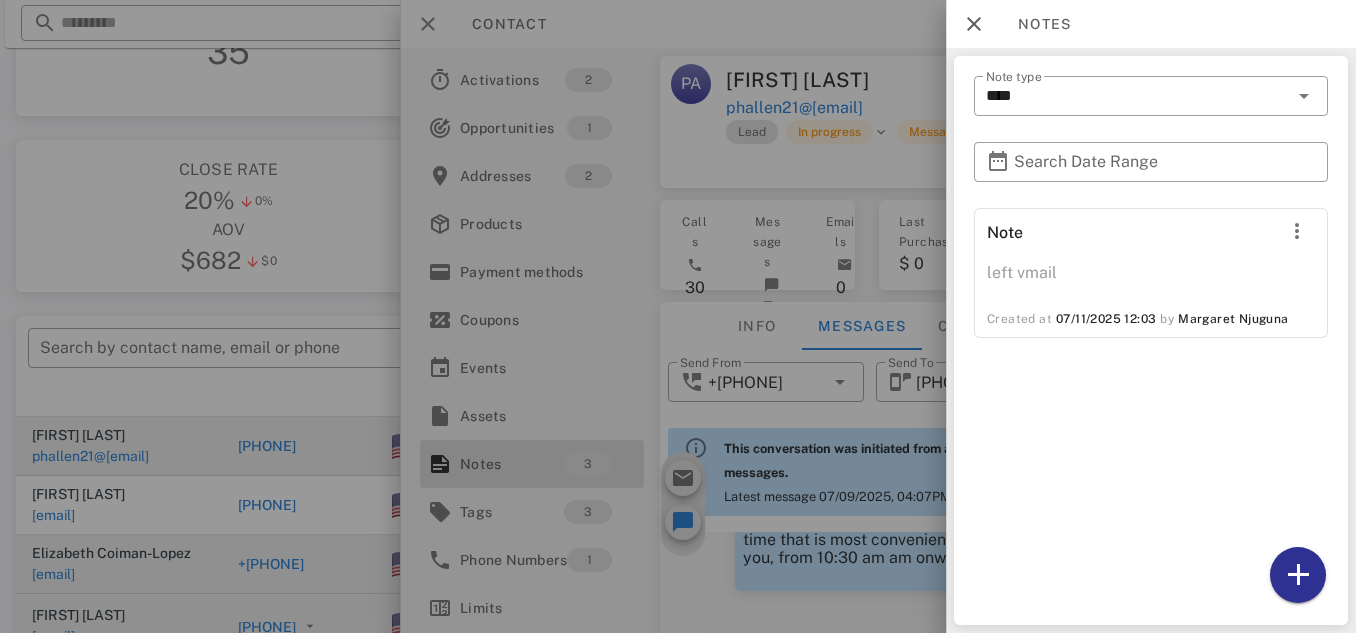 click on "left vmail" at bounding box center [1151, 279] 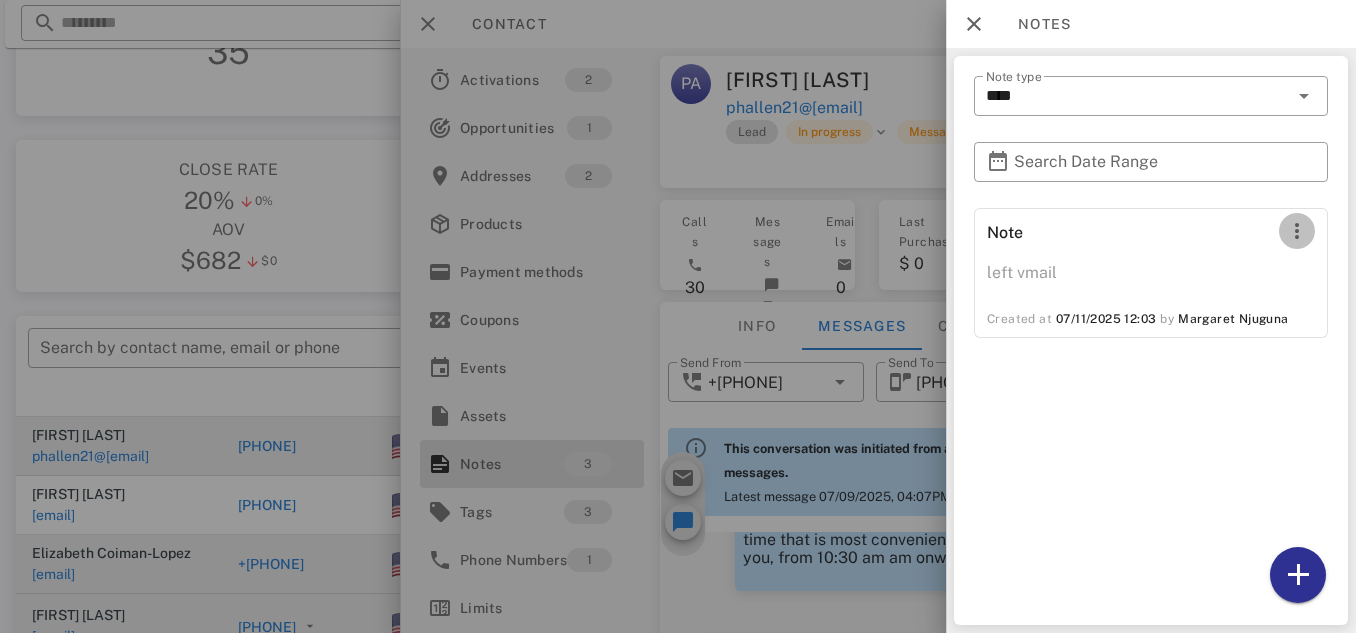 click at bounding box center [1297, 231] 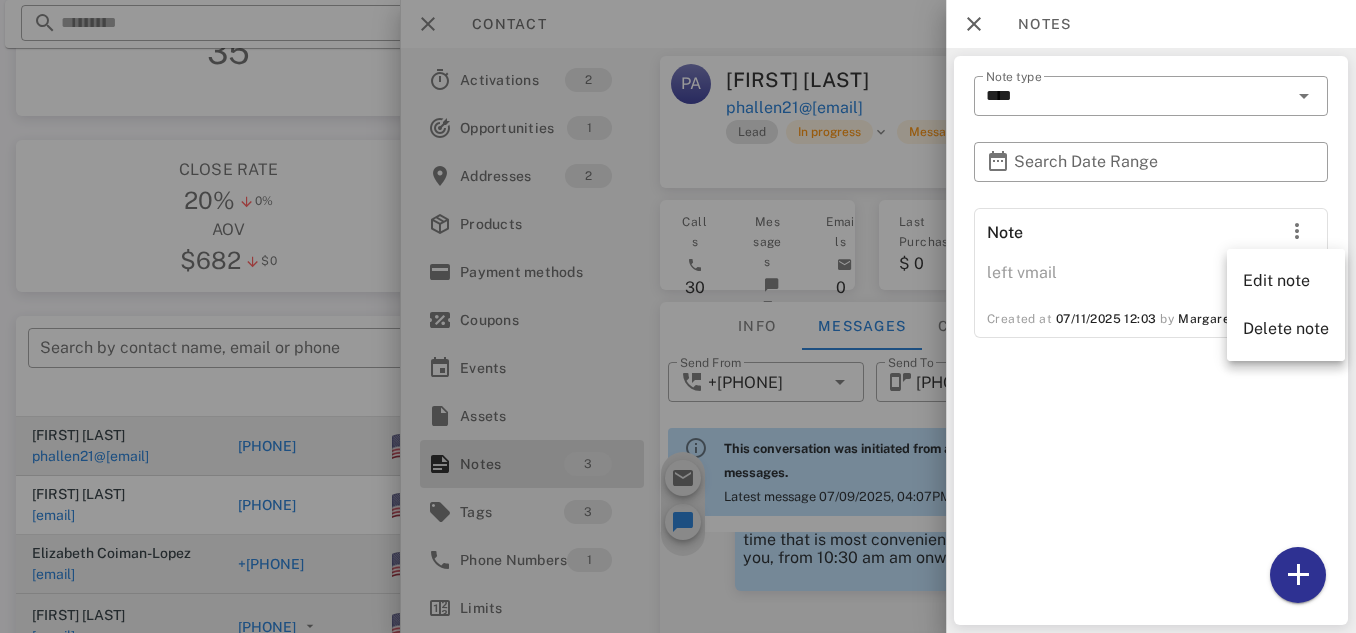 click on "Note  left vmail  Created at   07/11/2025 12:03   by   Margaret Njuguna" at bounding box center [1151, 412] 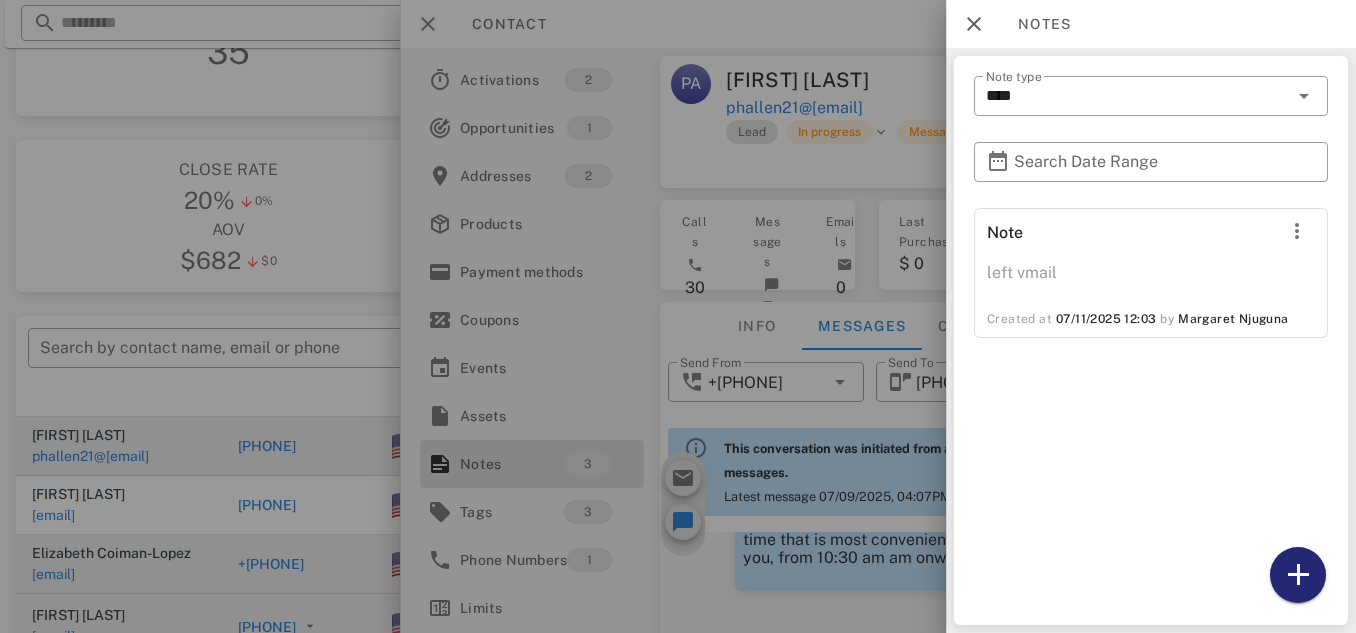 click at bounding box center (1298, 575) 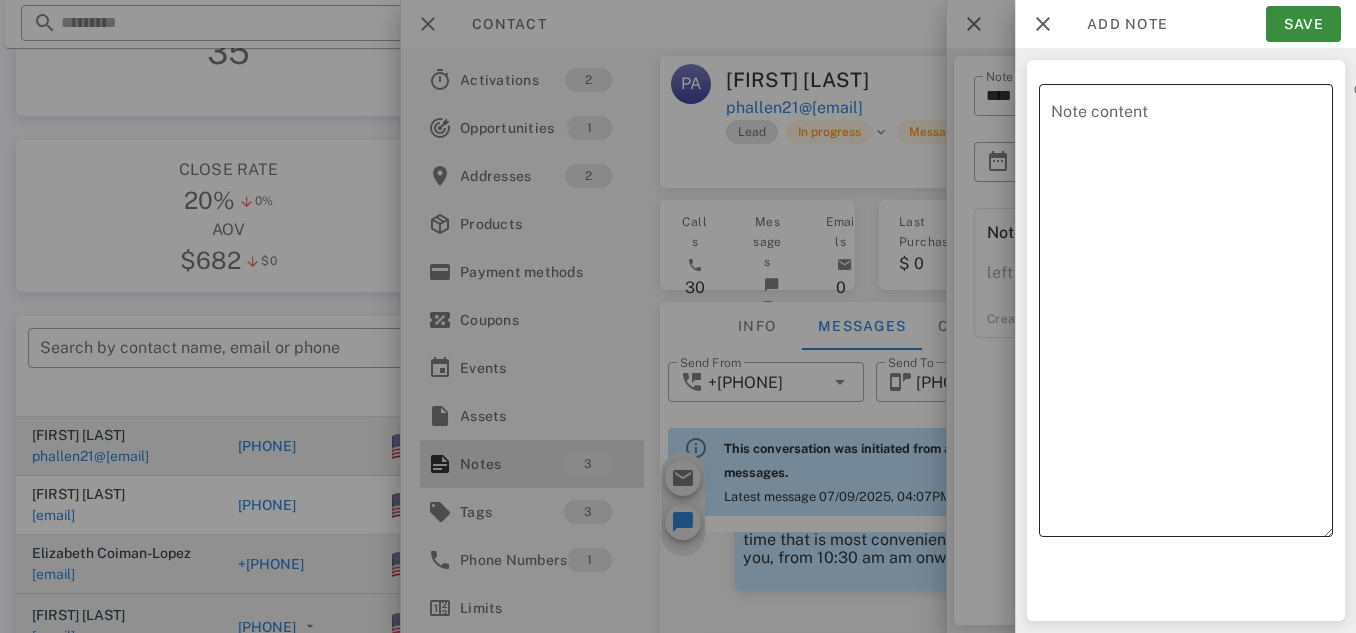 click on "Note content" at bounding box center [1192, 315] 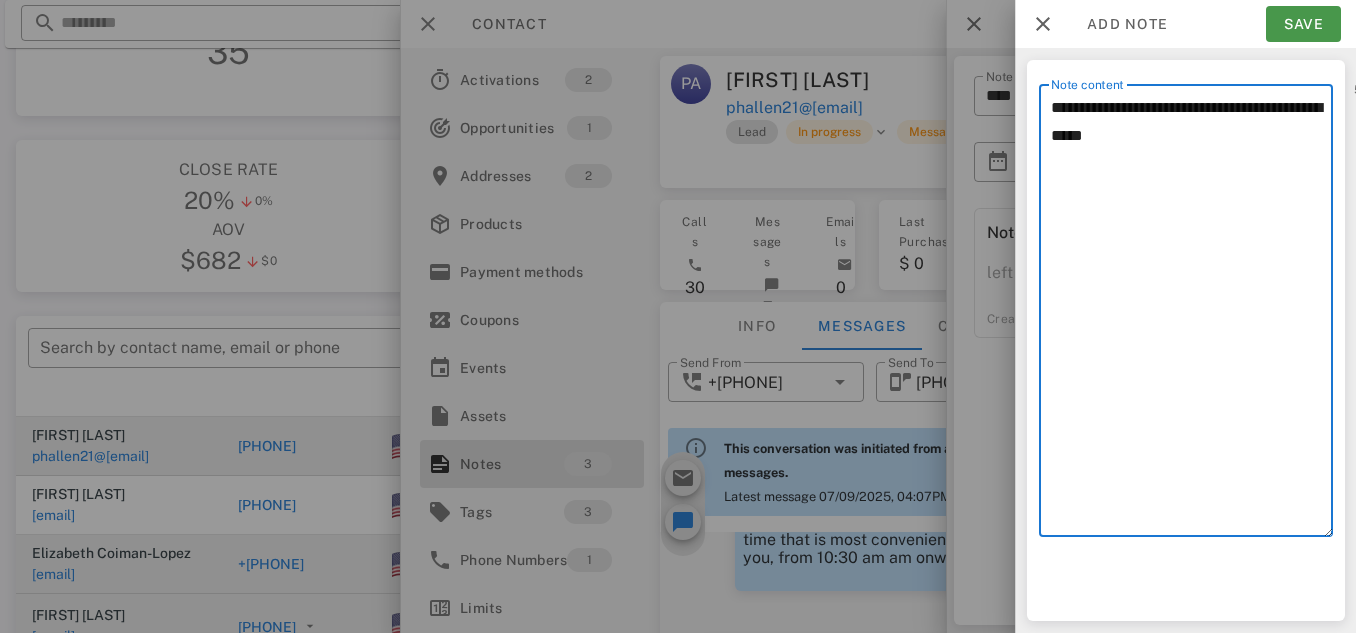type on "**********" 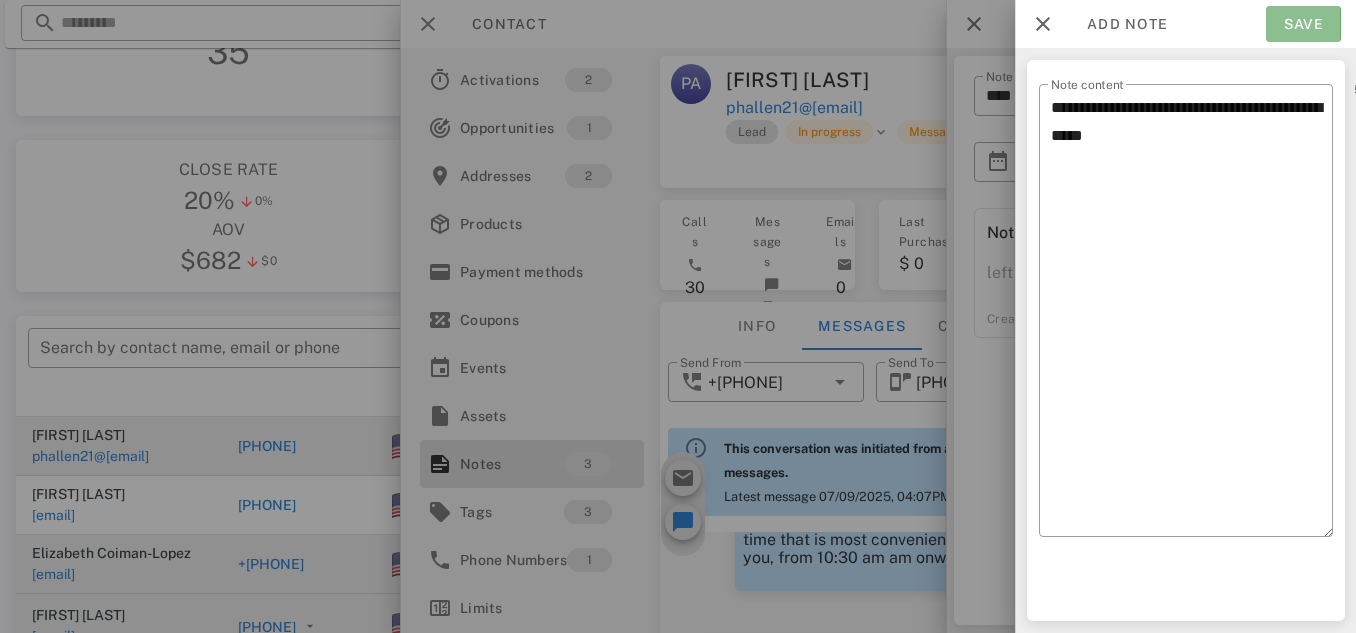 click on "Save" at bounding box center (1303, 24) 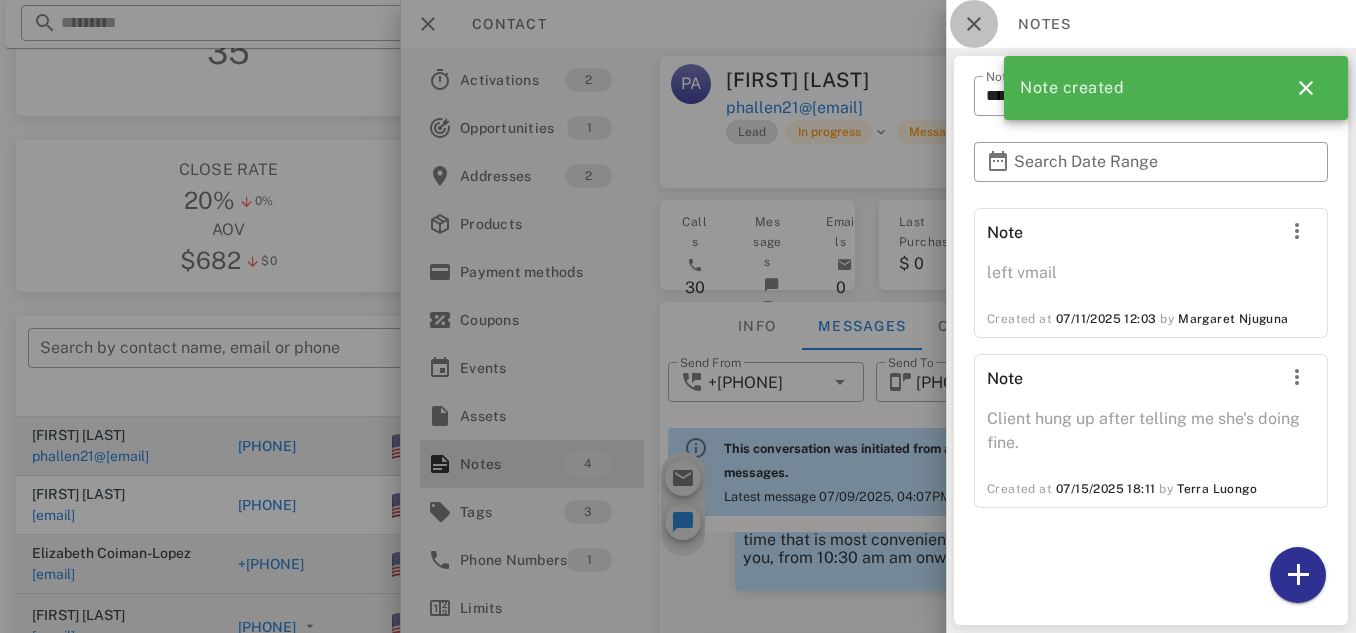click at bounding box center [974, 24] 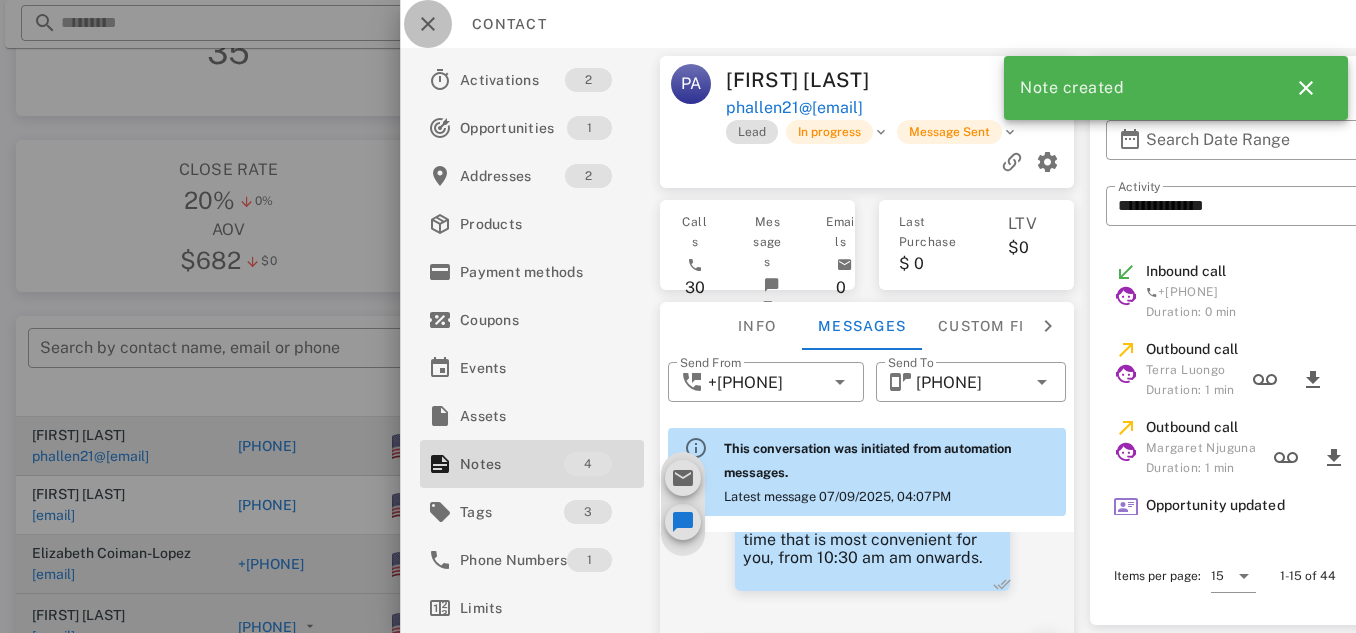 click at bounding box center [428, 24] 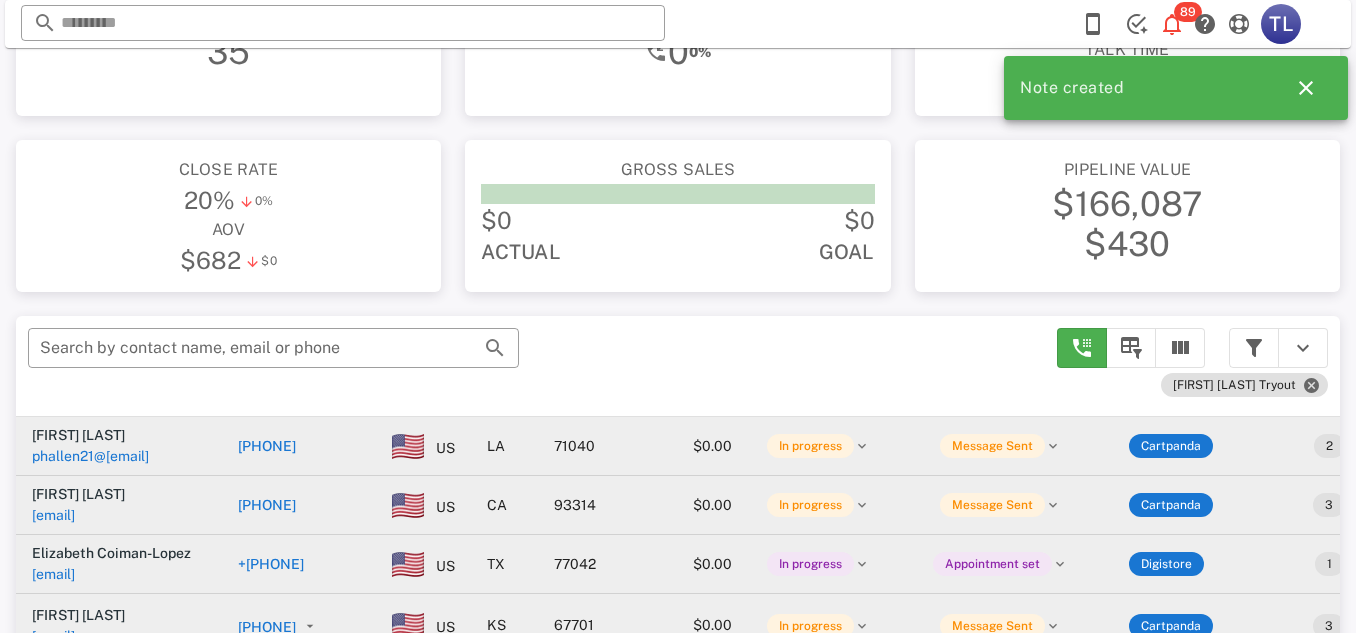 click on "[PHONE]" at bounding box center (267, 505) 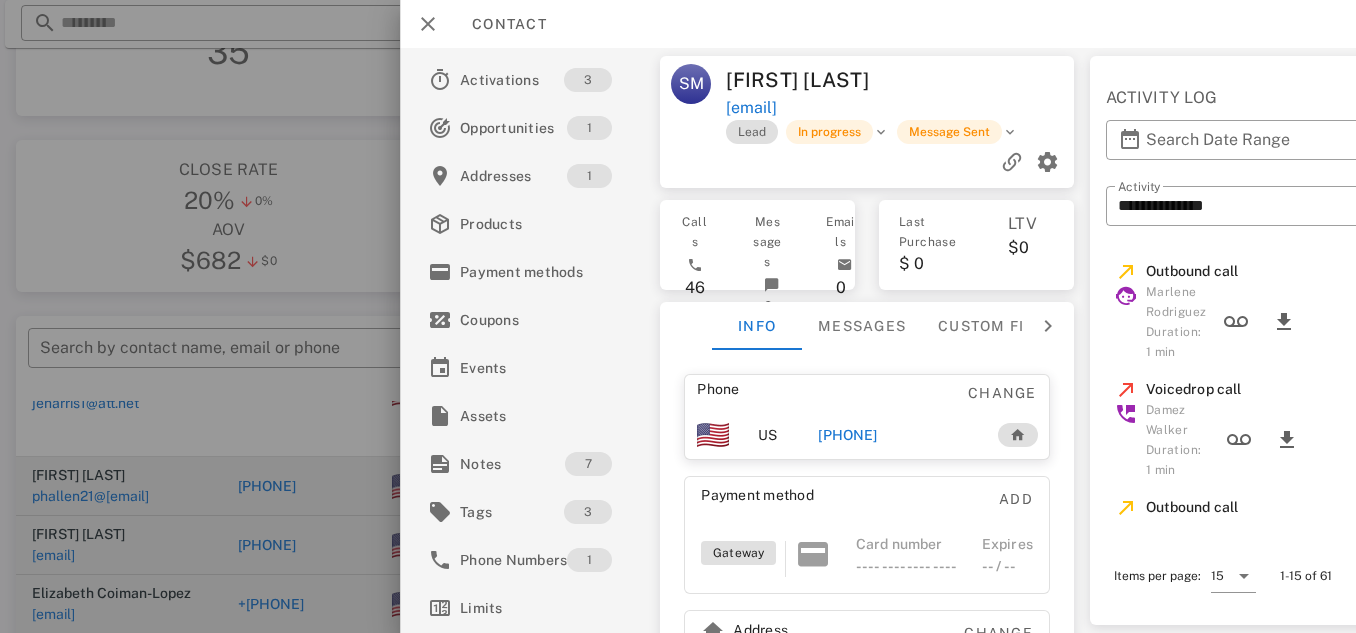 scroll, scrollTop: 5948, scrollLeft: 40, axis: both 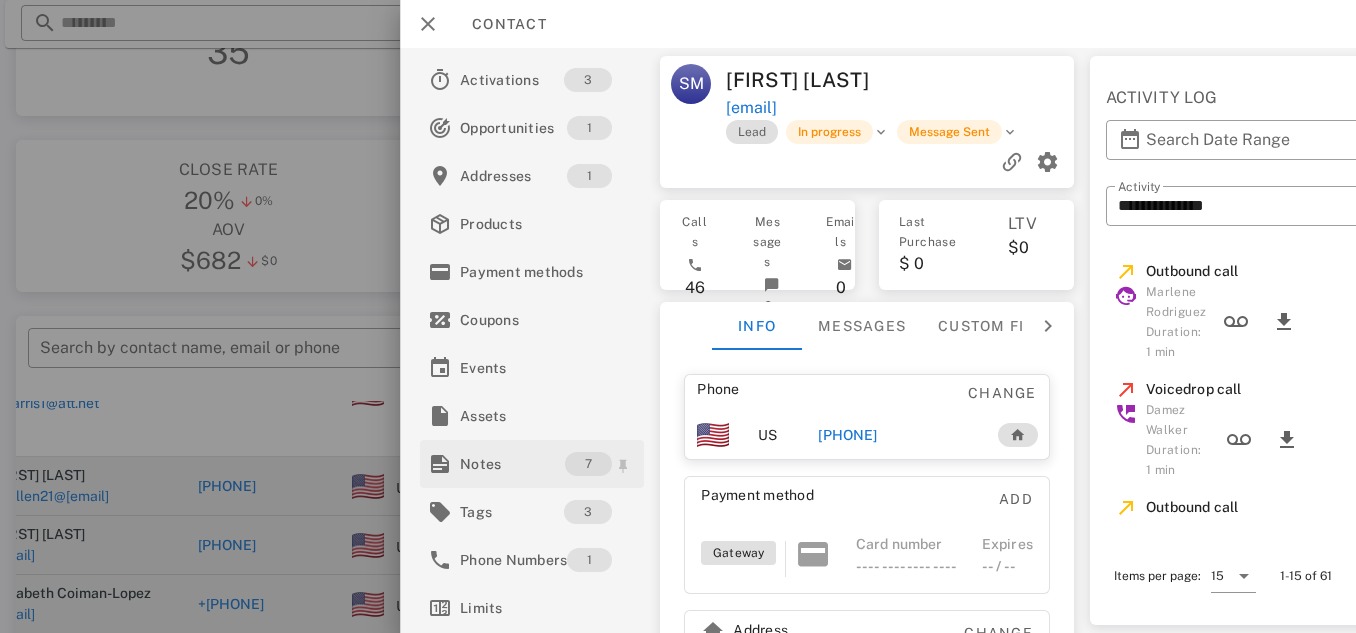 click on "7" at bounding box center [588, 464] 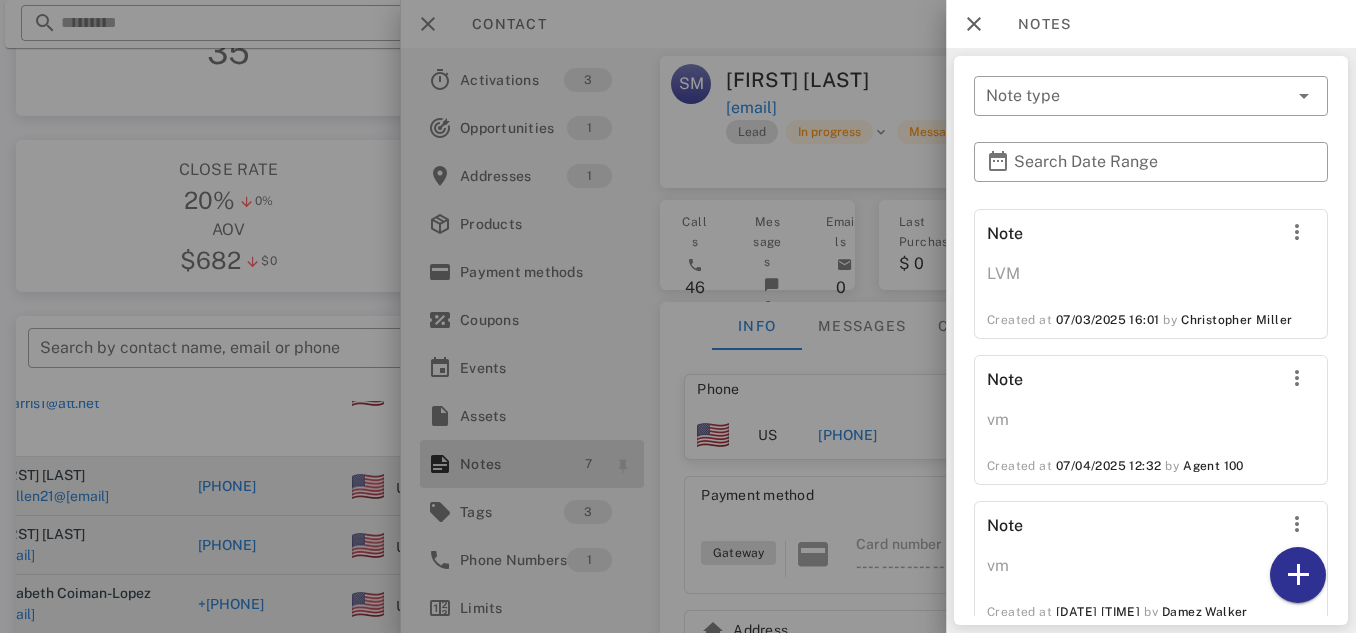 scroll, scrollTop: 839, scrollLeft: 0, axis: vertical 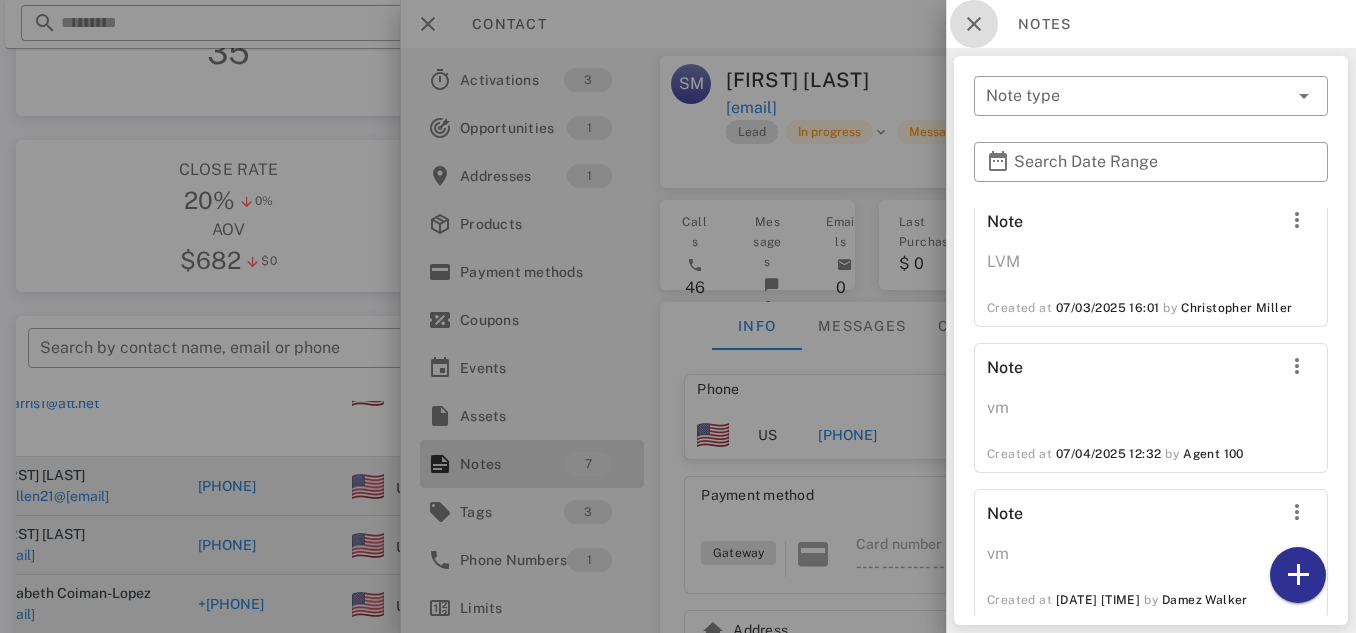 click at bounding box center [974, 24] 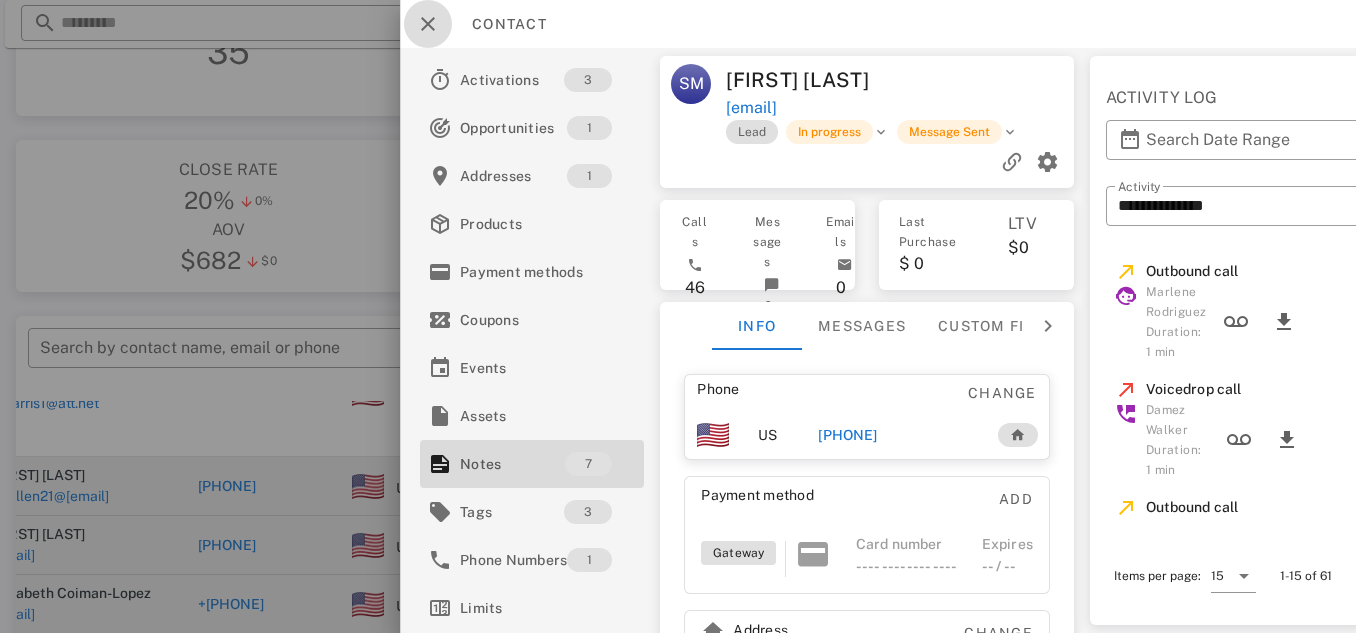 click at bounding box center (428, 24) 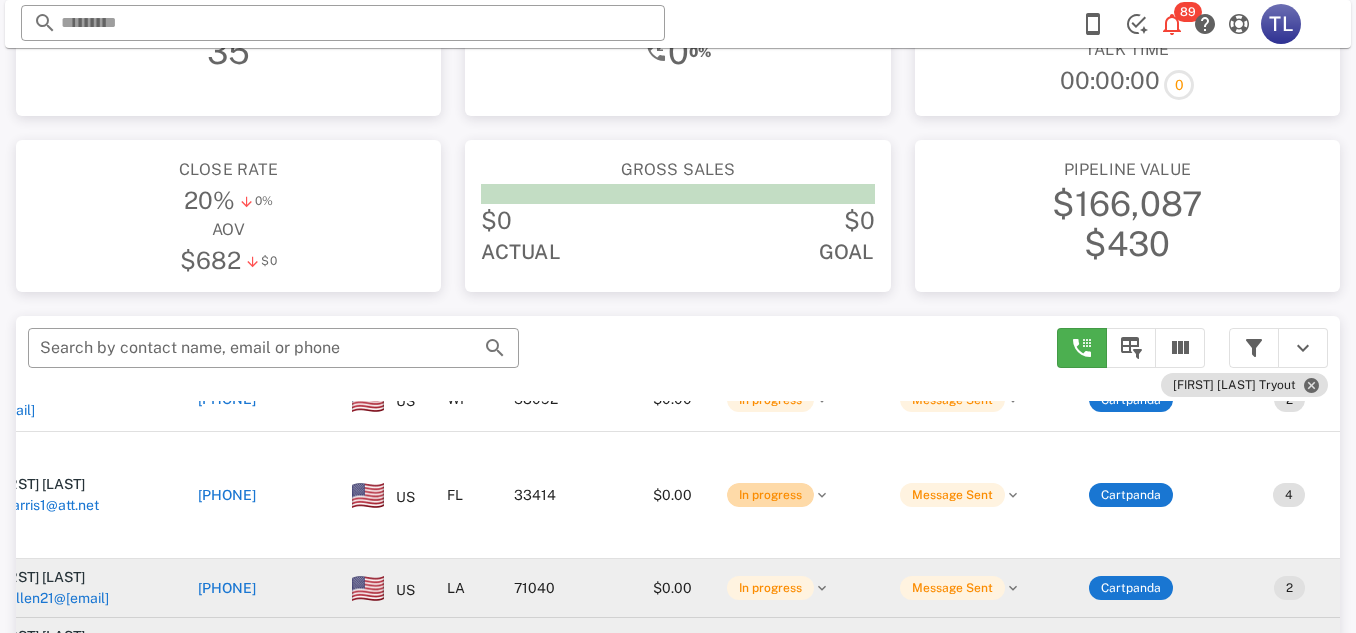 scroll, scrollTop: 5846, scrollLeft: 0, axis: vertical 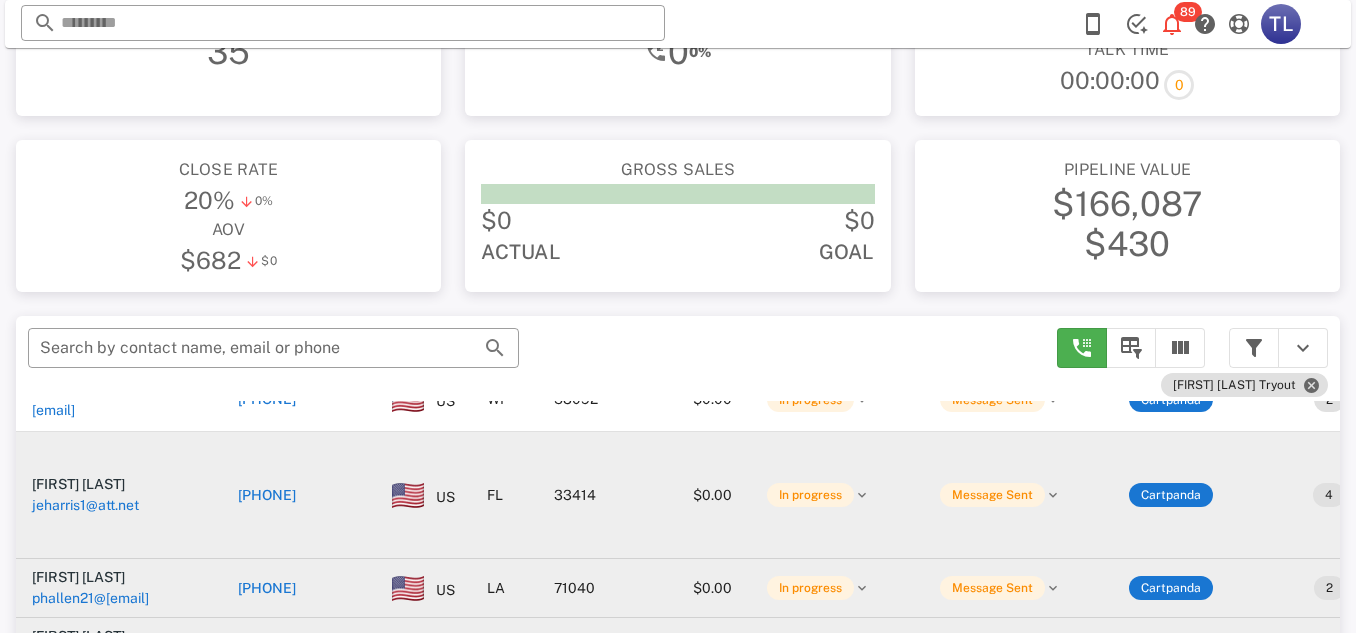 click on "+15618461242" at bounding box center [267, 495] 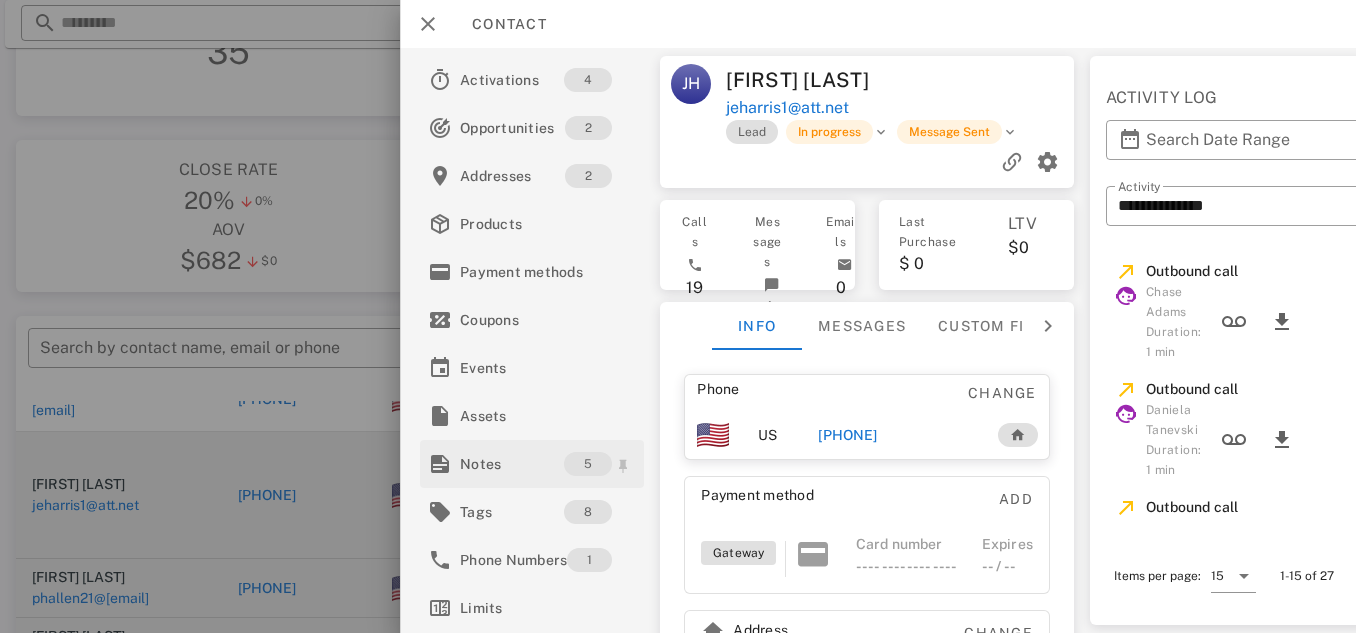 click on "Notes" at bounding box center (512, 464) 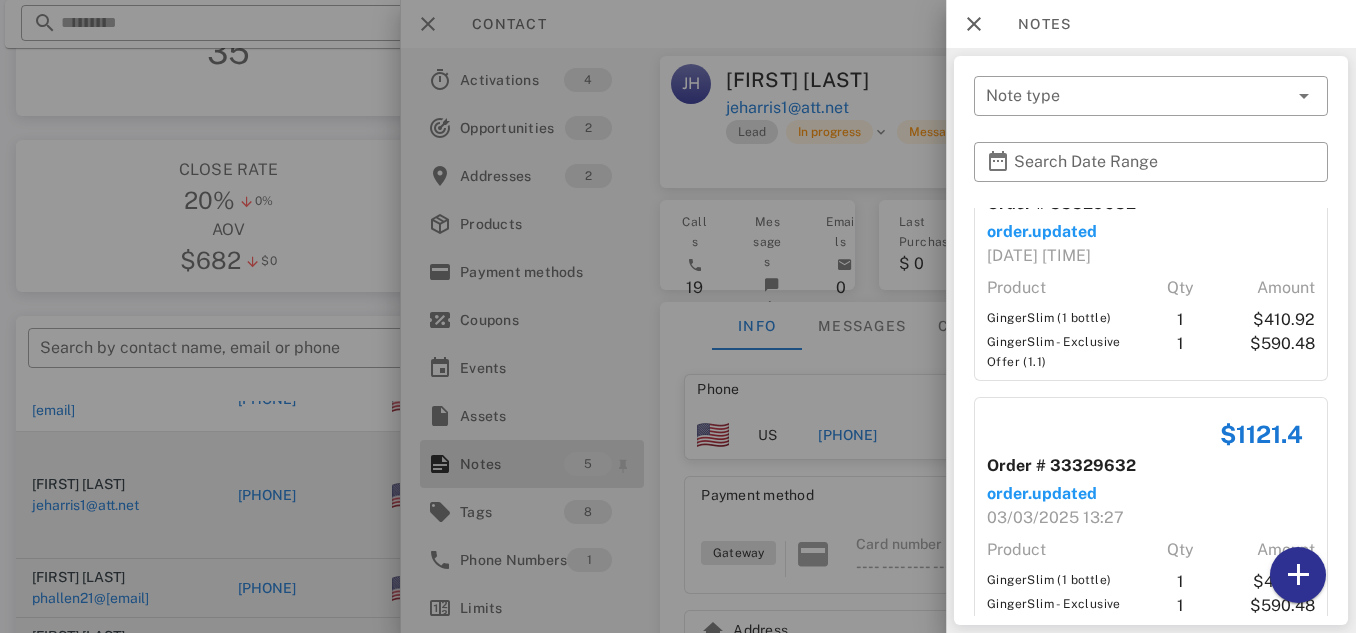 scroll, scrollTop: 312, scrollLeft: 0, axis: vertical 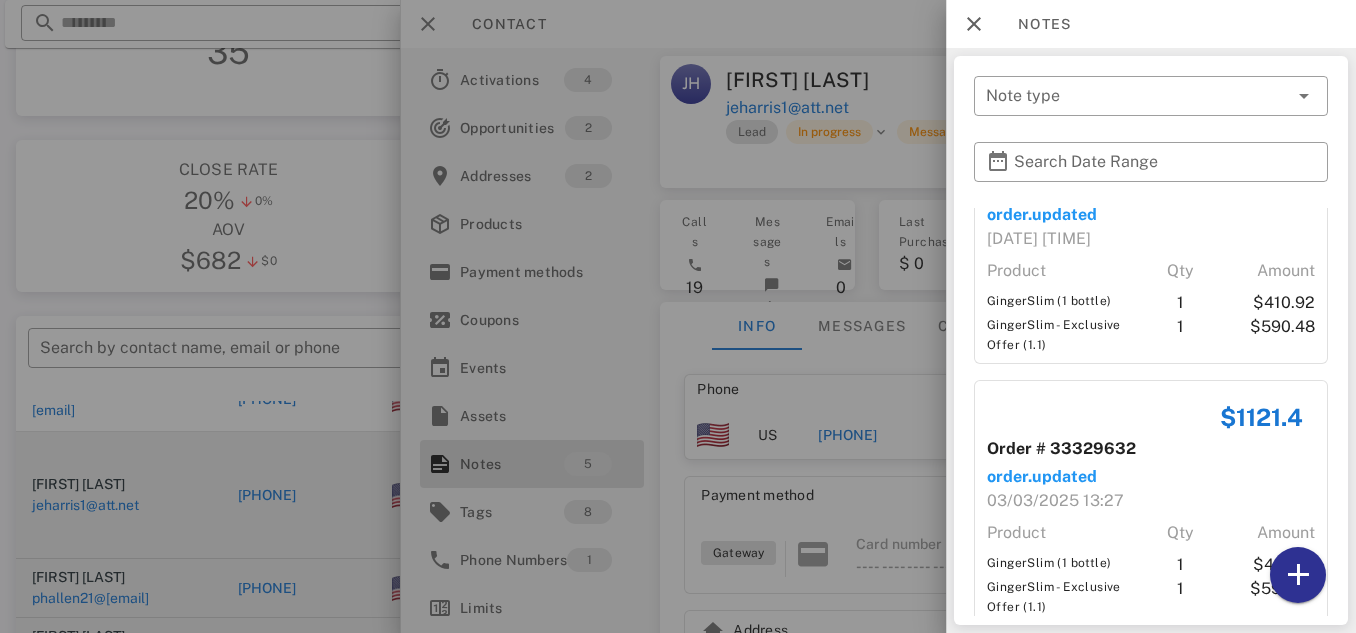 click on "Order # 33329632" at bounding box center (1151, 449) 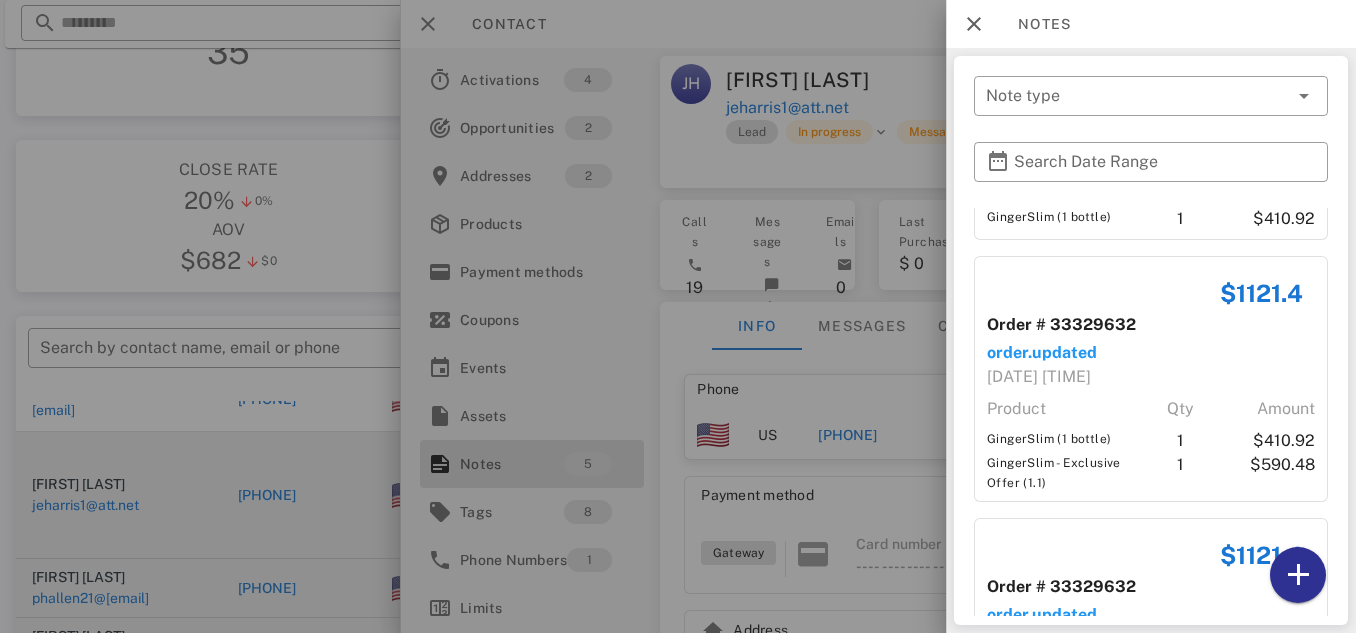 click on "Amount" at bounding box center (1268, 409) 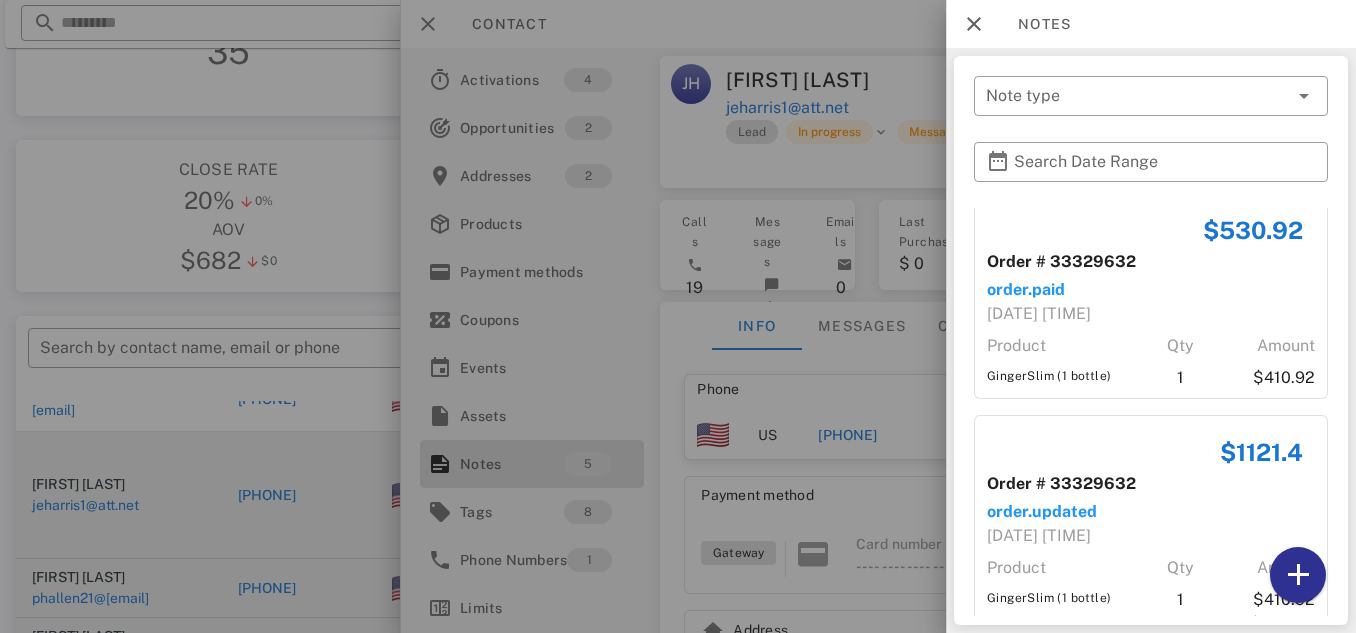scroll, scrollTop: 0, scrollLeft: 0, axis: both 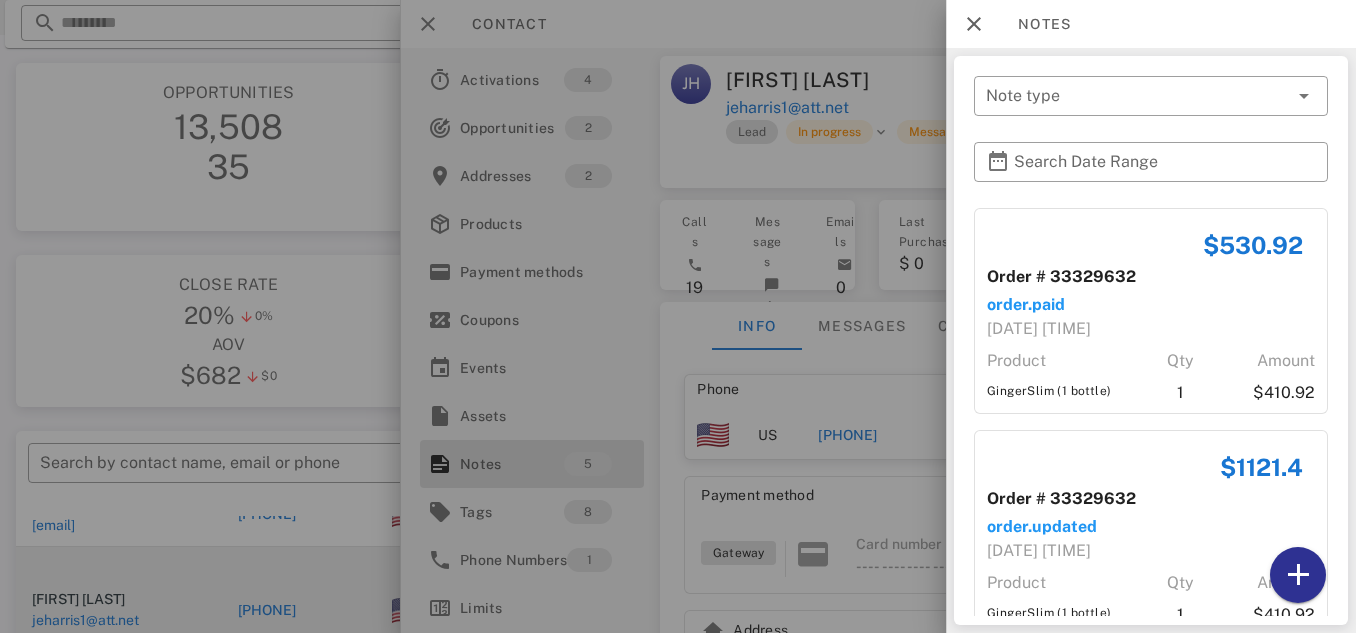 click at bounding box center [974, 24] 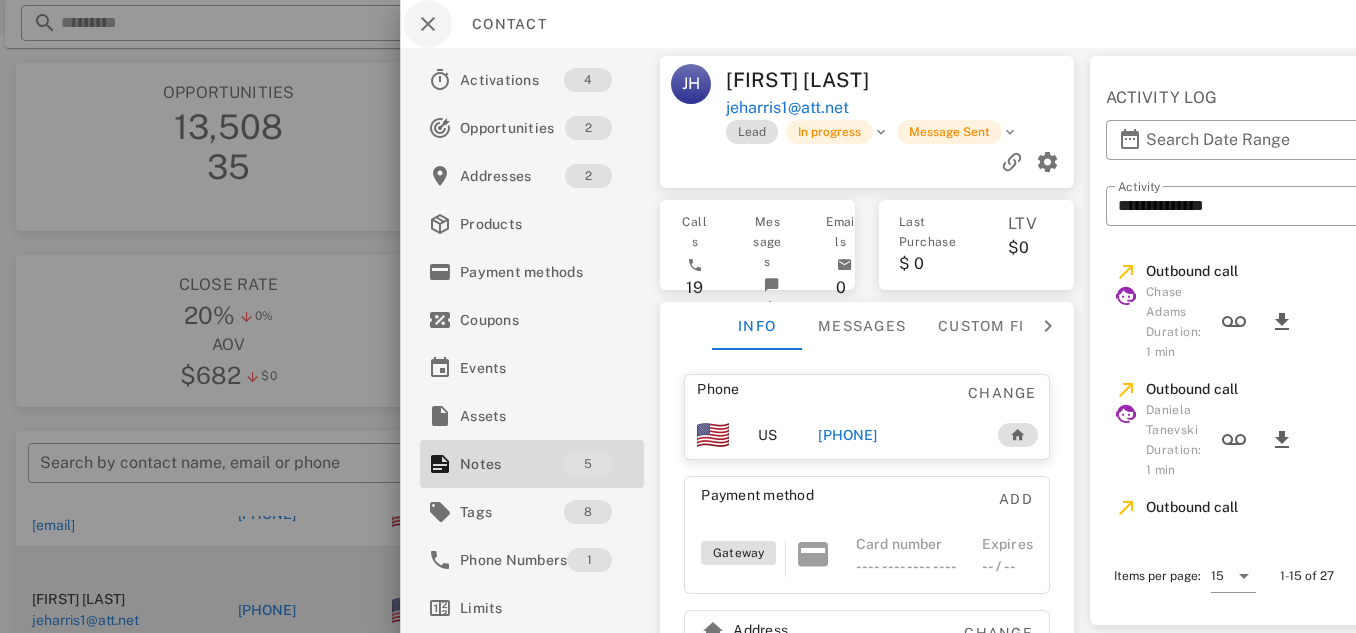 click at bounding box center (428, 24) 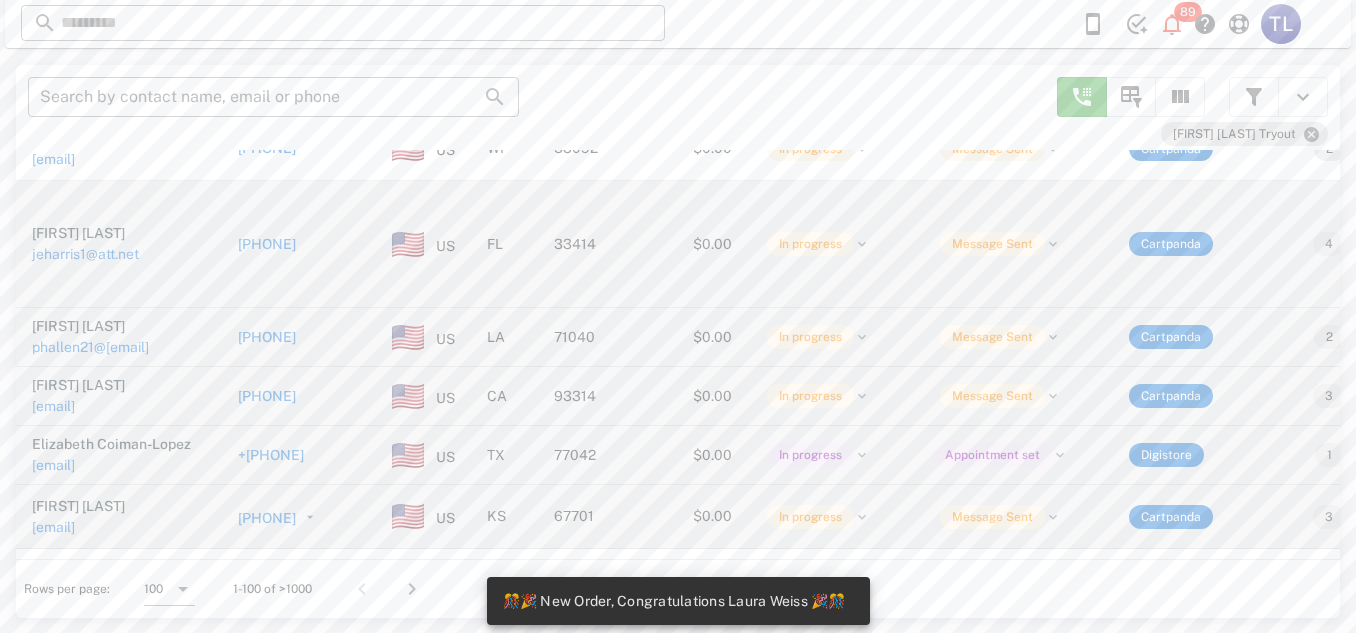 scroll, scrollTop: 380, scrollLeft: 0, axis: vertical 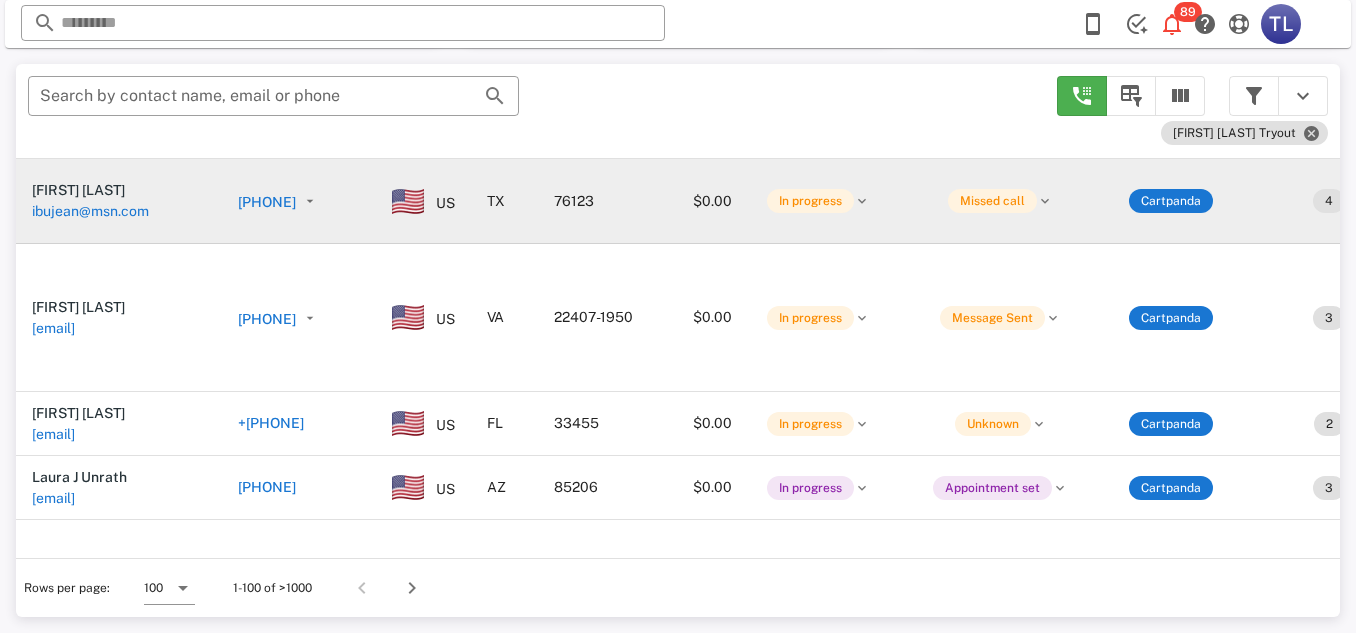 click on "[PHONE]" at bounding box center [267, 202] 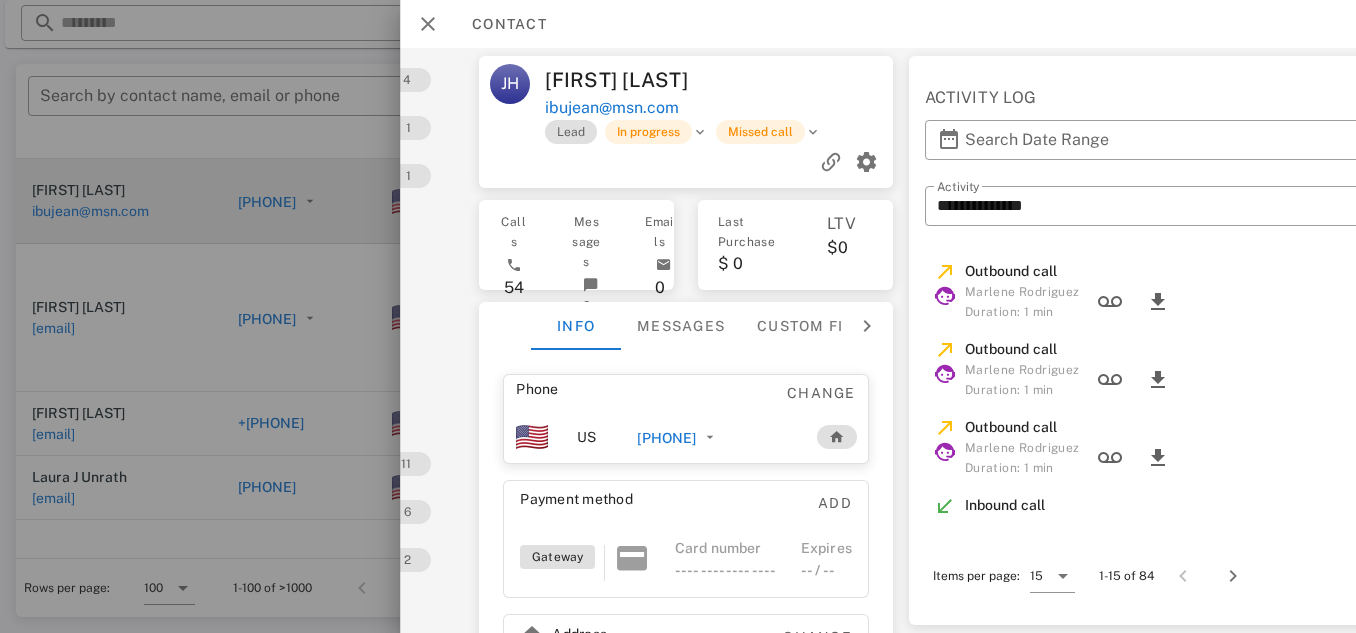 scroll, scrollTop: 0, scrollLeft: 89, axis: horizontal 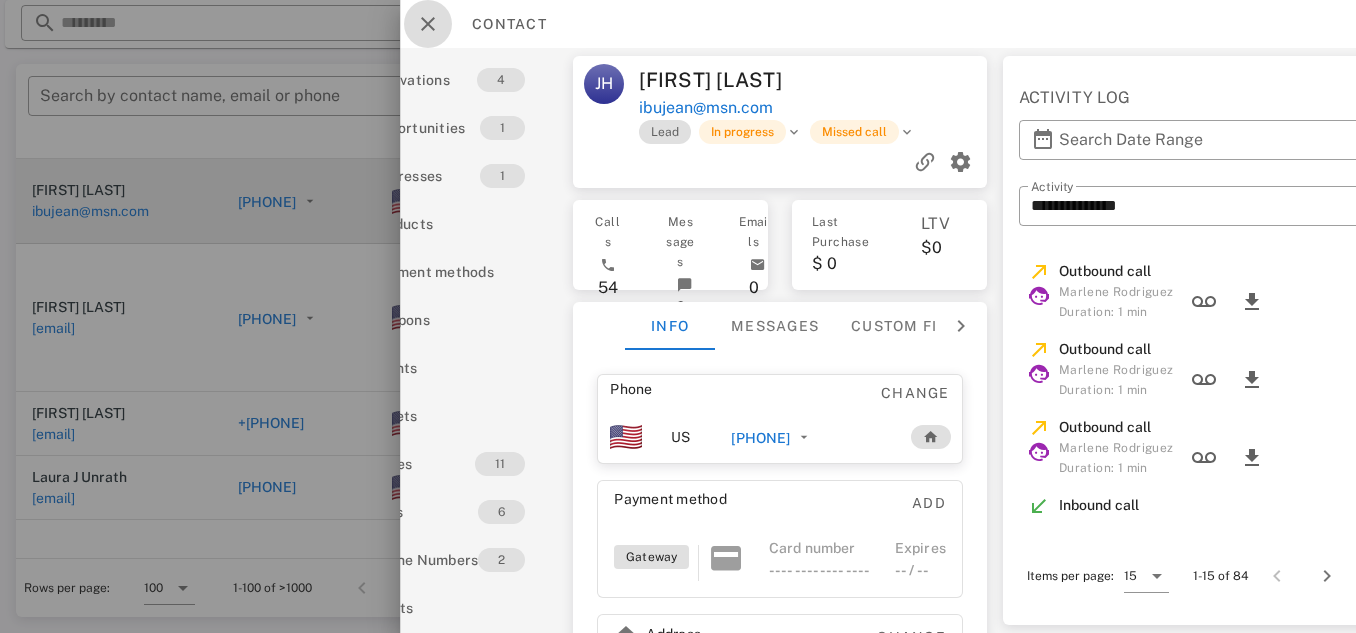 click at bounding box center (428, 24) 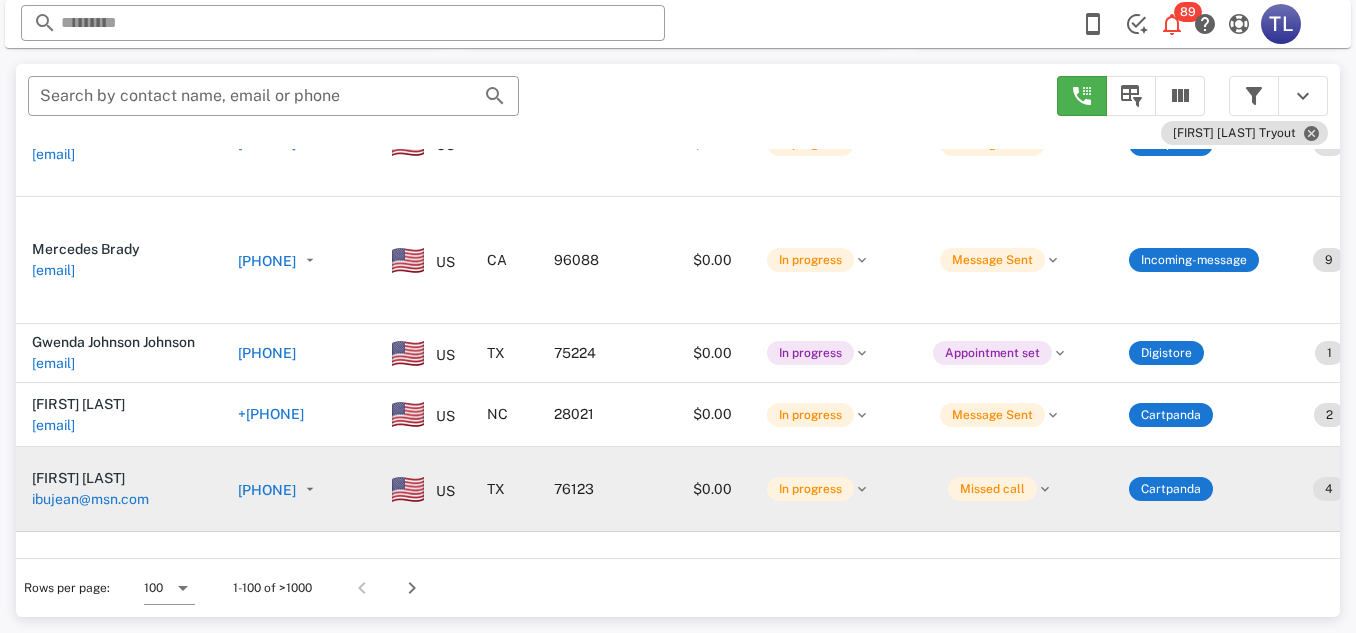 scroll, scrollTop: 4679, scrollLeft: 0, axis: vertical 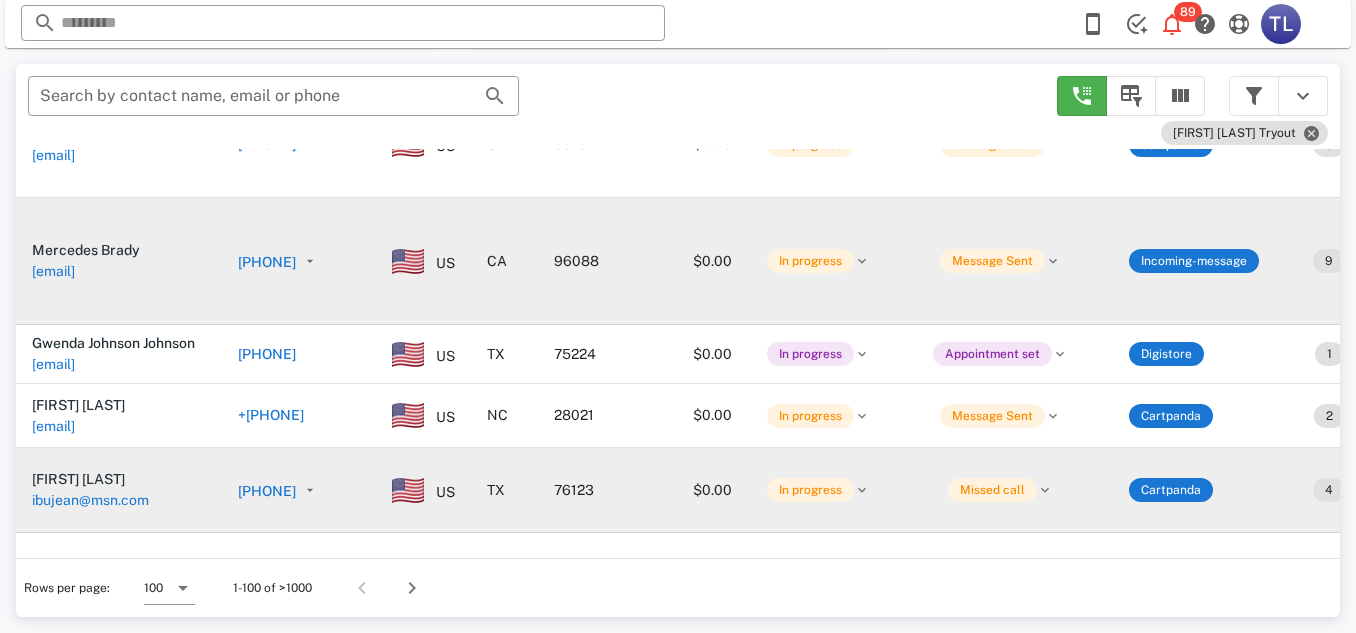 click on "[PHONE]" at bounding box center (267, 262) 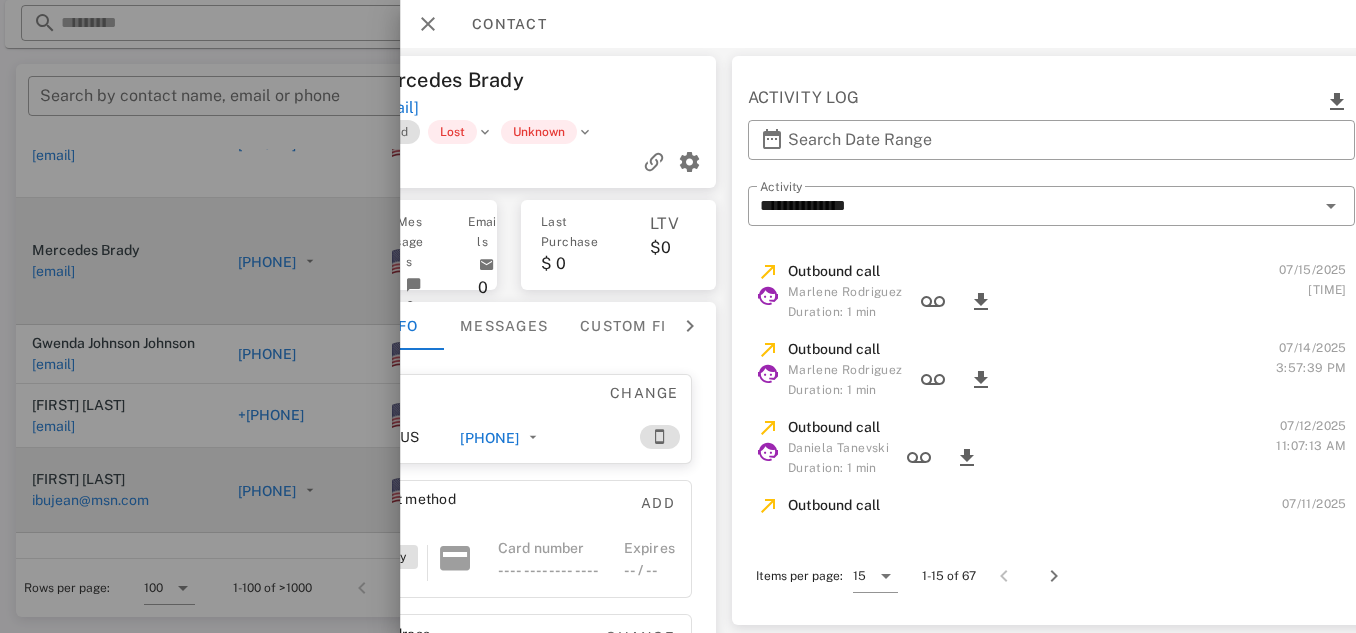 scroll, scrollTop: 0, scrollLeft: 392, axis: horizontal 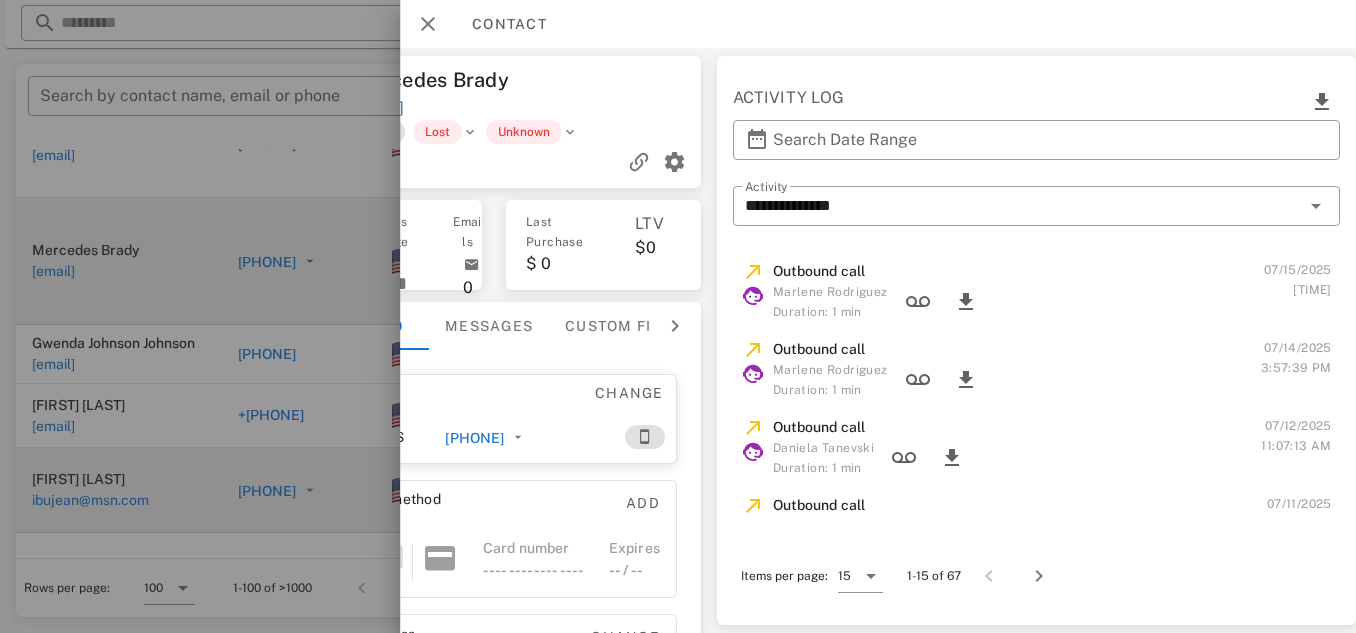 click at bounding box center [678, 316] 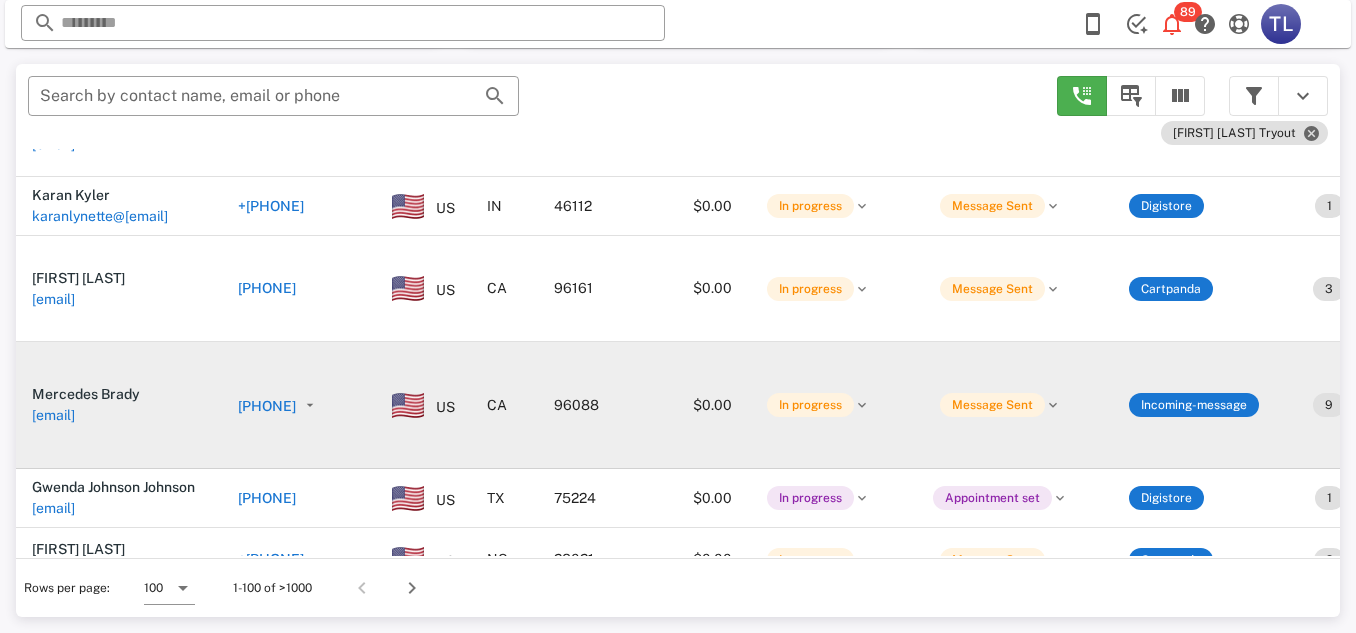 scroll, scrollTop: 4541, scrollLeft: 0, axis: vertical 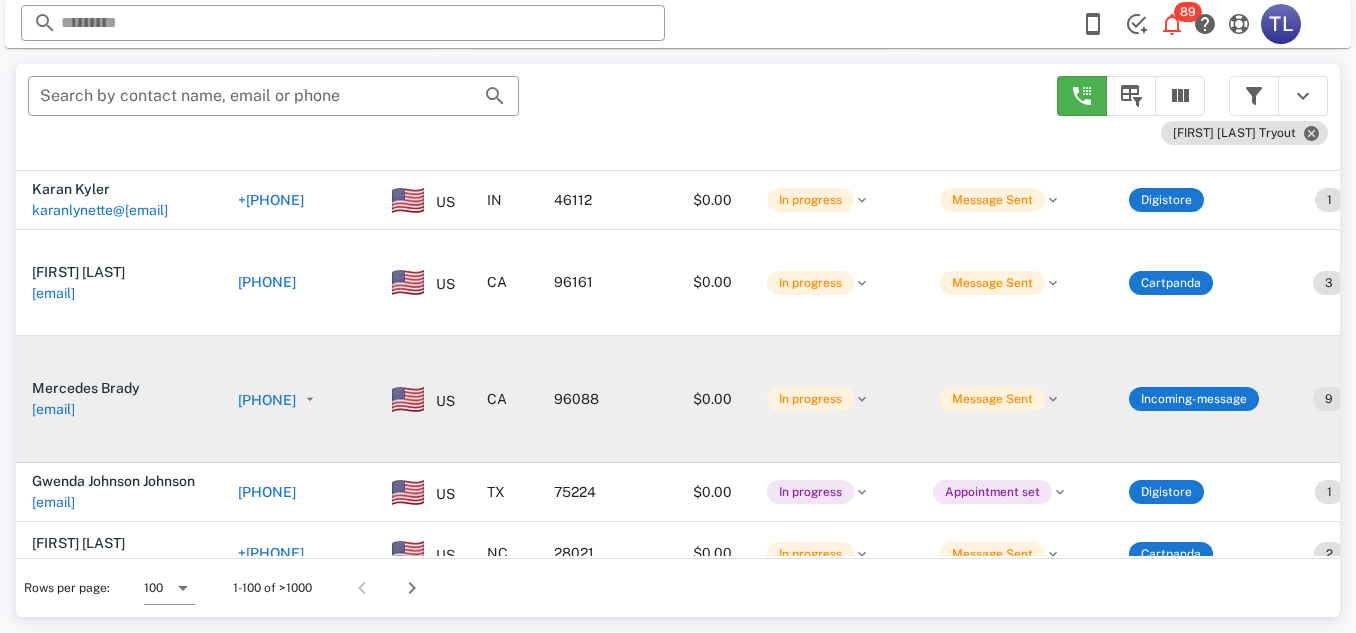 click on "[PHONE]" at bounding box center [267, 400] 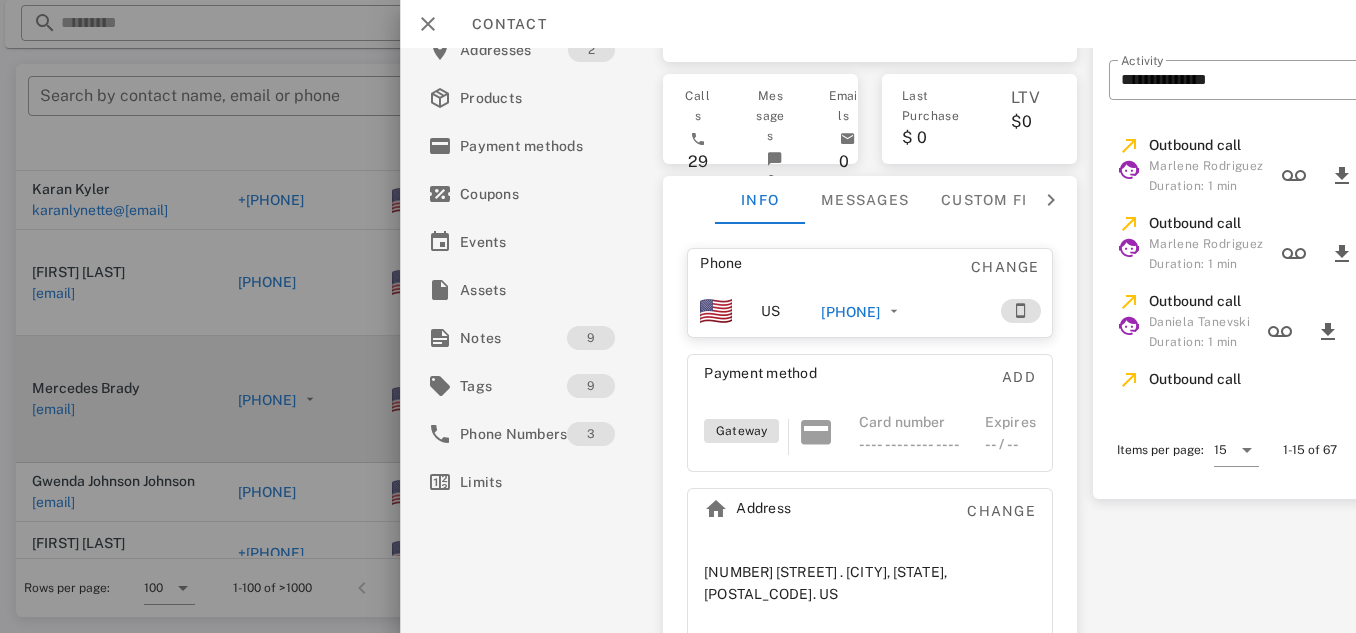 scroll, scrollTop: 165, scrollLeft: 0, axis: vertical 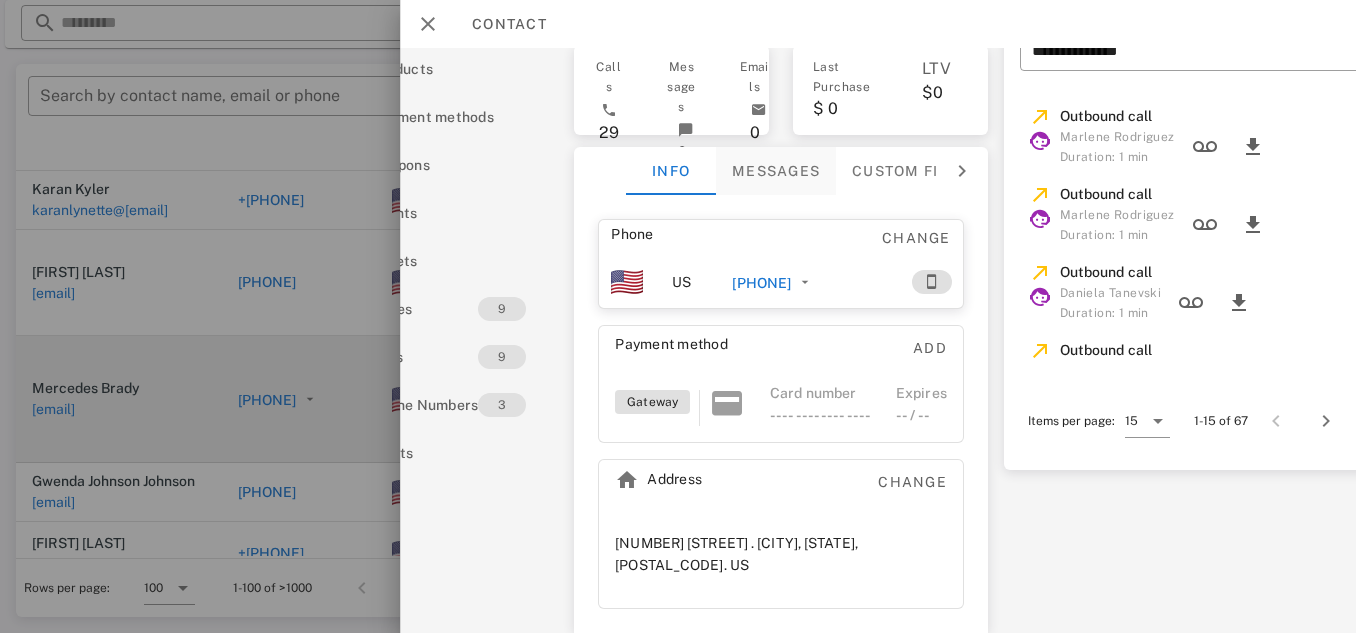 click on "Messages" at bounding box center [776, 171] 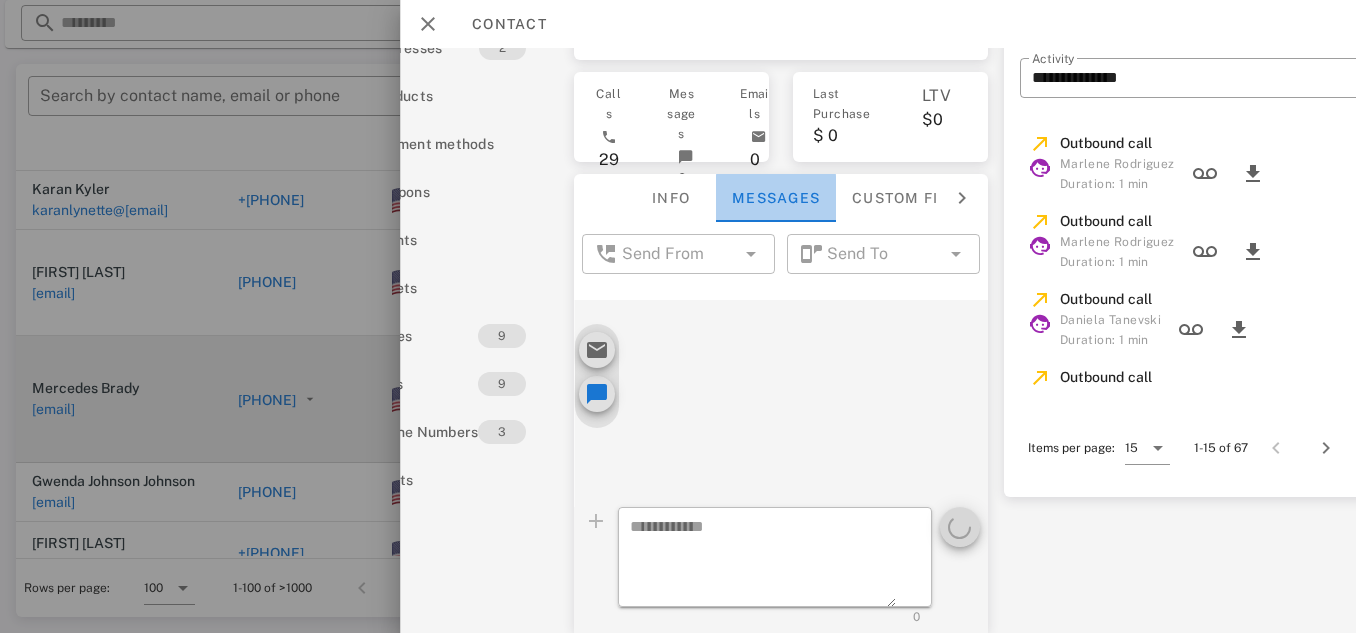 scroll, scrollTop: 138, scrollLeft: 89, axis: both 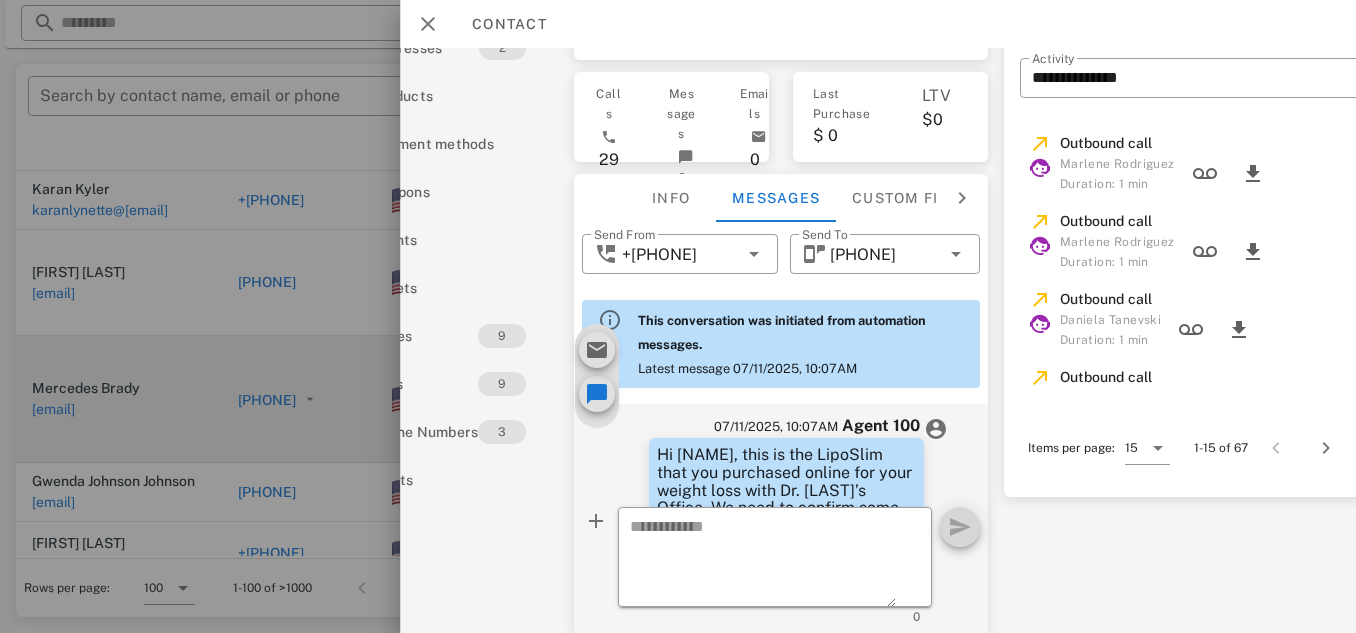 click on "0" at bounding box center [775, 618] 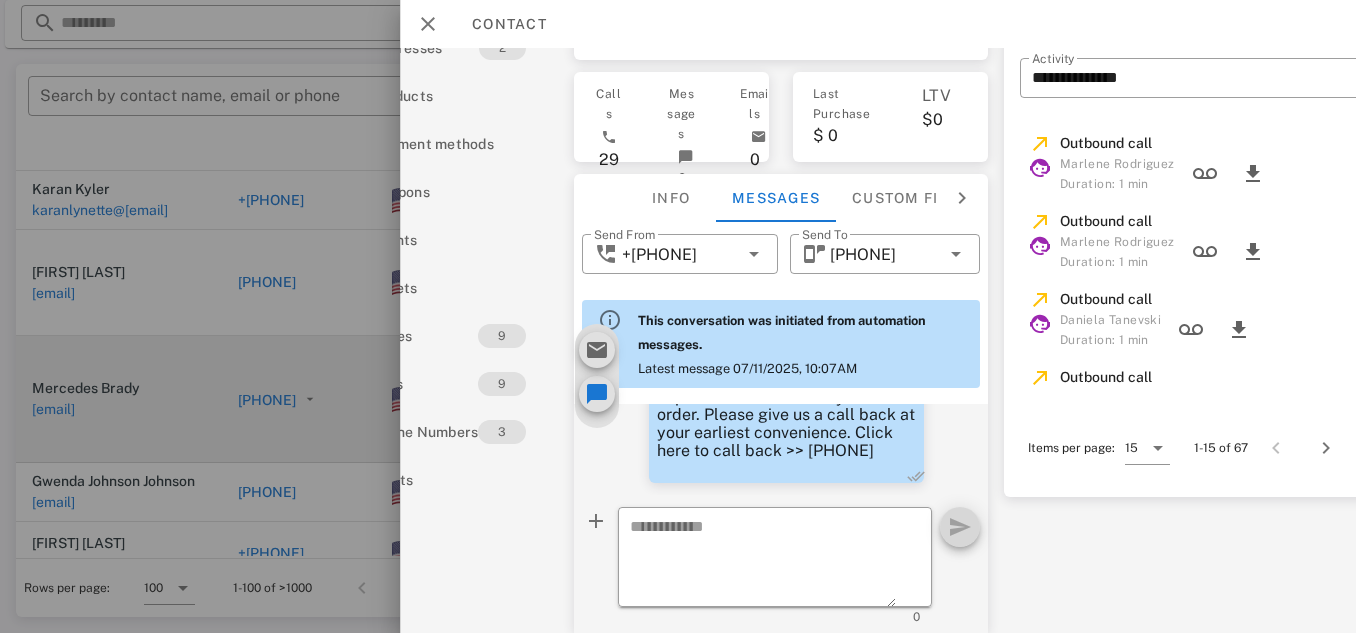 scroll, scrollTop: 4186, scrollLeft: 0, axis: vertical 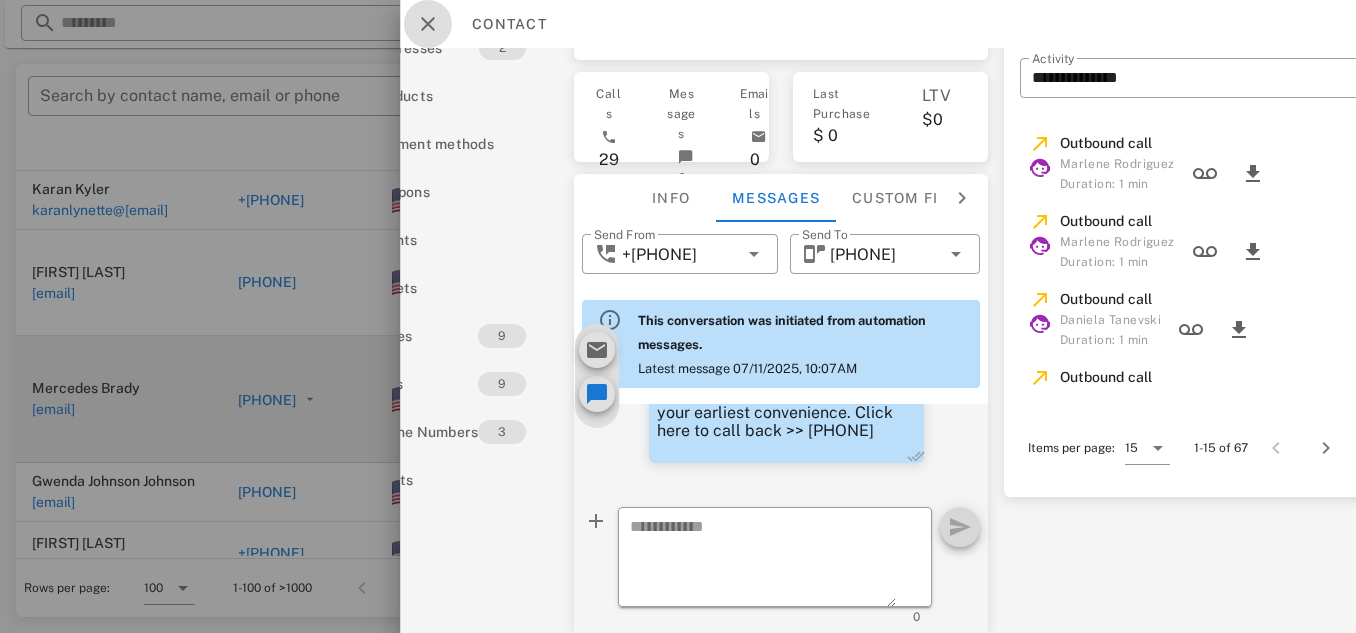 click at bounding box center (428, 24) 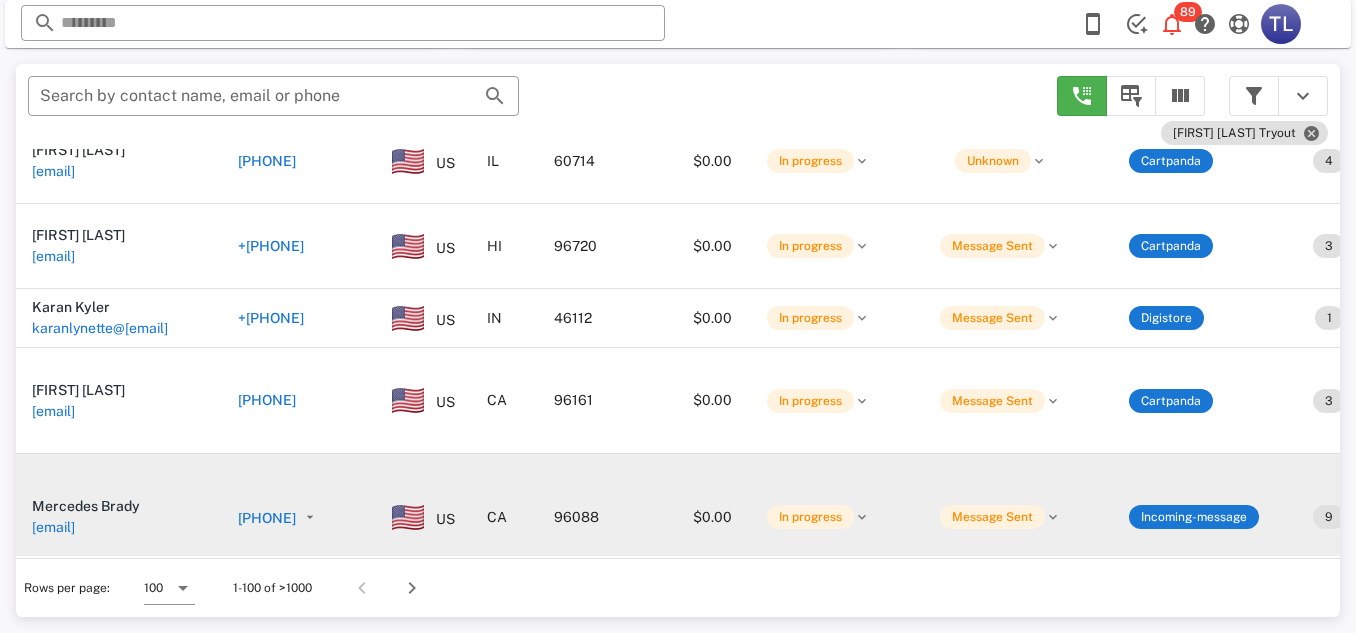 scroll, scrollTop: 4422, scrollLeft: 0, axis: vertical 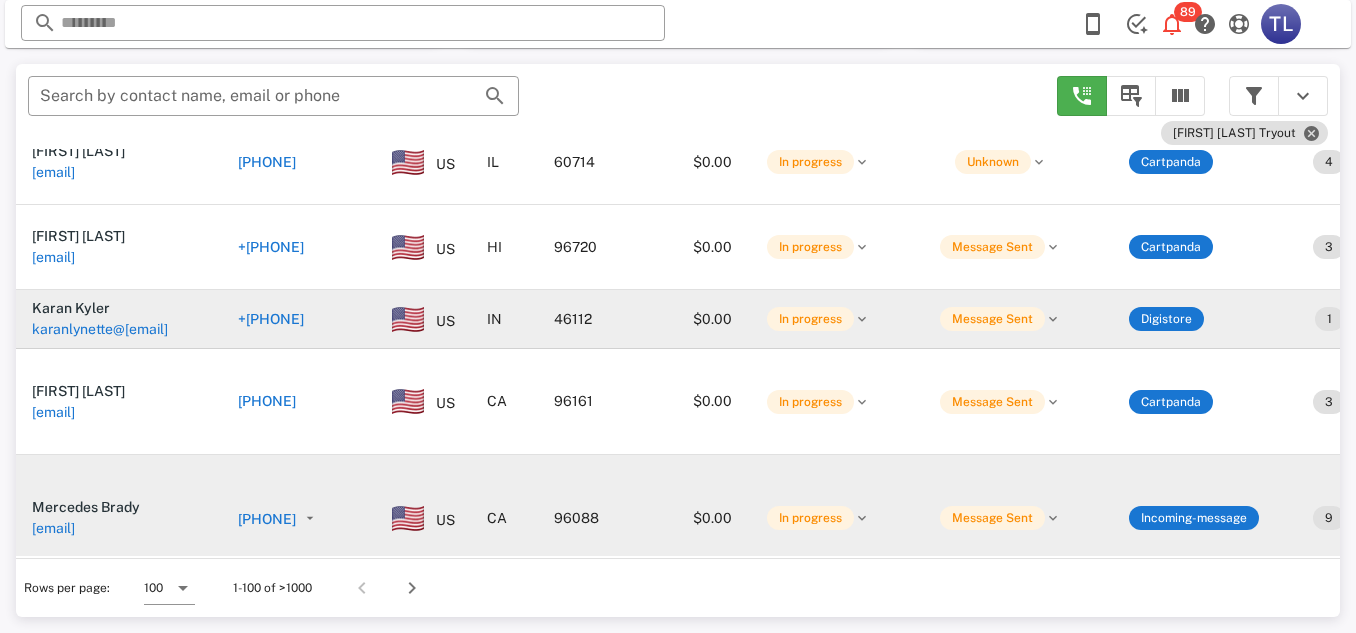 click on "[PHONE]" at bounding box center (271, 319) 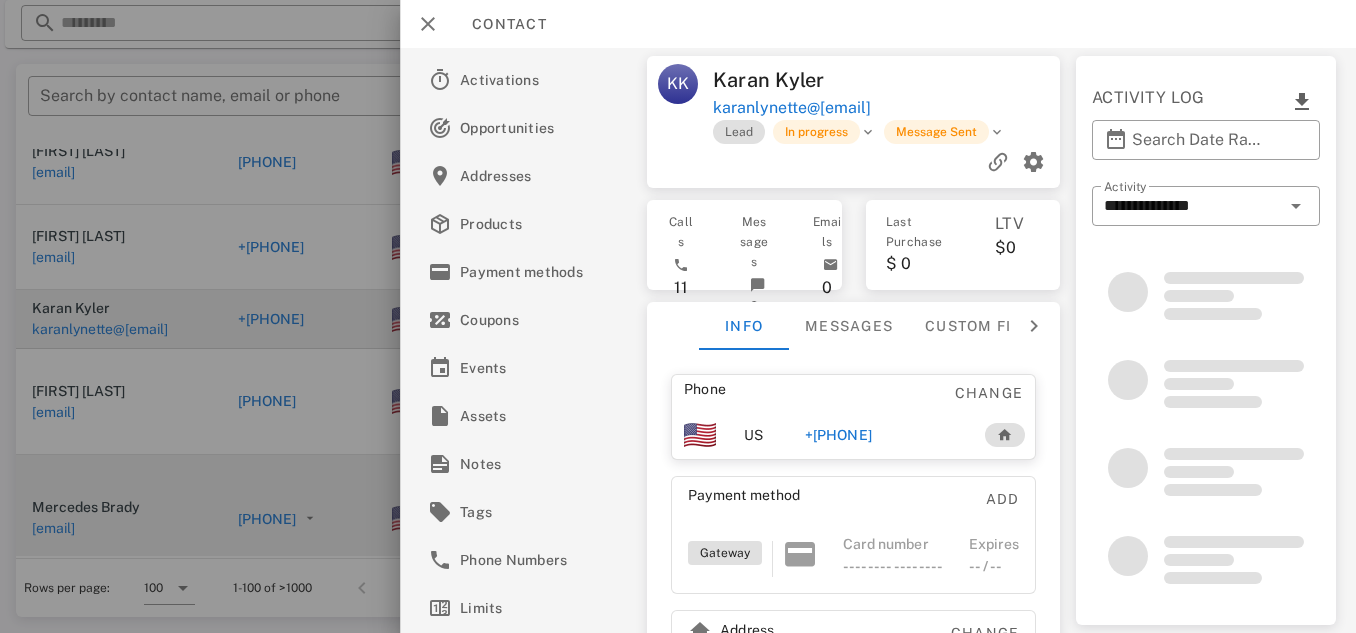 click on "Phone   Change   US   +13172503081   Payment method   Add  Gateway  Card number  ---- ---- ---- ----  Expires  -- / --  Address   Change   8846 Lesley Ln. .
Brownsburg, IN, 46112.
US" at bounding box center (854, 567) 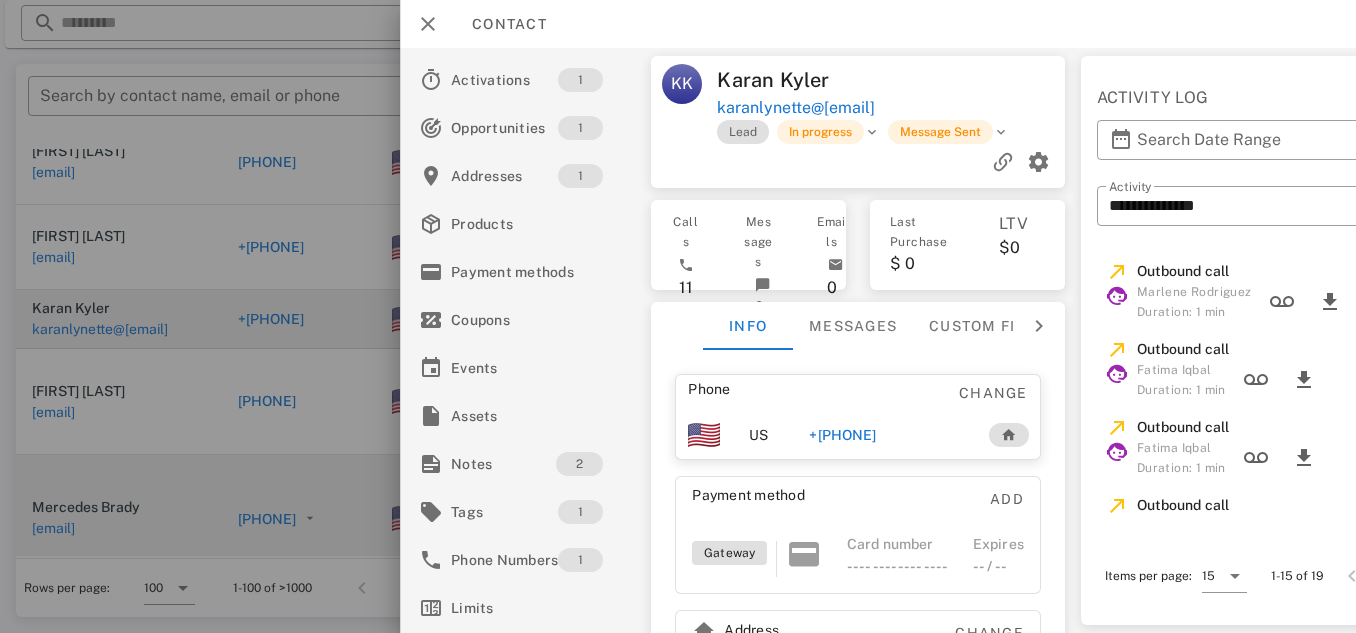 scroll, scrollTop: 0, scrollLeft: 0, axis: both 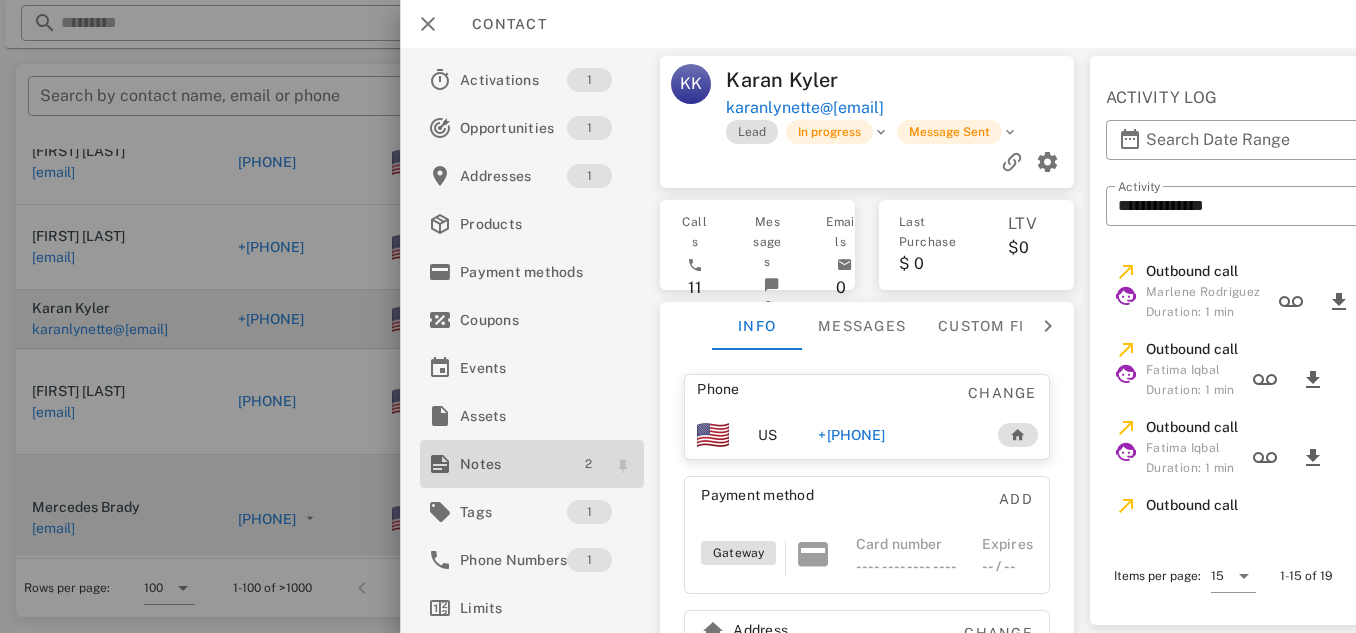 click on "2" at bounding box center (588, 464) 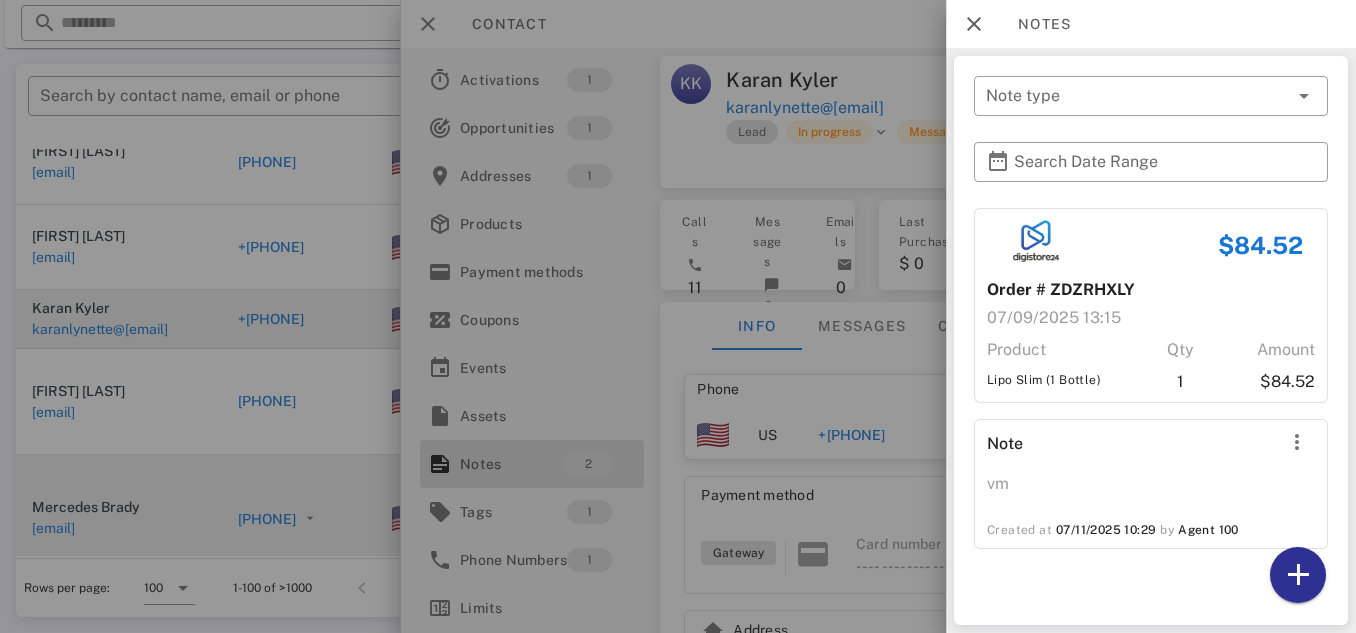 click at bounding box center (678, 316) 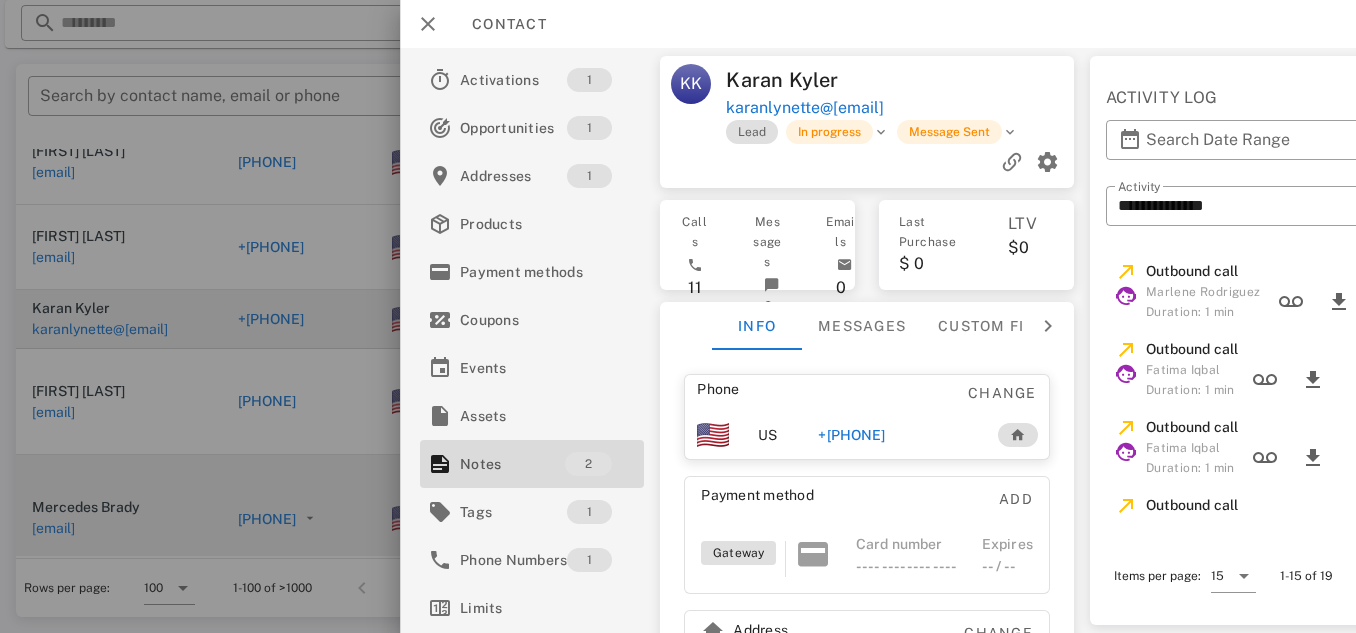 click on "[PHONE]" at bounding box center [851, 435] 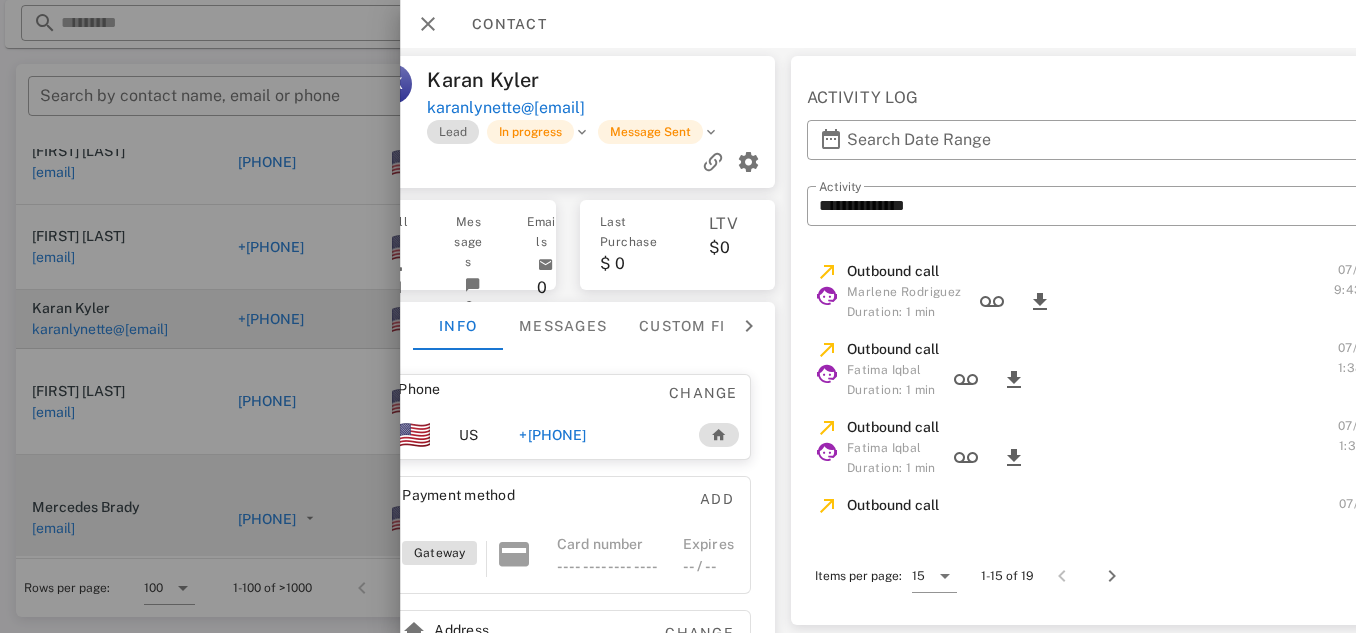 scroll, scrollTop: 0, scrollLeft: 389, axis: horizontal 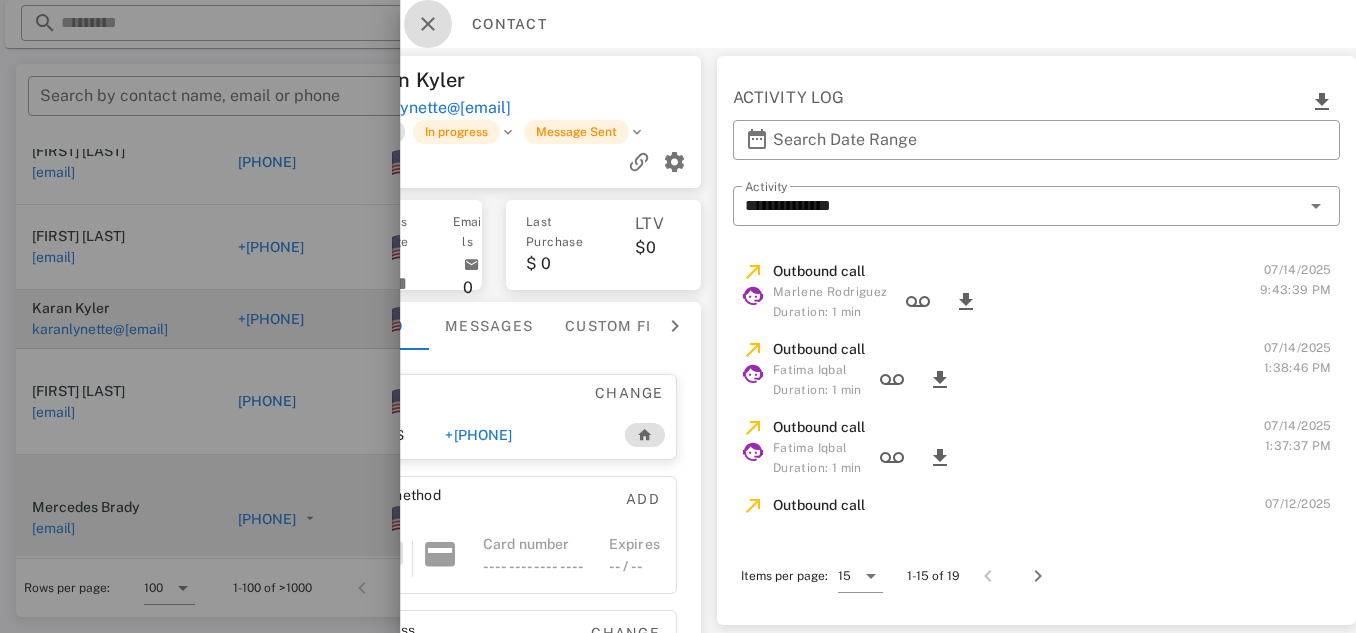 click at bounding box center [428, 24] 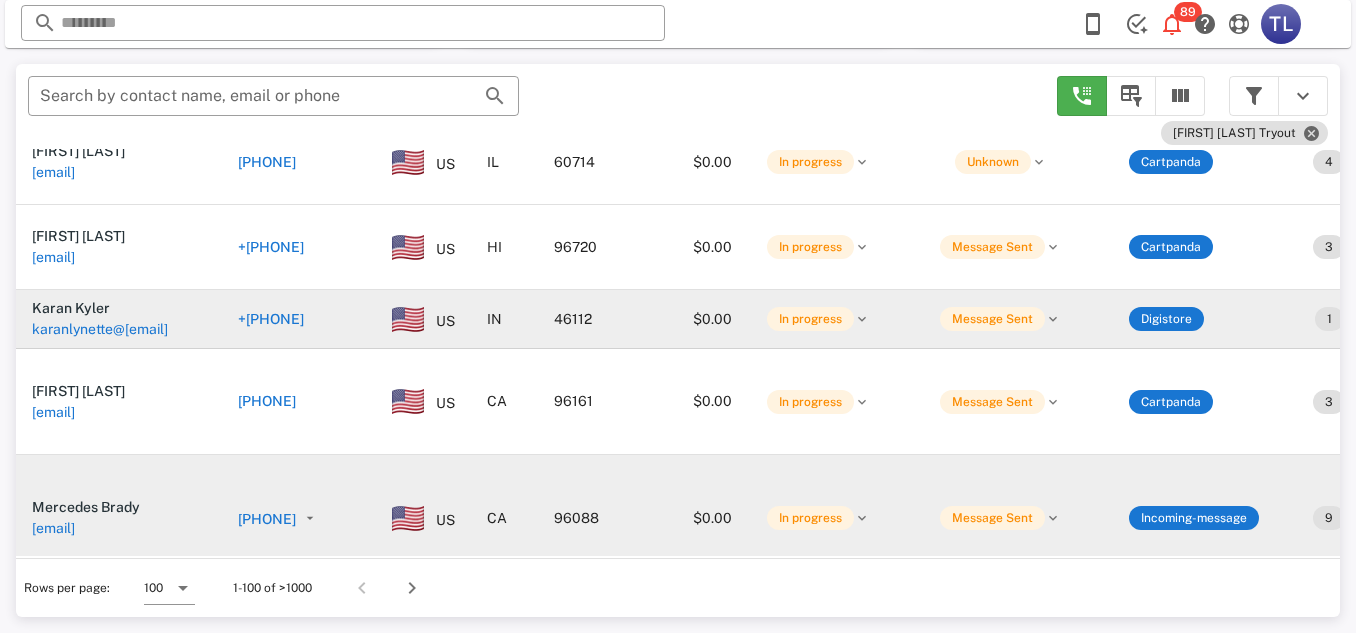 click on "[PHONE]" at bounding box center [271, 319] 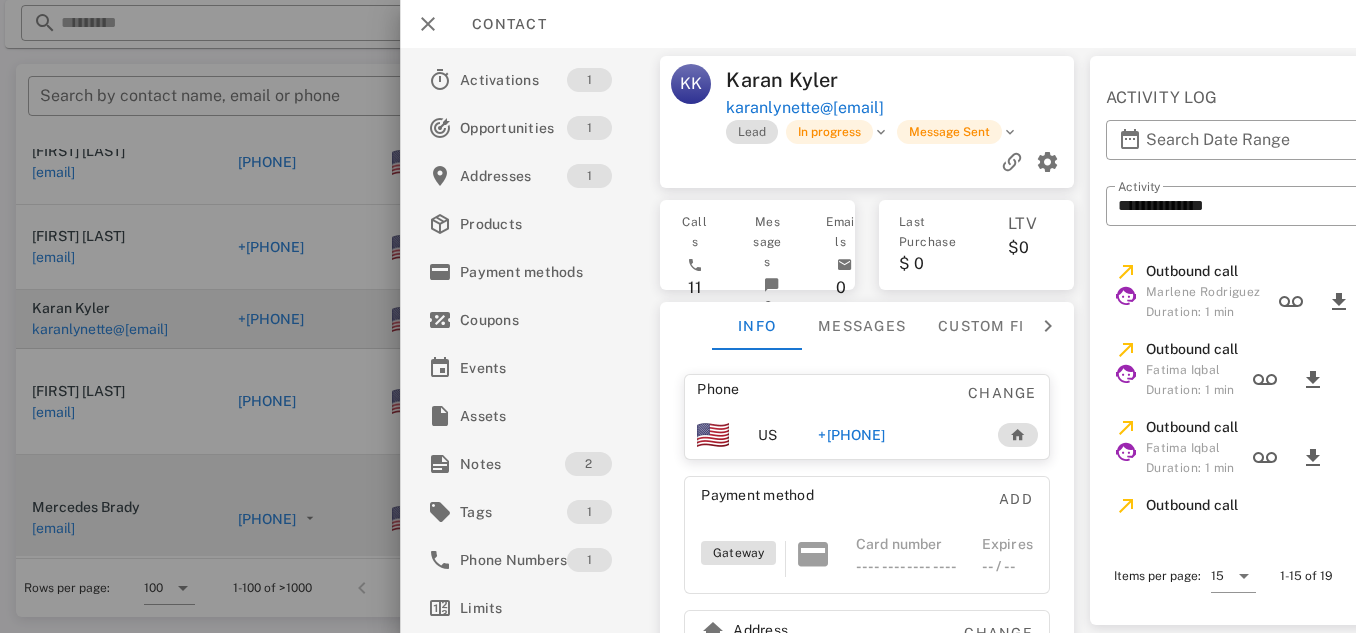 scroll, scrollTop: 4422, scrollLeft: 40, axis: both 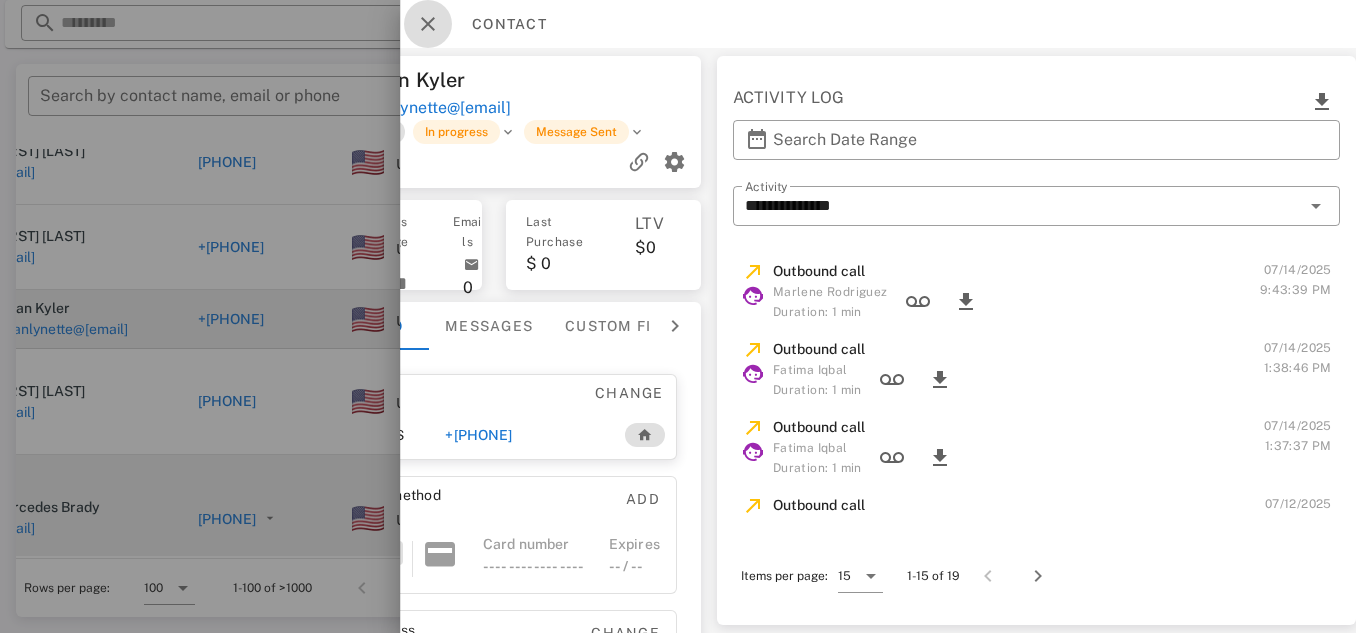 click at bounding box center [428, 24] 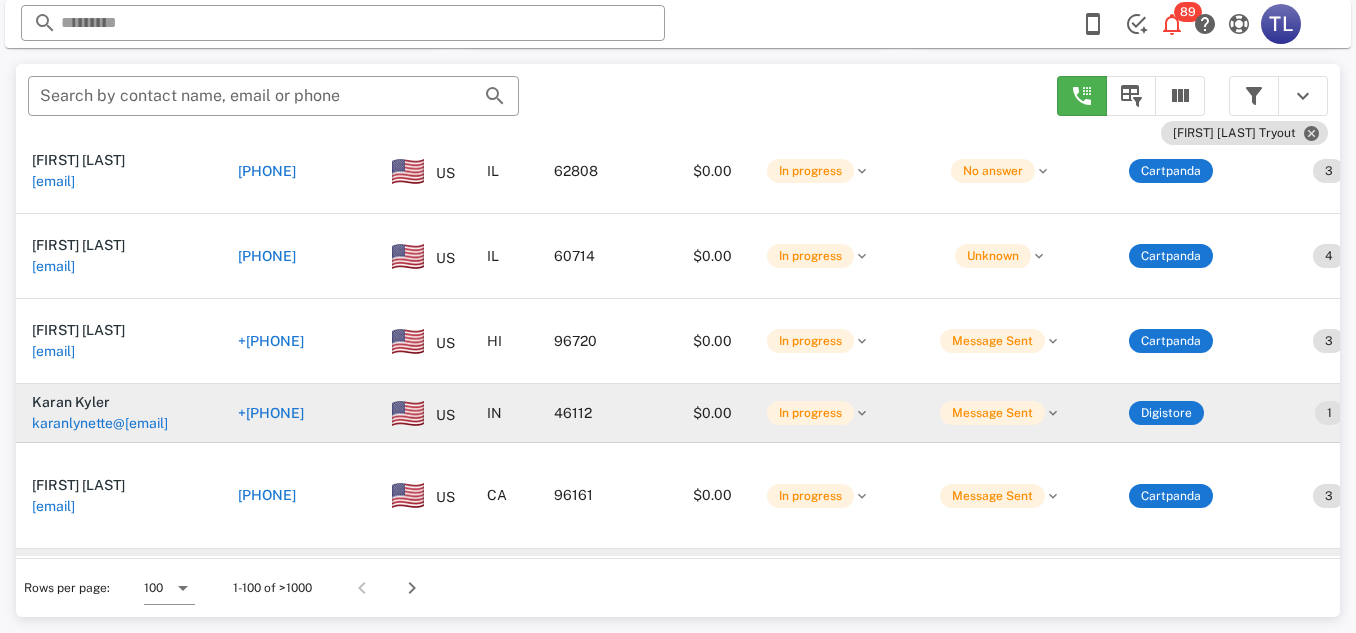 scroll, scrollTop: 4327, scrollLeft: 0, axis: vertical 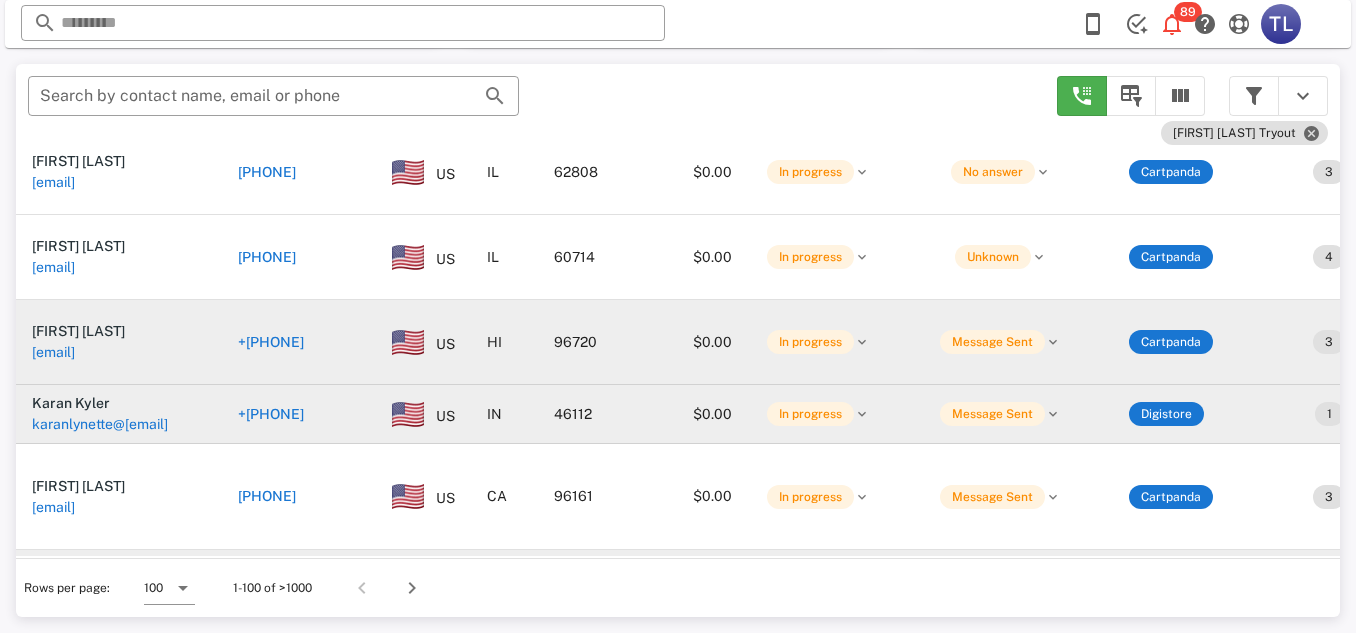 click on "[PHONE]" at bounding box center (271, 342) 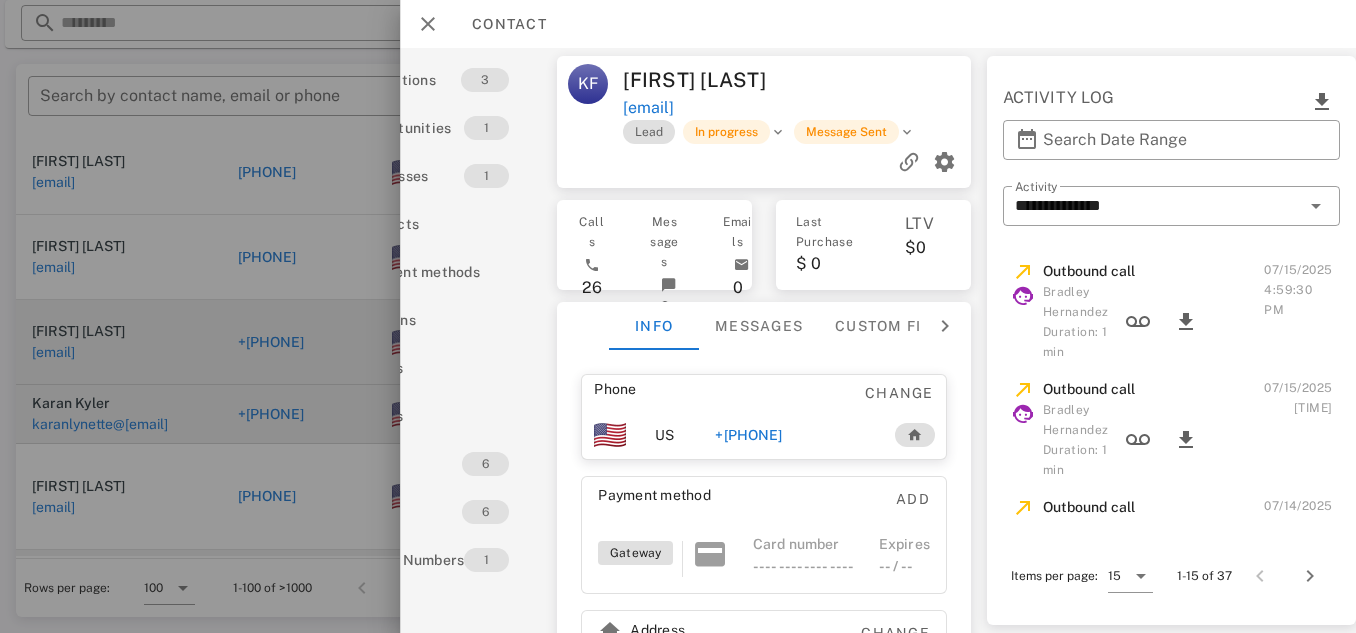 scroll, scrollTop: 0, scrollLeft: 124, axis: horizontal 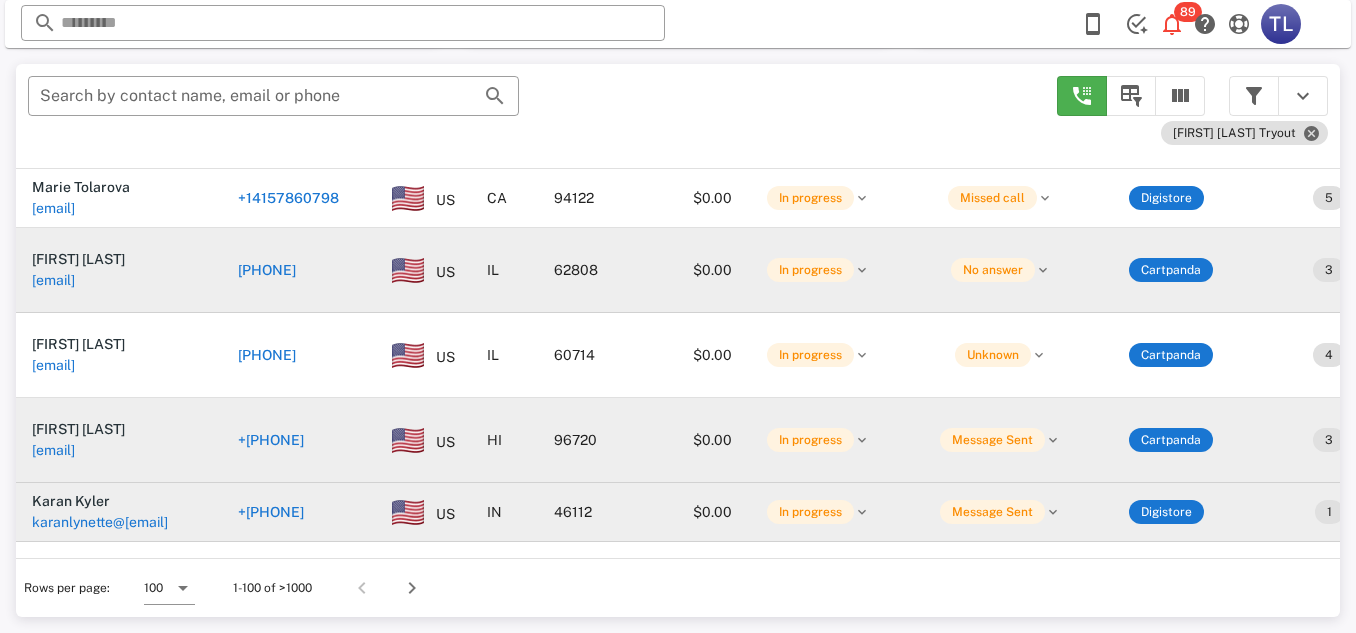 click on "+16185596820" at bounding box center [267, 270] 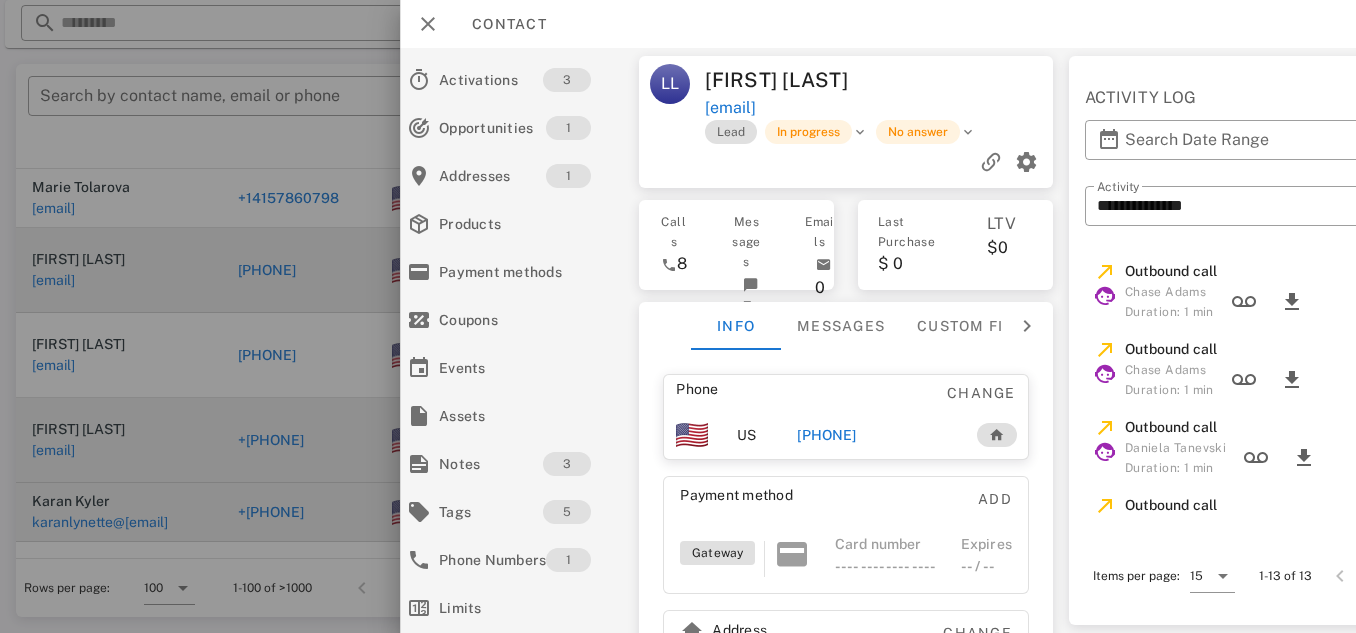 scroll, scrollTop: 0, scrollLeft: 0, axis: both 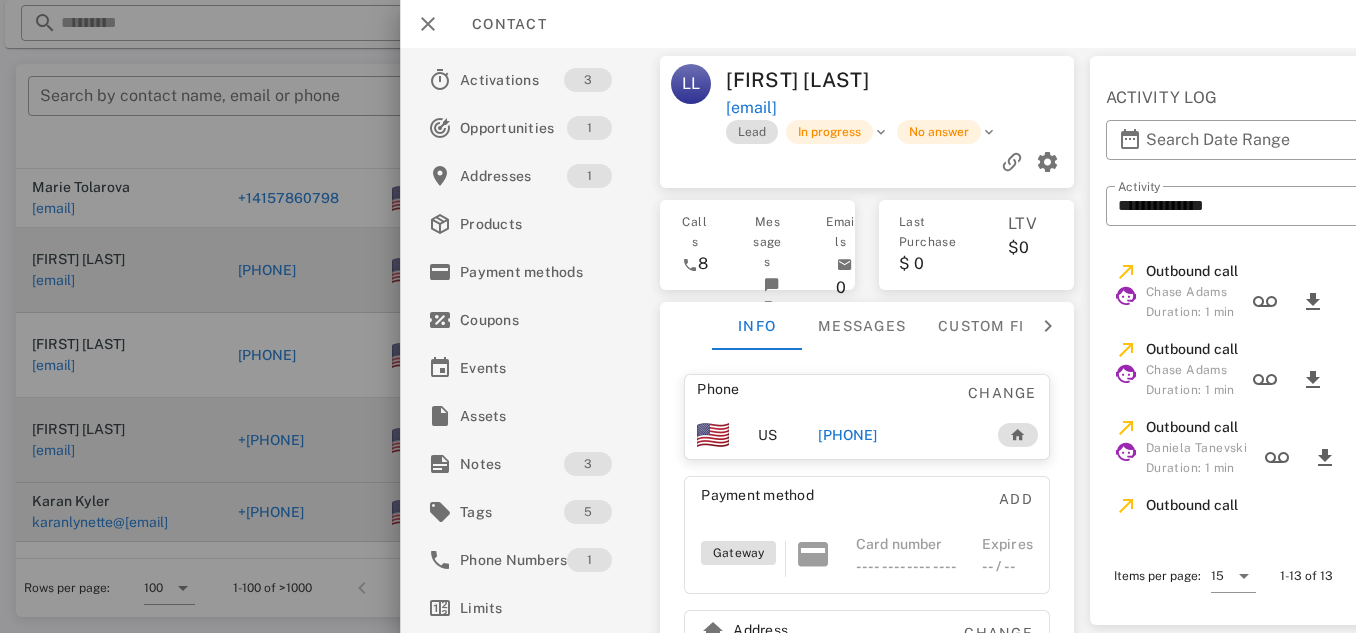 click on "+16185596820" at bounding box center [847, 435] 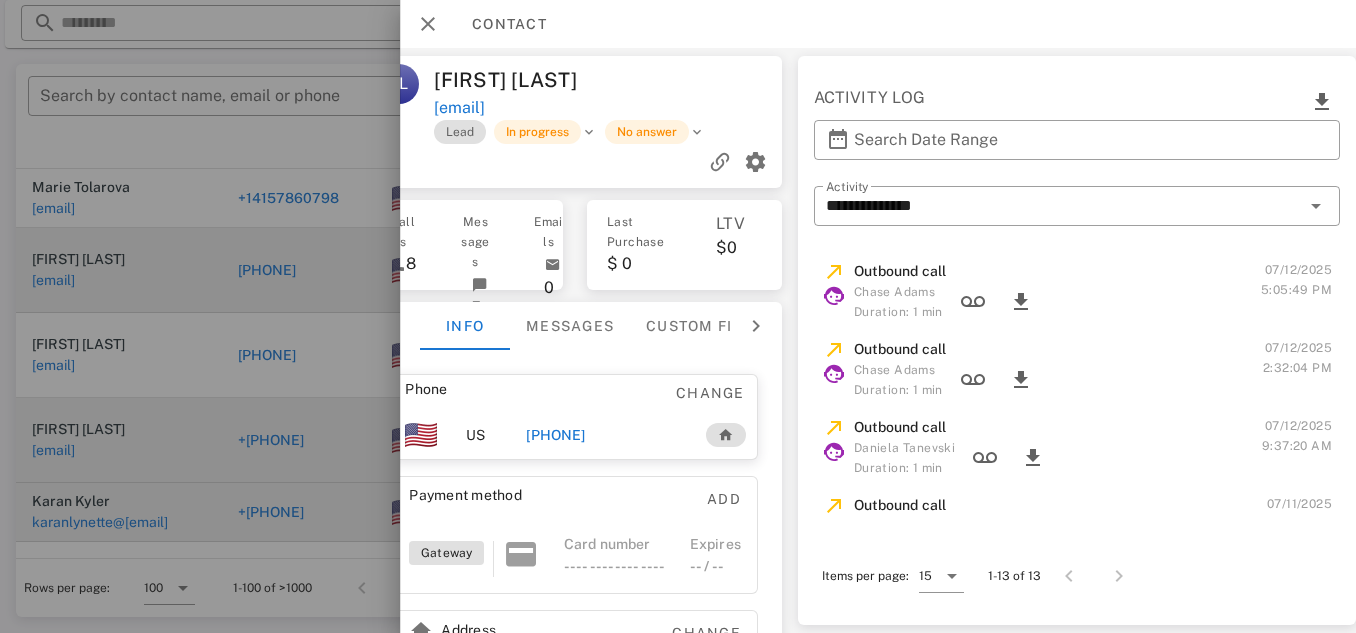 scroll, scrollTop: 0, scrollLeft: 312, axis: horizontal 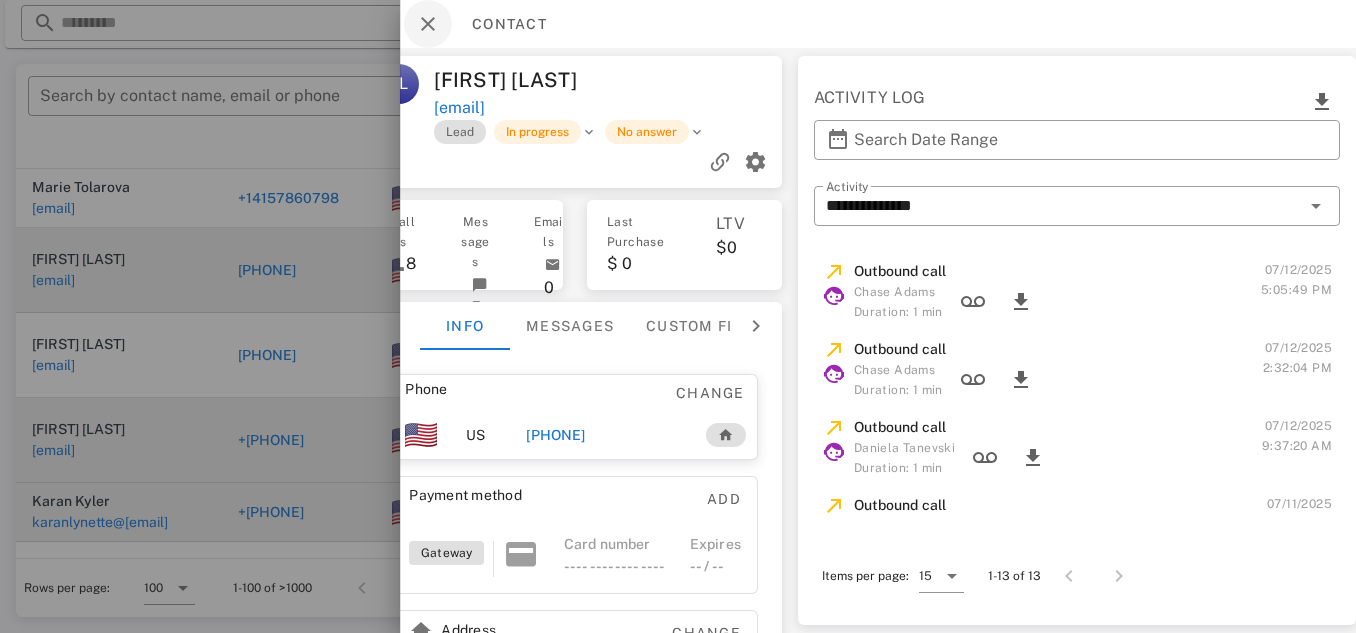 click at bounding box center (428, 24) 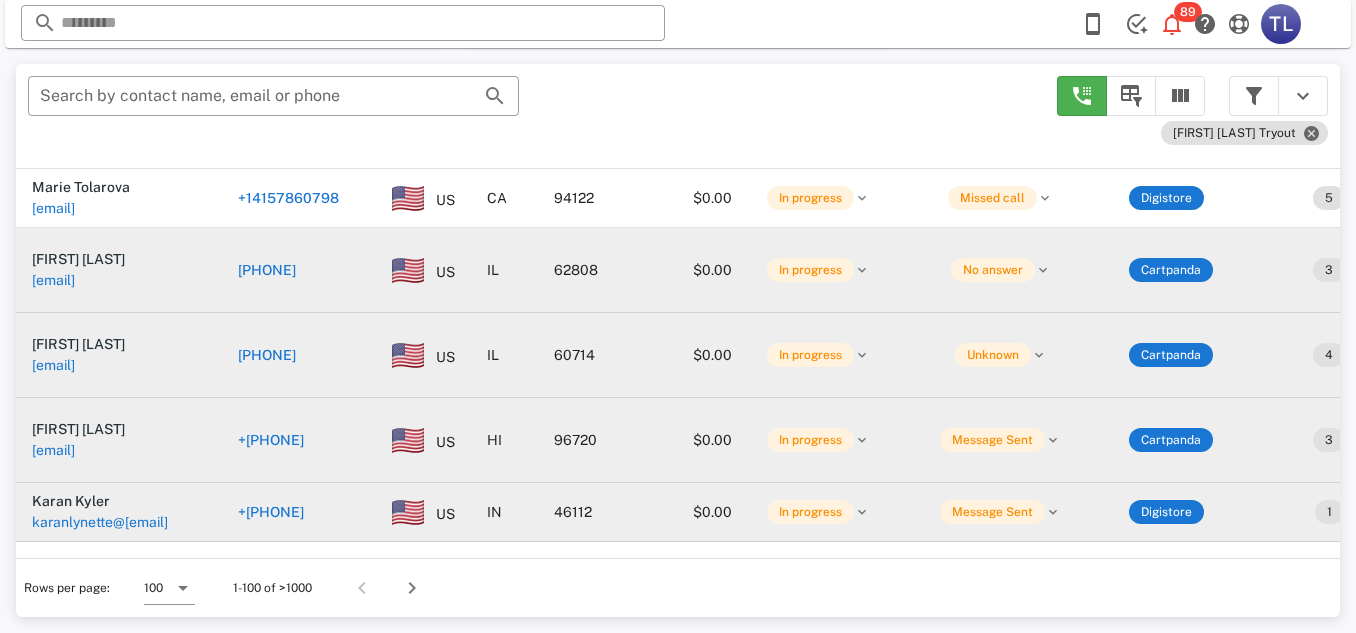 click on "+18472261383" at bounding box center [267, 355] 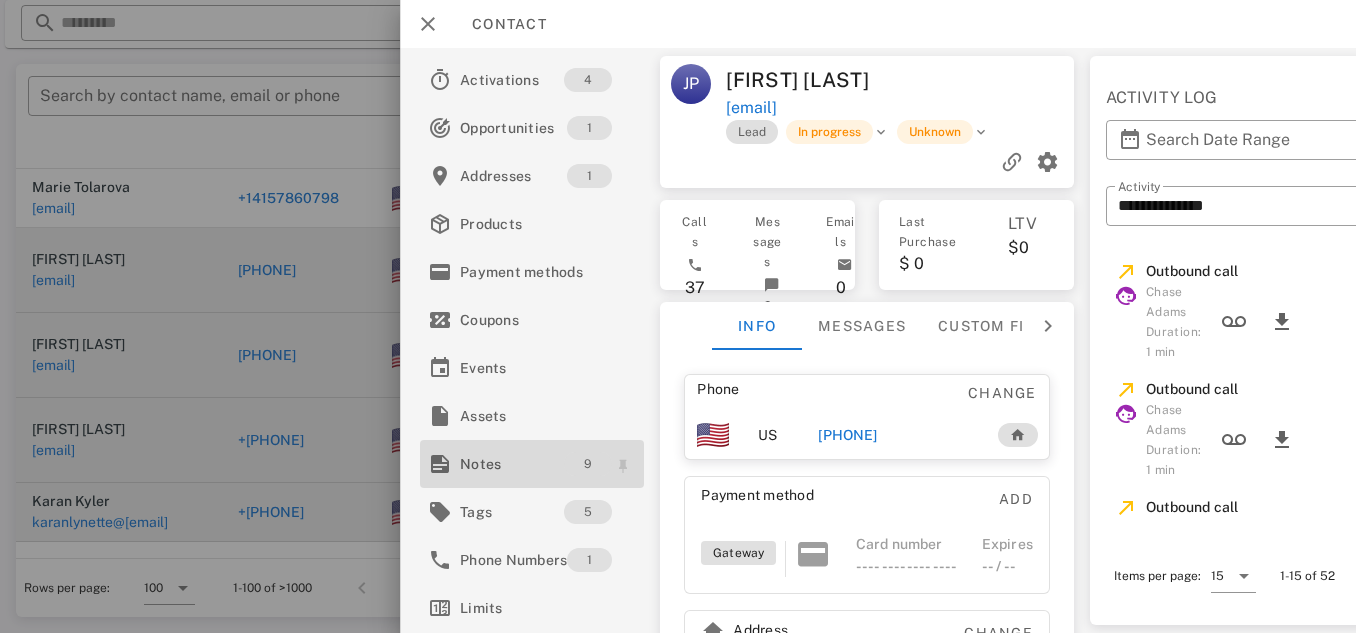 click on "9" at bounding box center [588, 464] 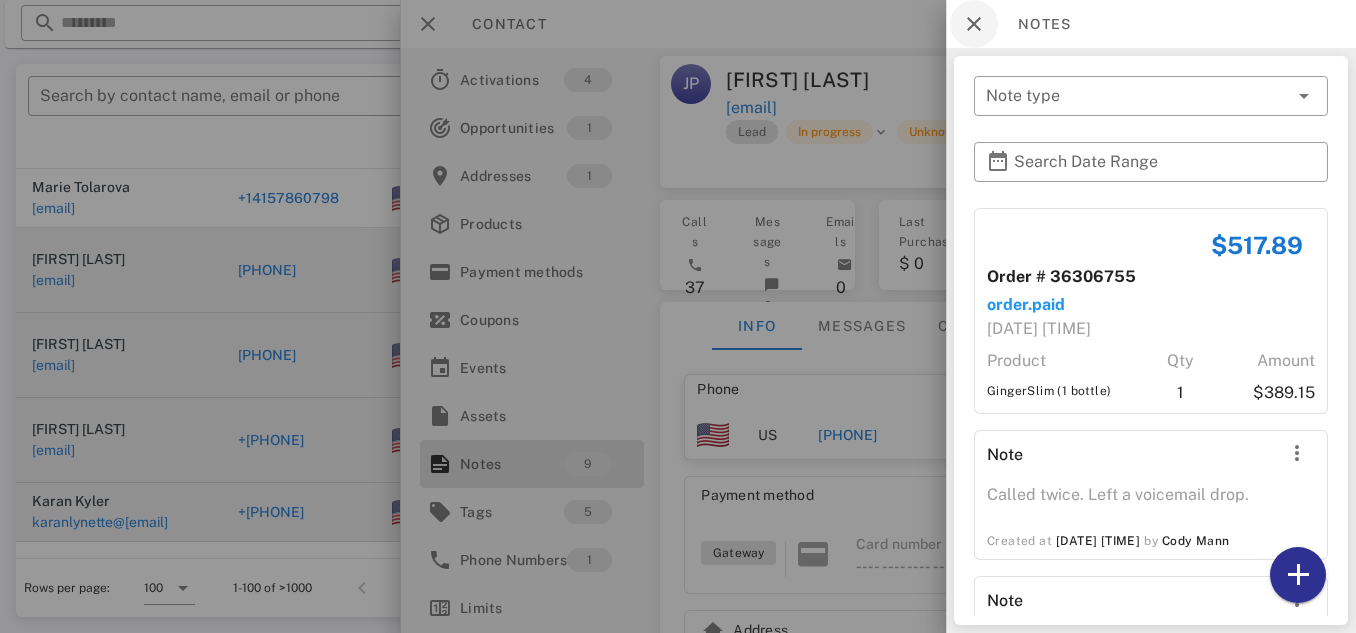 click at bounding box center [974, 24] 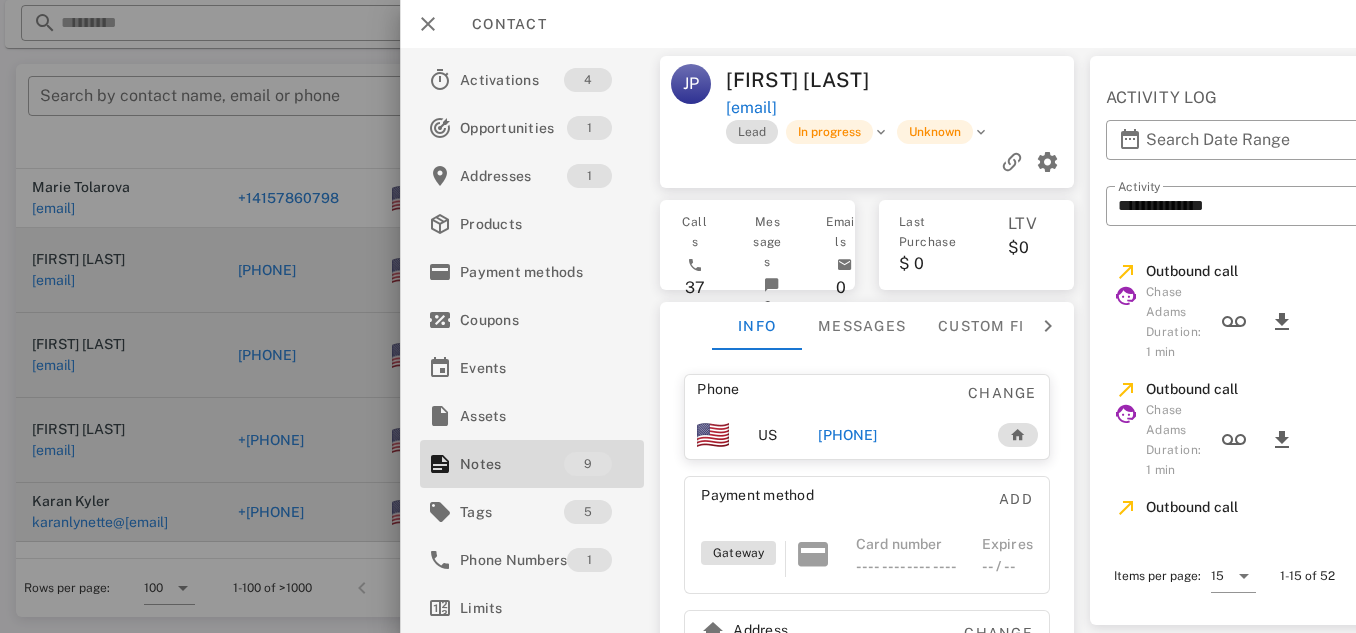 scroll, scrollTop: 0, scrollLeft: 116, axis: horizontal 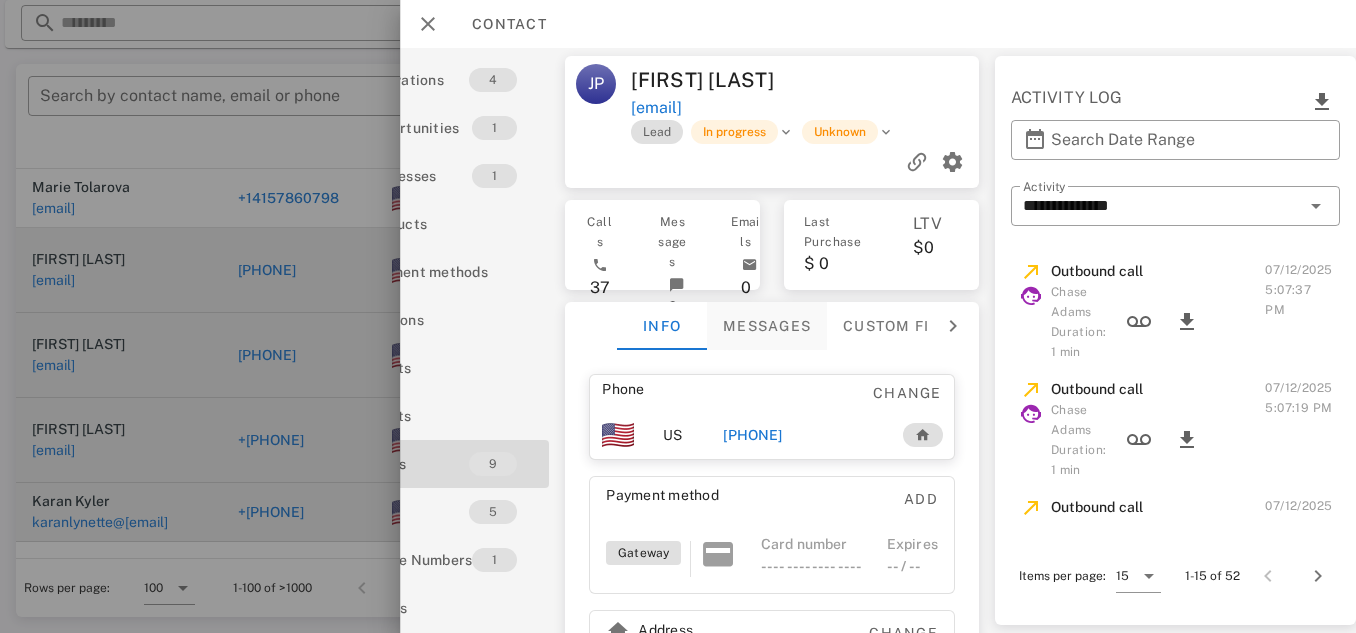 click on "Messages" at bounding box center (767, 326) 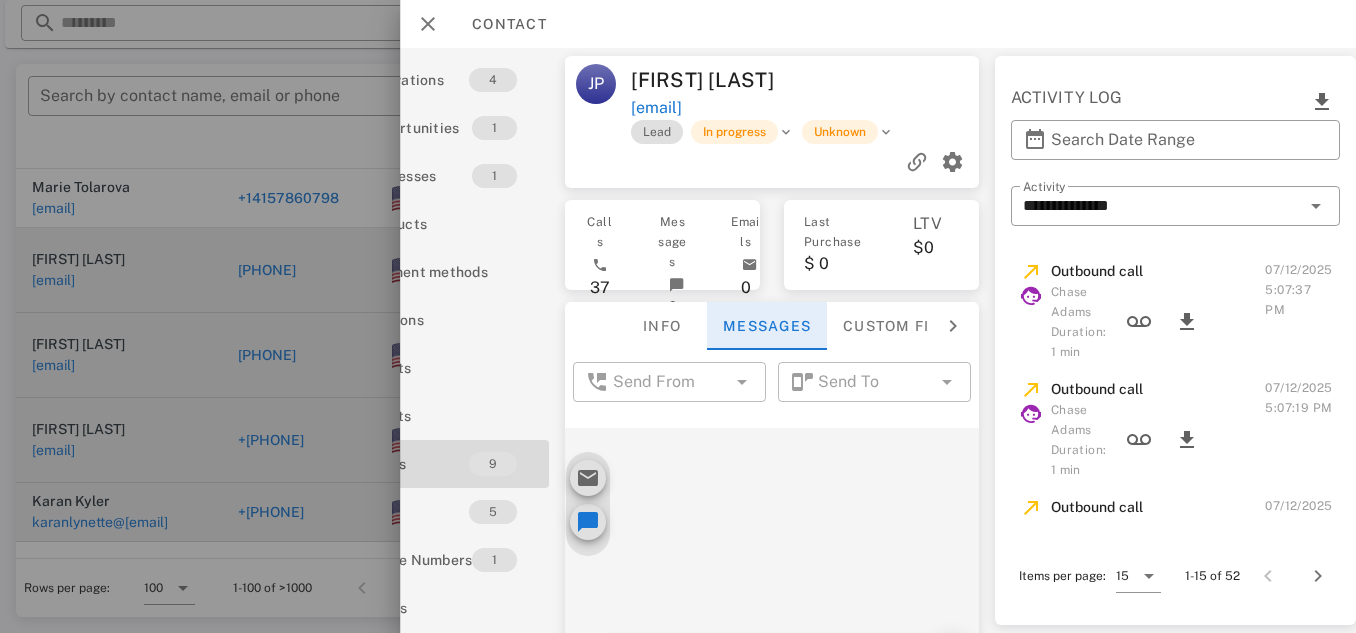 scroll, scrollTop: 1804, scrollLeft: 0, axis: vertical 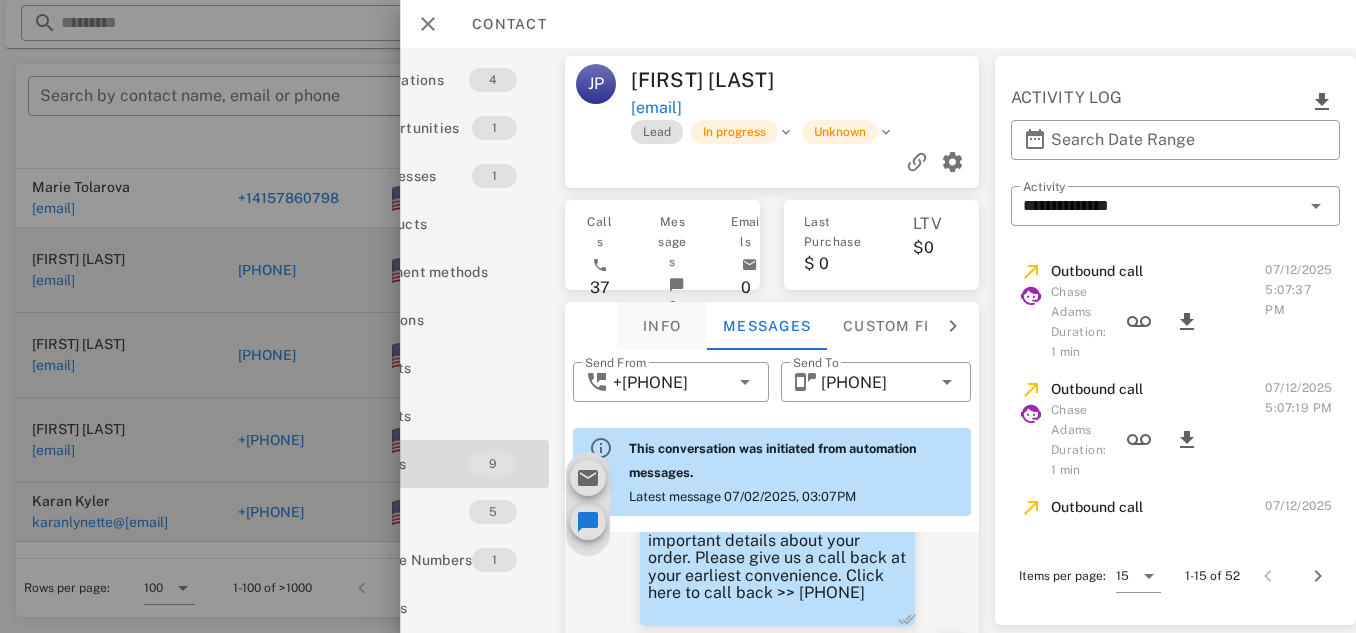 click on "Info" at bounding box center [662, 326] 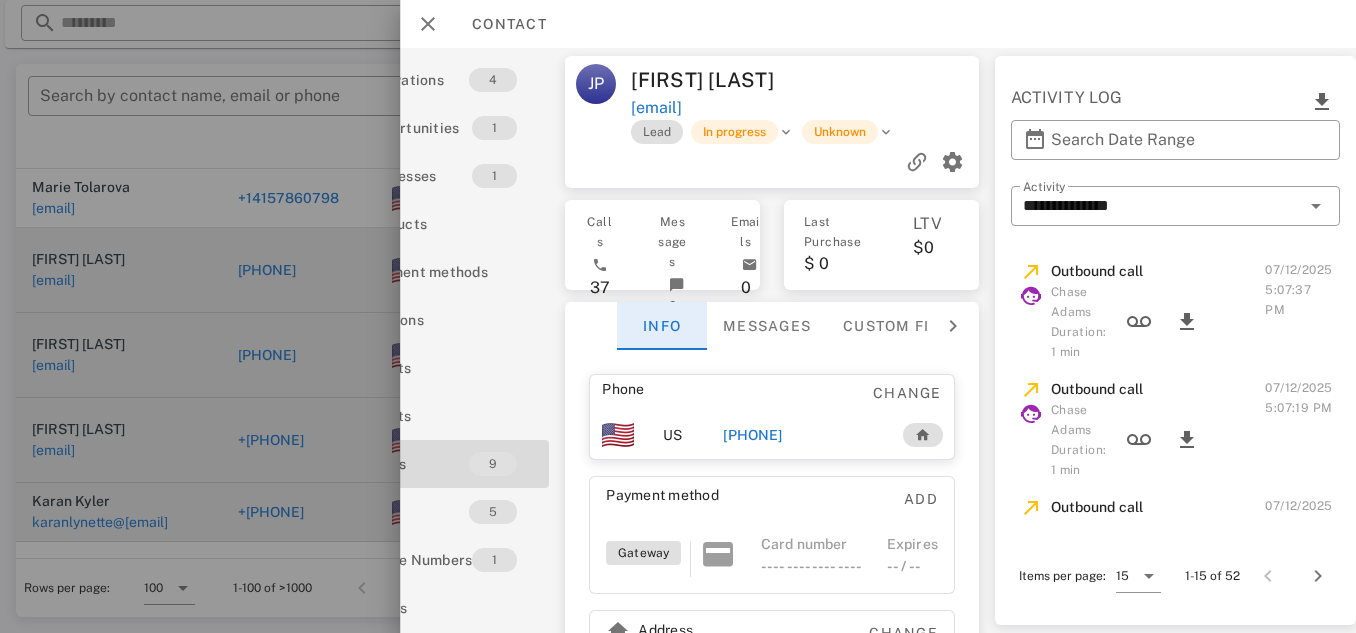 scroll, scrollTop: 1874, scrollLeft: 0, axis: vertical 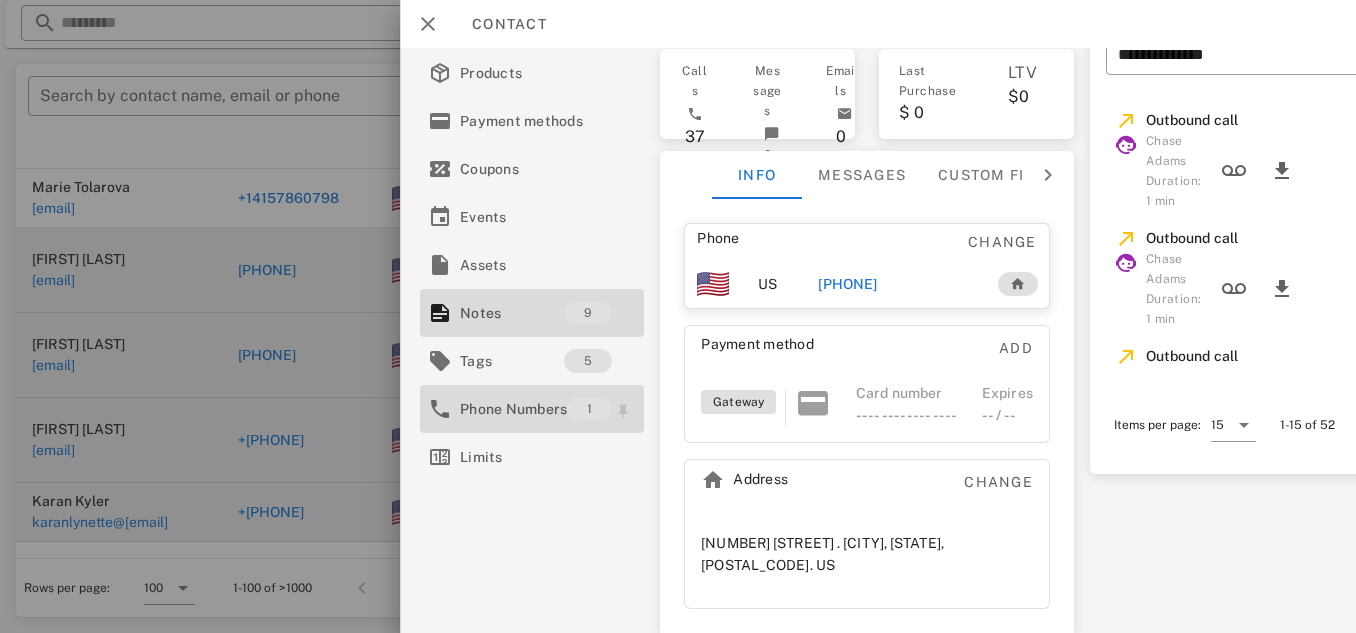 click on "Phone Numbers" at bounding box center (513, 409) 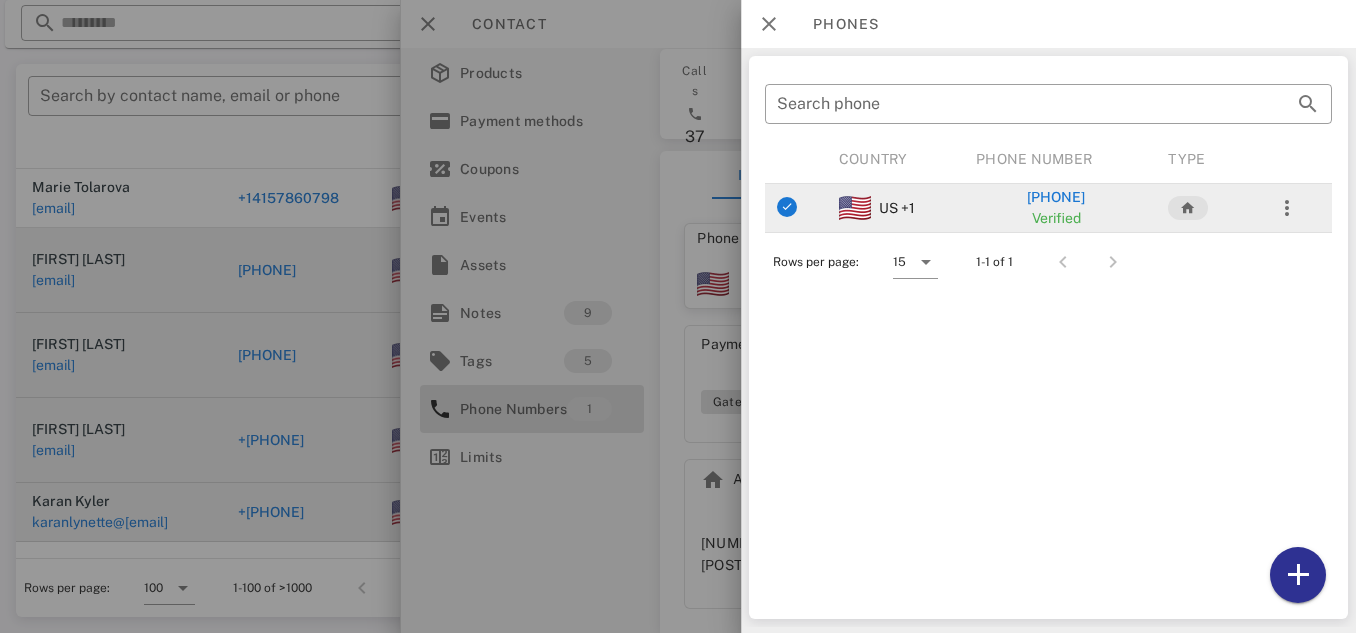 click on "+18472261383" at bounding box center (1057, 197) 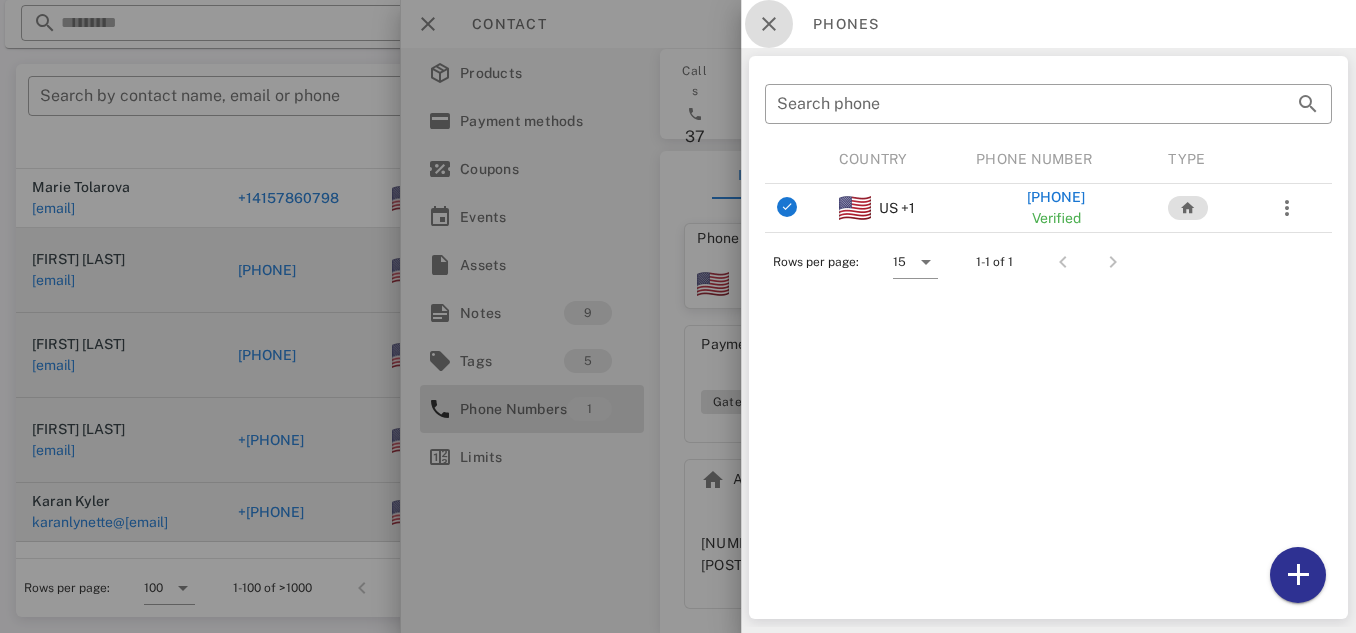 click at bounding box center (769, 24) 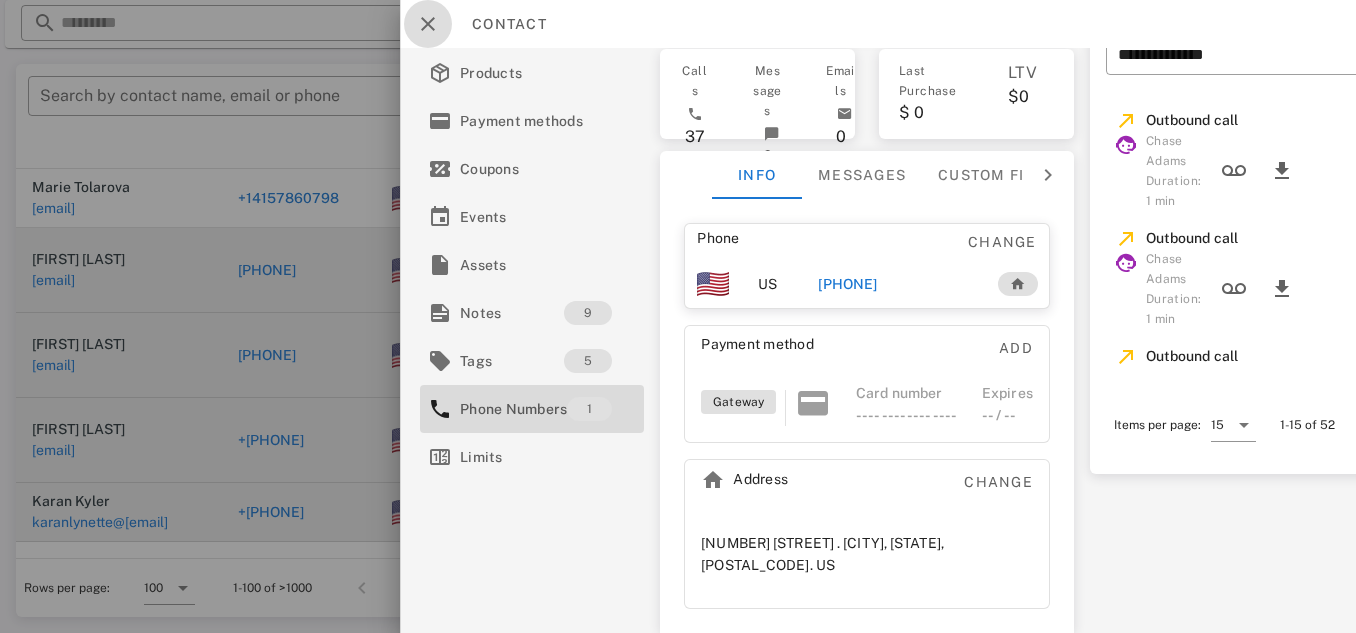 click at bounding box center [428, 24] 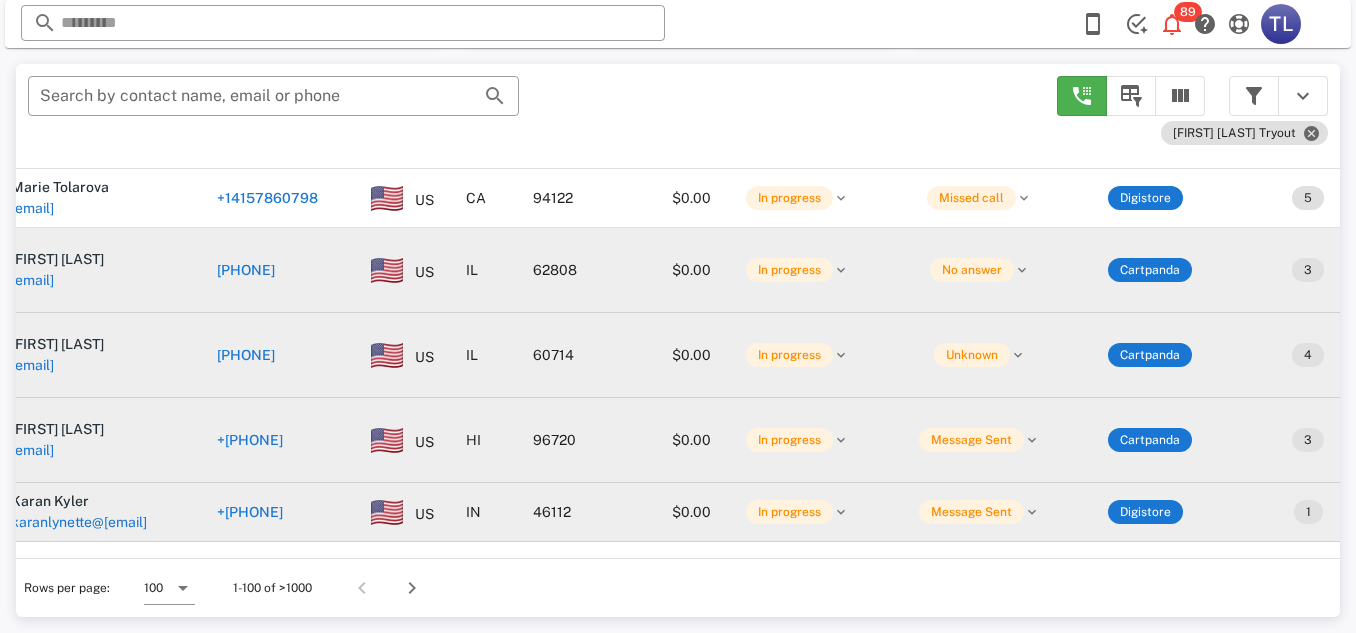 scroll, scrollTop: 4229, scrollLeft: 12, axis: both 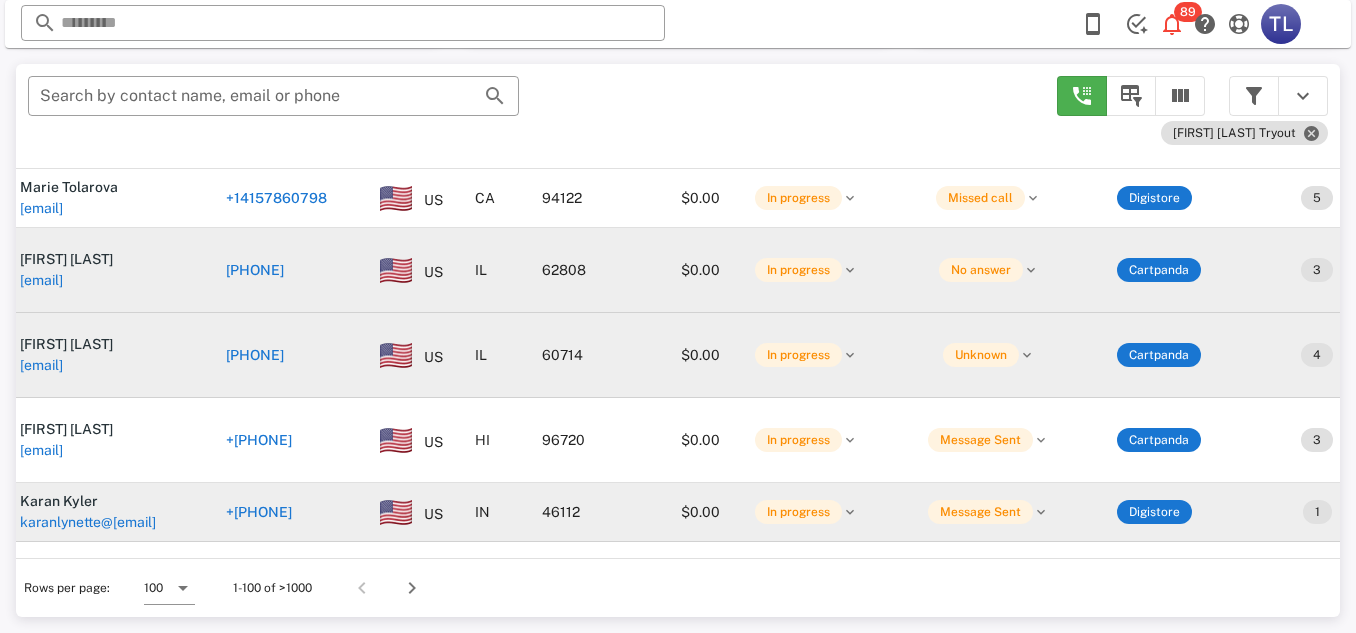 click on "[PHONE]" at bounding box center (259, 440) 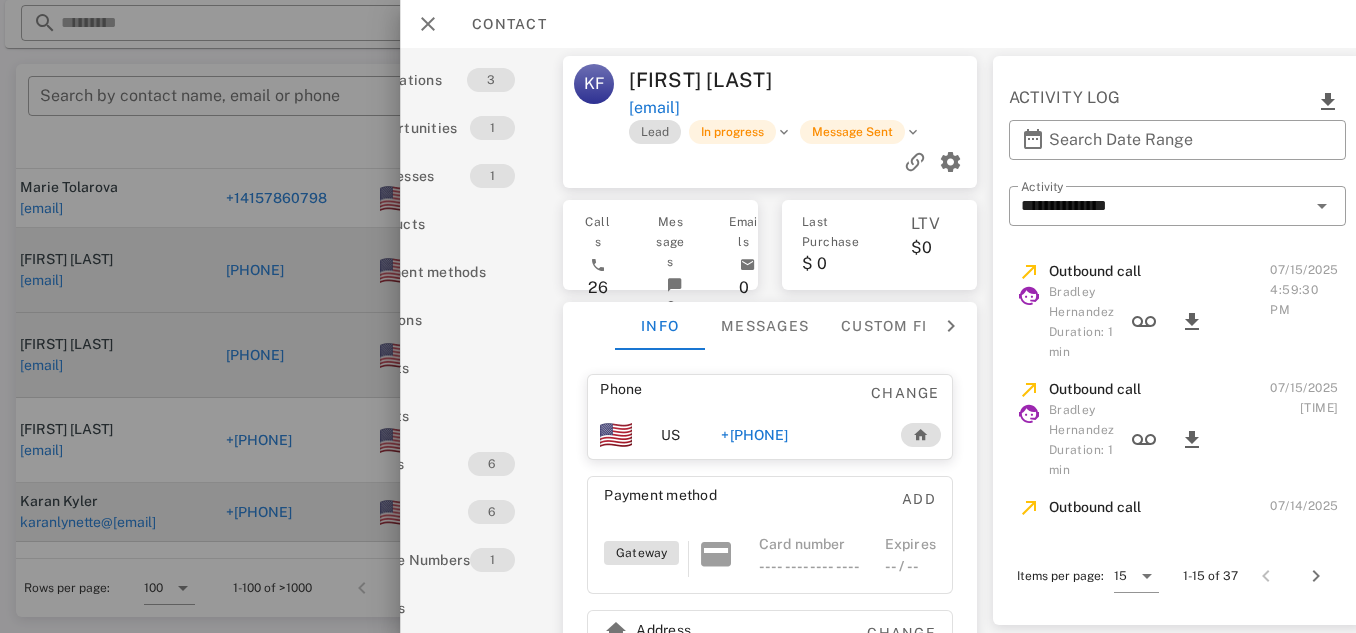 scroll, scrollTop: 0, scrollLeft: 124, axis: horizontal 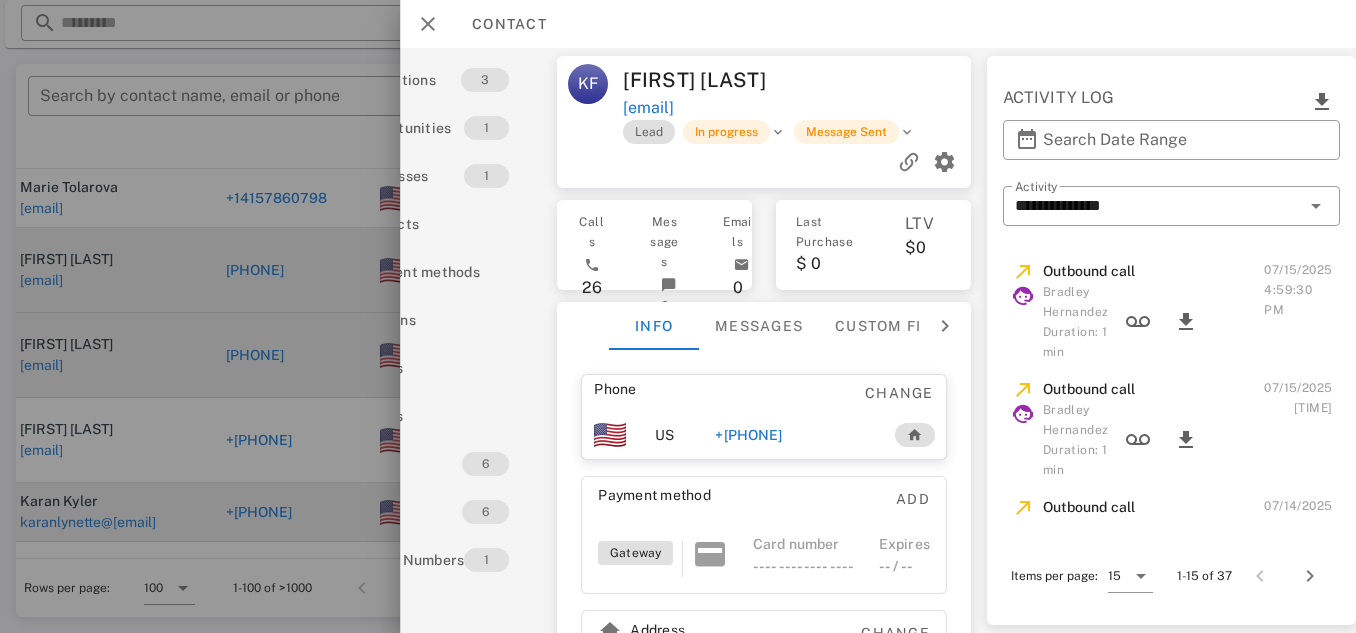 click at bounding box center [678, 316] 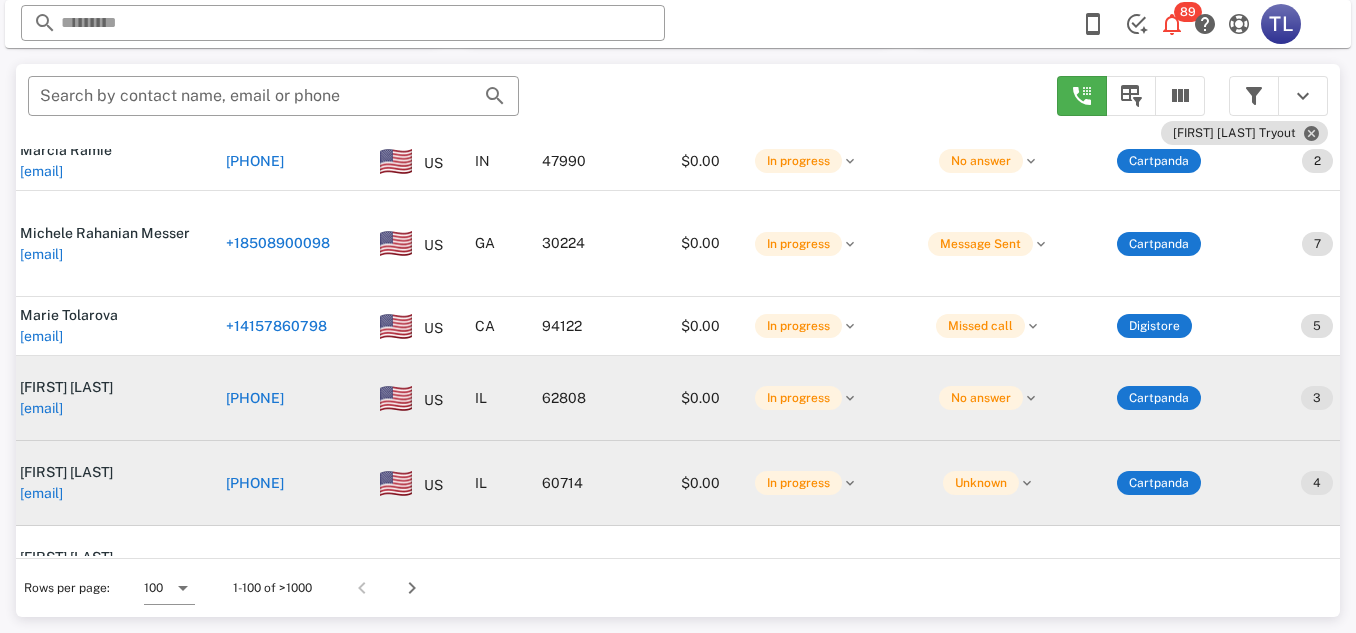 scroll, scrollTop: 4103, scrollLeft: 12, axis: both 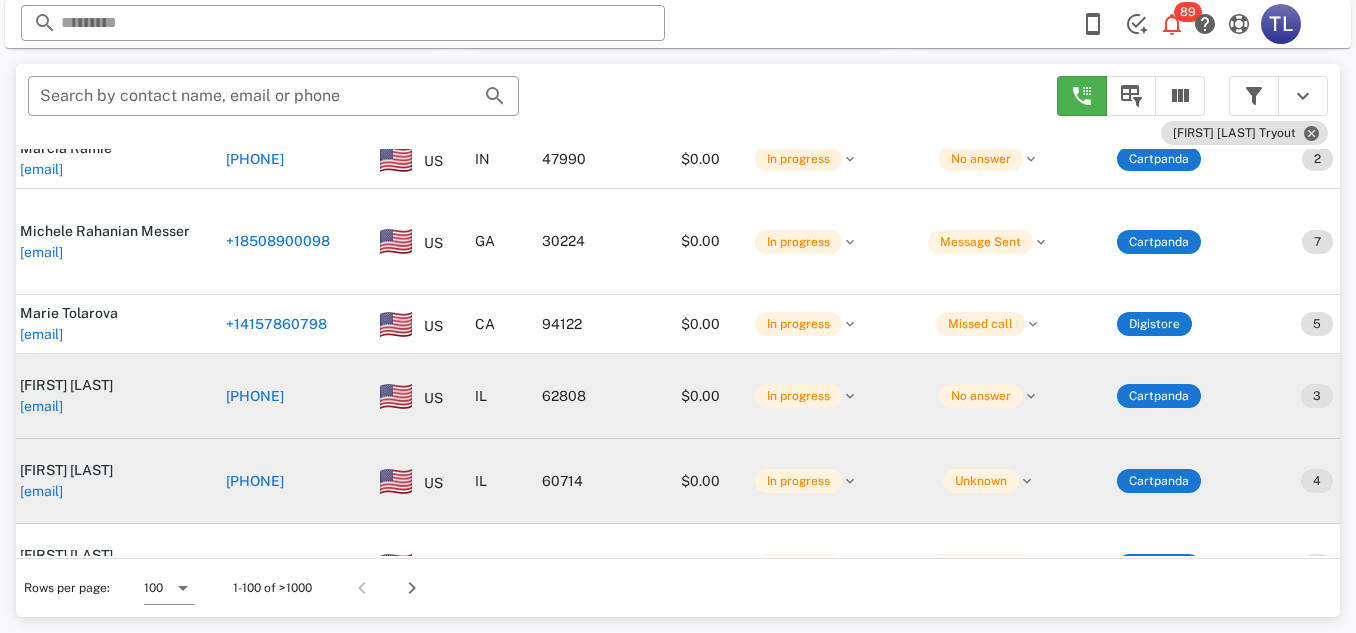 click on "+16185596820" at bounding box center [255, 396] 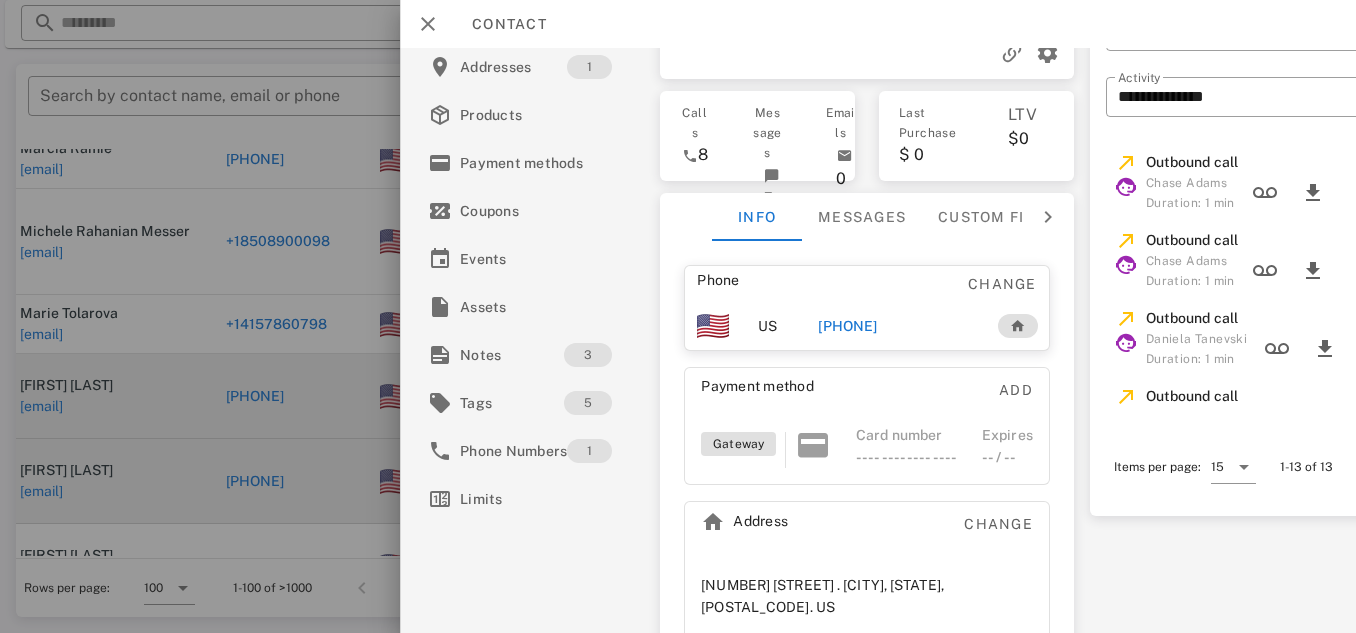 scroll, scrollTop: 139, scrollLeft: 0, axis: vertical 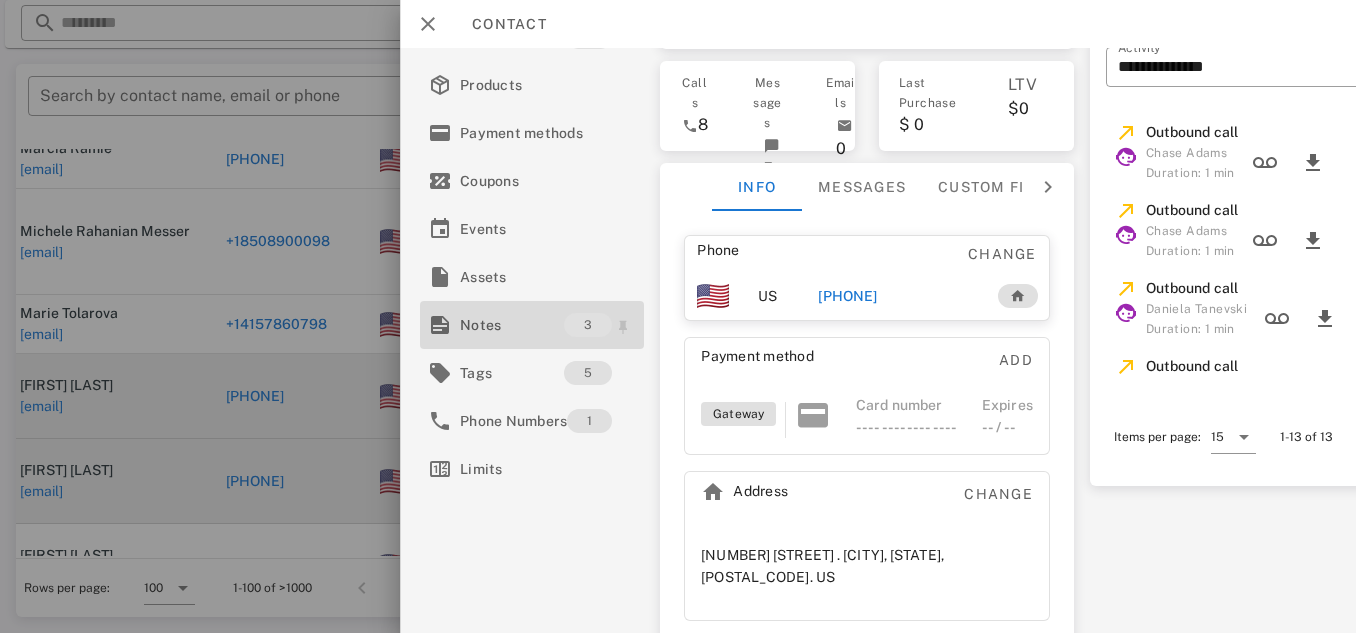 click on "Notes" at bounding box center (512, 325) 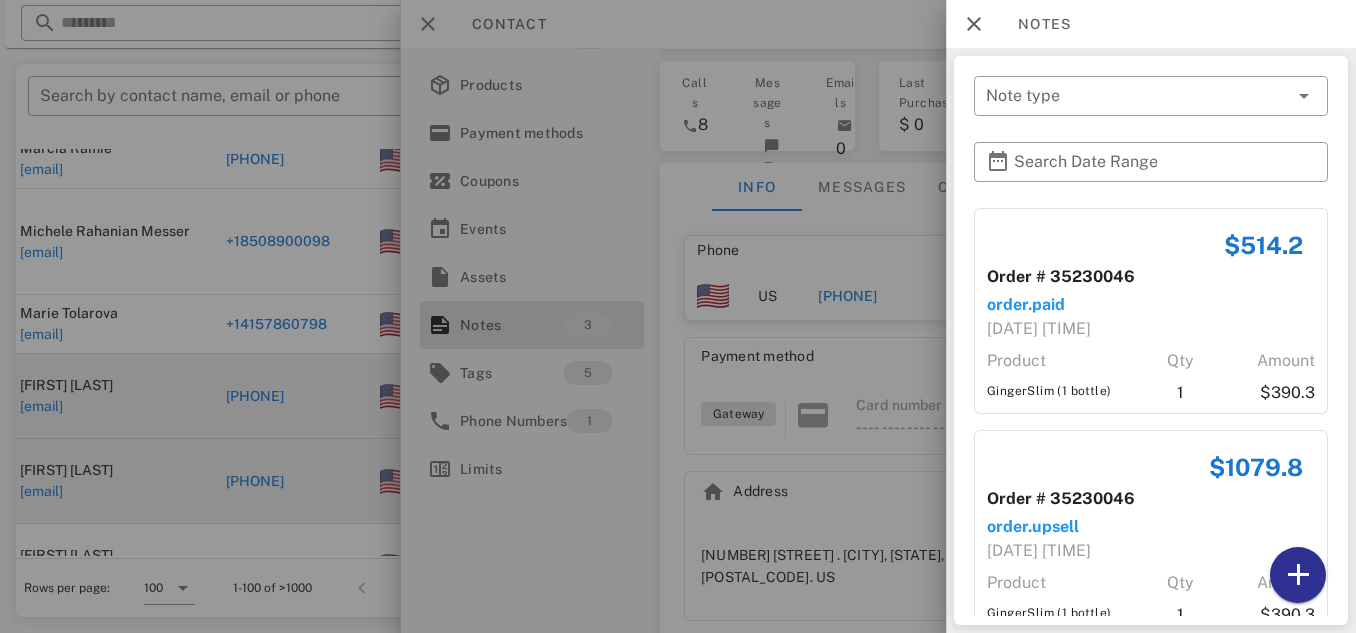 click at bounding box center [678, 316] 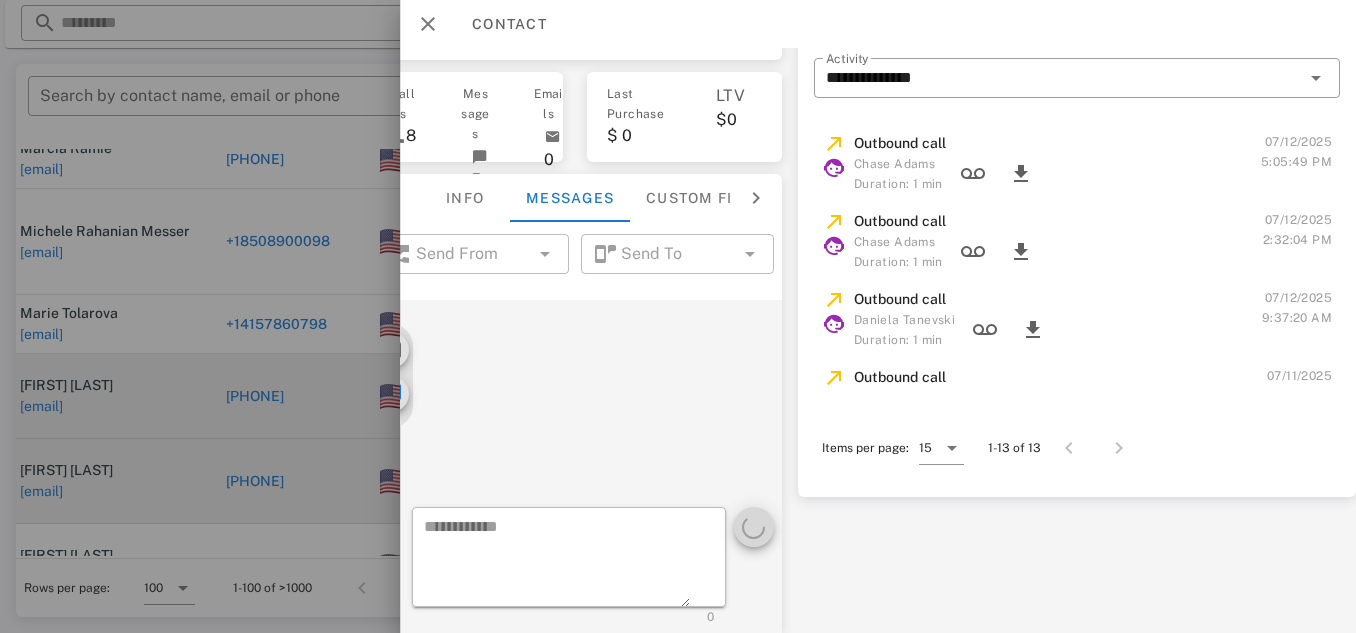 scroll, scrollTop: 138, scrollLeft: 312, axis: both 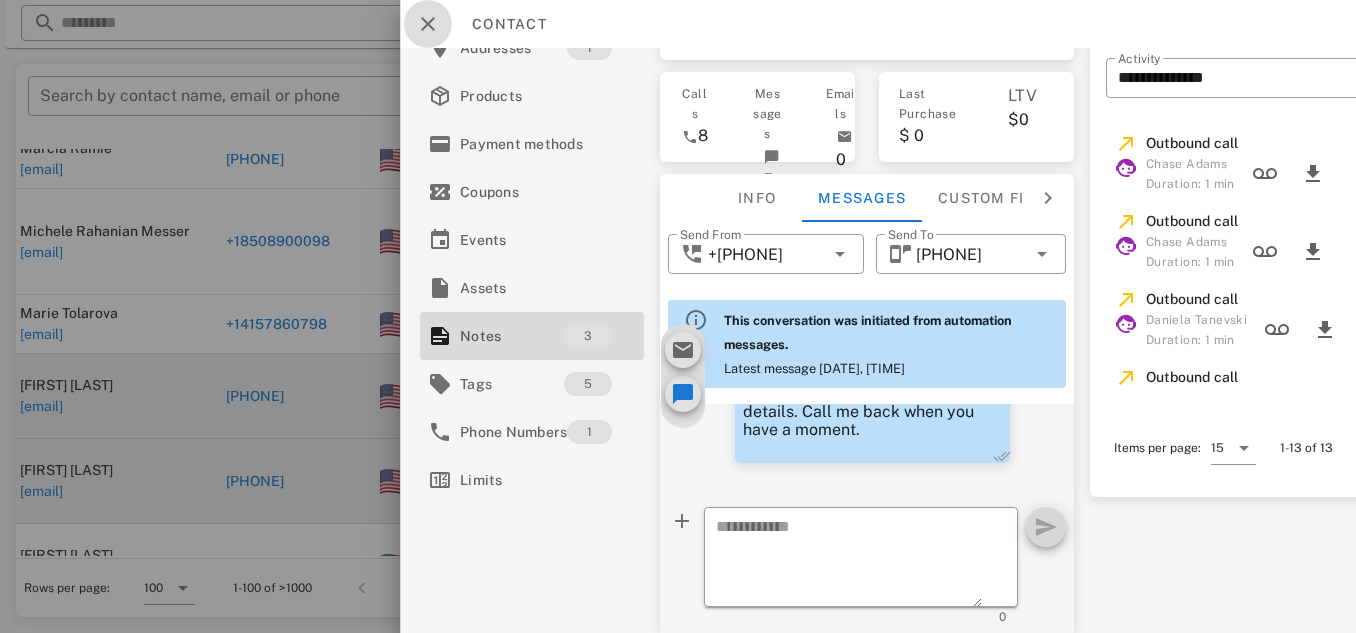 click at bounding box center (428, 24) 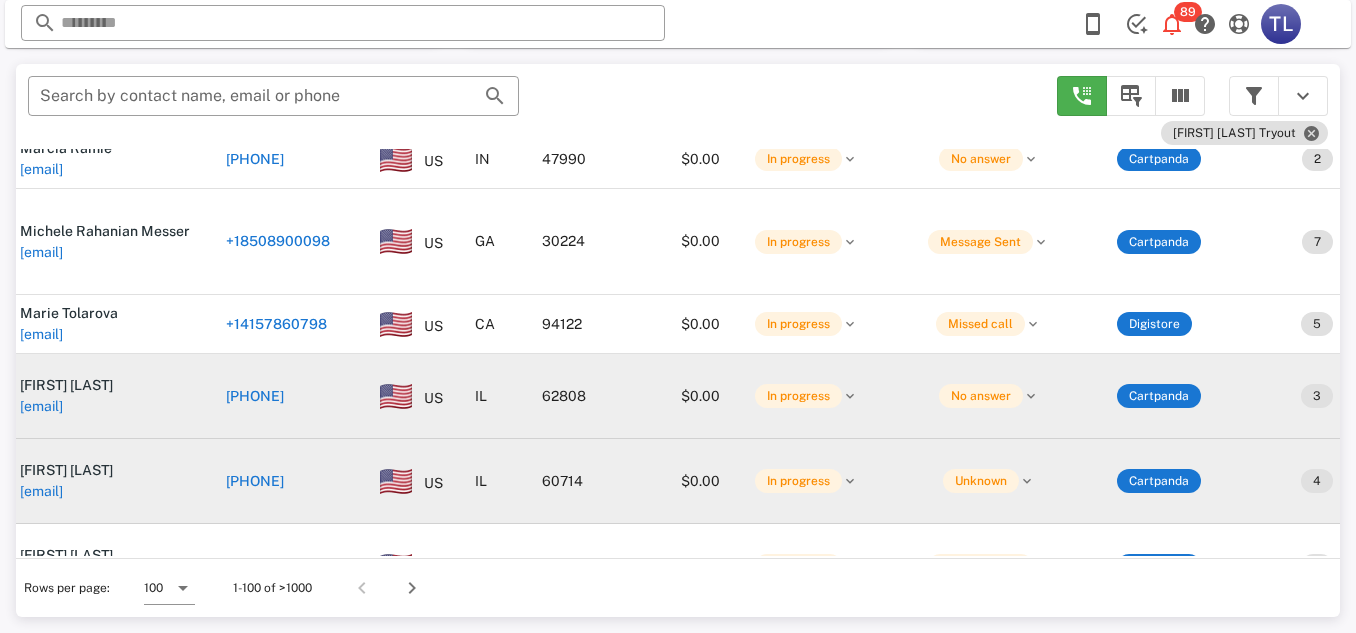 click on "+16185596820" at bounding box center (255, 396) 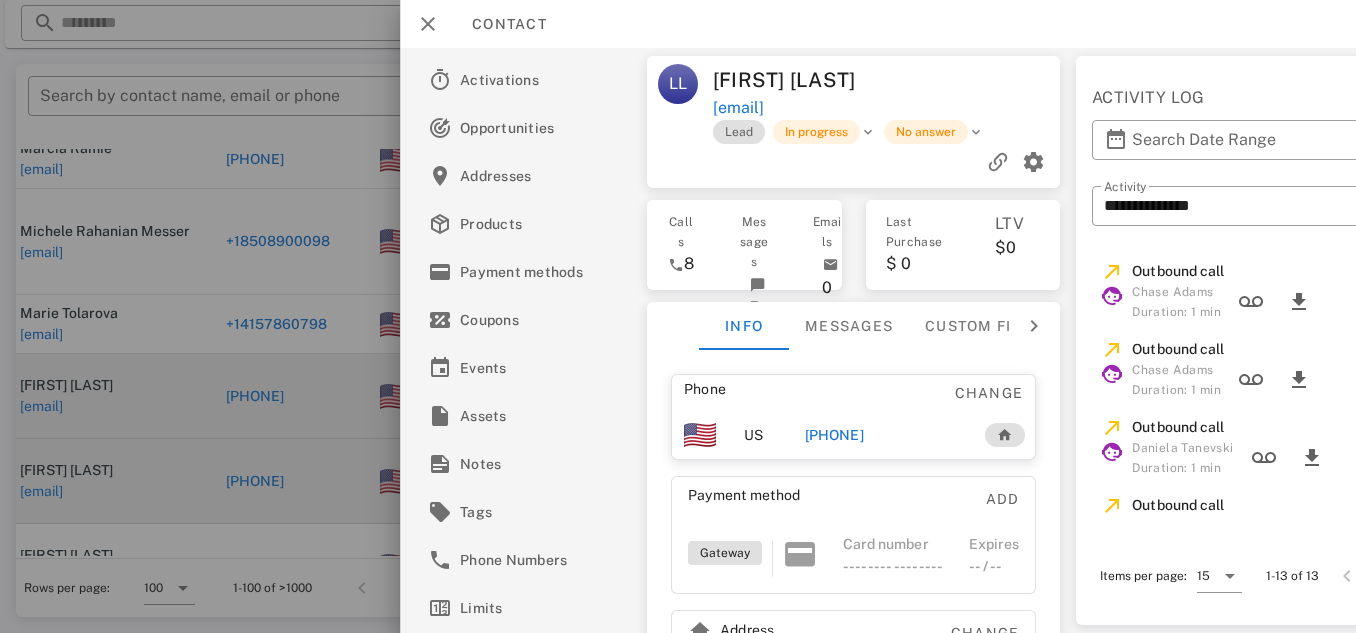 click at bounding box center (678, 316) 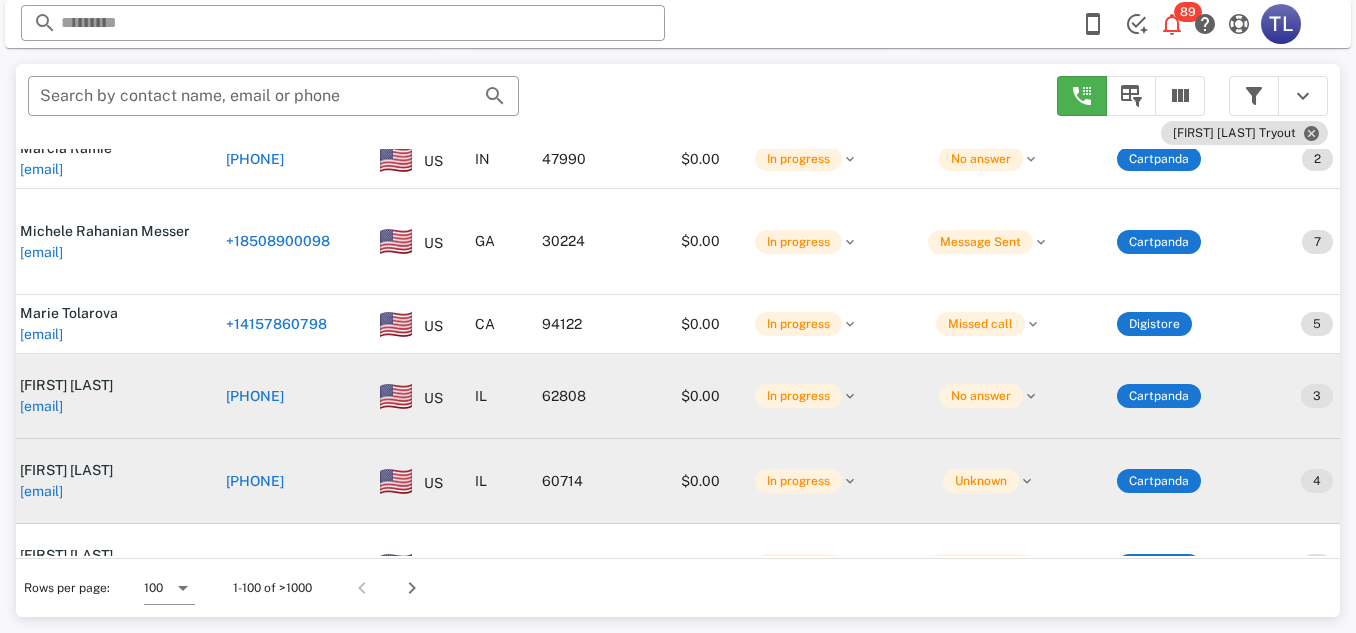click on "imogenelamczyk@icloud.com" at bounding box center [41, 406] 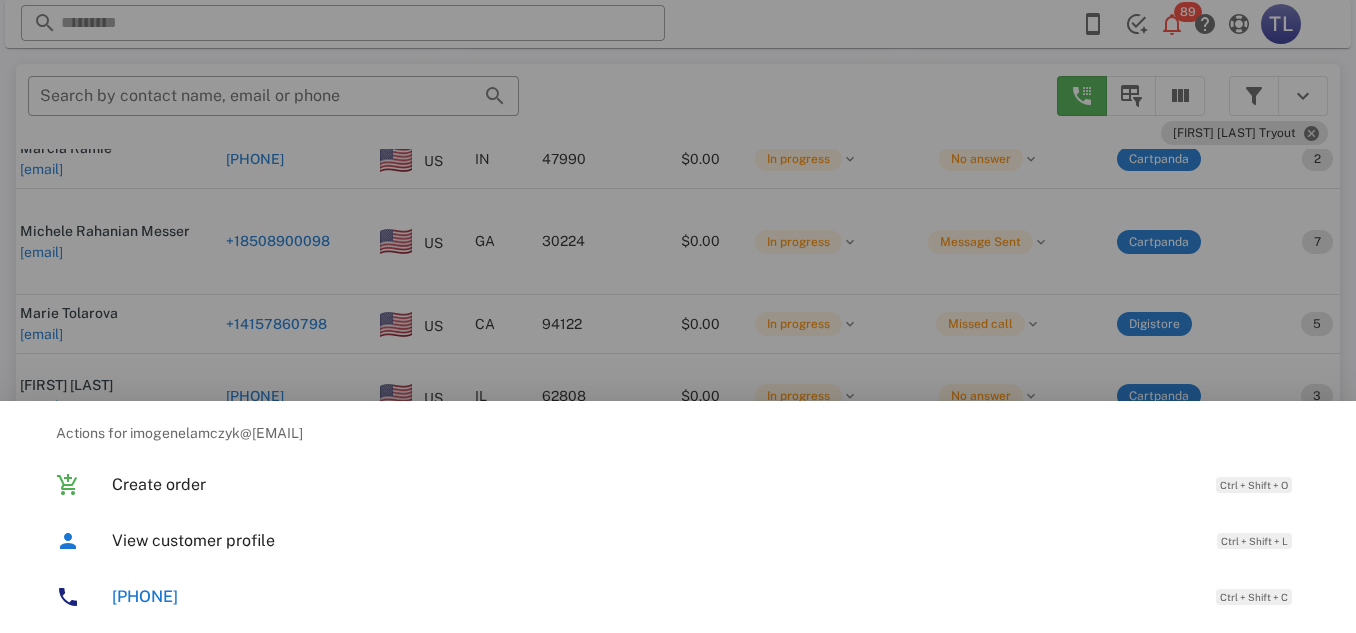 click on "+16185596820" at bounding box center [145, 596] 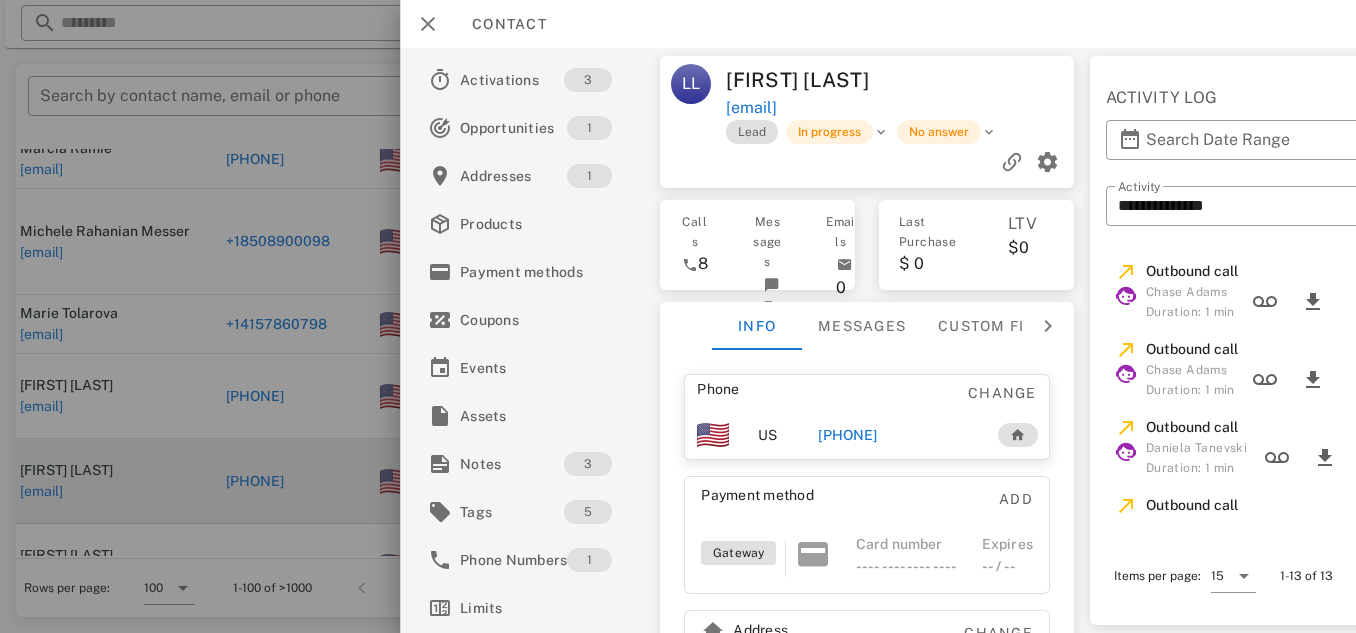 click on "+16185596820" at bounding box center (847, 435) 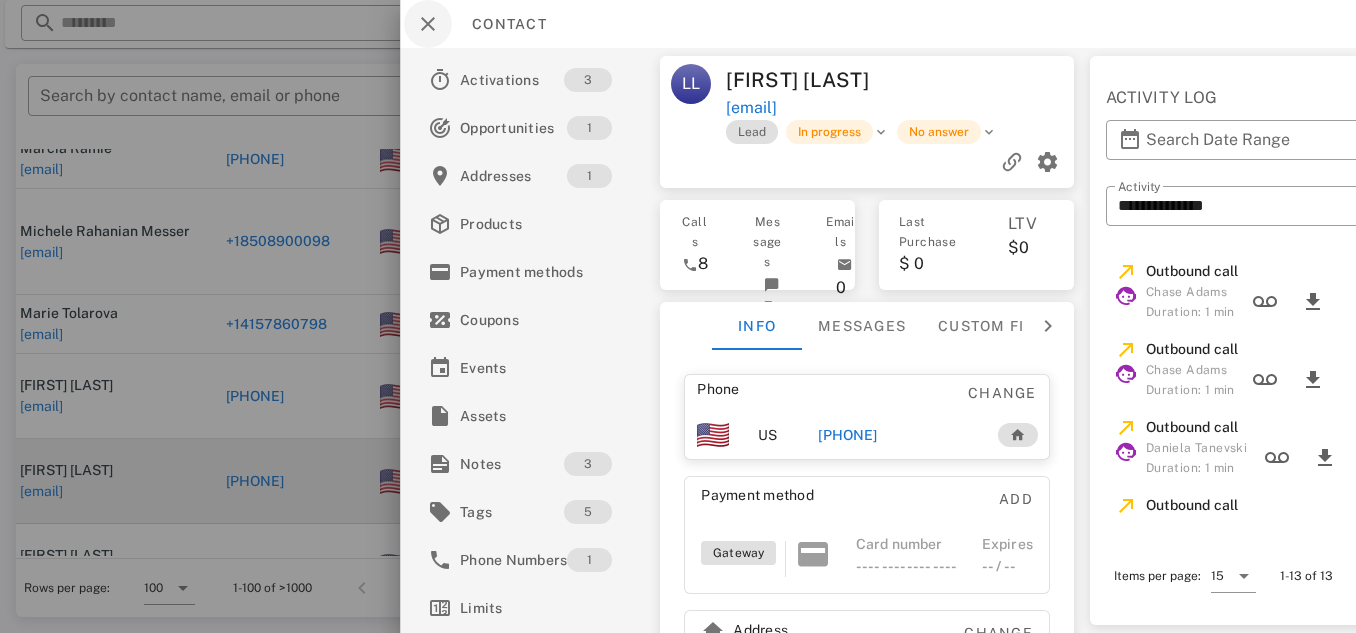 click at bounding box center [428, 24] 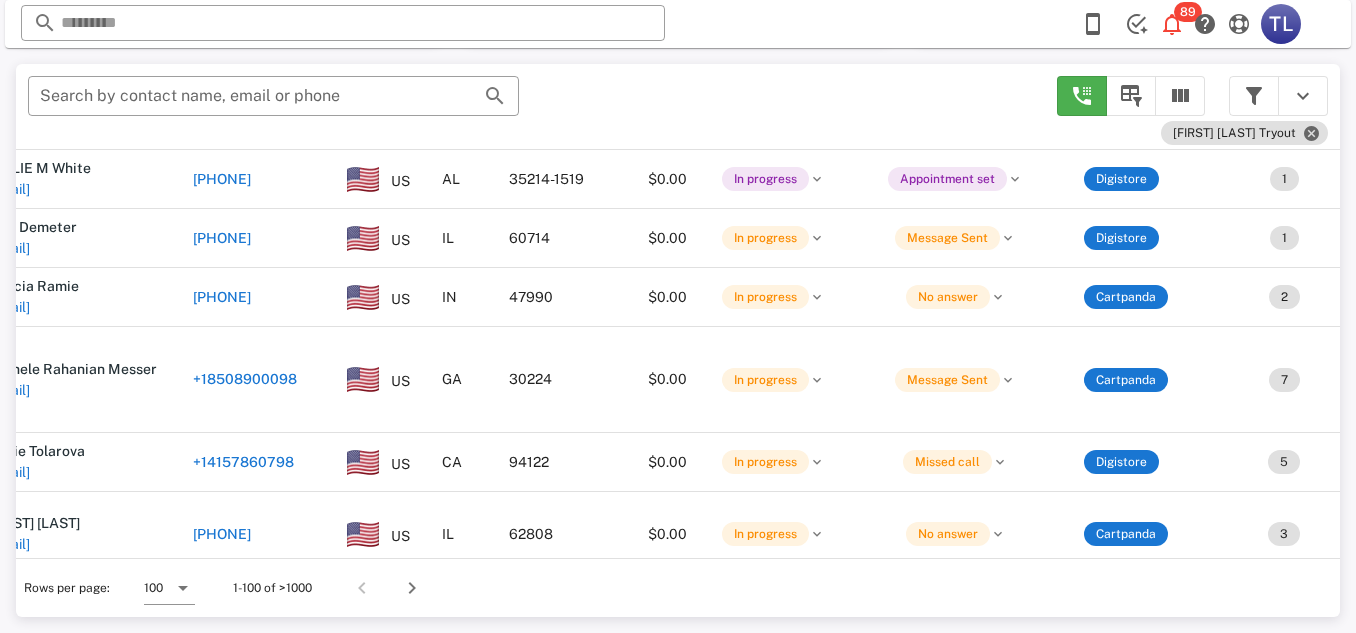 scroll, scrollTop: 3965, scrollLeft: 0, axis: vertical 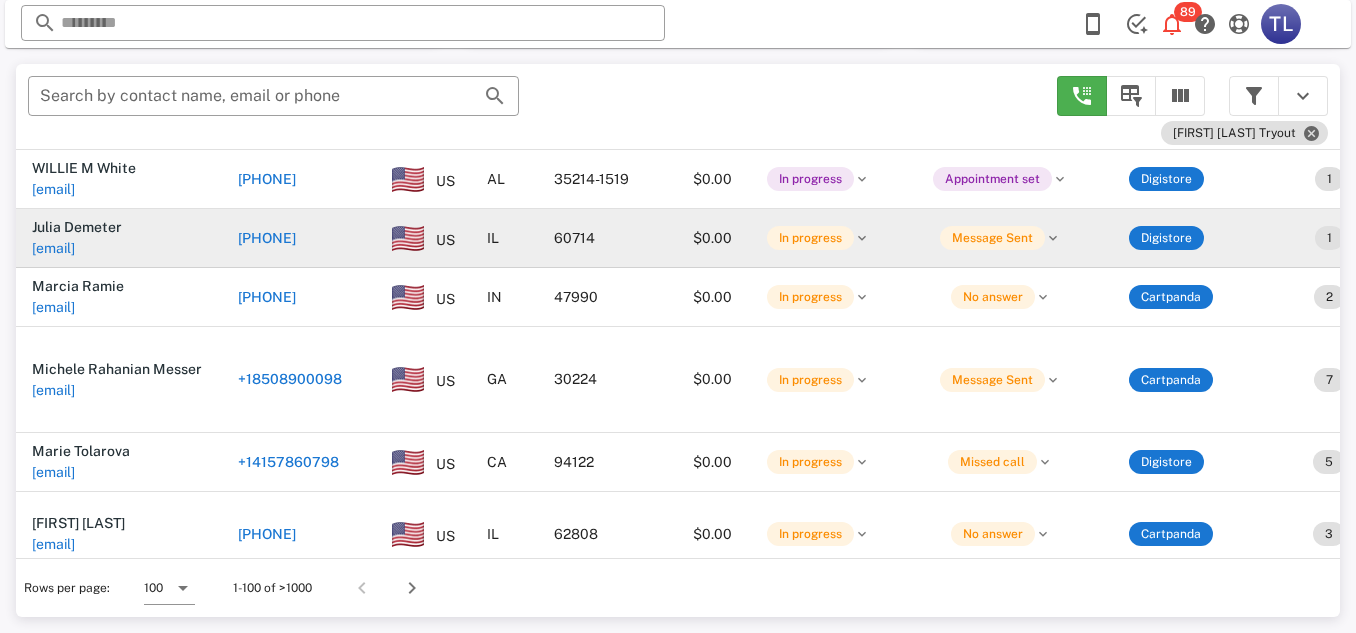 click on "[PHONE]" at bounding box center (267, 238) 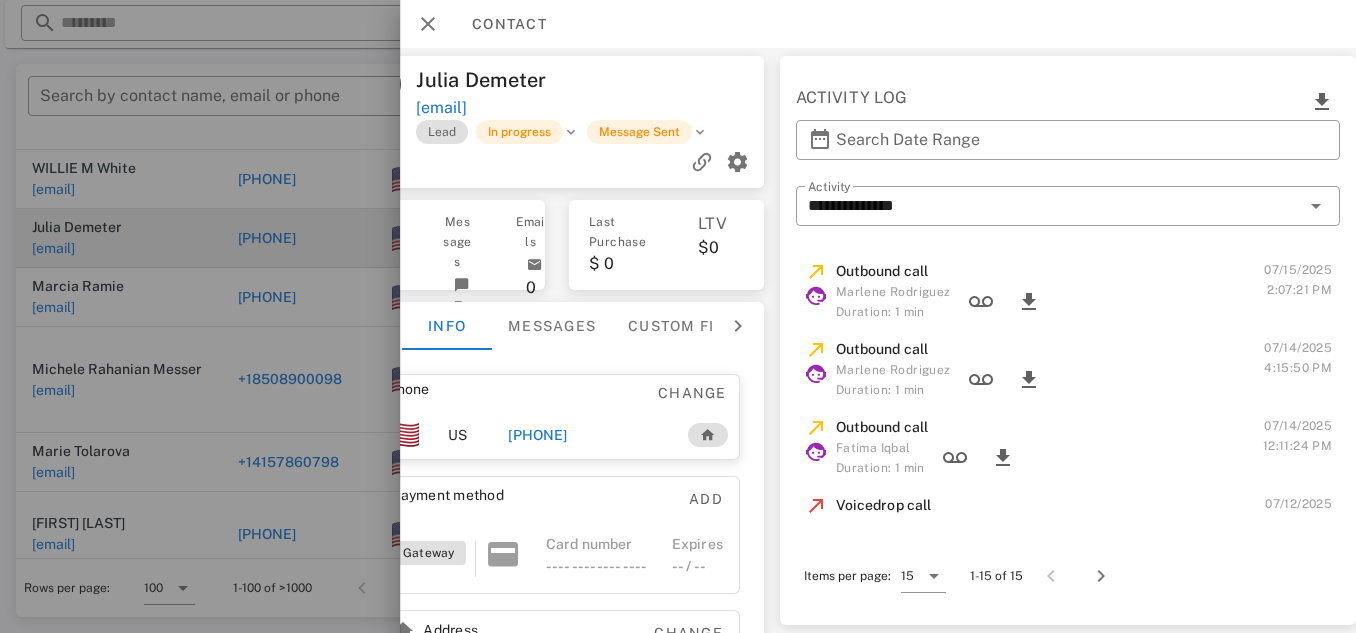 scroll, scrollTop: 0, scrollLeft: 318, axis: horizontal 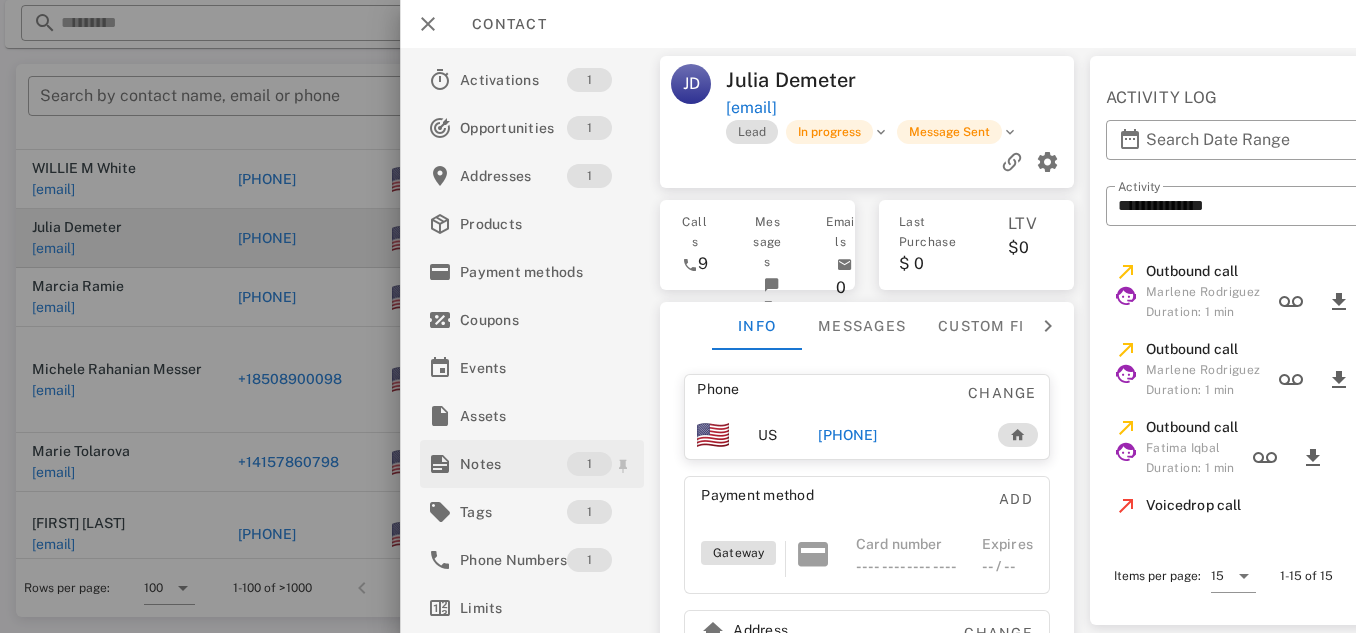 click on "Notes" at bounding box center (513, 464) 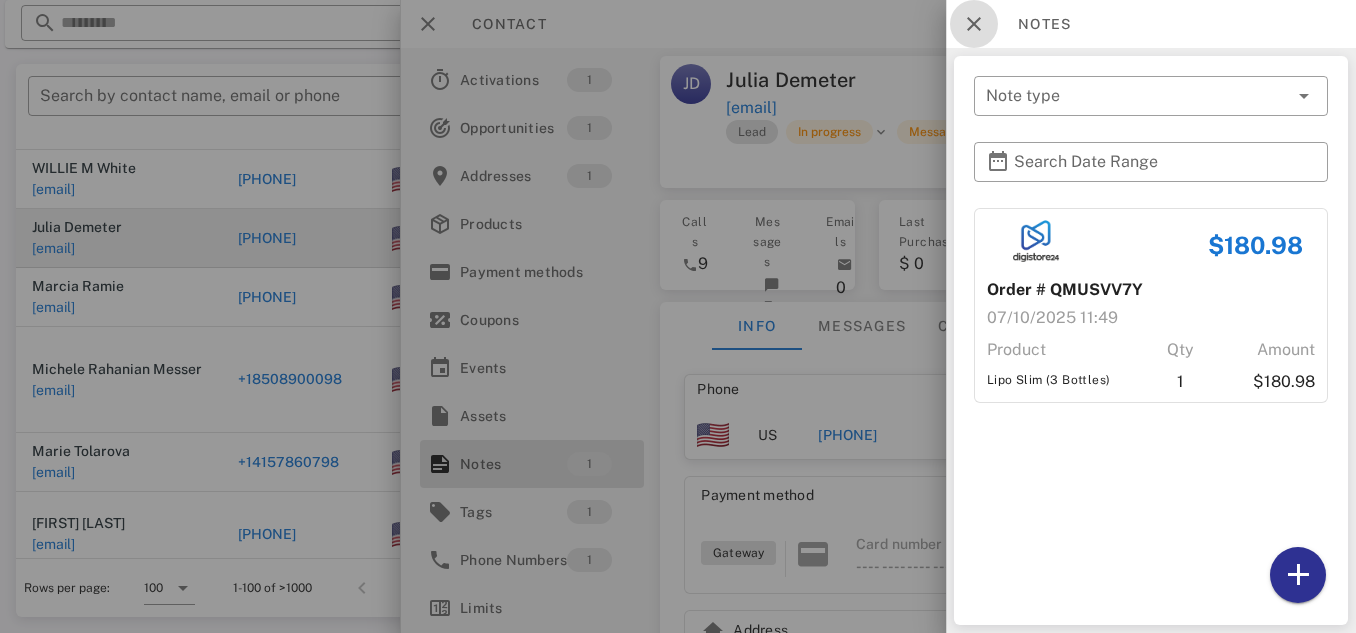 click at bounding box center [974, 24] 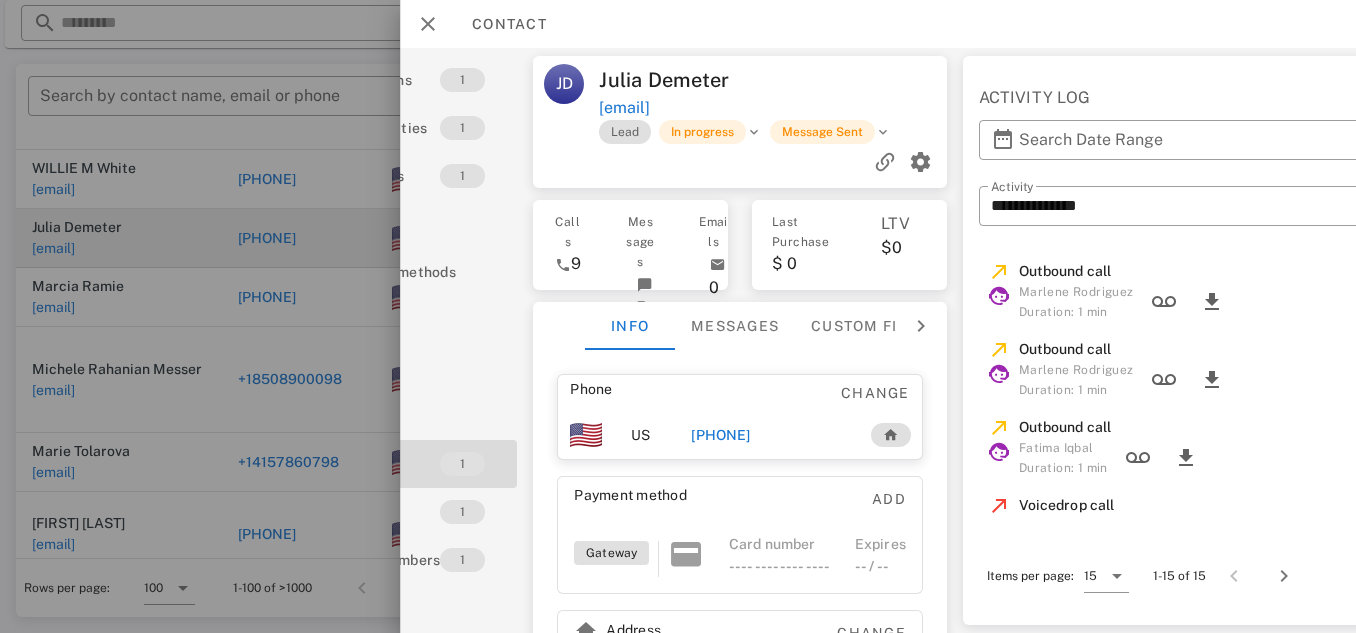 scroll, scrollTop: 0, scrollLeft: 329, axis: horizontal 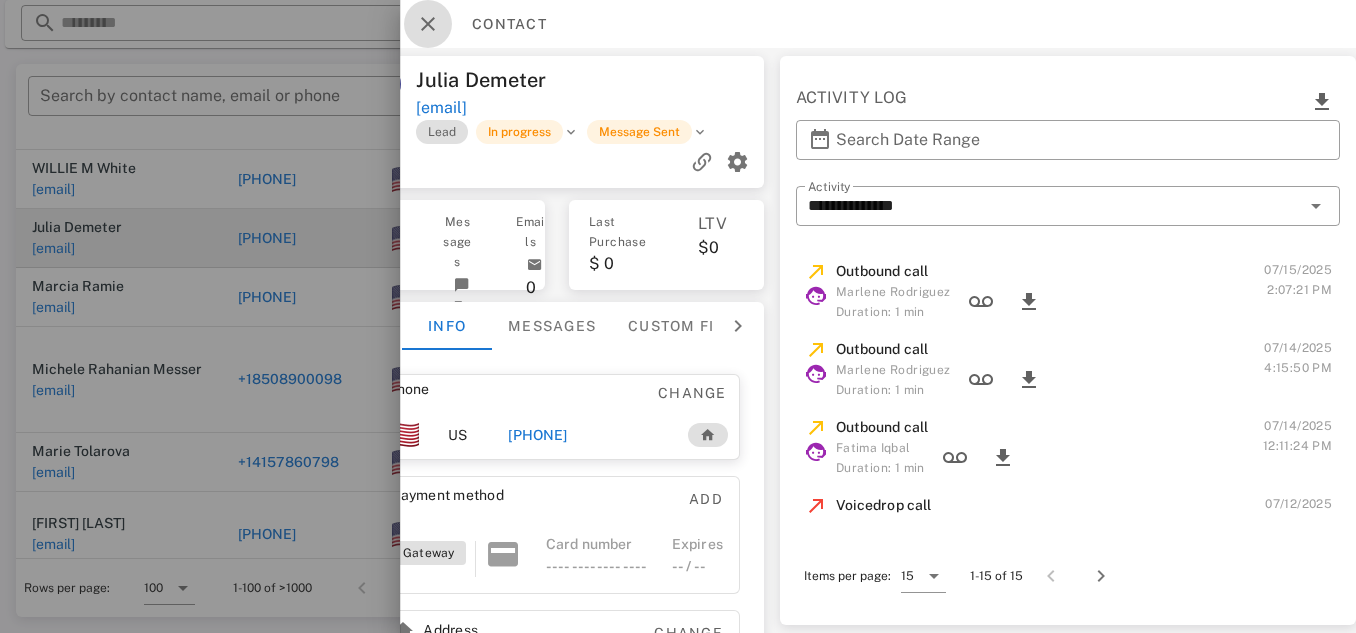click at bounding box center (428, 24) 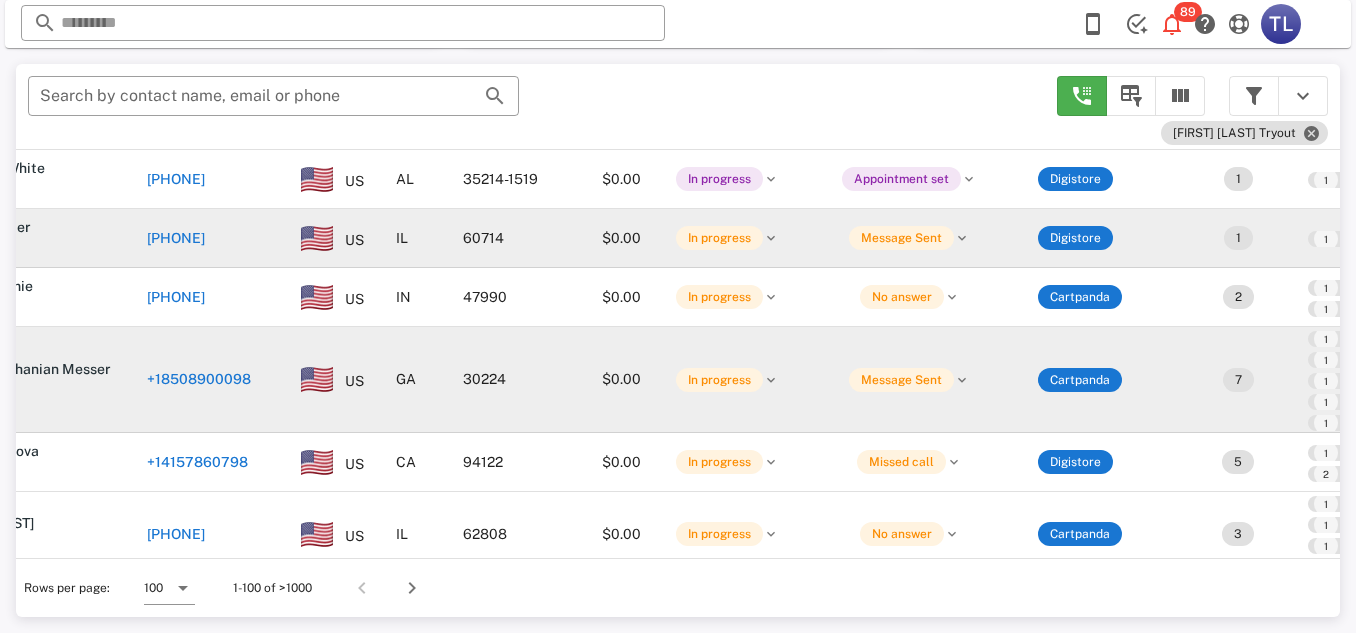 scroll, scrollTop: 3965, scrollLeft: 0, axis: vertical 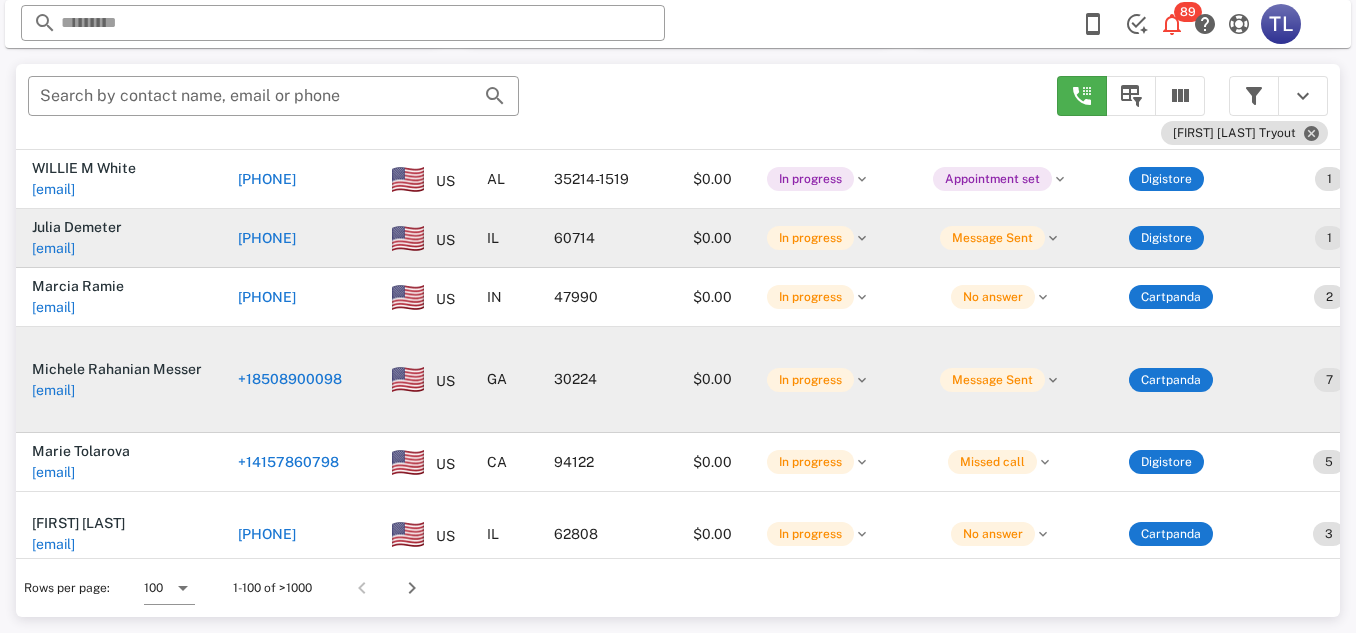 click at bounding box center (408, 379) 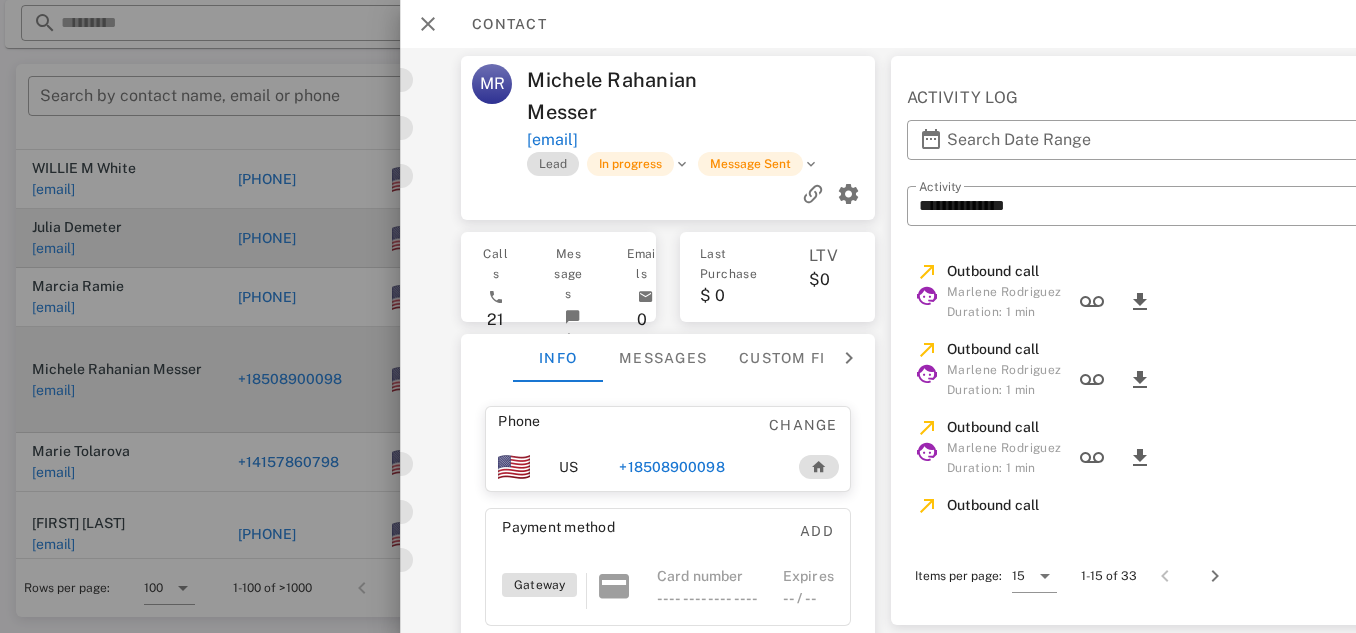 scroll, scrollTop: 0, scrollLeft: 334, axis: horizontal 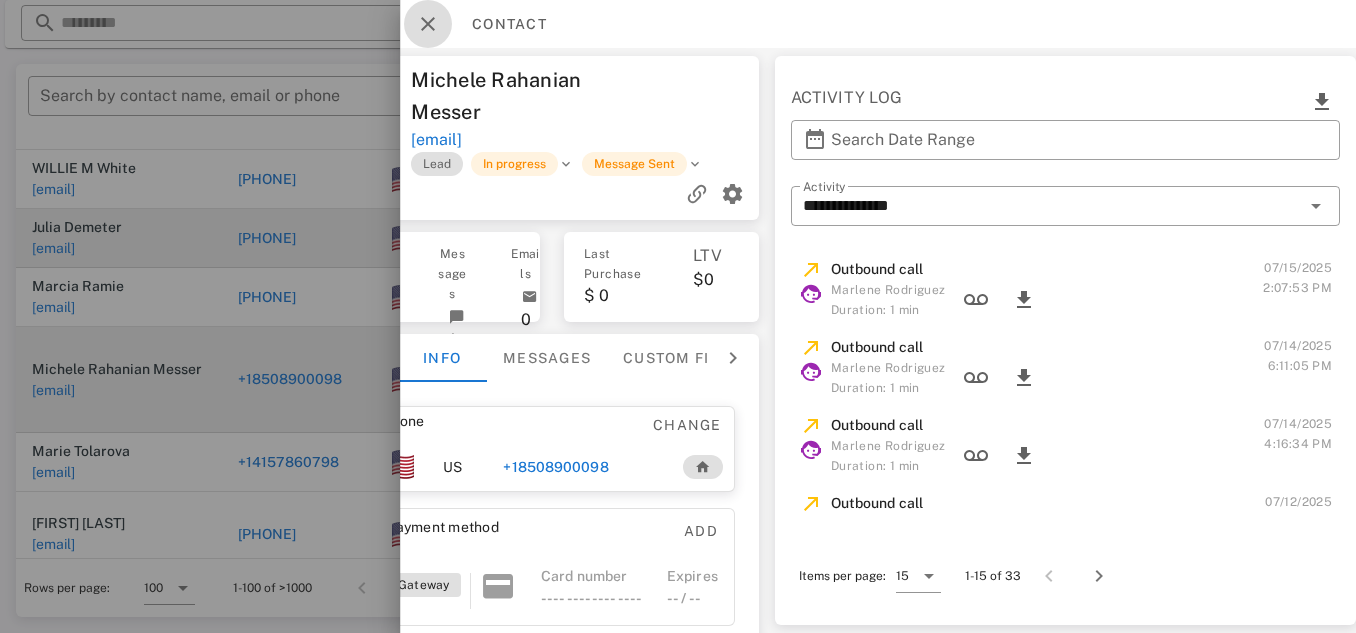 click at bounding box center (428, 24) 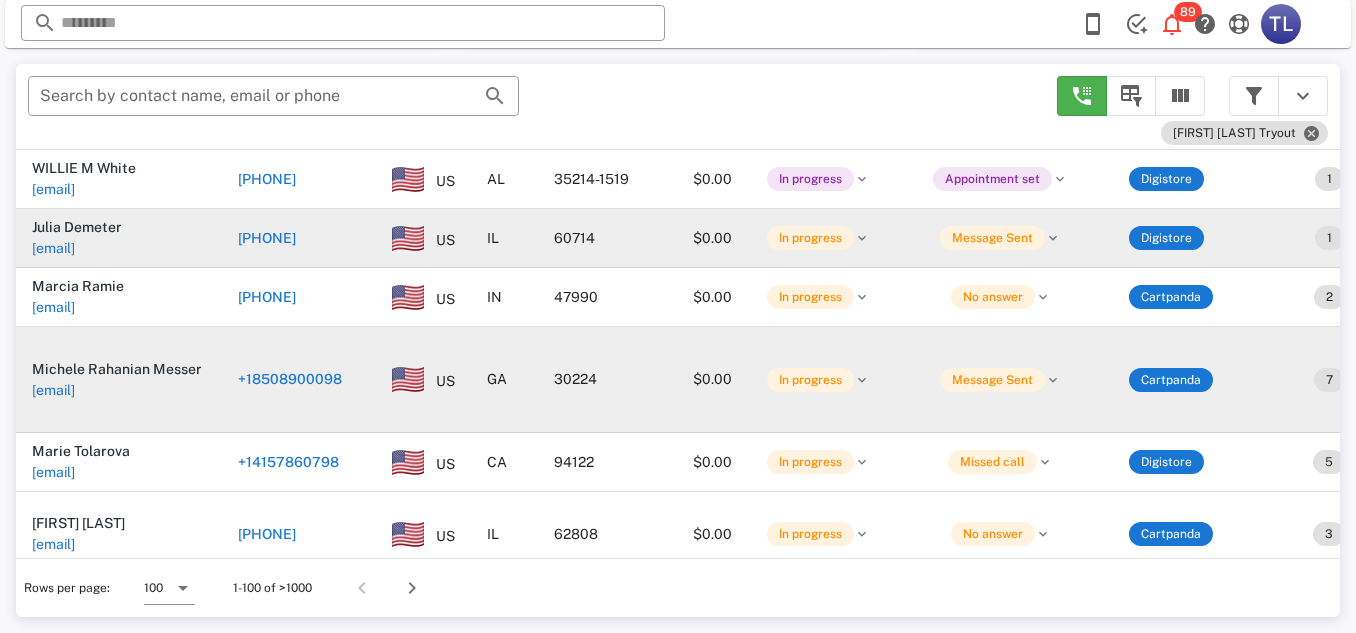scroll, scrollTop: 3967, scrollLeft: 0, axis: vertical 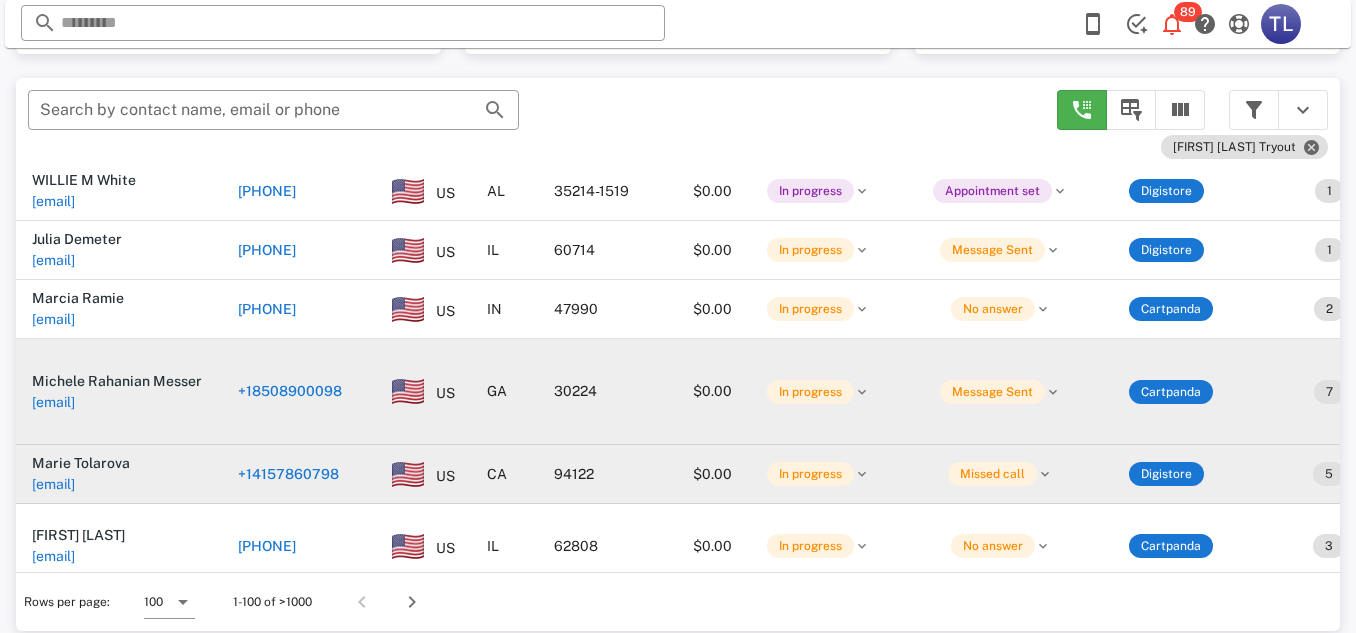 click on "+14157860798" at bounding box center (288, 474) 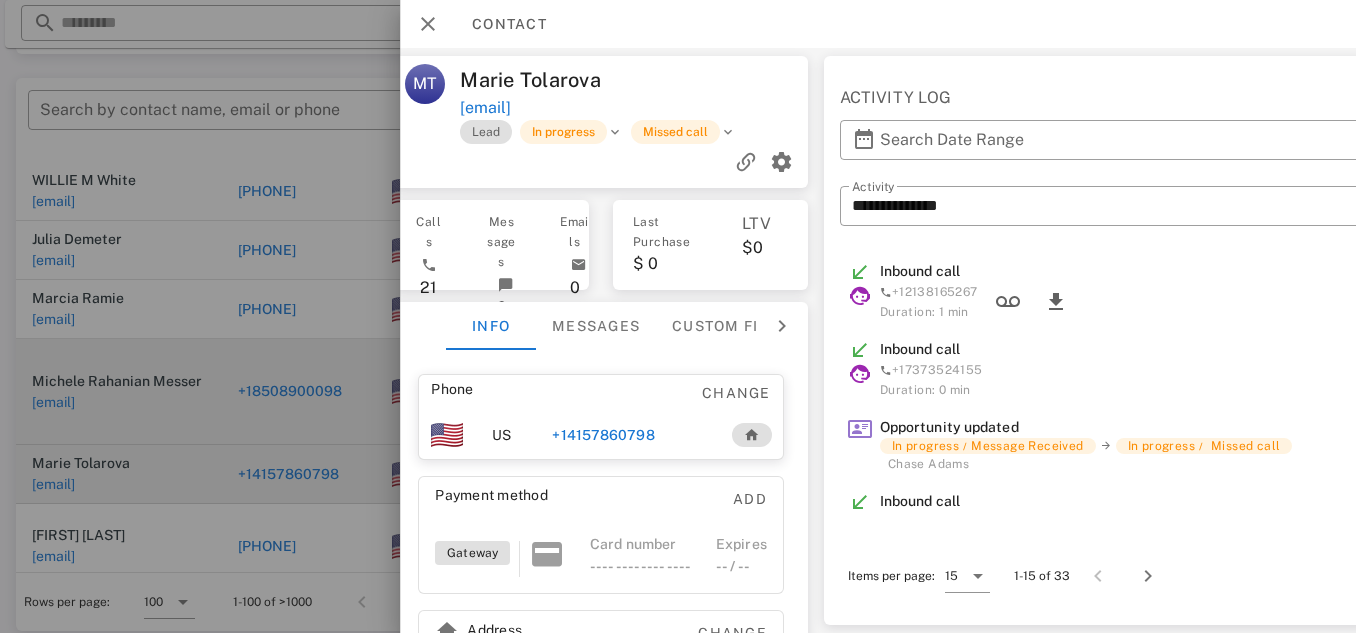 scroll, scrollTop: 0, scrollLeft: 384, axis: horizontal 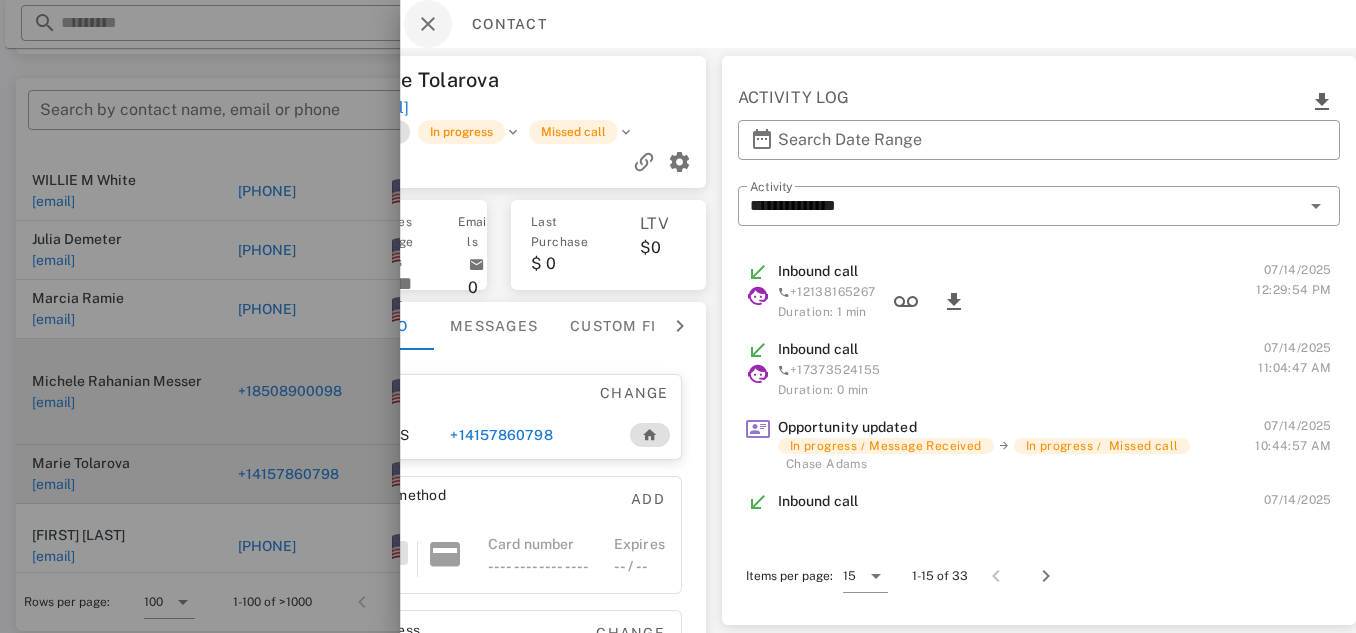click at bounding box center (428, 24) 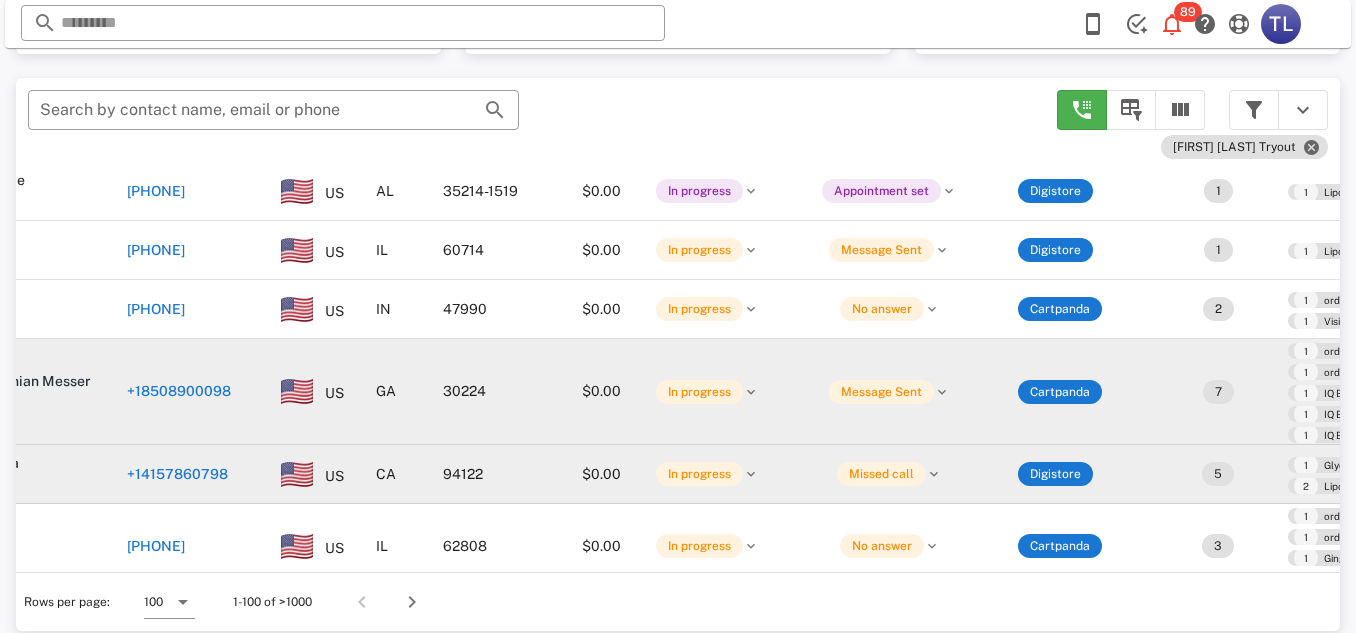 scroll, scrollTop: 3967, scrollLeft: 0, axis: vertical 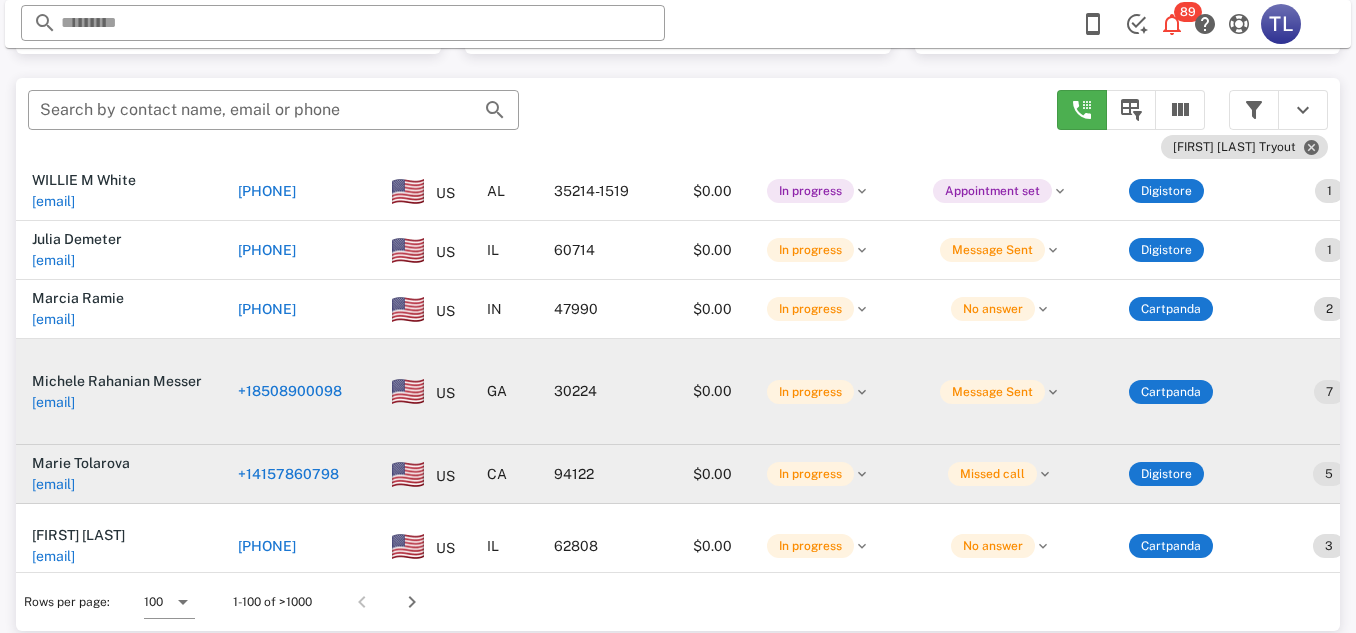 click on "[EMAIL]" at bounding box center [53, 484] 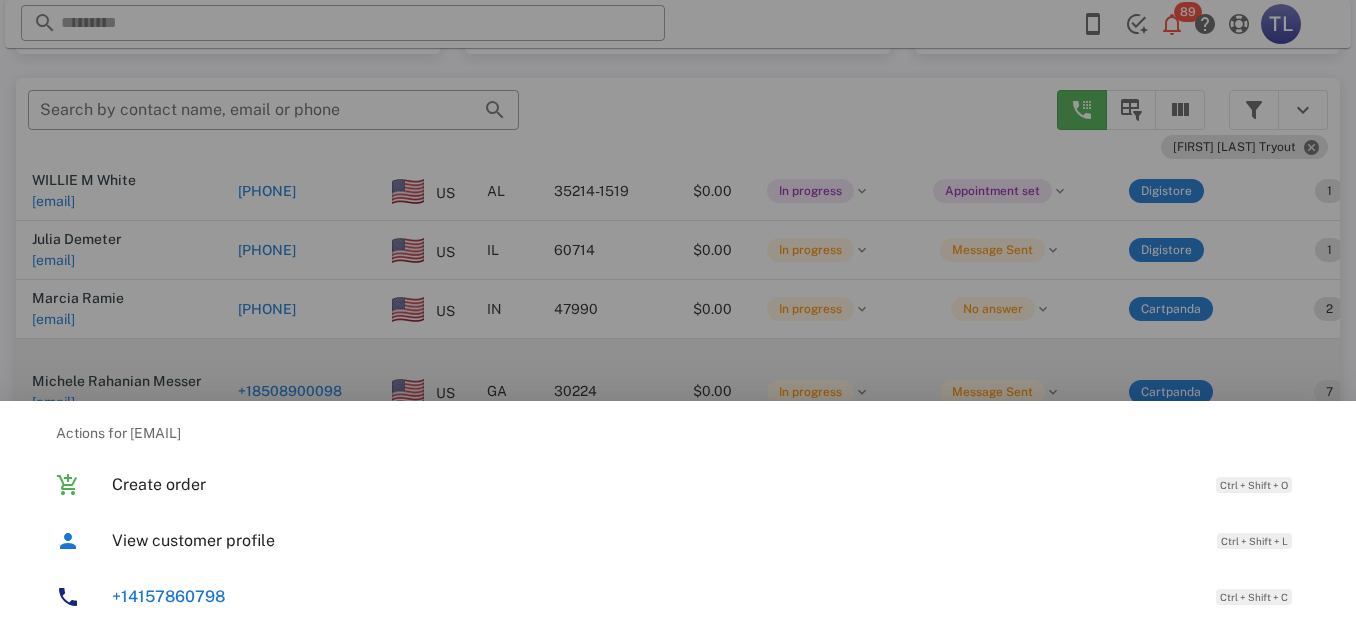 click on "+14157860798" at bounding box center (168, 596) 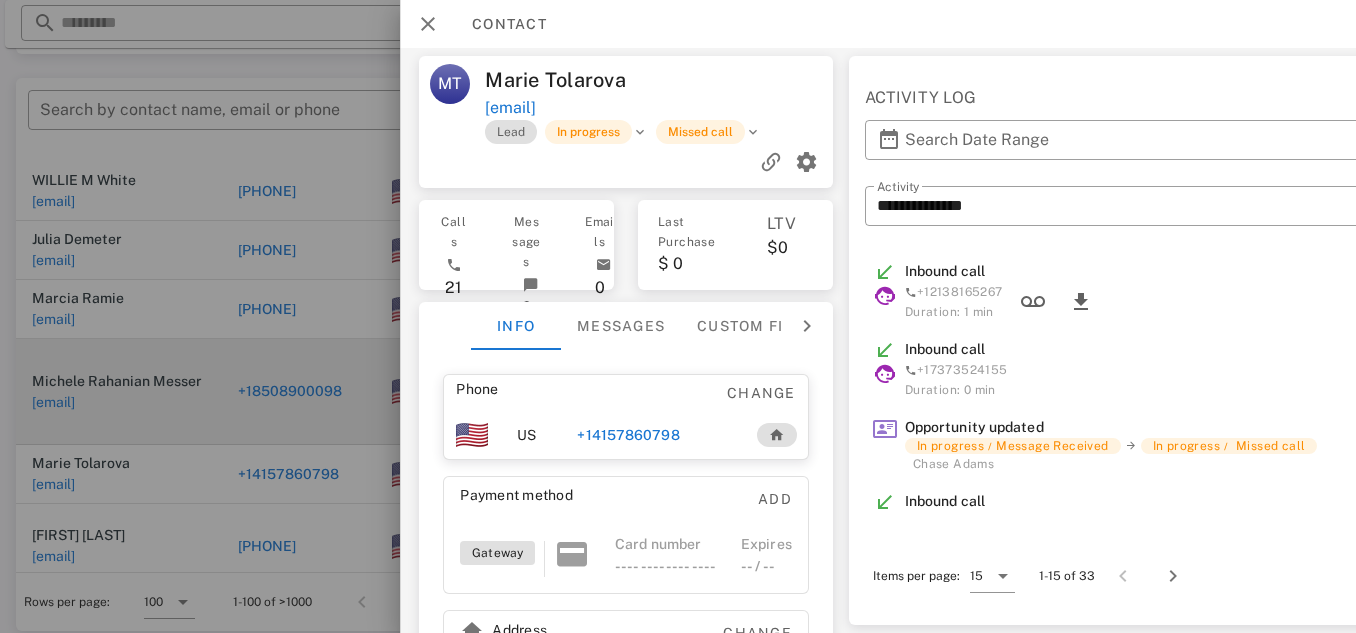 scroll, scrollTop: 0, scrollLeft: 384, axis: horizontal 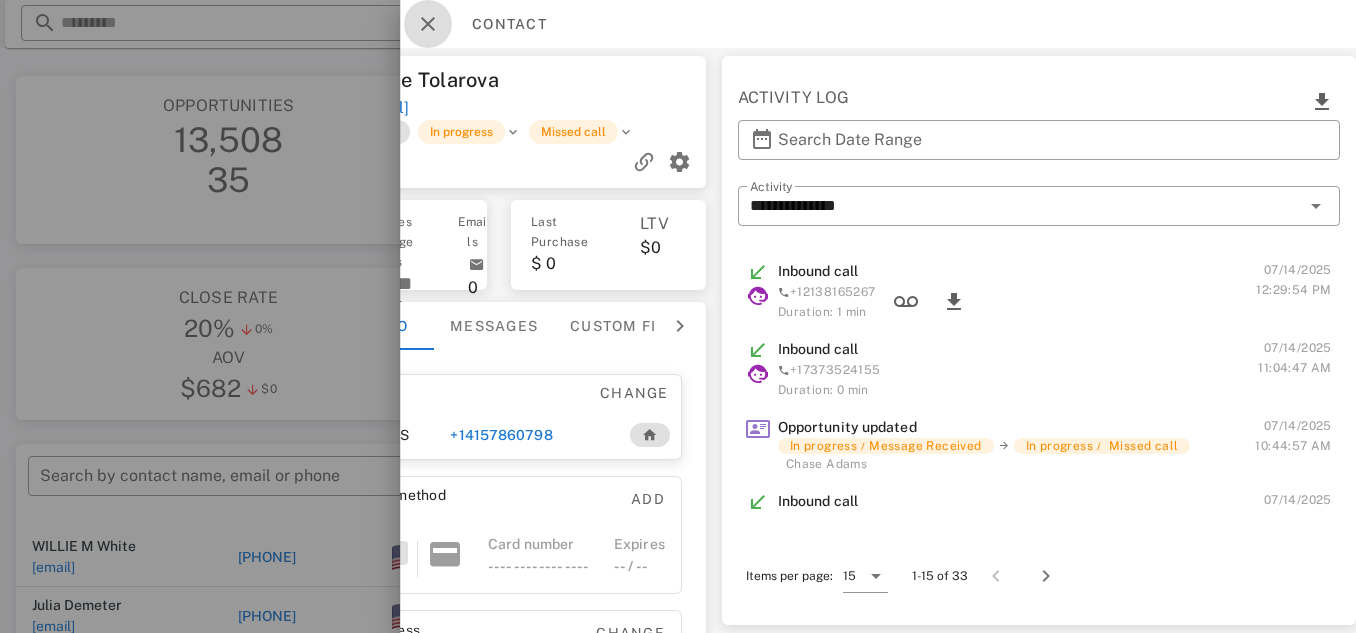click at bounding box center (428, 24) 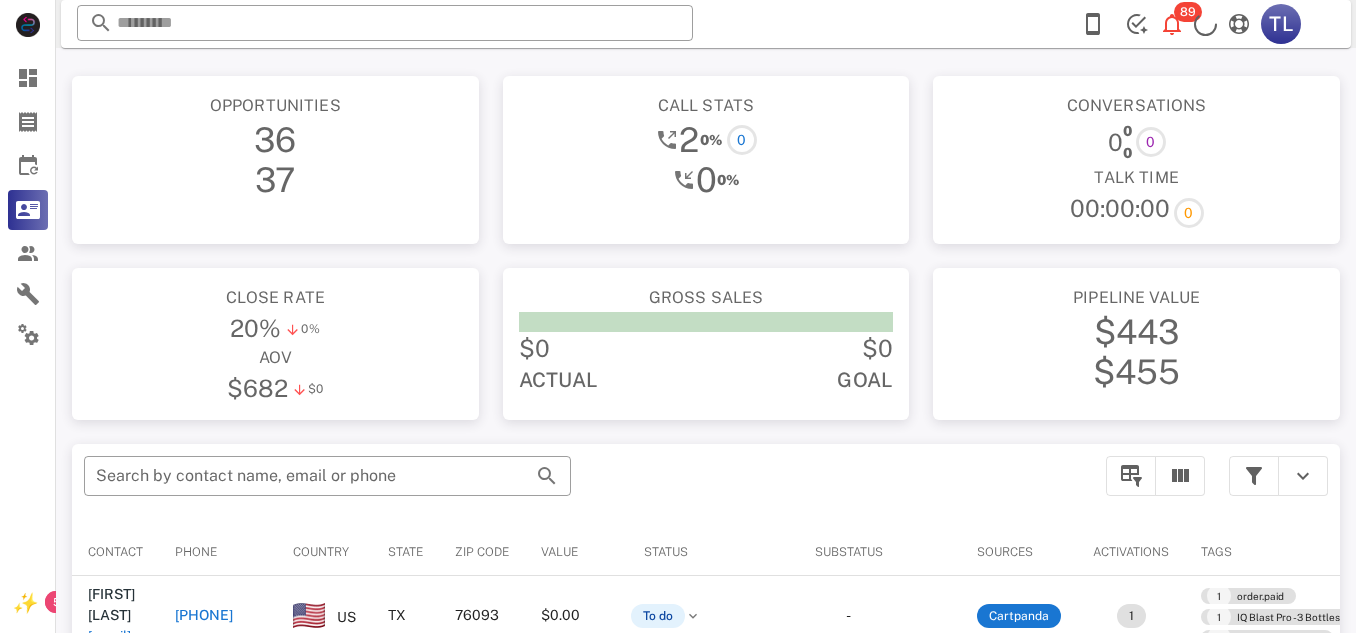 scroll, scrollTop: 0, scrollLeft: 0, axis: both 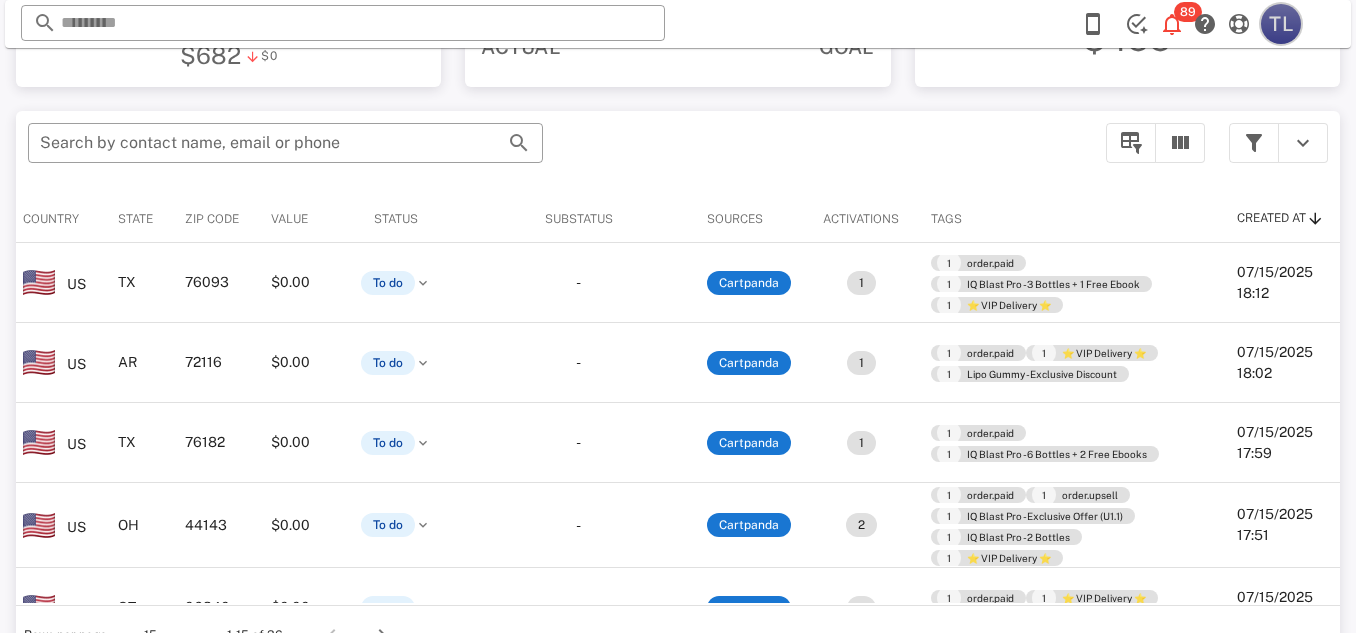 click on "TL" at bounding box center (1281, 24) 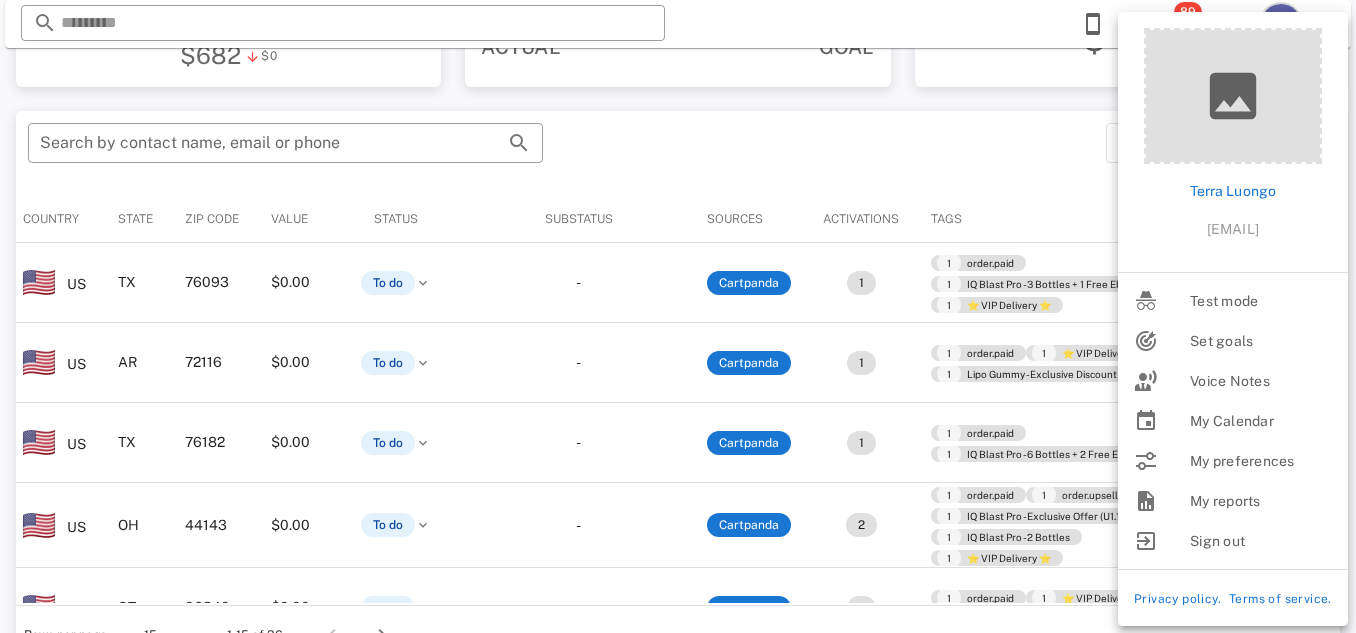 scroll, scrollTop: 0, scrollLeft: 0, axis: both 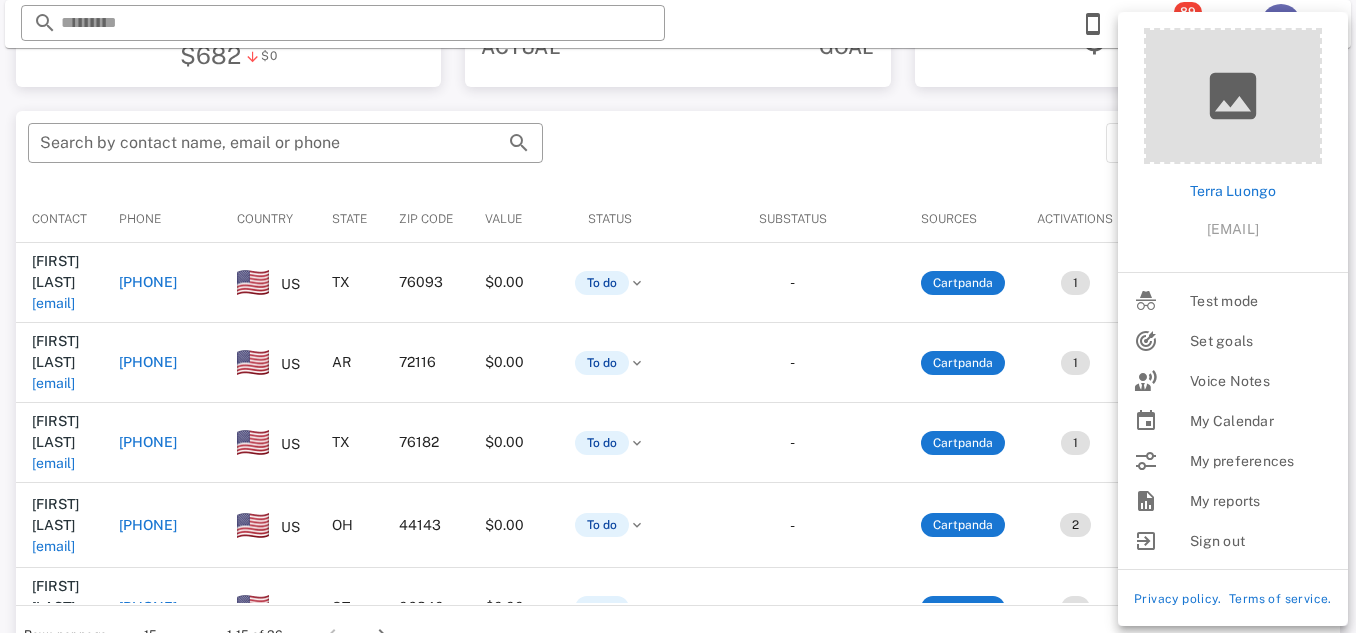 click on "​ Search by contact name, email or phone" at bounding box center (555, 153) 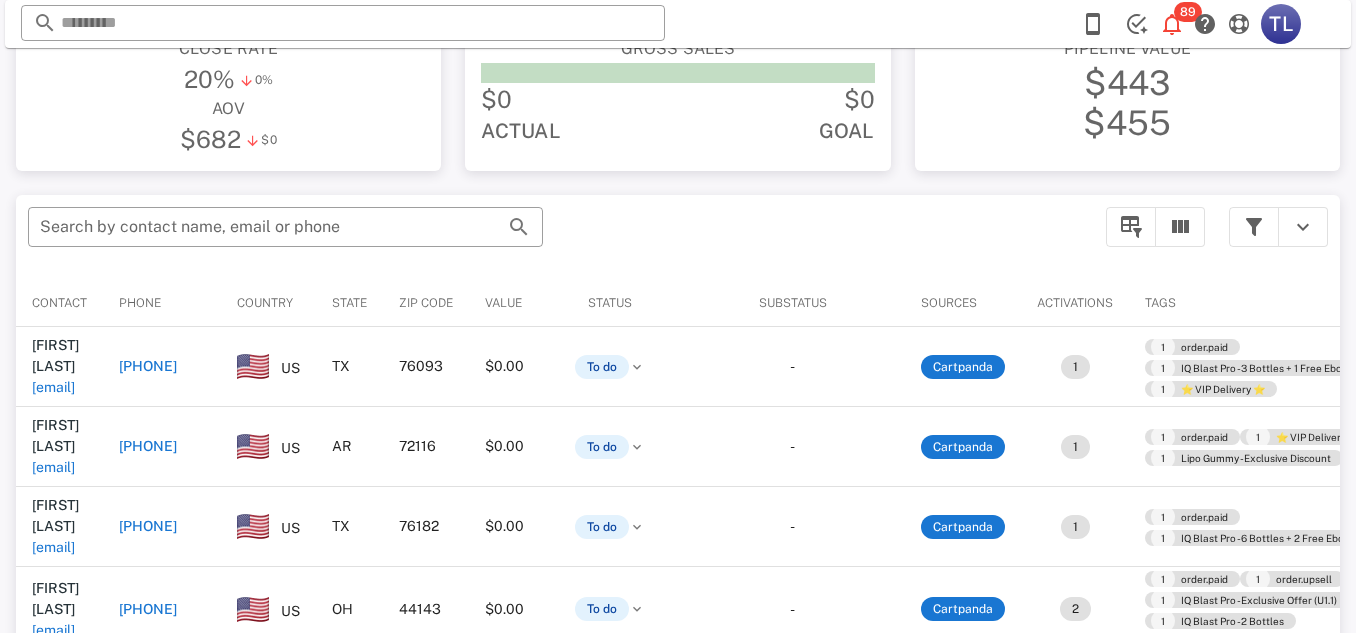 scroll, scrollTop: 0, scrollLeft: 0, axis: both 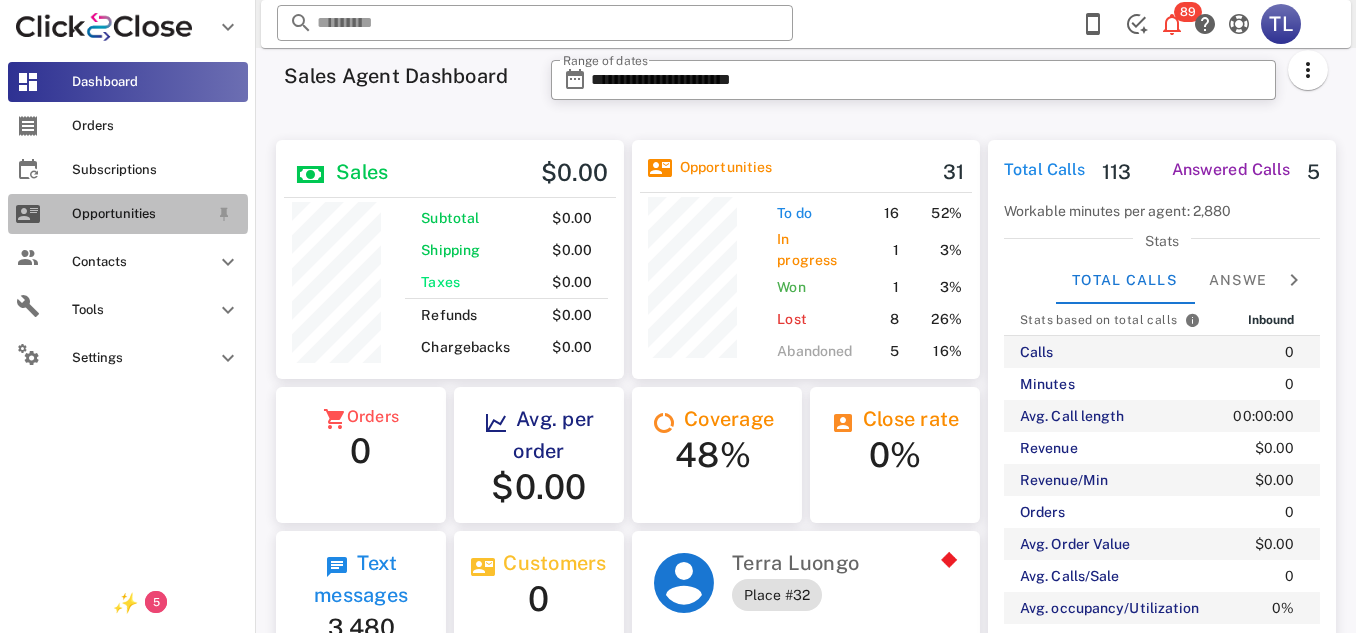 click on "Opportunities" at bounding box center (140, 214) 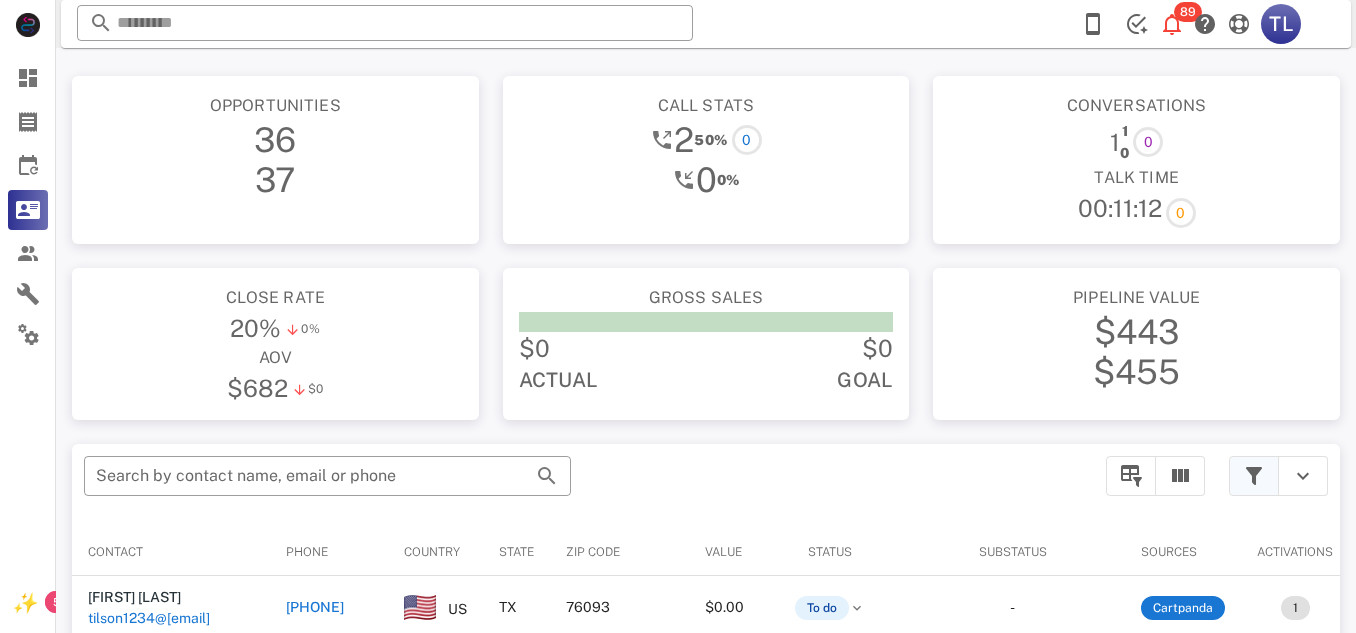 click at bounding box center [1254, 476] 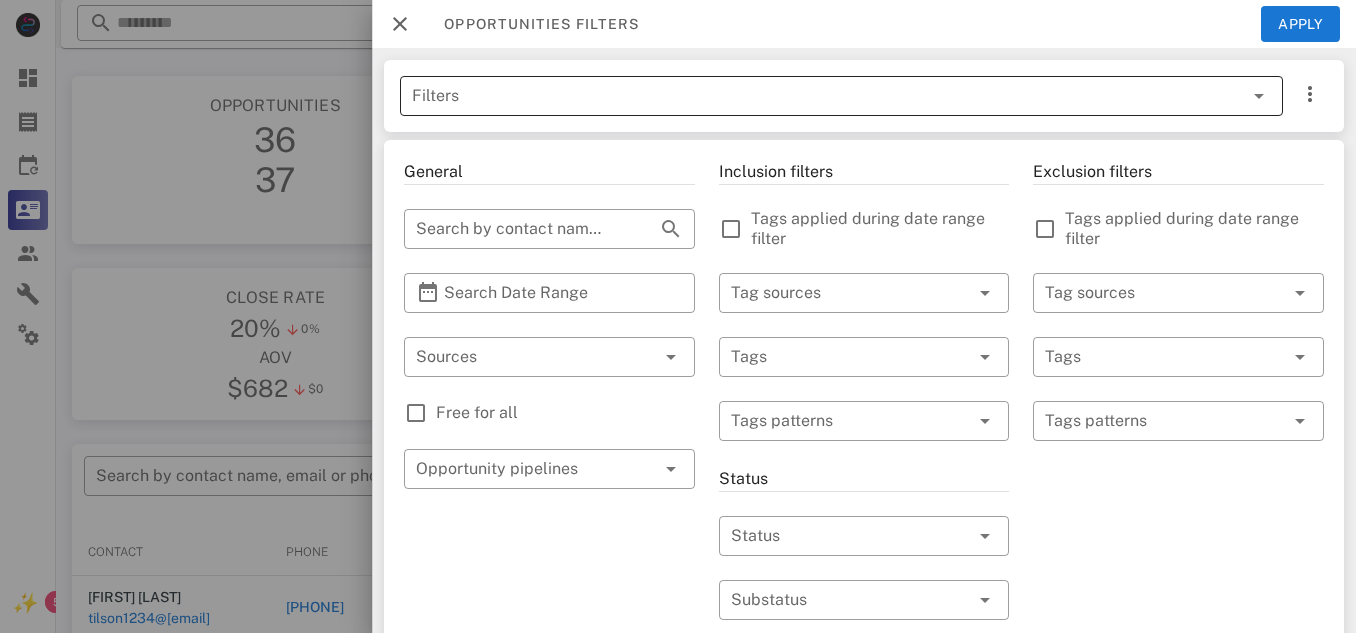 click at bounding box center (1259, 96) 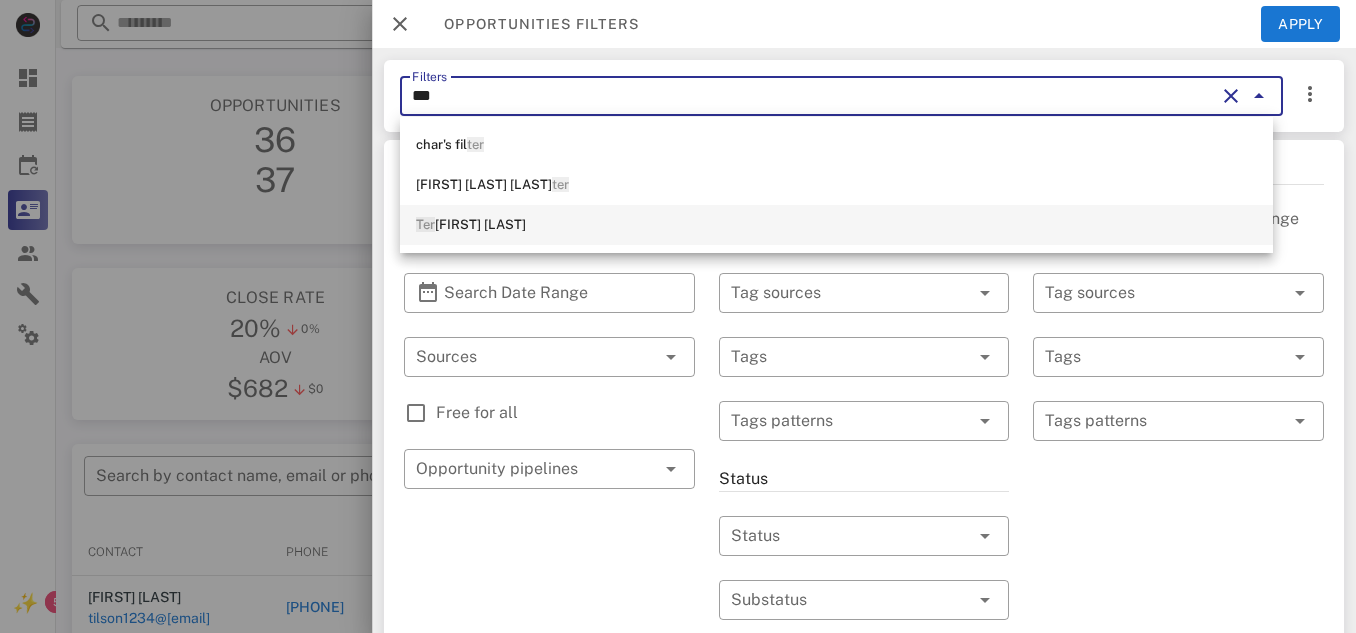 click on "[FIRST] [LAST] [LAST]" at bounding box center (836, 225) 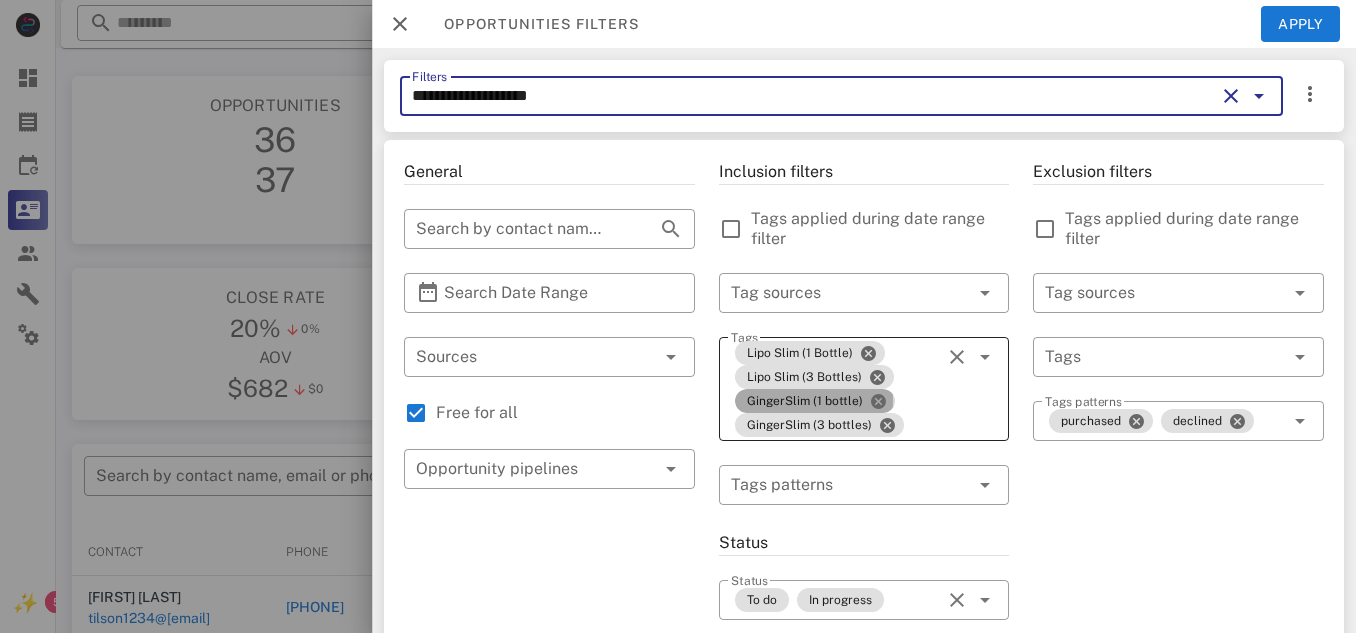type on "**********" 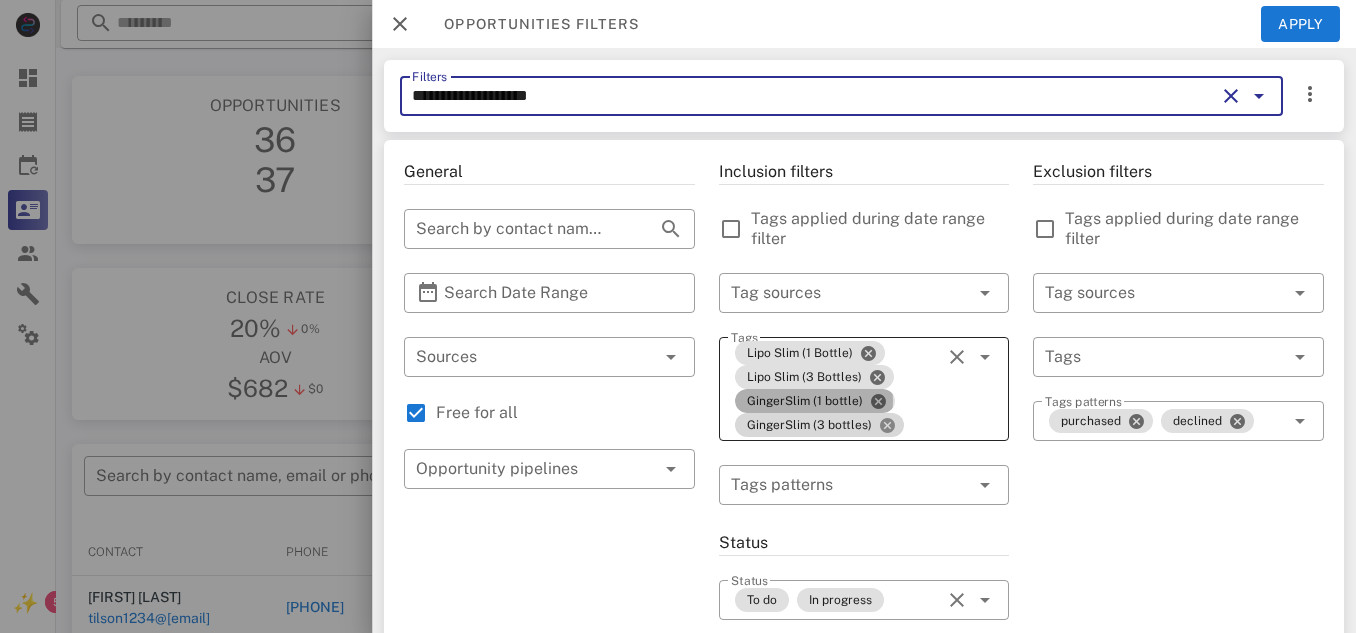 type 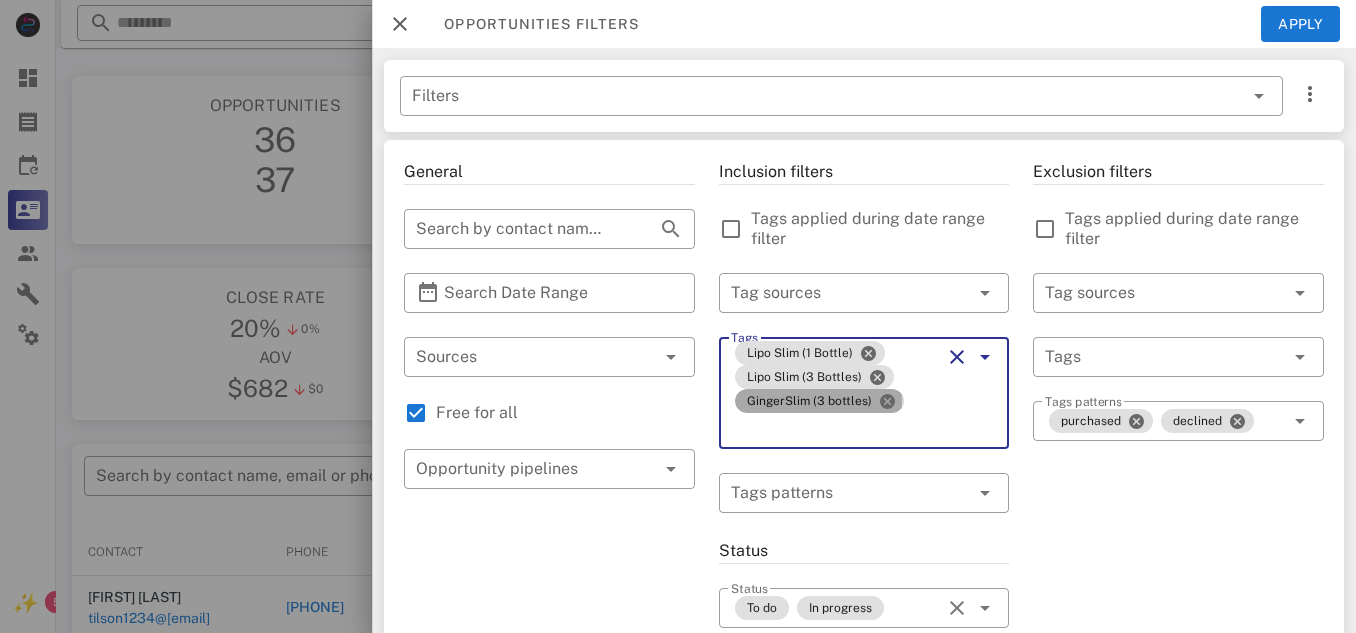 click at bounding box center [887, 401] 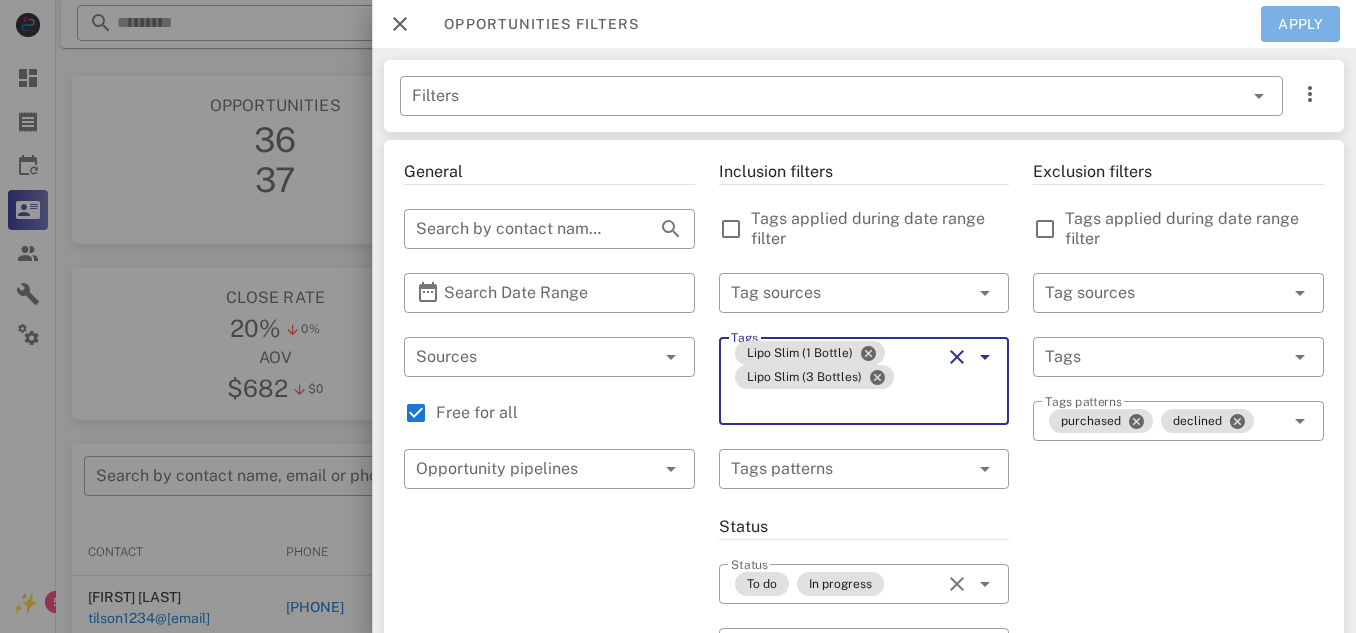 click on "Apply" at bounding box center [1301, 24] 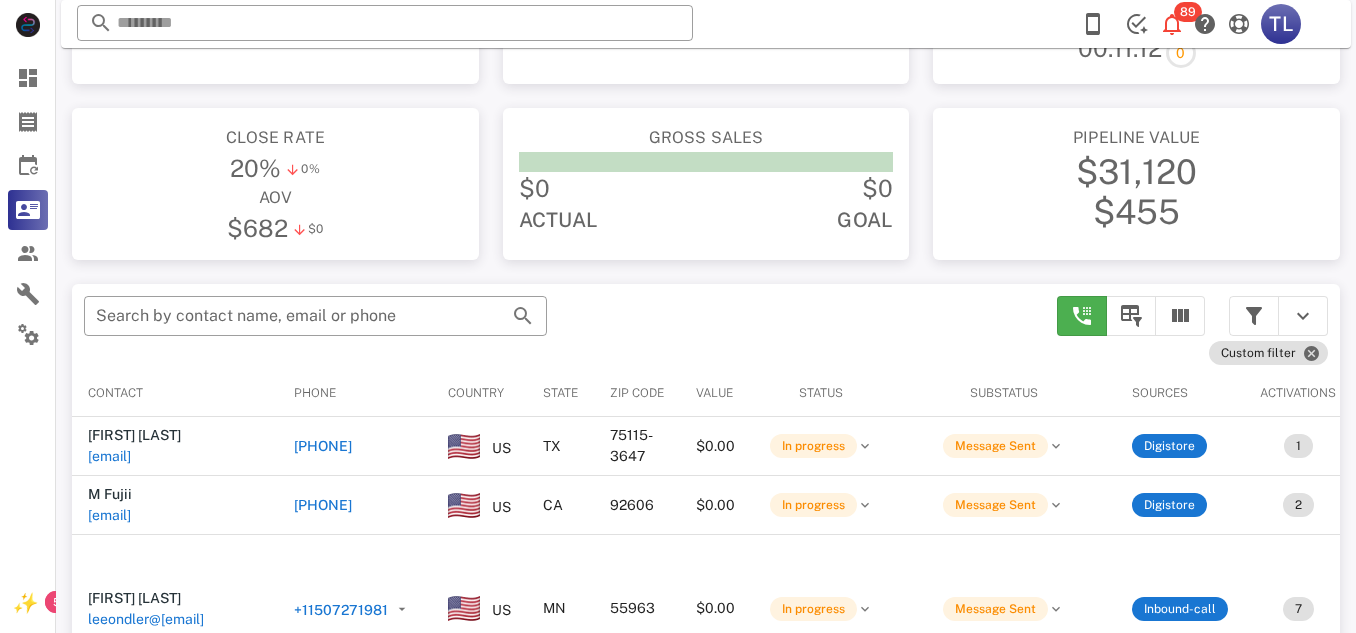 scroll, scrollTop: 200, scrollLeft: 0, axis: vertical 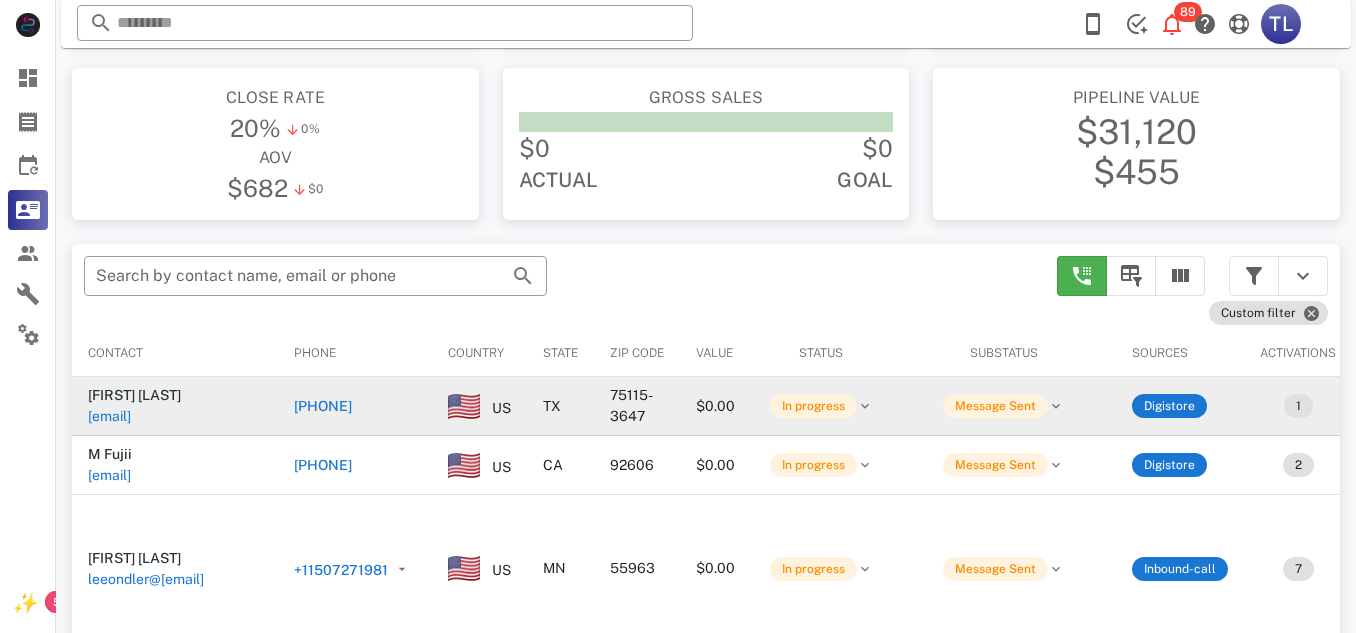 click on "[PHONE]" at bounding box center [323, 406] 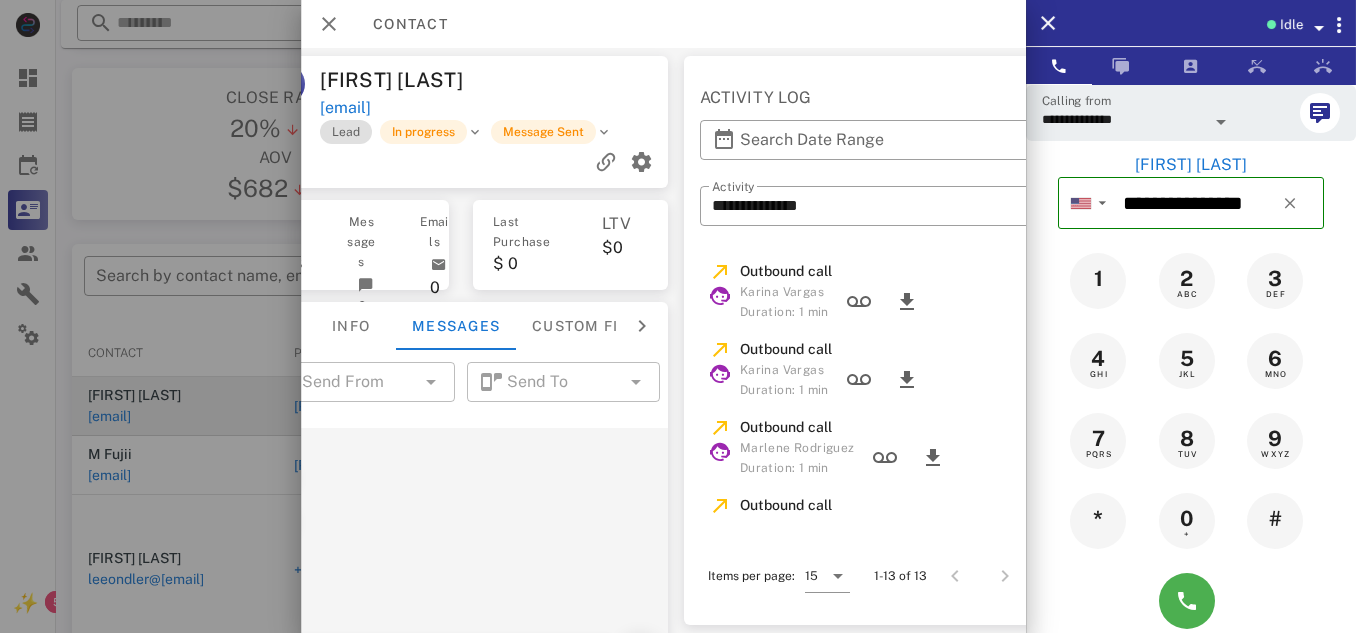 scroll, scrollTop: 0, scrollLeft: 461, axis: horizontal 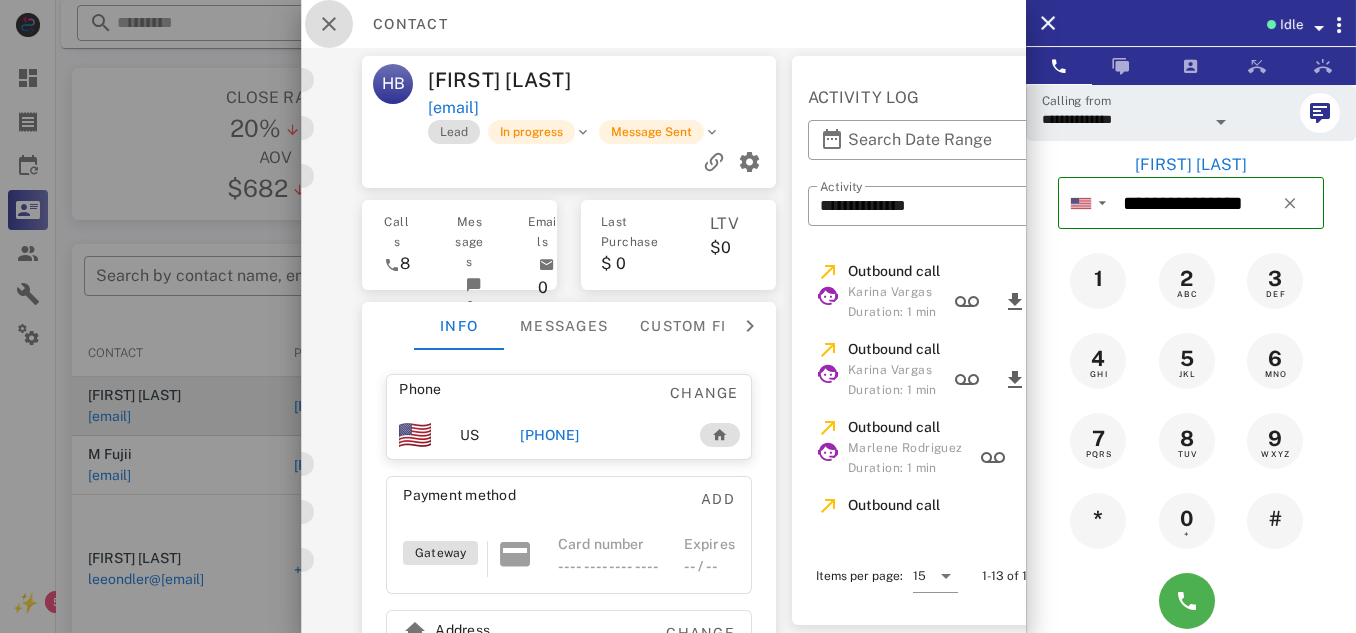 click at bounding box center [329, 24] 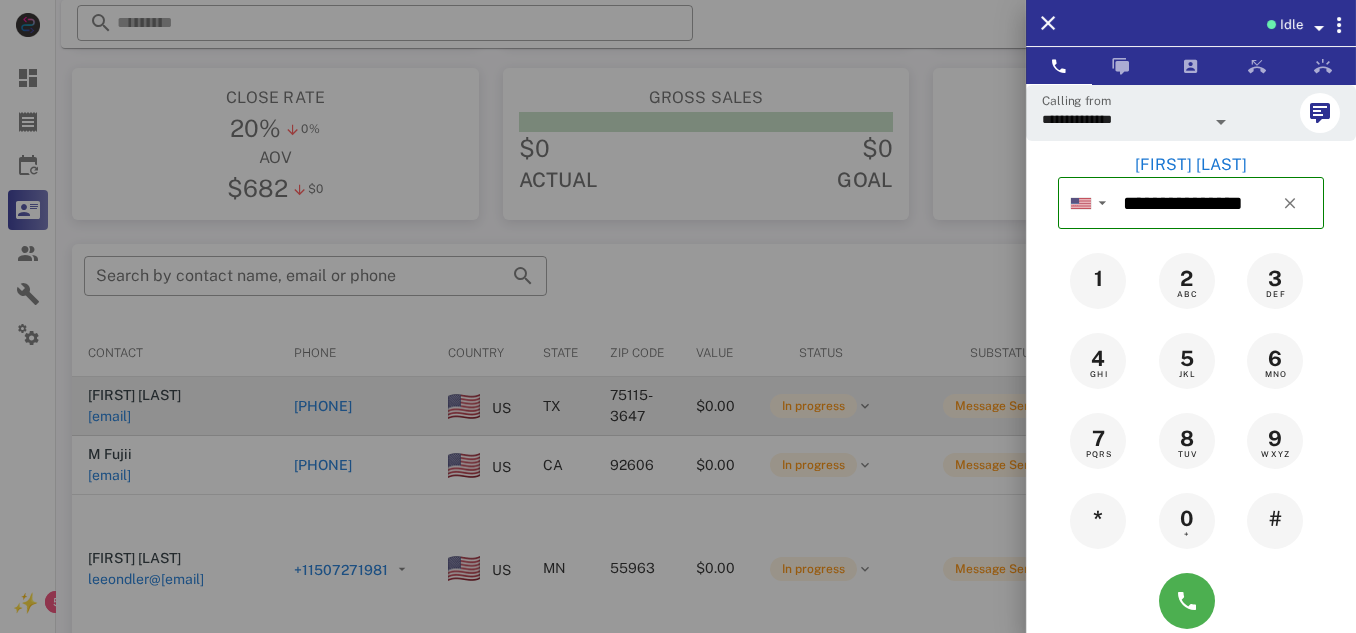 click at bounding box center [678, 316] 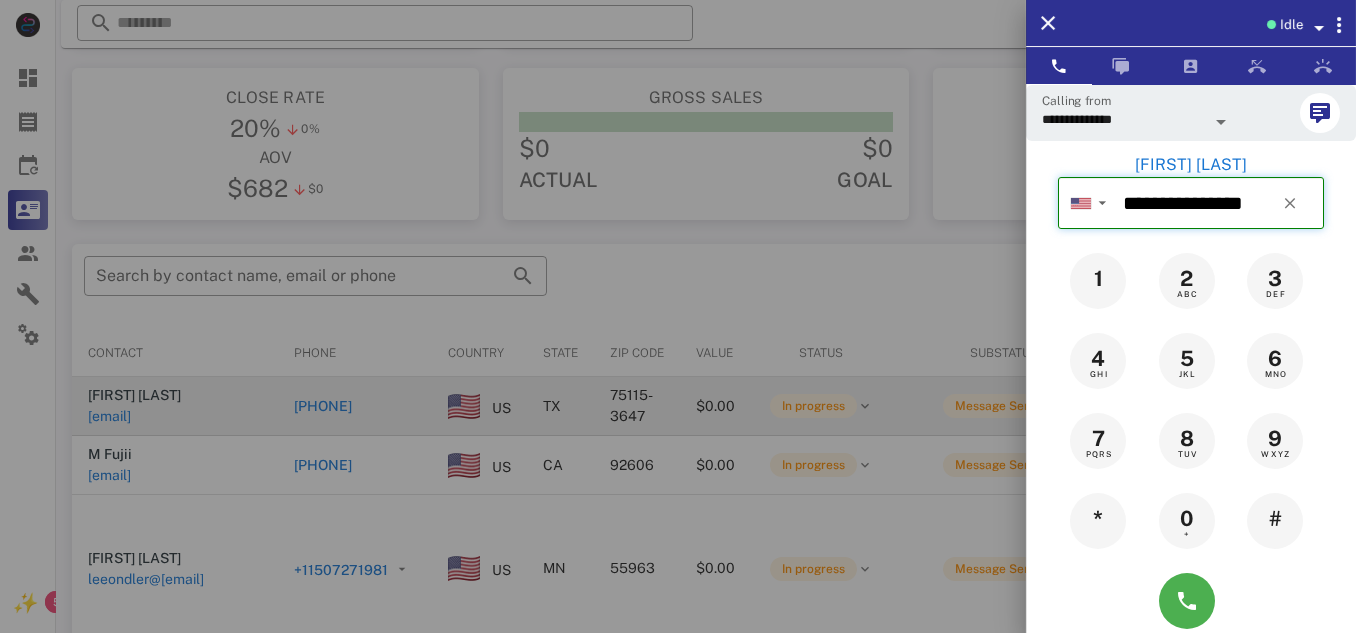 type 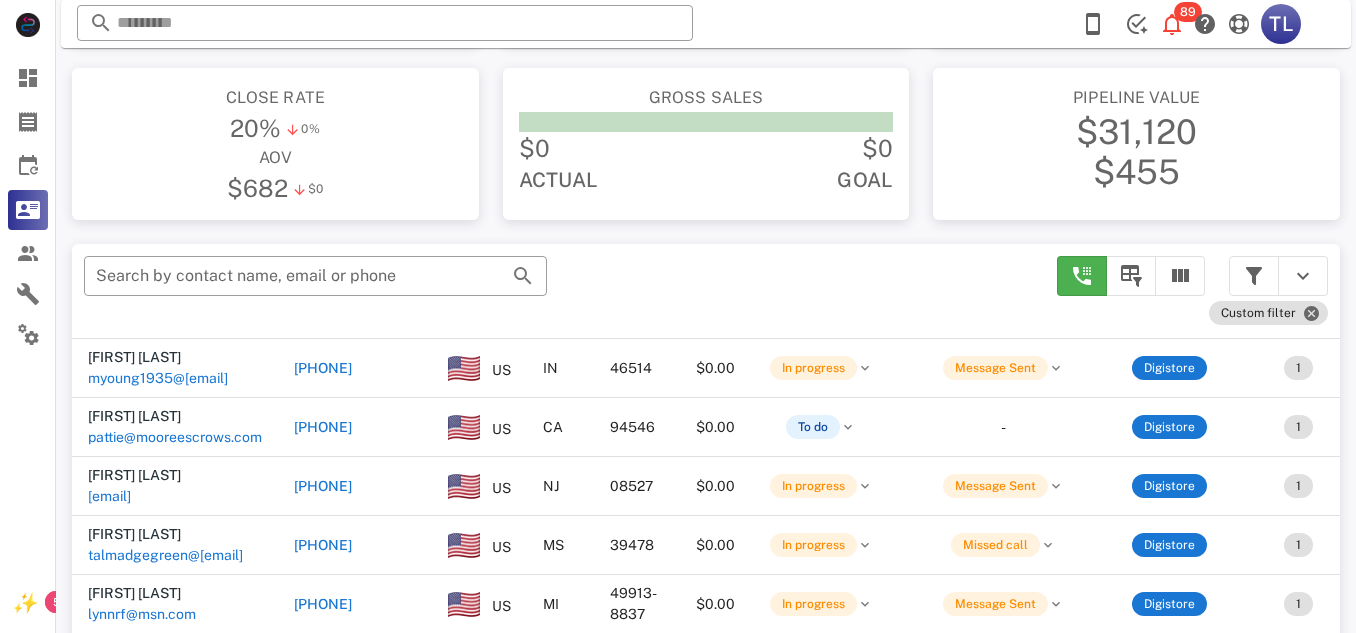 scroll, scrollTop: 629, scrollLeft: 0, axis: vertical 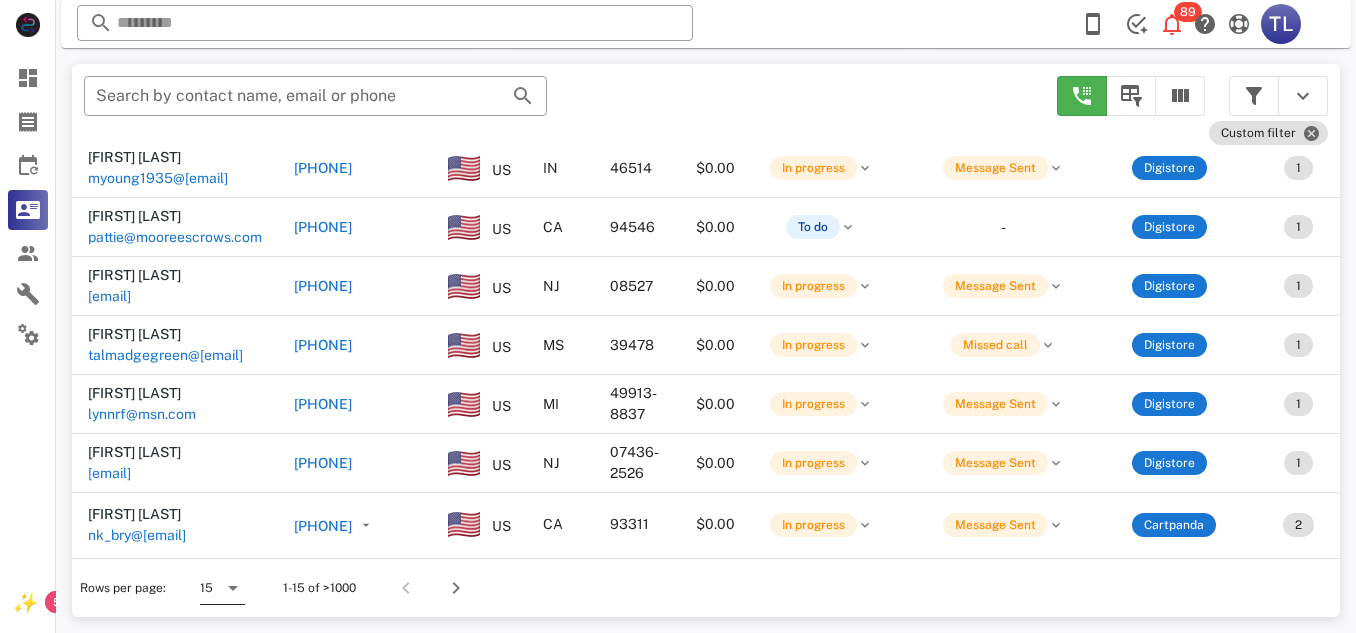 click at bounding box center (233, 588) 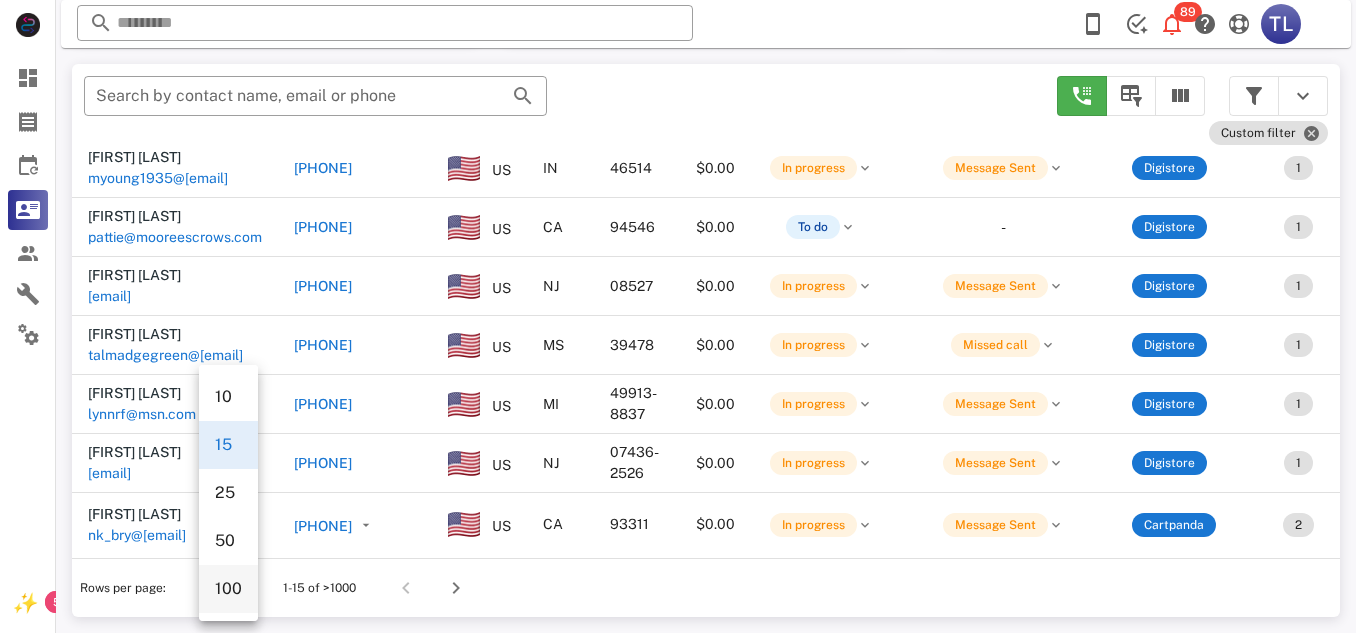 click on "100" at bounding box center [228, 588] 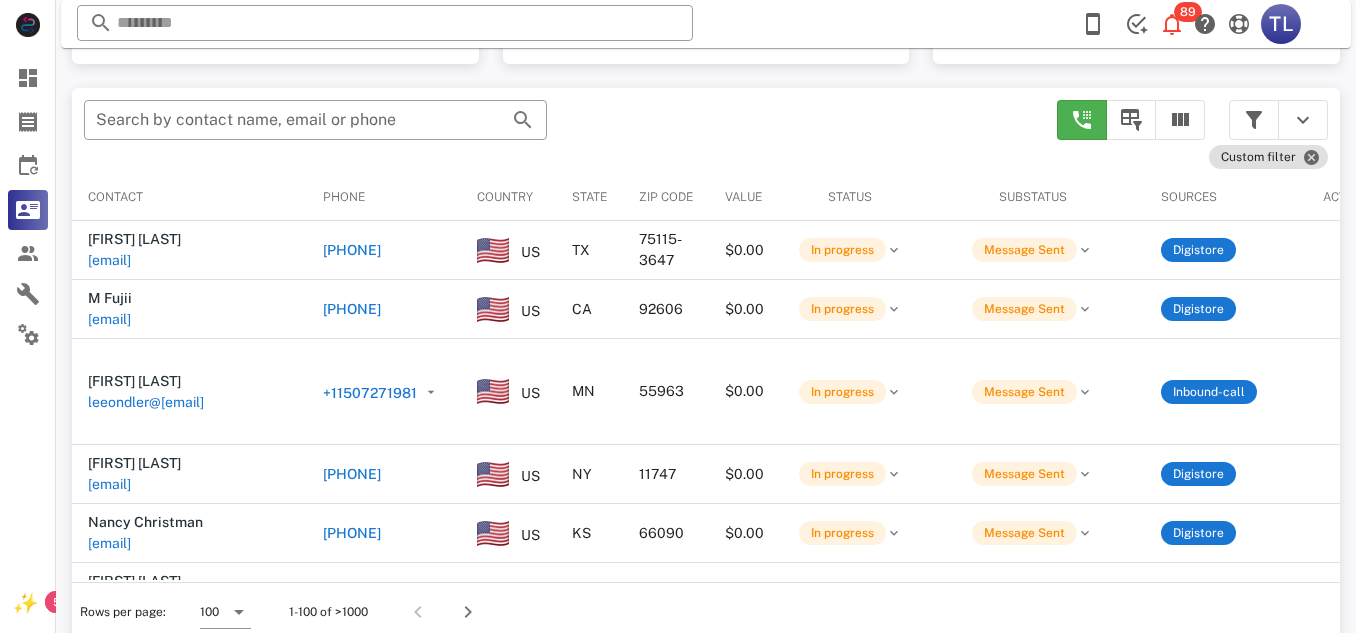 scroll, scrollTop: 378, scrollLeft: 0, axis: vertical 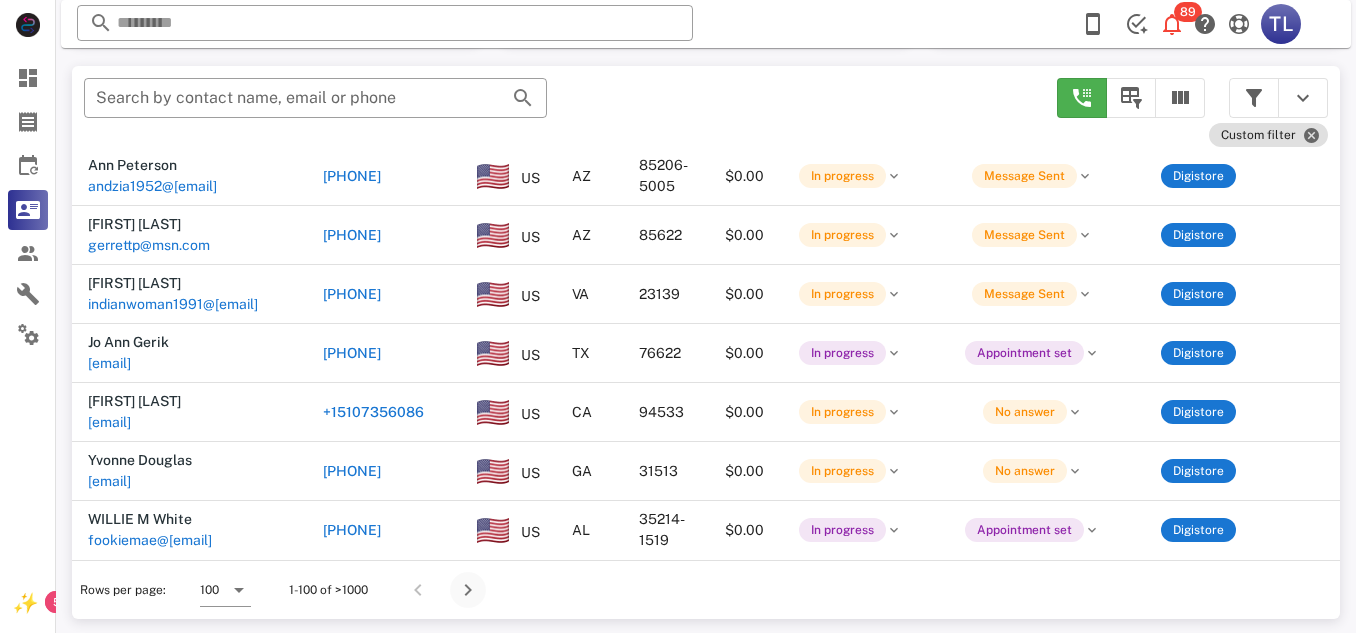 click at bounding box center (468, 590) 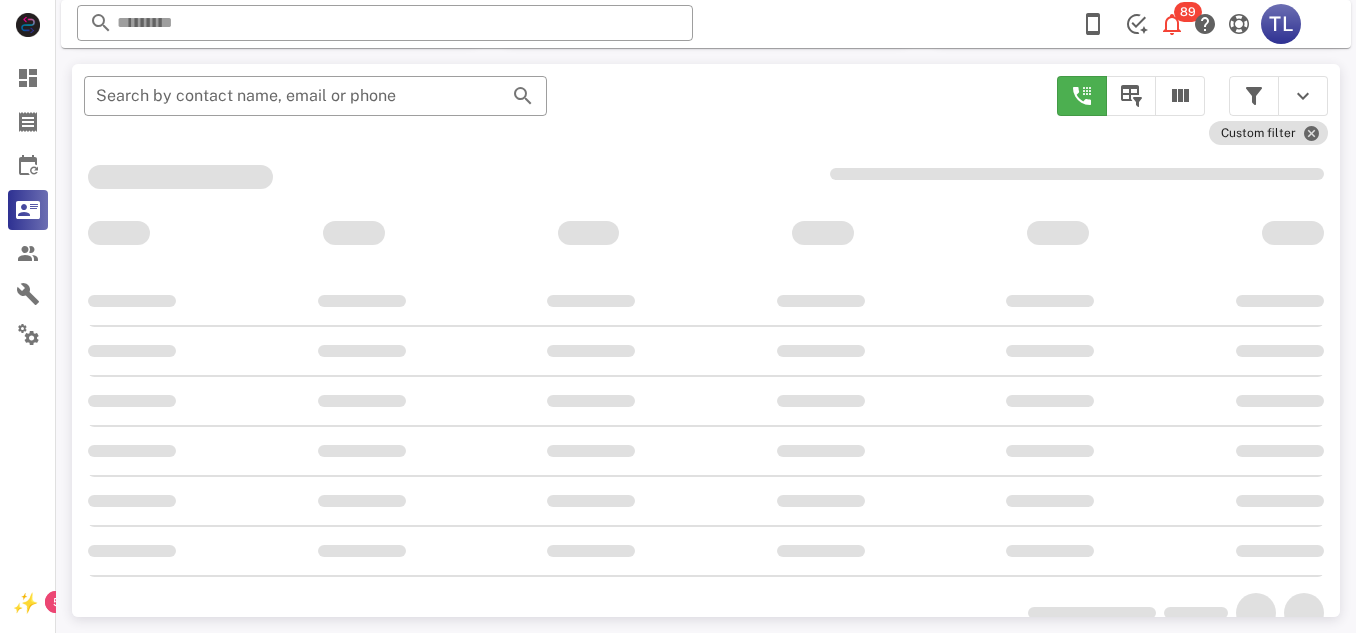 scroll, scrollTop: 378, scrollLeft: 0, axis: vertical 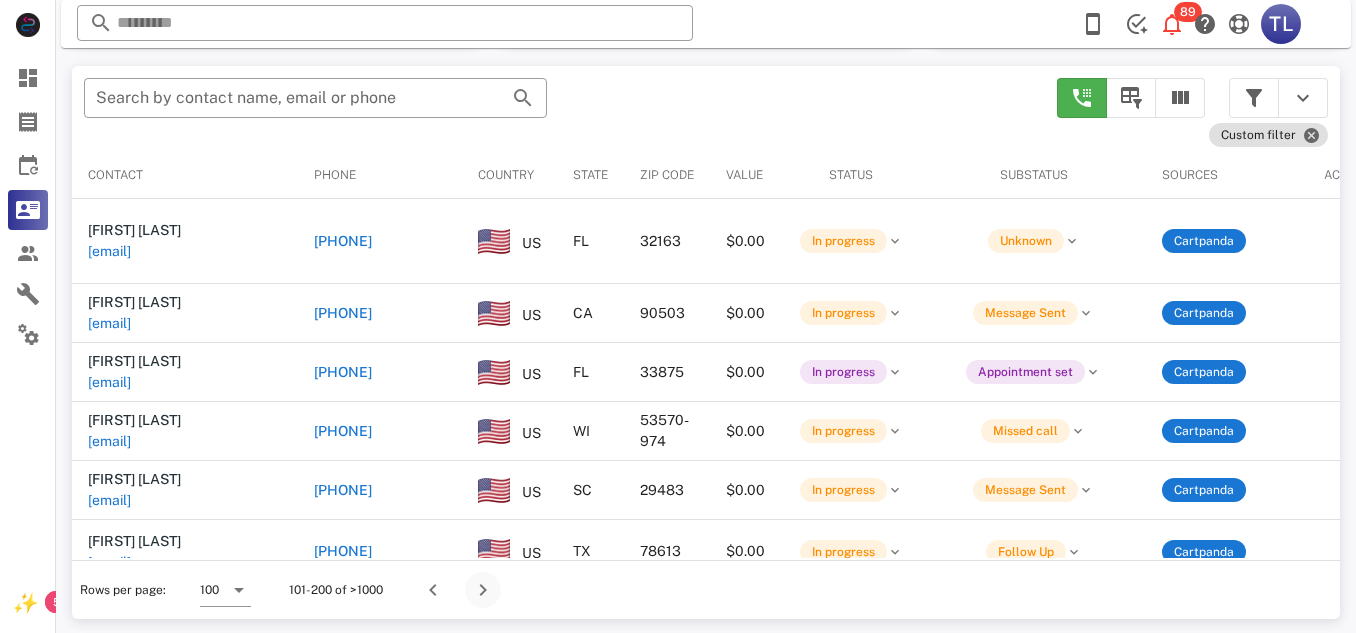 click at bounding box center [483, 590] 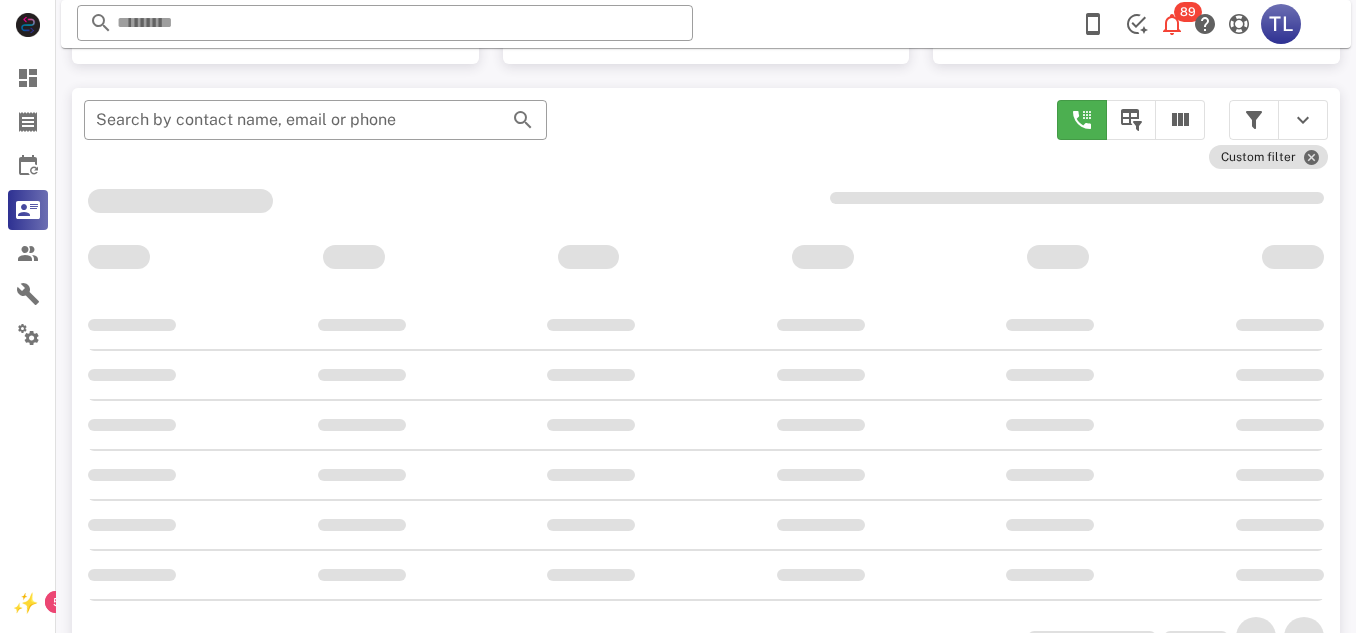 scroll, scrollTop: 378, scrollLeft: 0, axis: vertical 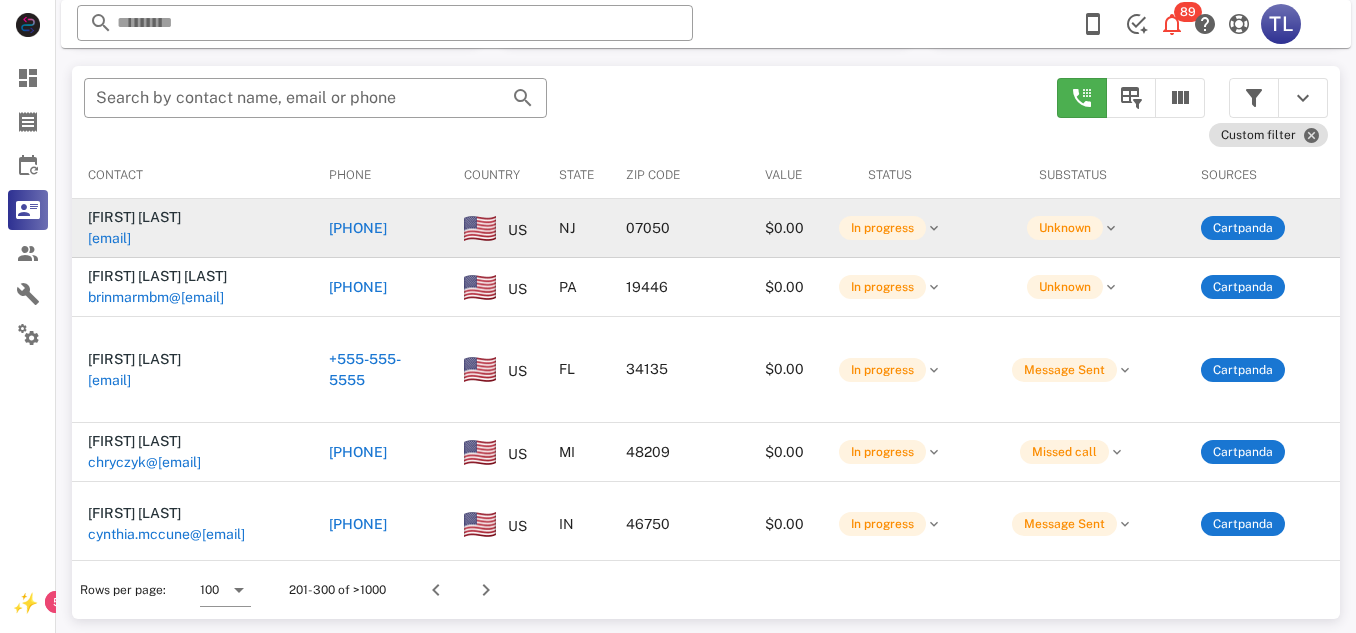 click on "+12012471529" at bounding box center (358, 228) 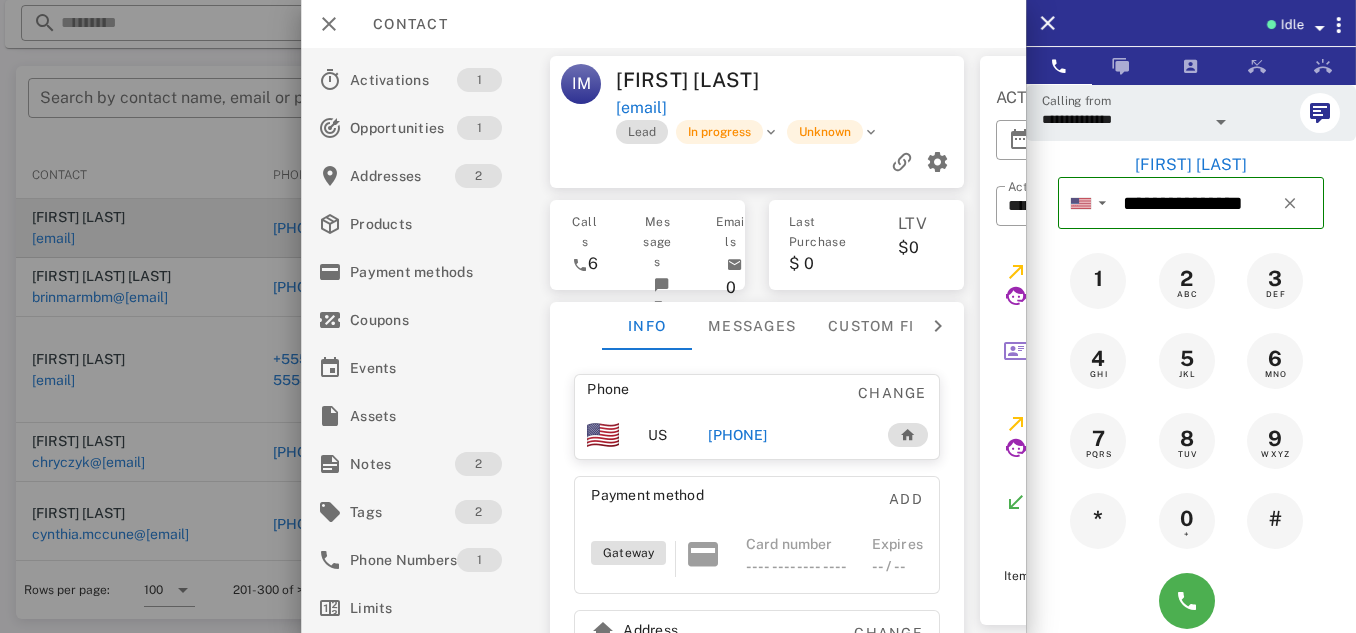 scroll, scrollTop: 0, scrollLeft: 0, axis: both 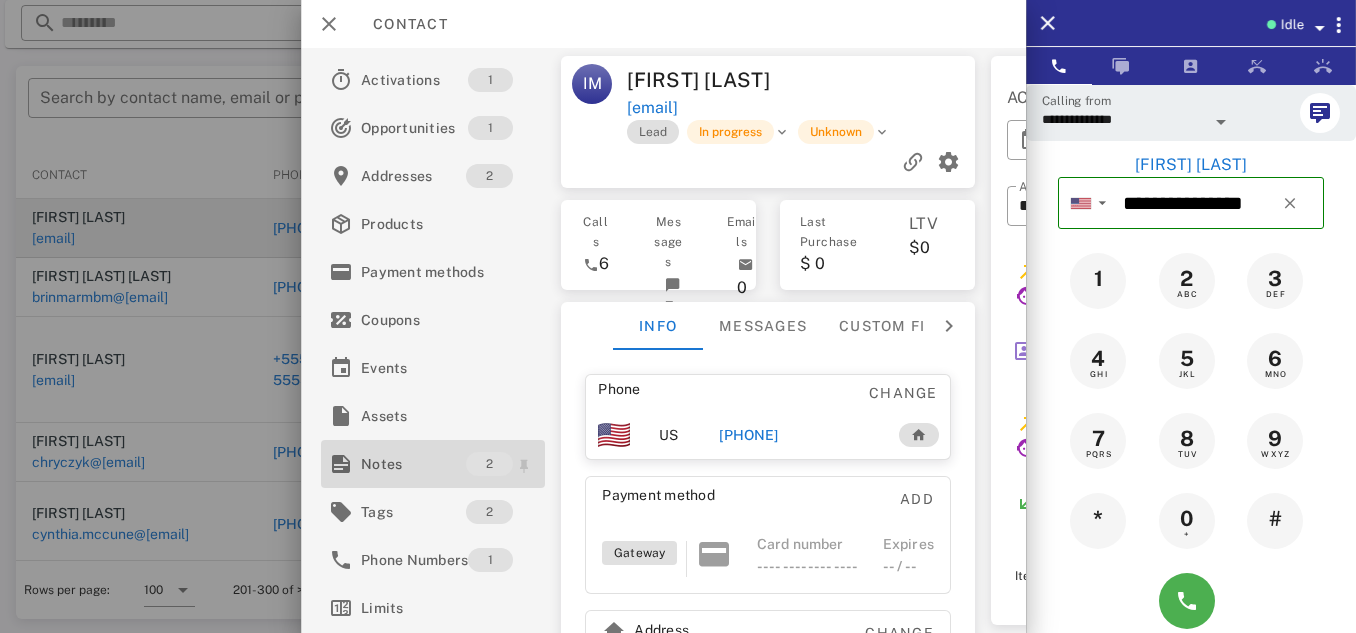 click on "Notes" at bounding box center [413, 464] 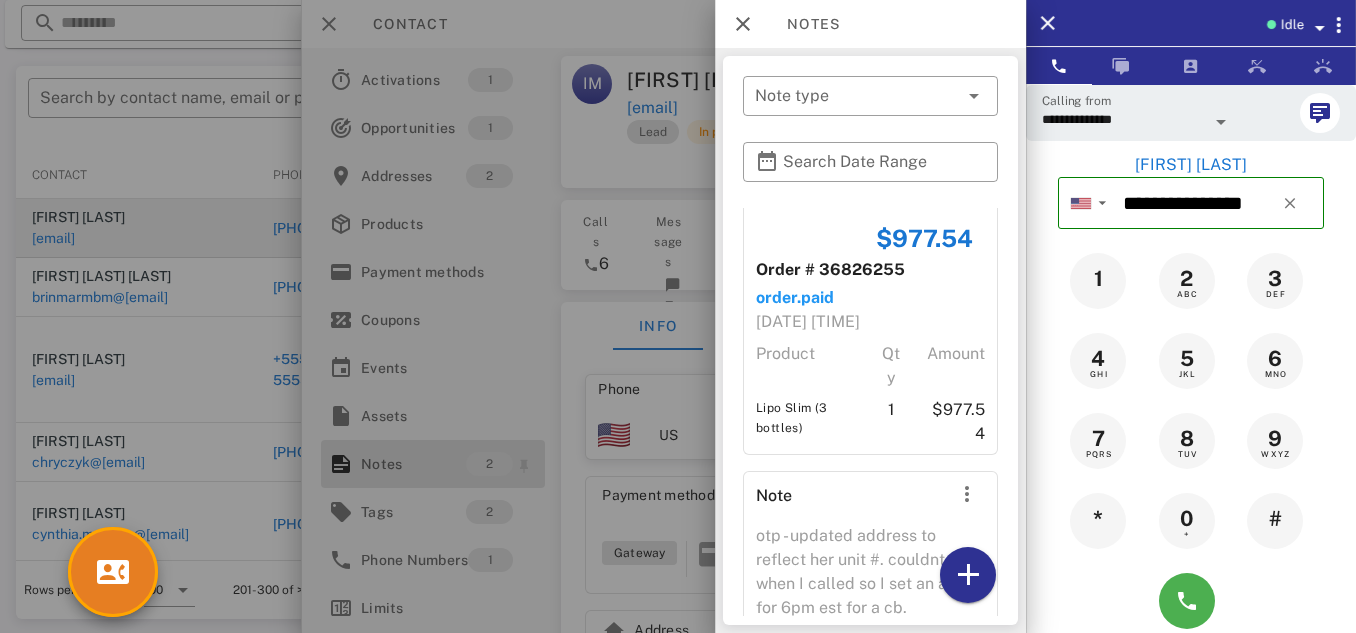 scroll, scrollTop: 0, scrollLeft: 0, axis: both 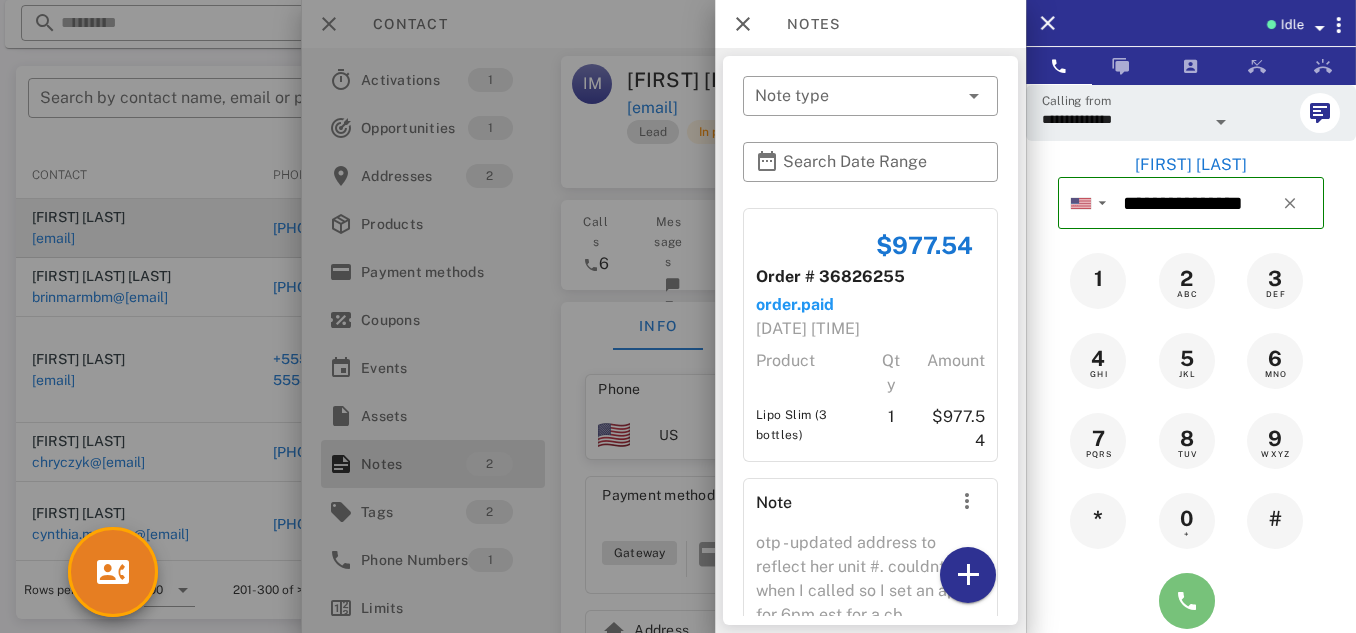 click at bounding box center (1187, 601) 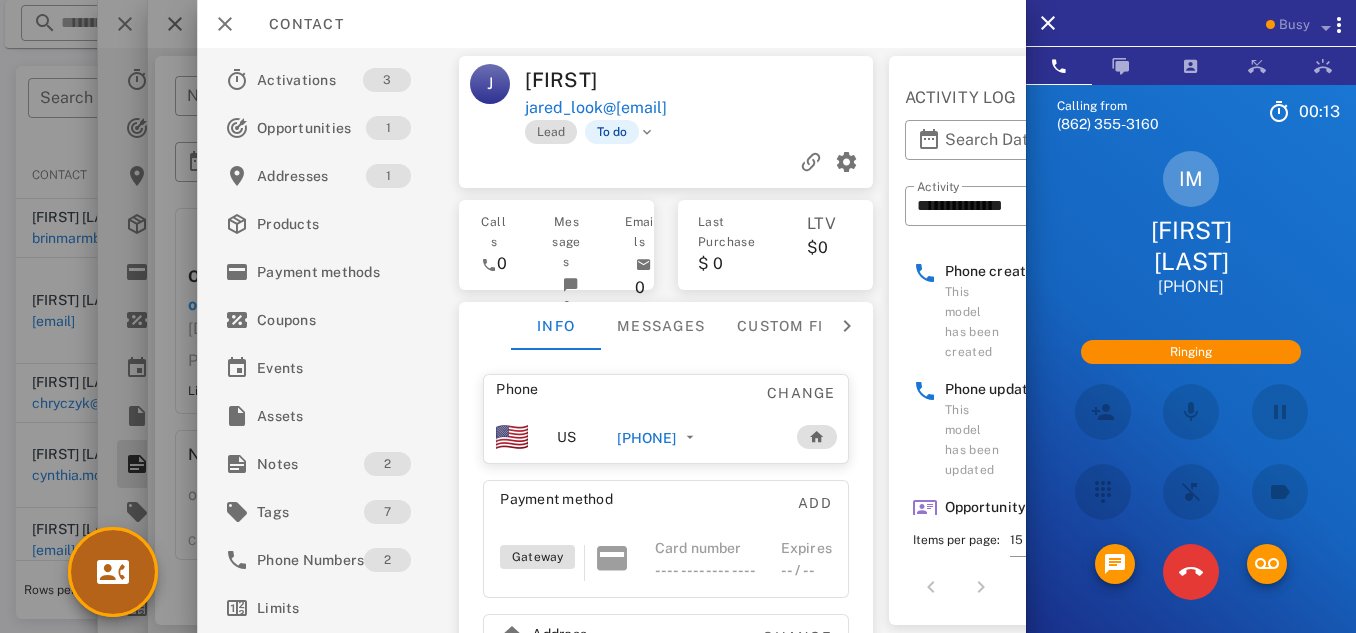 click at bounding box center [113, 572] 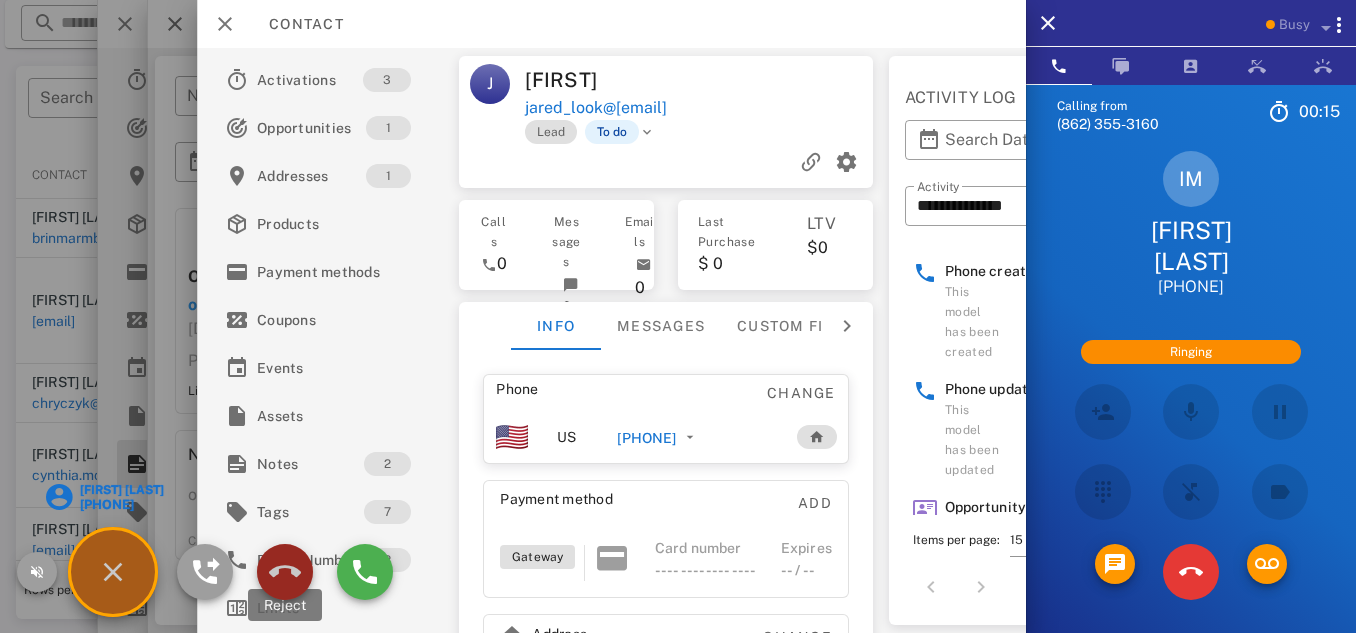 click at bounding box center [285, 572] 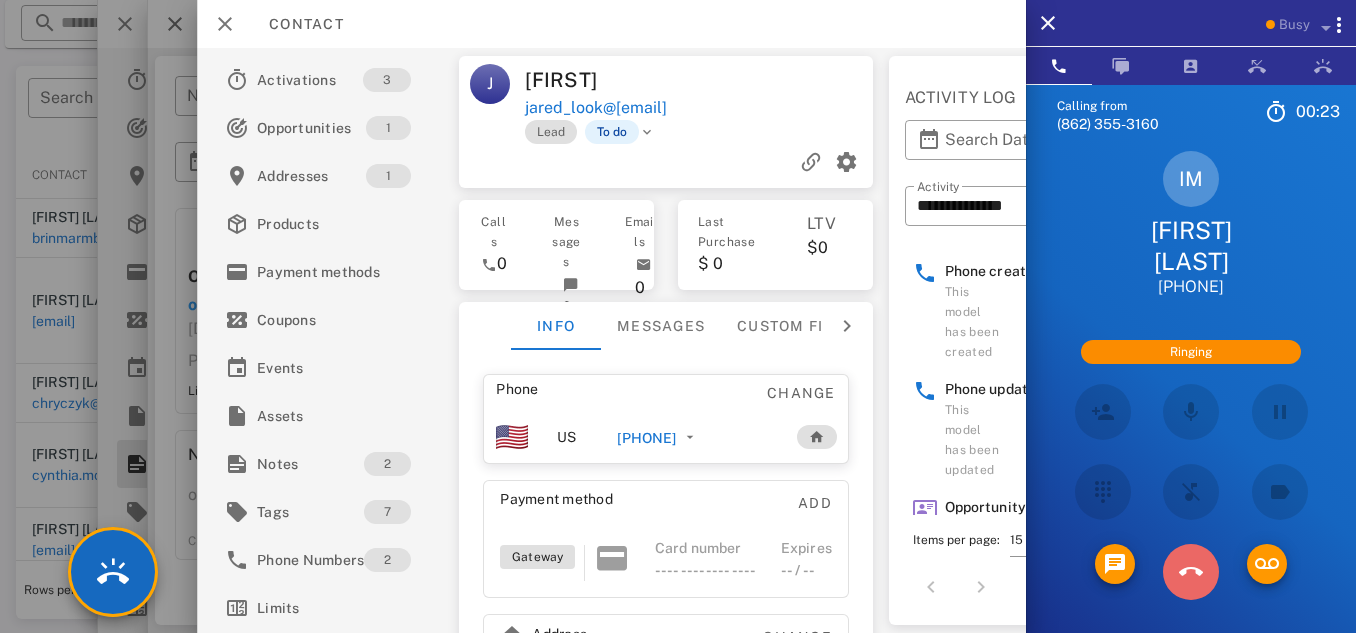 click at bounding box center [1191, 572] 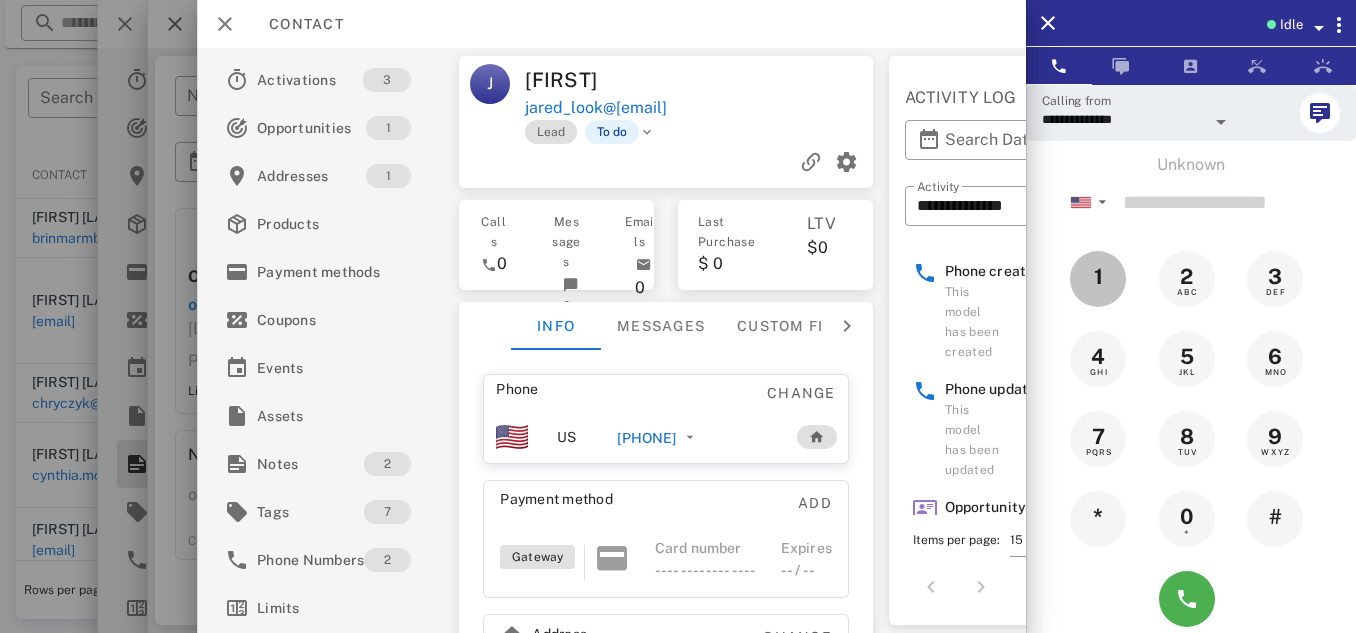 click on "1" at bounding box center (1099, 277) 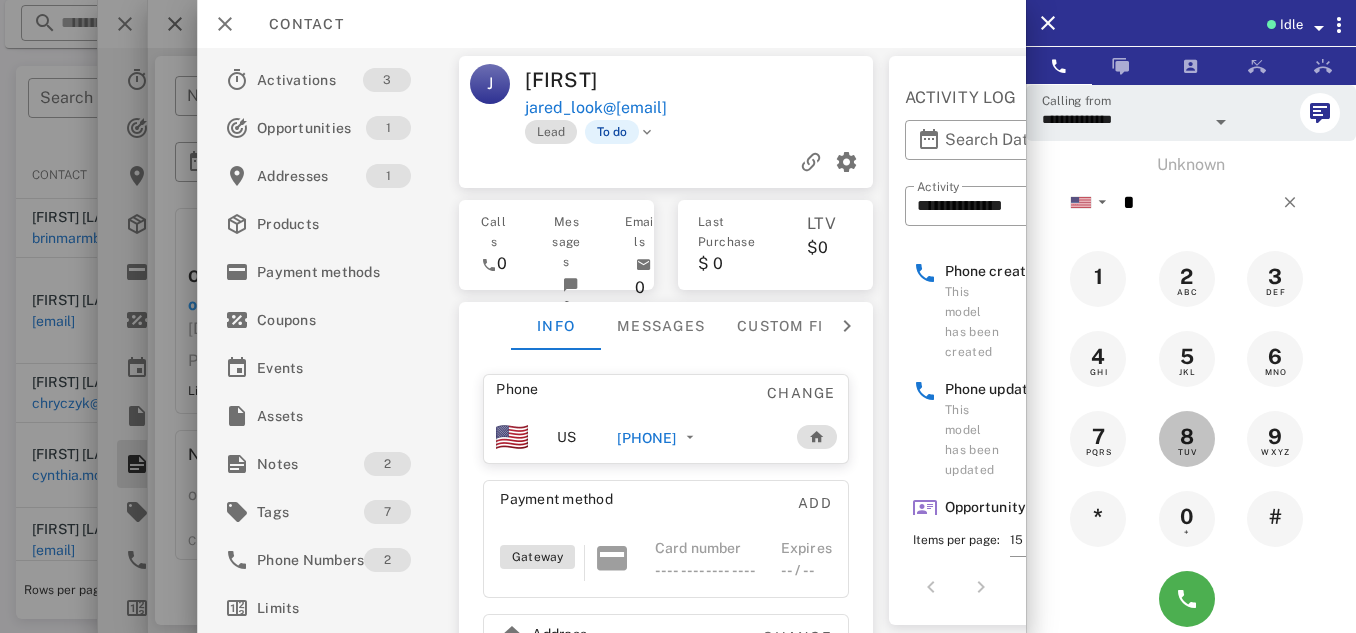 click on "8" at bounding box center (1187, 437) 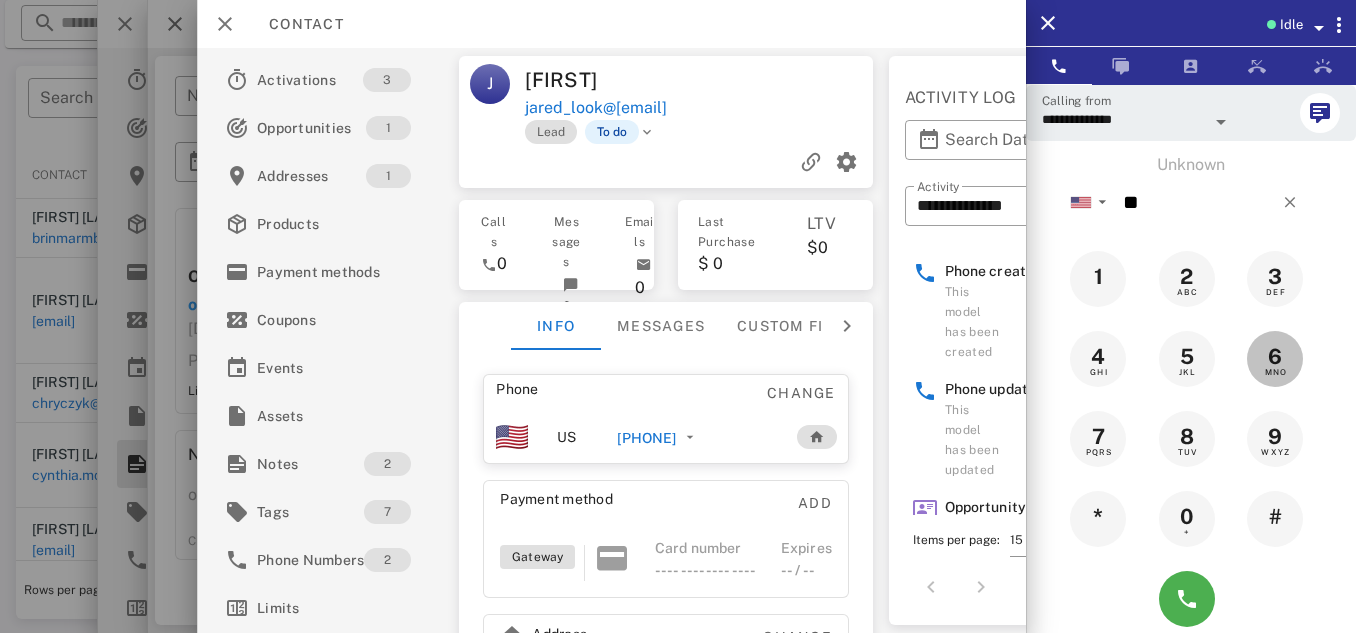 click on "6" at bounding box center [1275, 357] 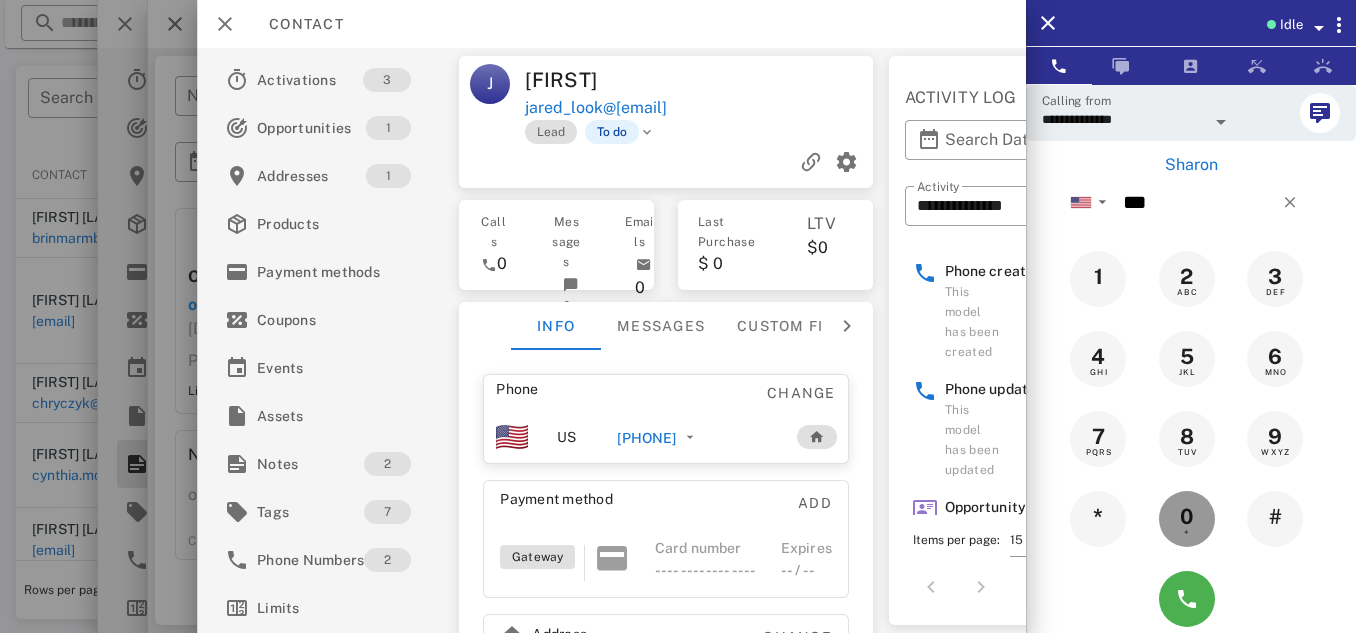 click on "0 +" at bounding box center (1187, 517) 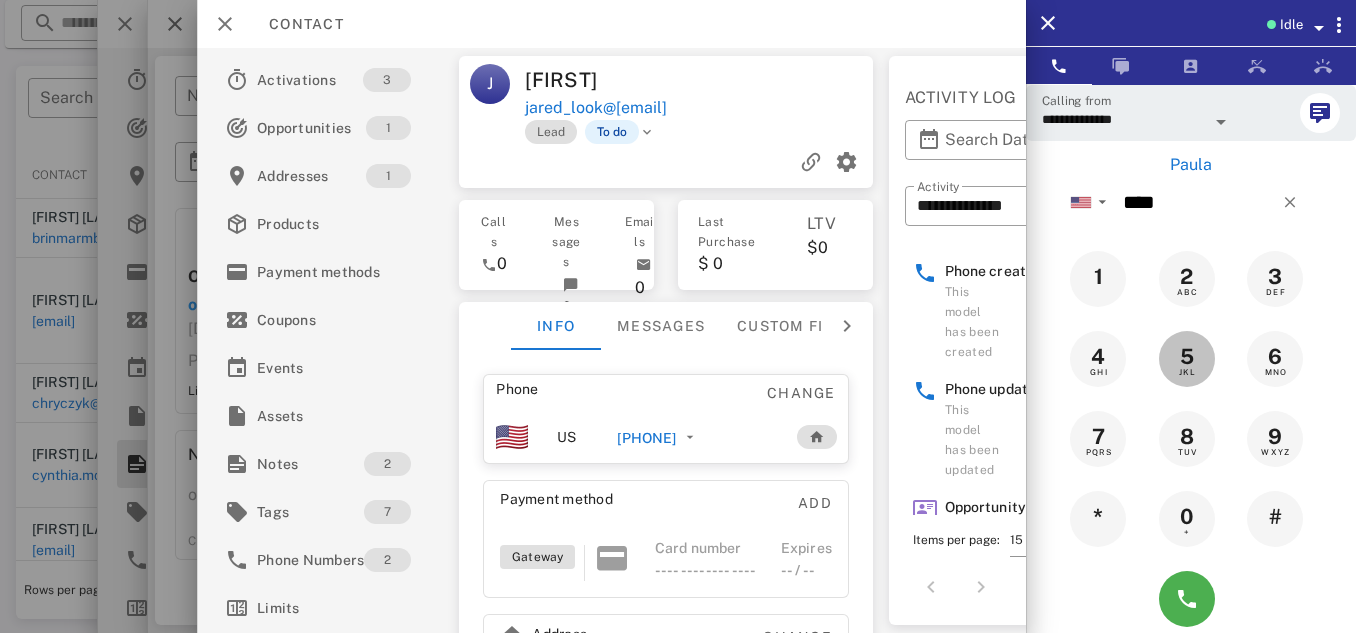 click on "JKL" at bounding box center (1187, 372) 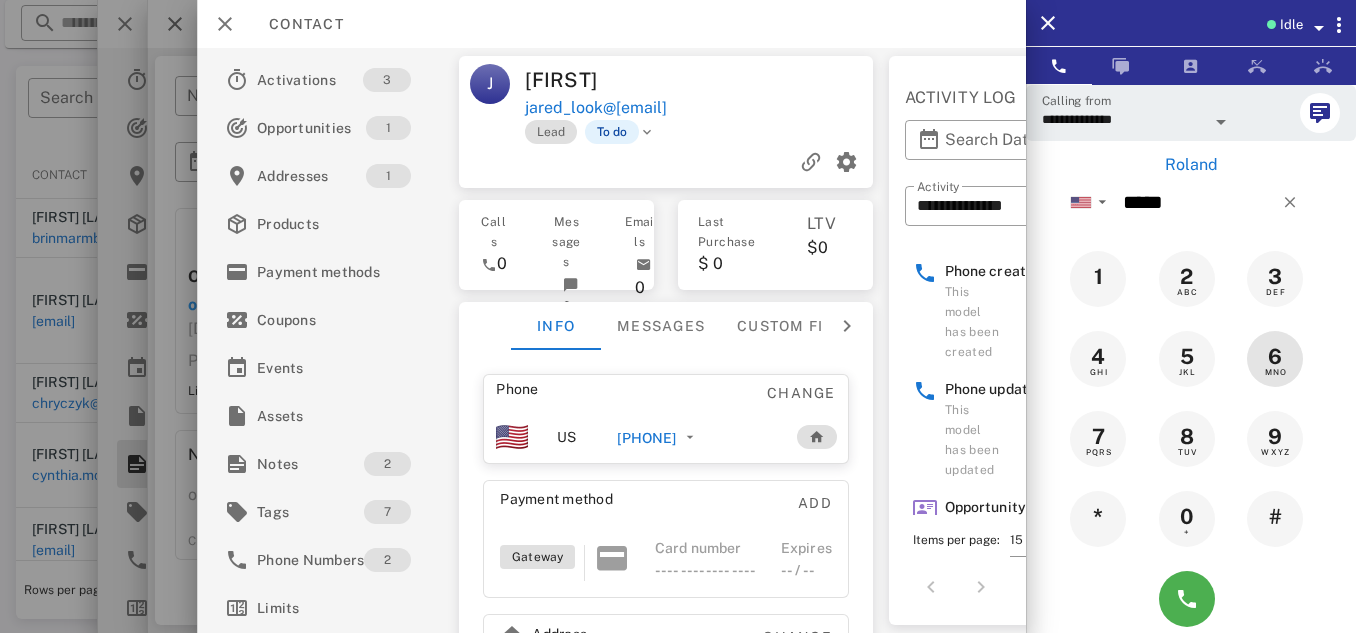 click on "MNO" at bounding box center (1275, 372) 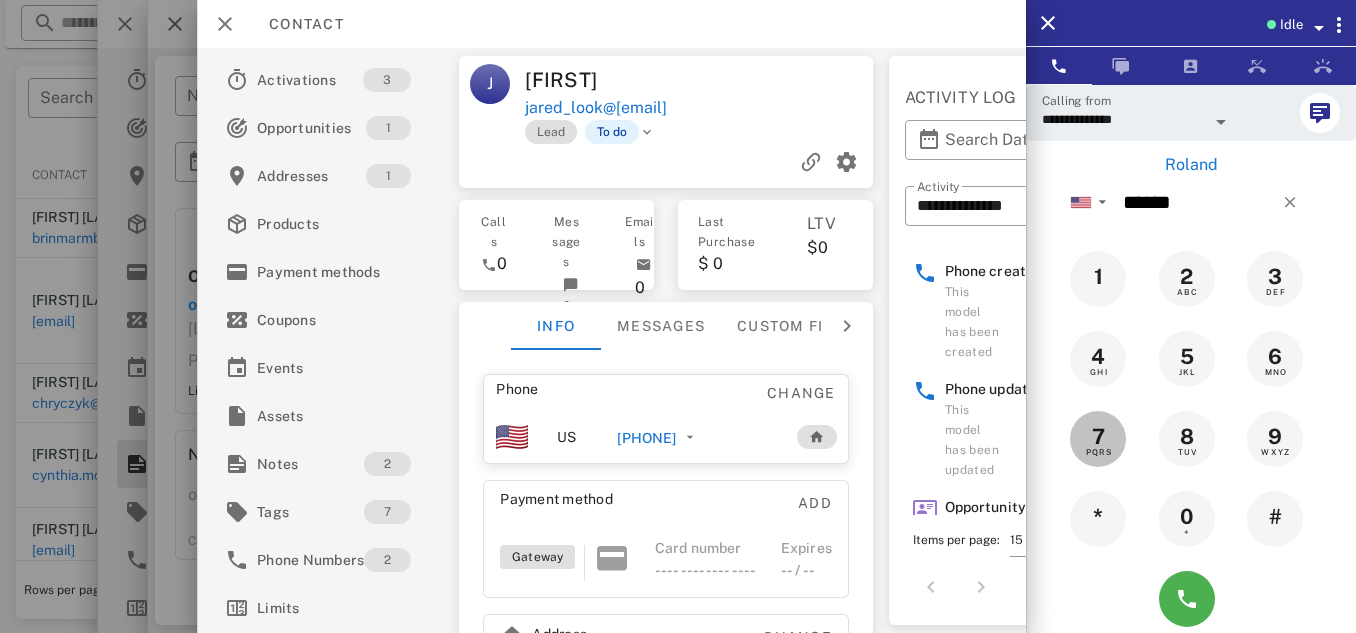 click on "PQRS" at bounding box center (1098, 452) 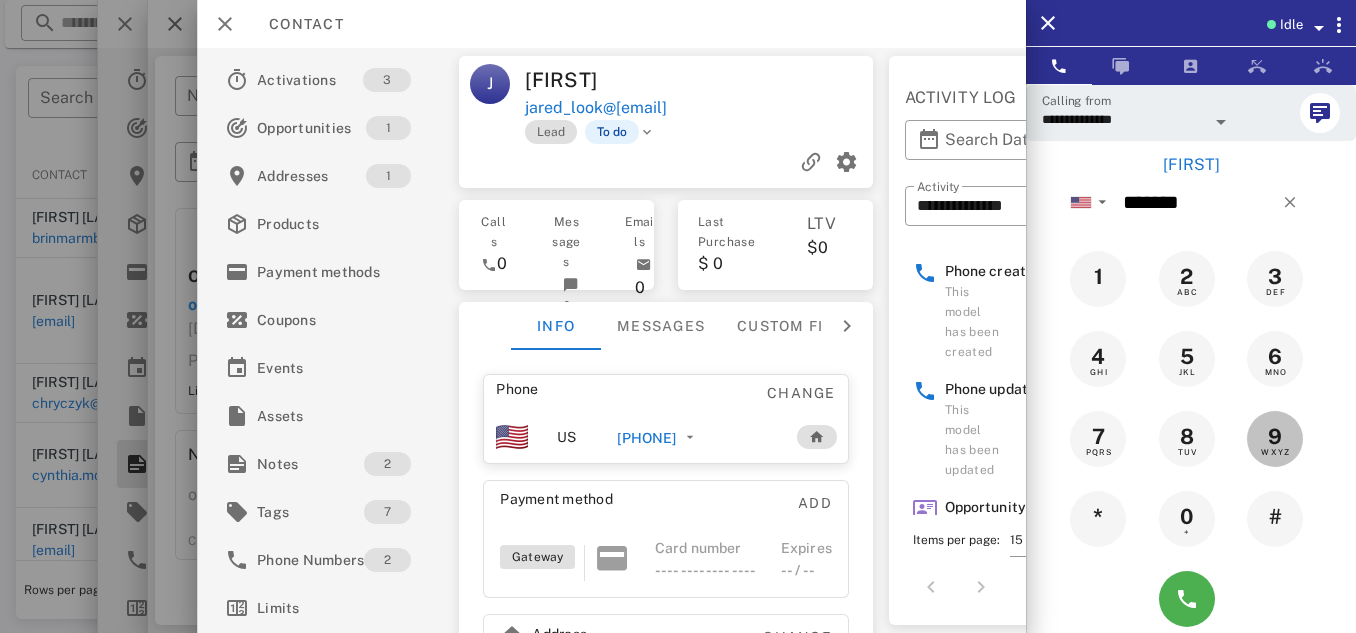 click on "9" at bounding box center [1275, 437] 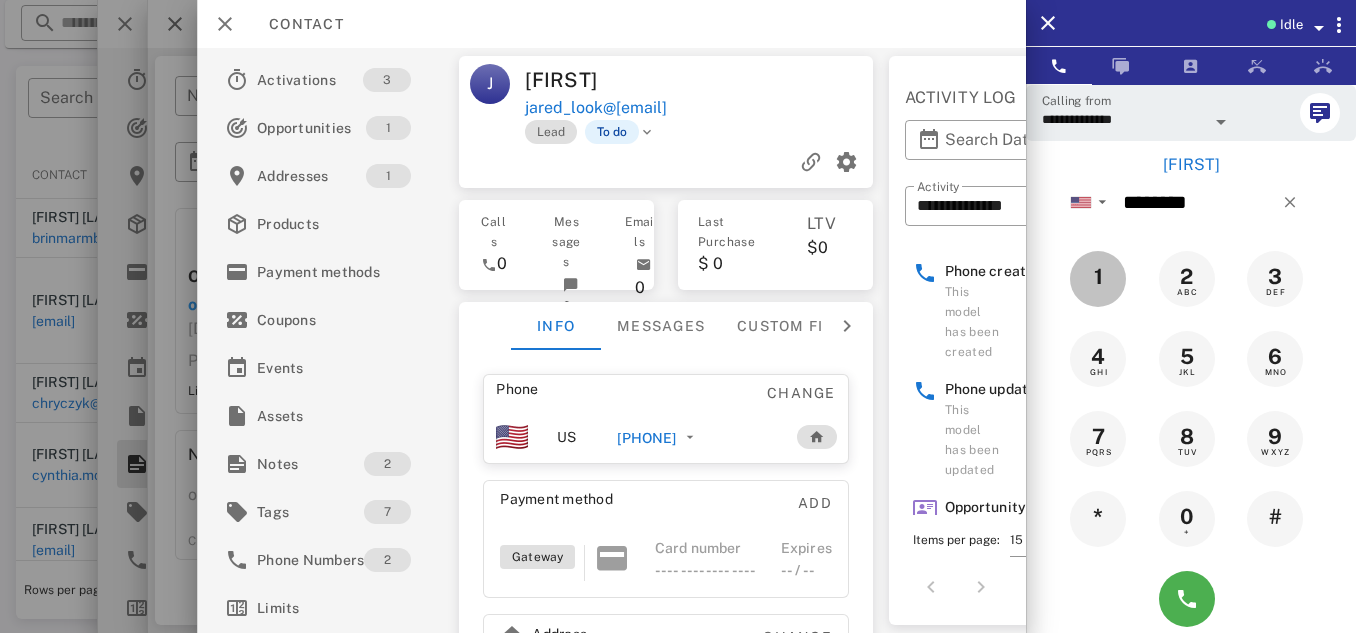 click on "1" at bounding box center [1098, 279] 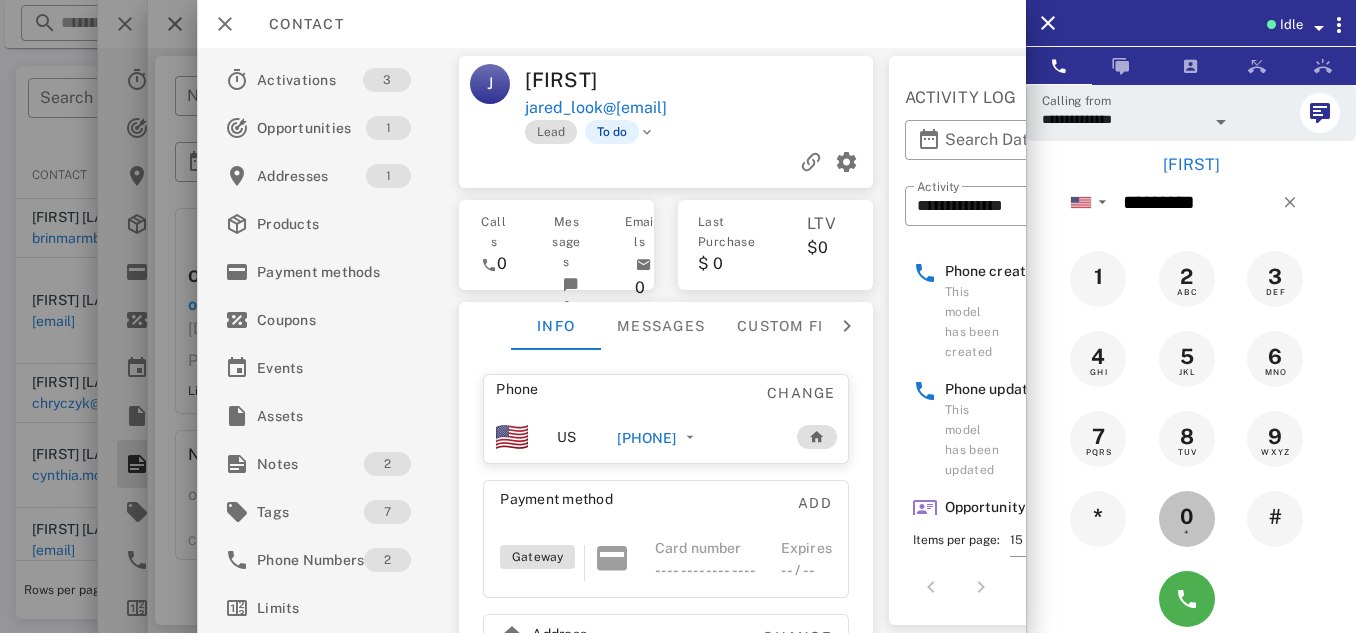 click on "0" at bounding box center (1187, 517) 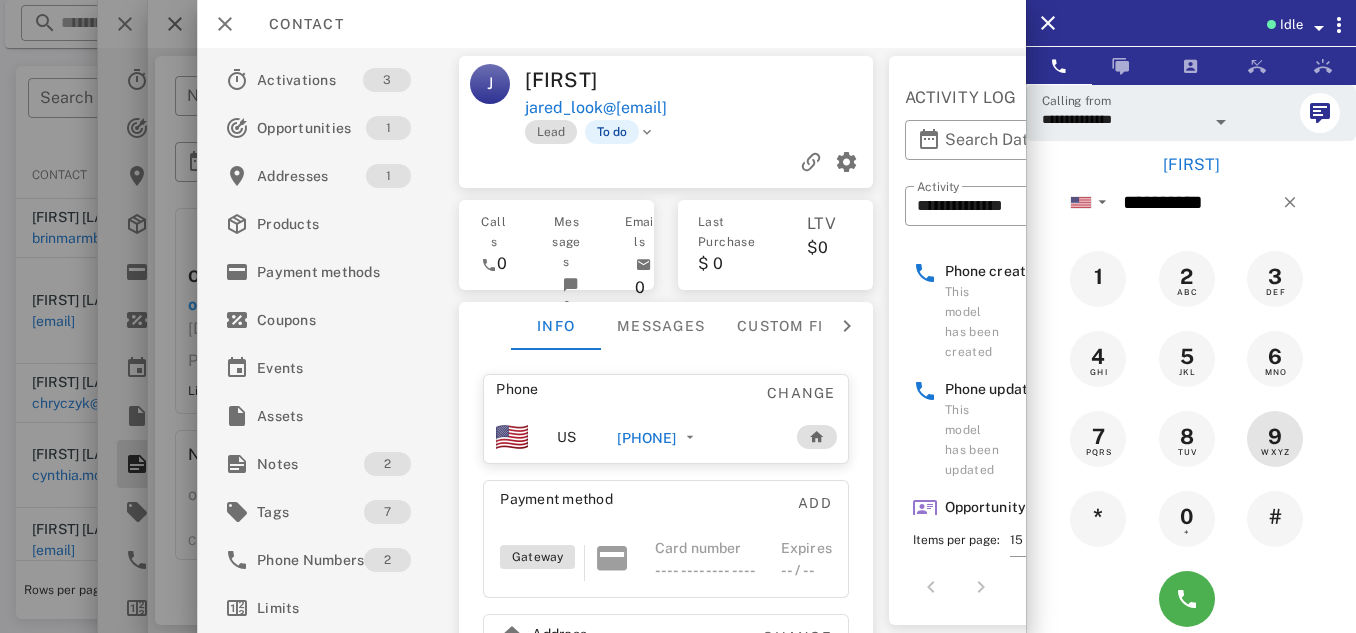 click on "9 WXYZ" at bounding box center (1275, 439) 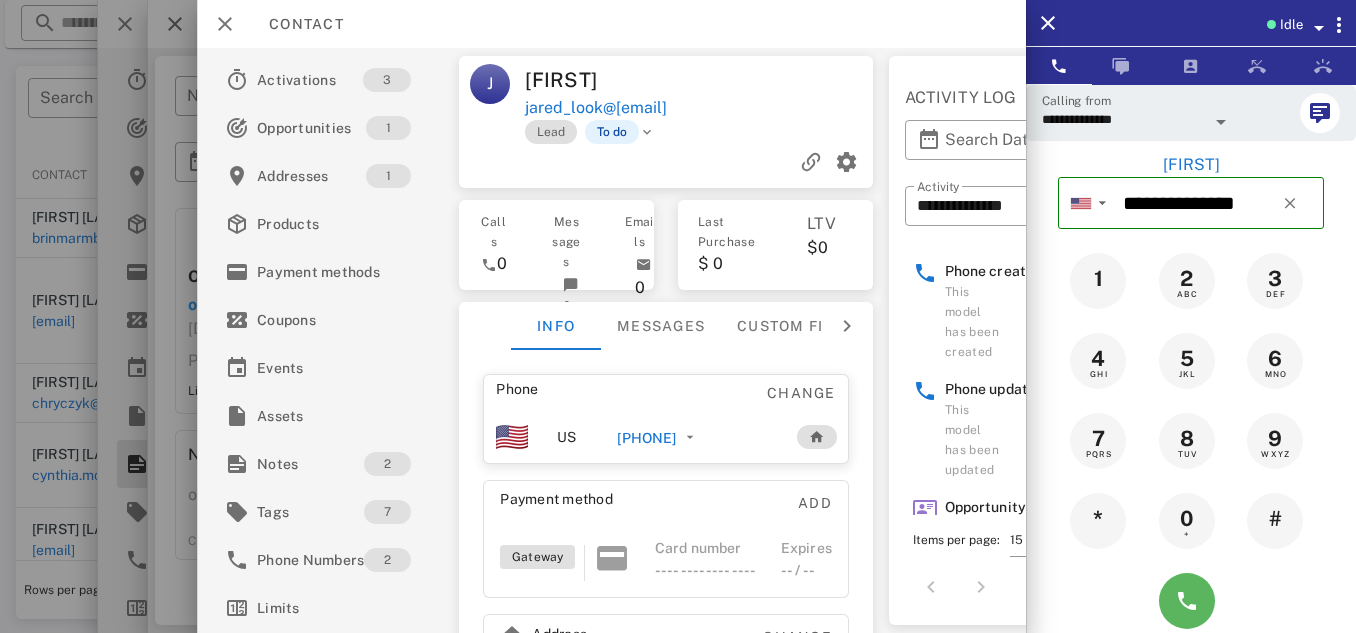 click at bounding box center [1187, 601] 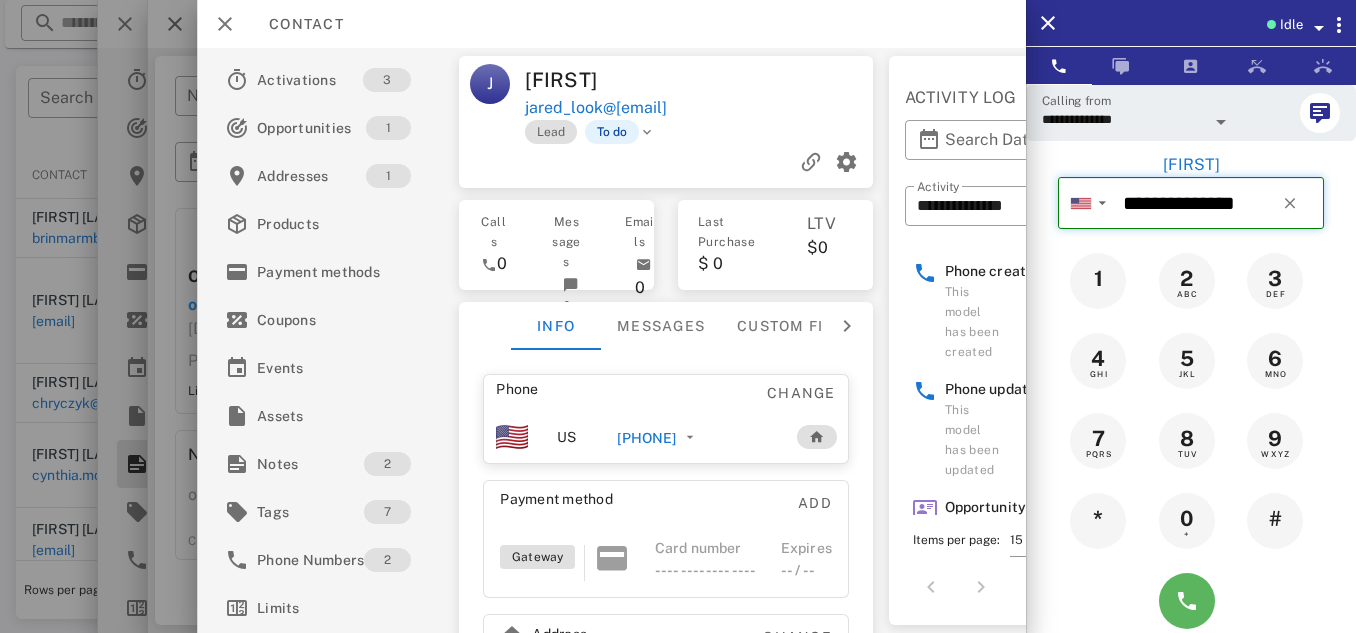 type on "**********" 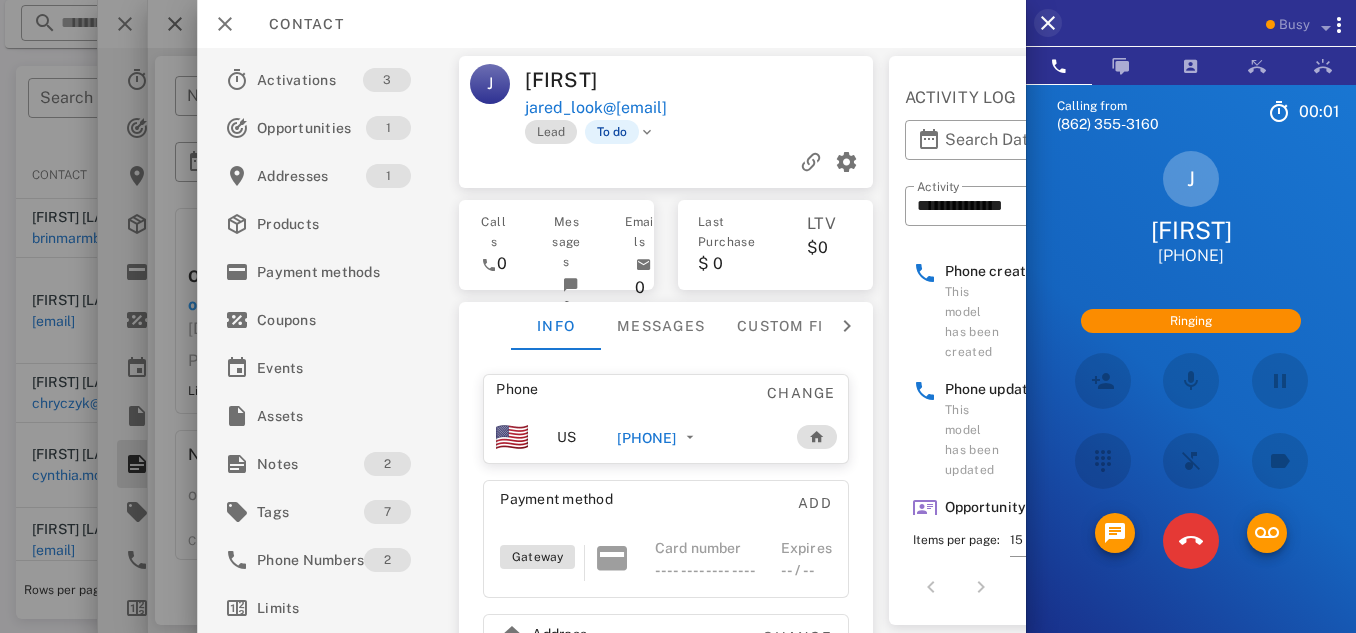 click at bounding box center [1048, 23] 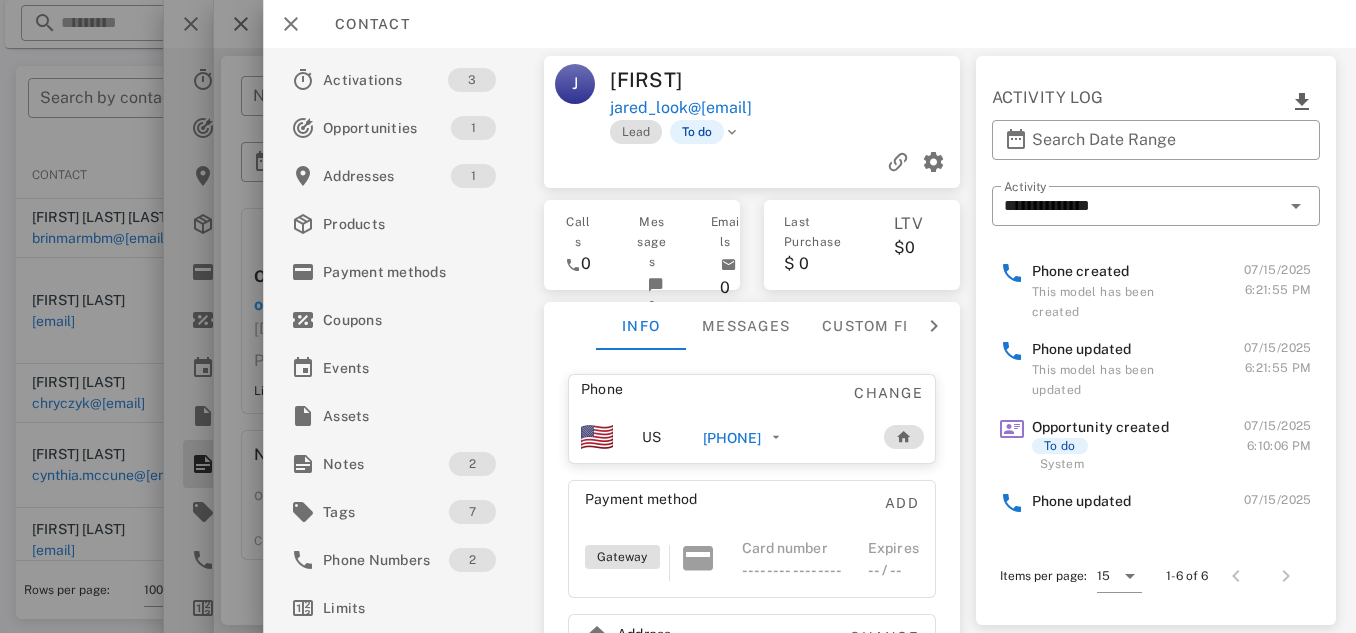 click at bounding box center [291, 24] 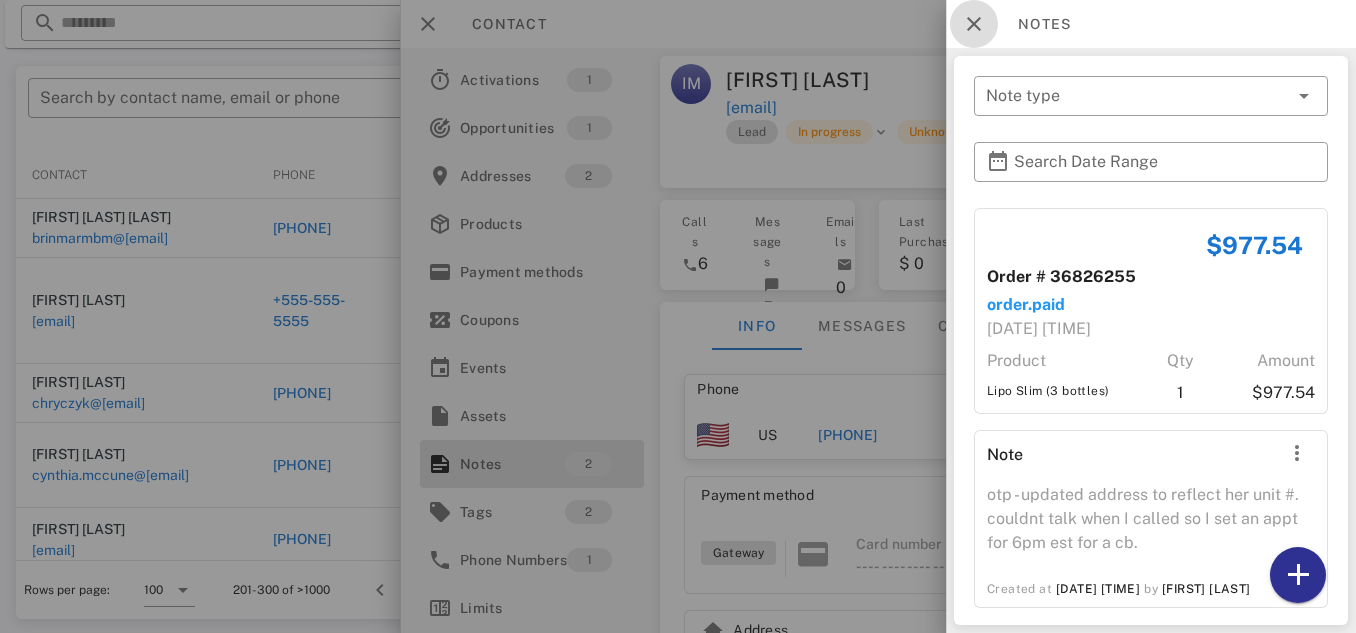 click at bounding box center (974, 24) 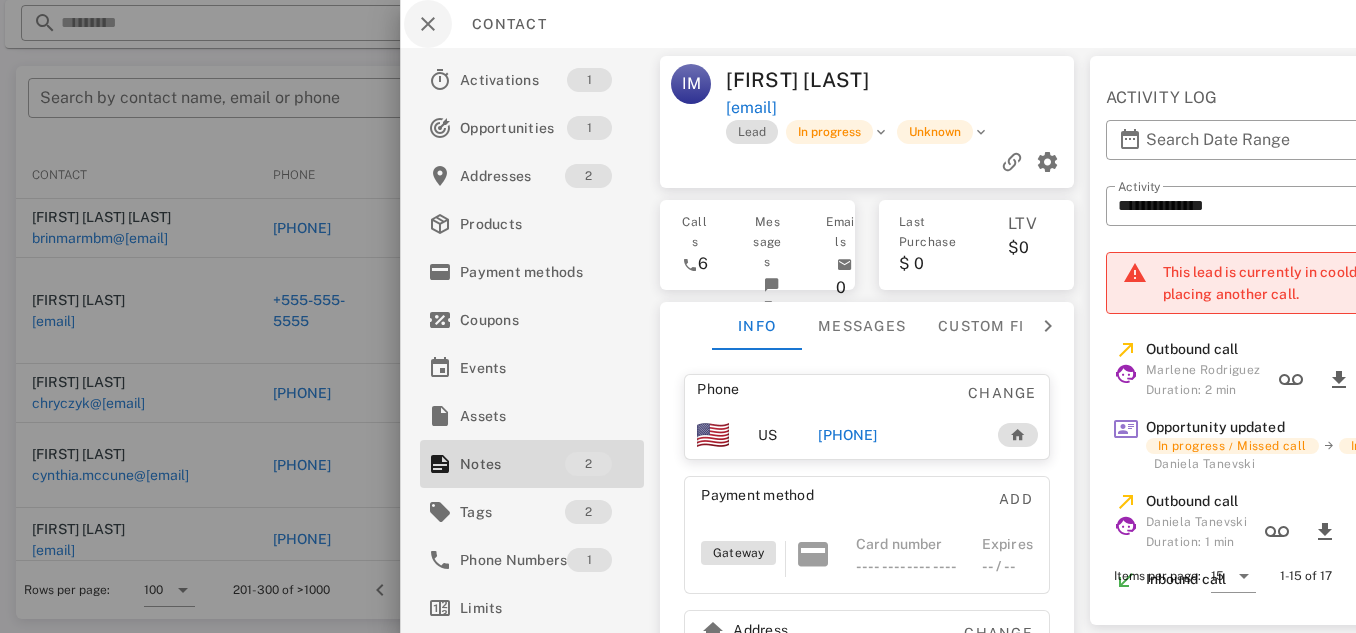 click at bounding box center (428, 24) 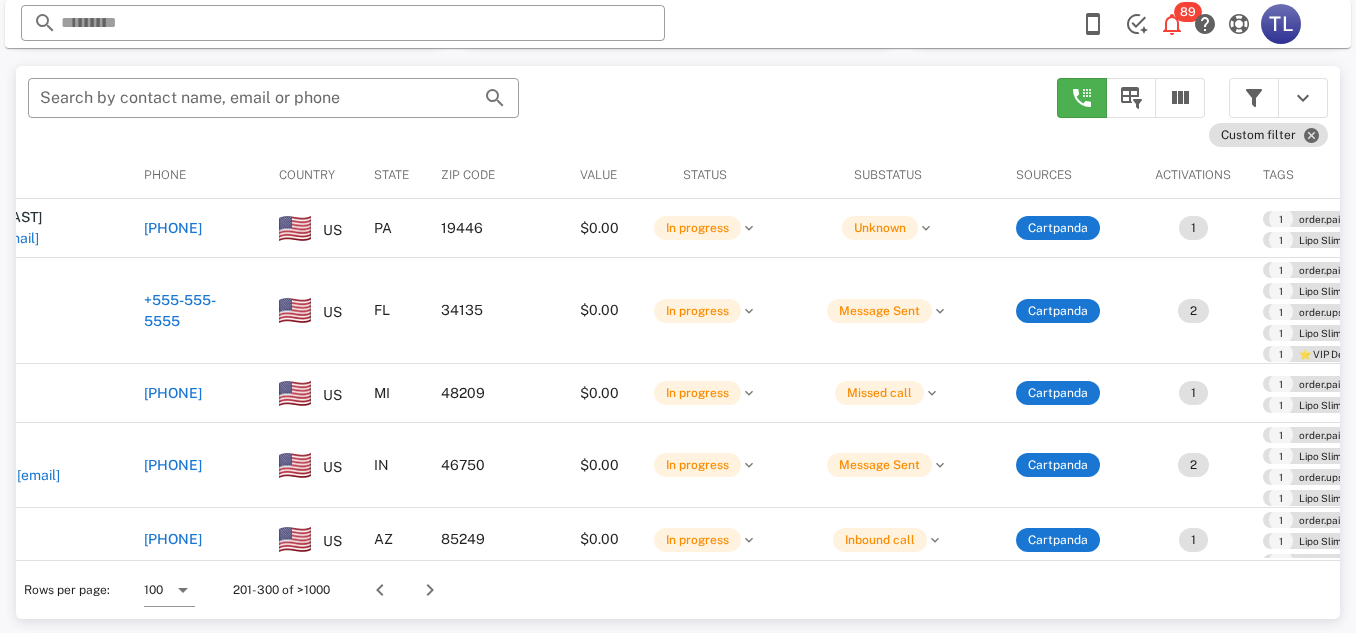 scroll, scrollTop: 0, scrollLeft: 406, axis: horizontal 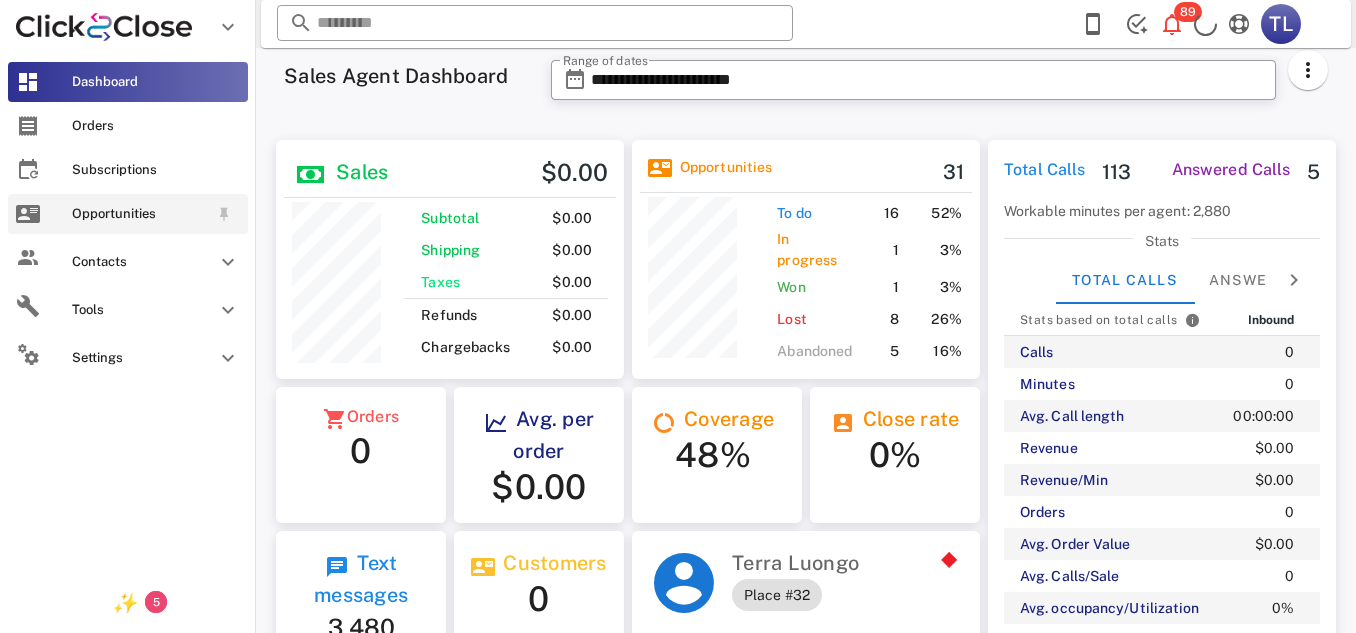 click at bounding box center (28, 214) 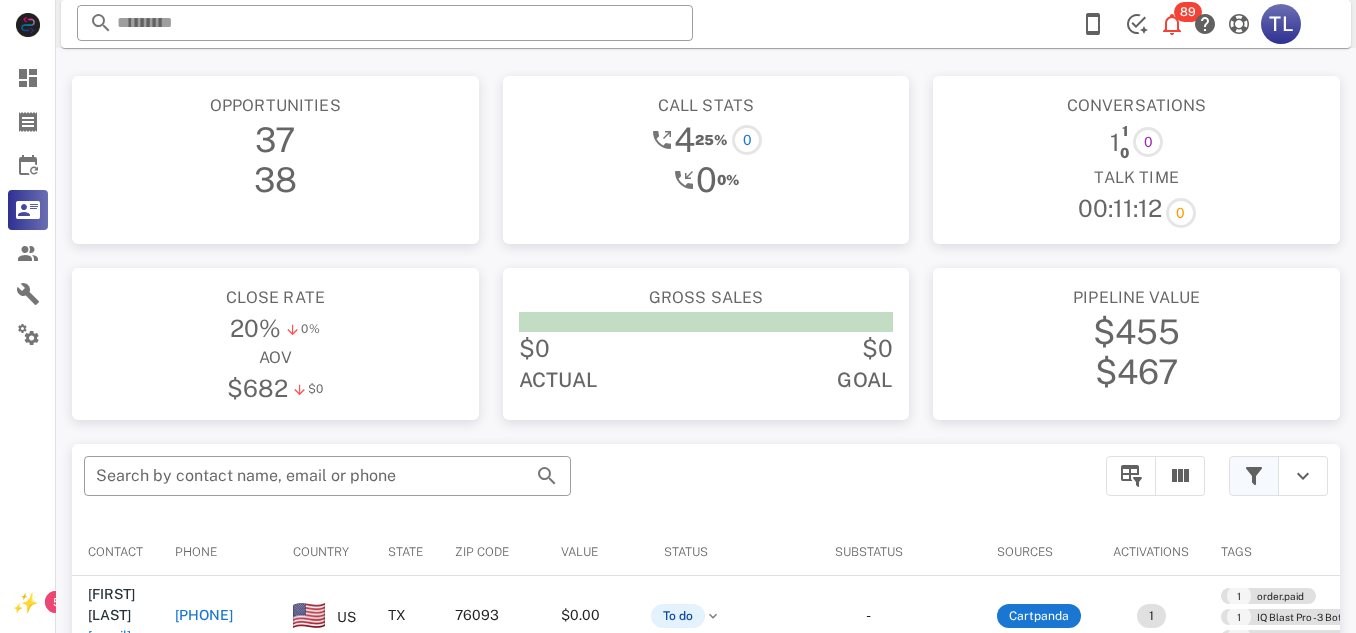 click at bounding box center [1254, 476] 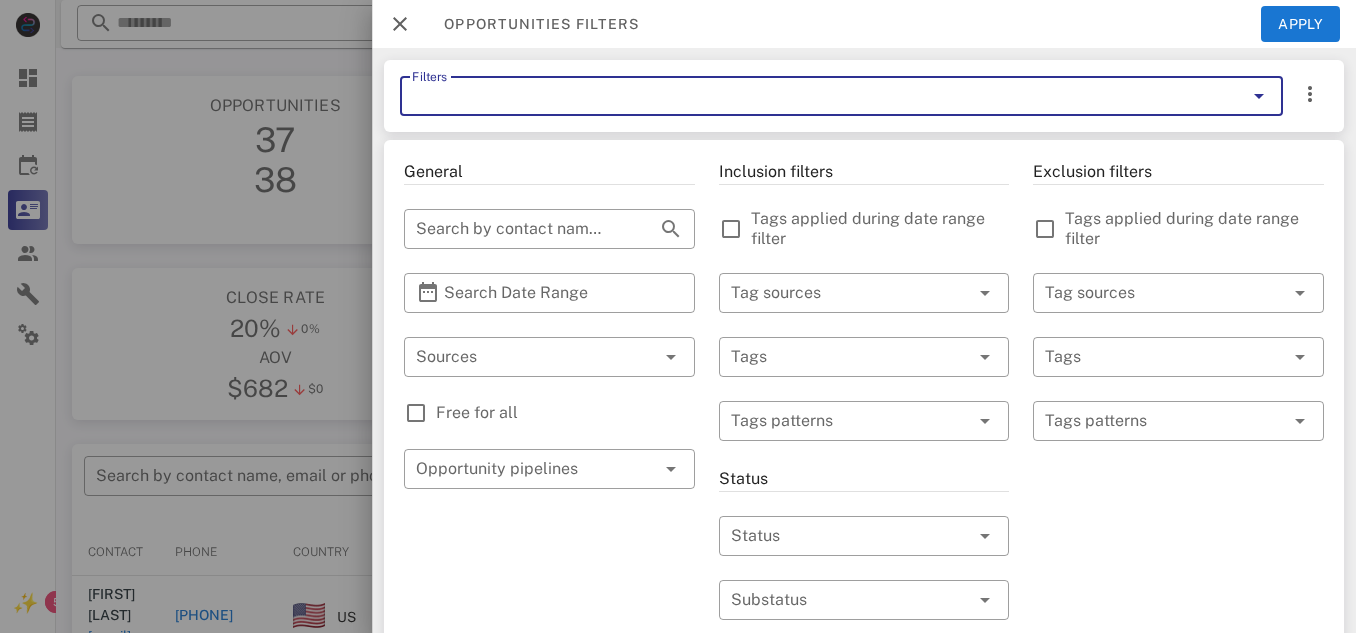click on "Filters" at bounding box center [813, 96] 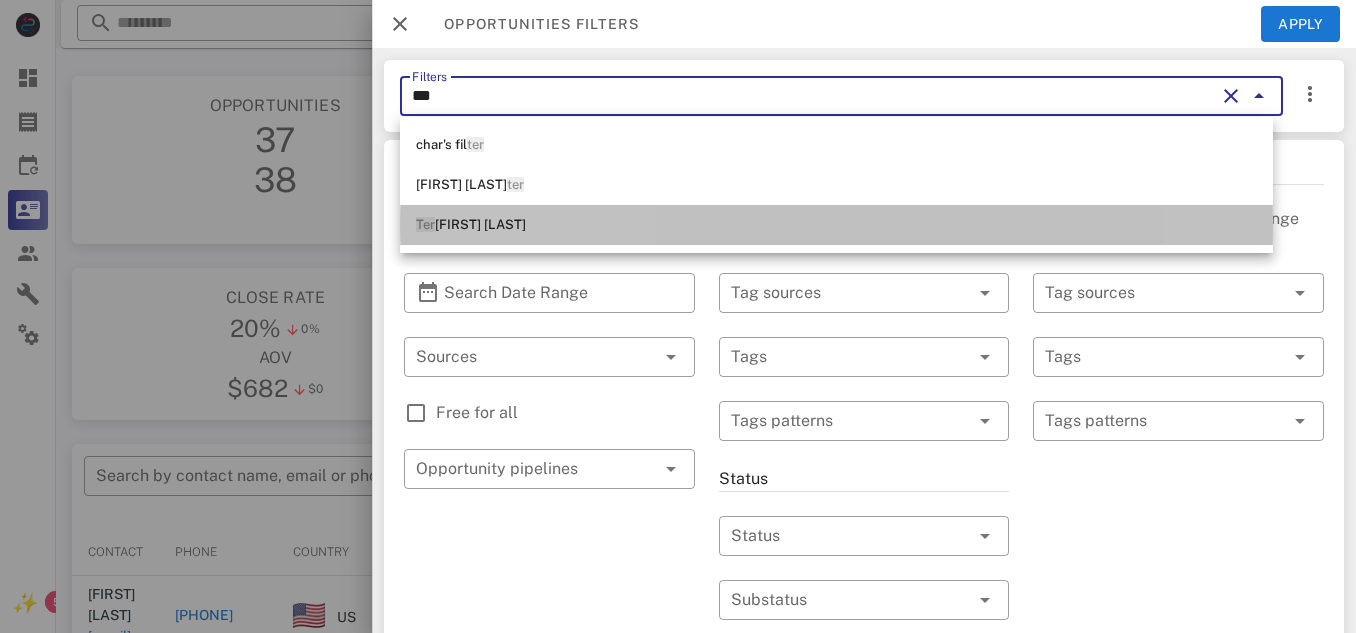 click on "[FIRST] [LAST] [LAST]" at bounding box center (836, 225) 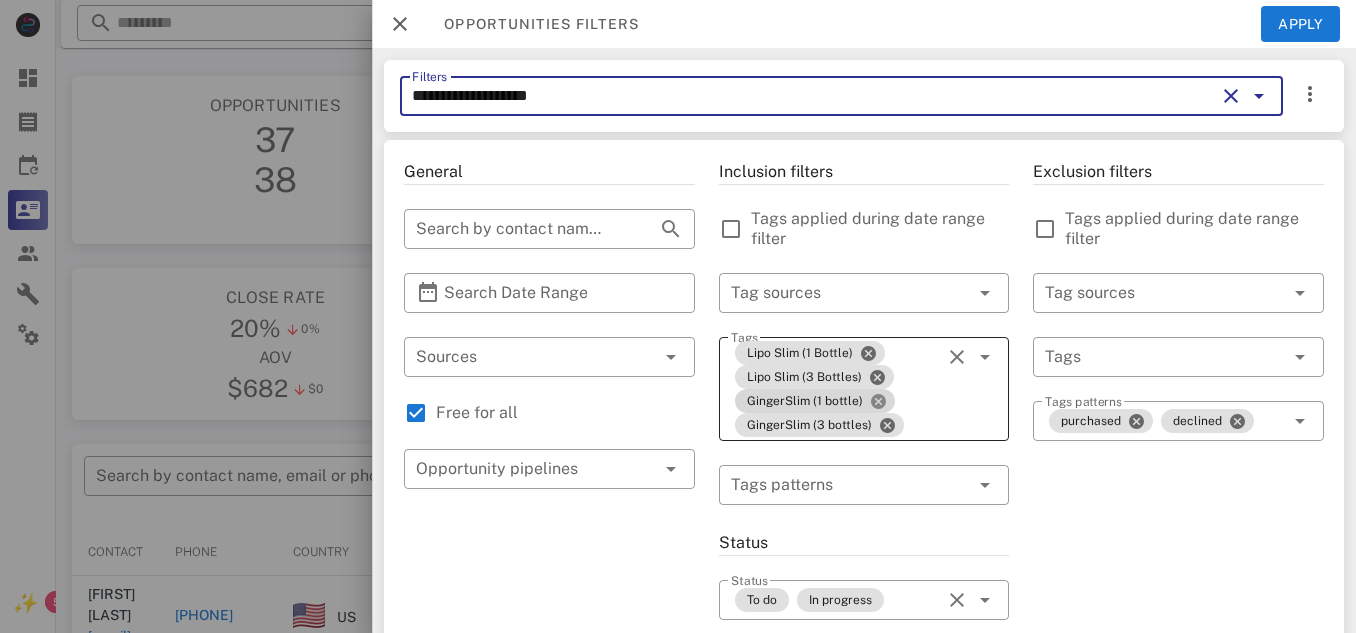 type on "**********" 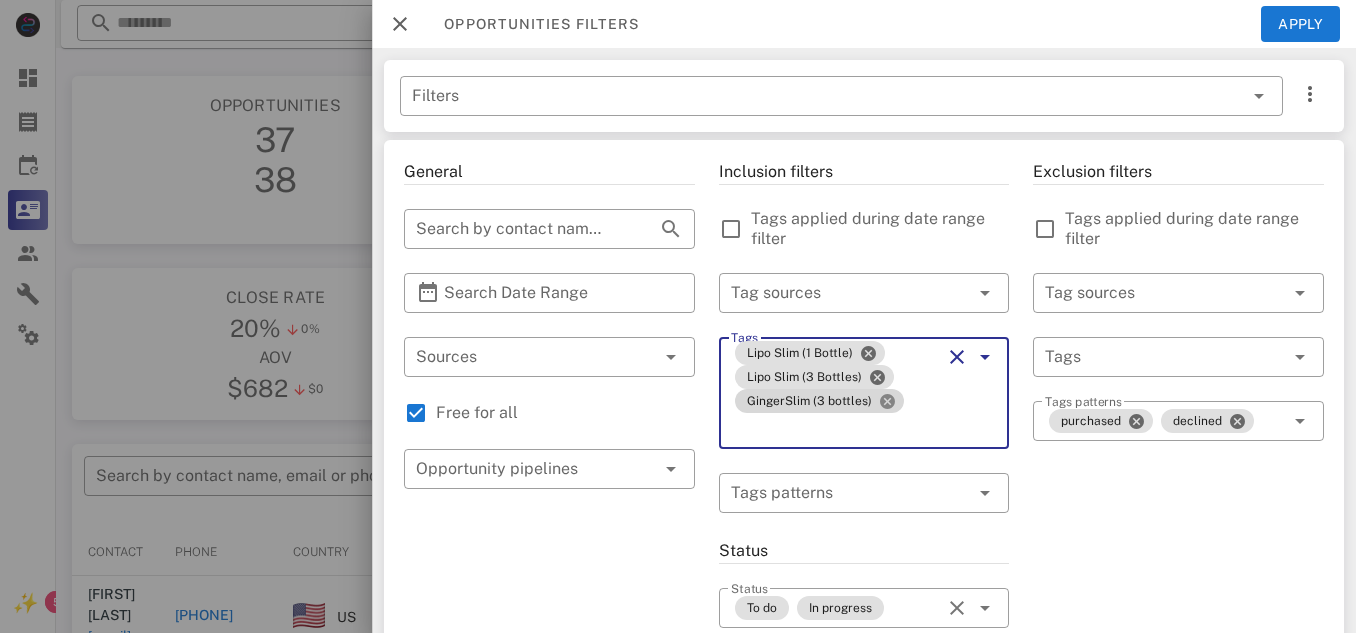 click at bounding box center (887, 401) 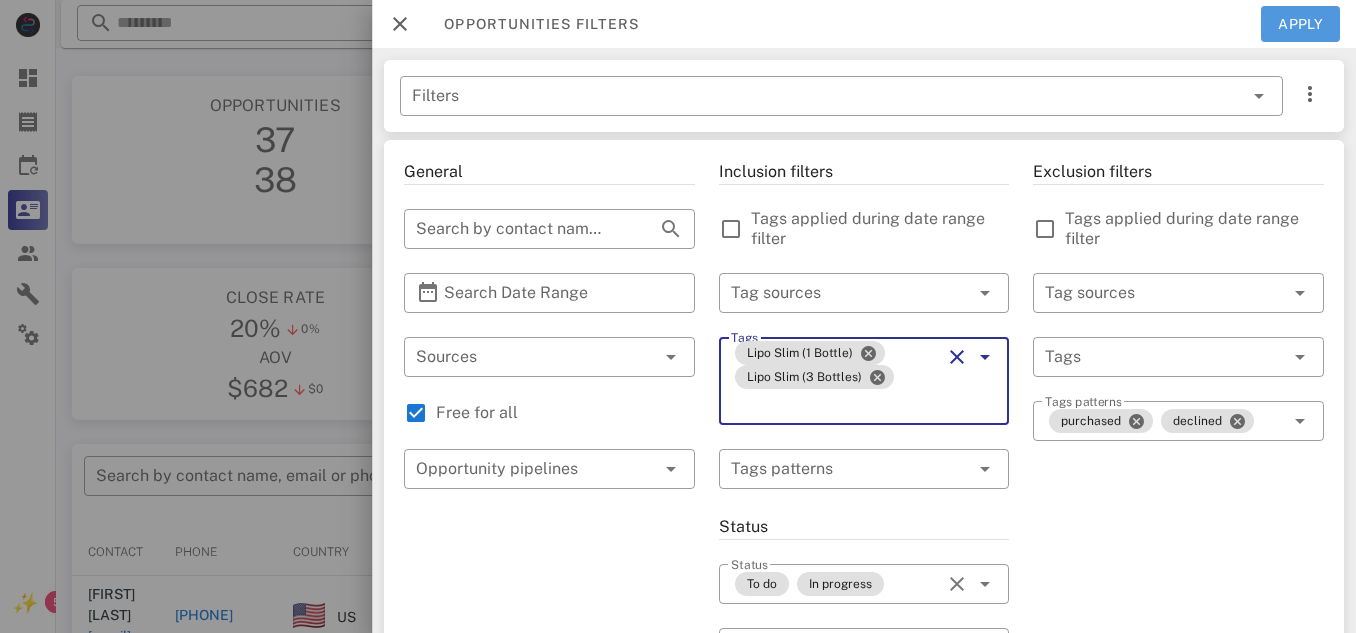 click on "Apply" at bounding box center [1301, 24] 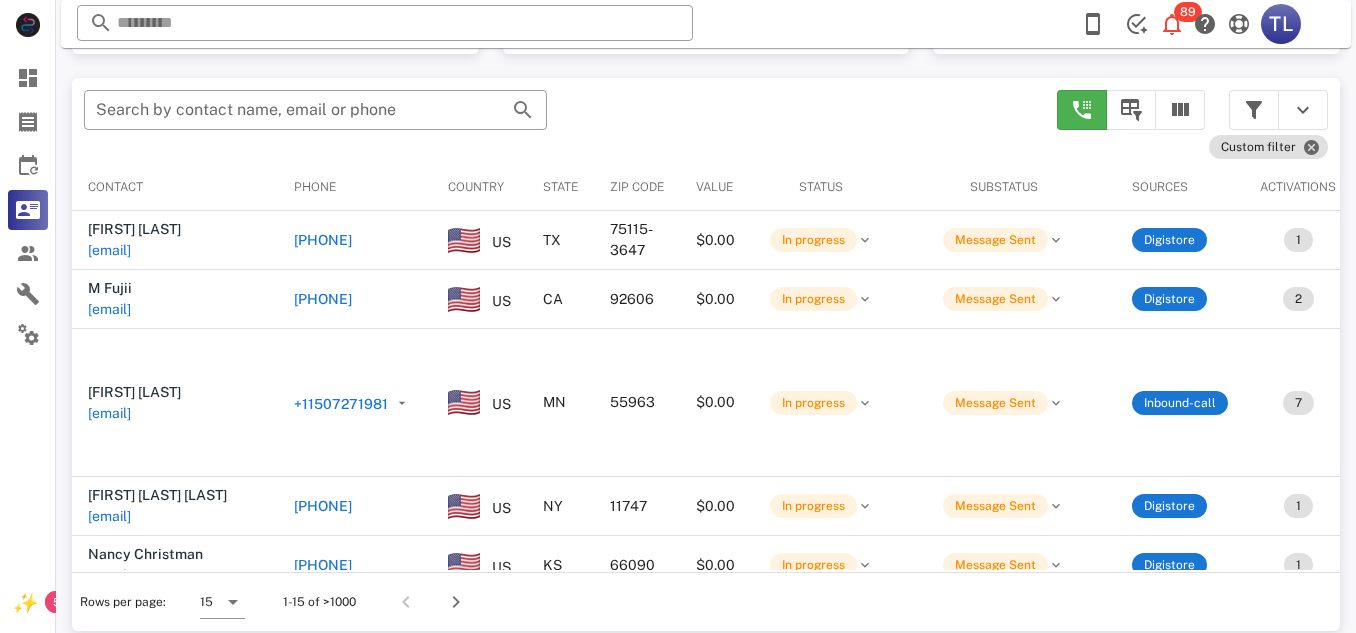 scroll, scrollTop: 380, scrollLeft: 0, axis: vertical 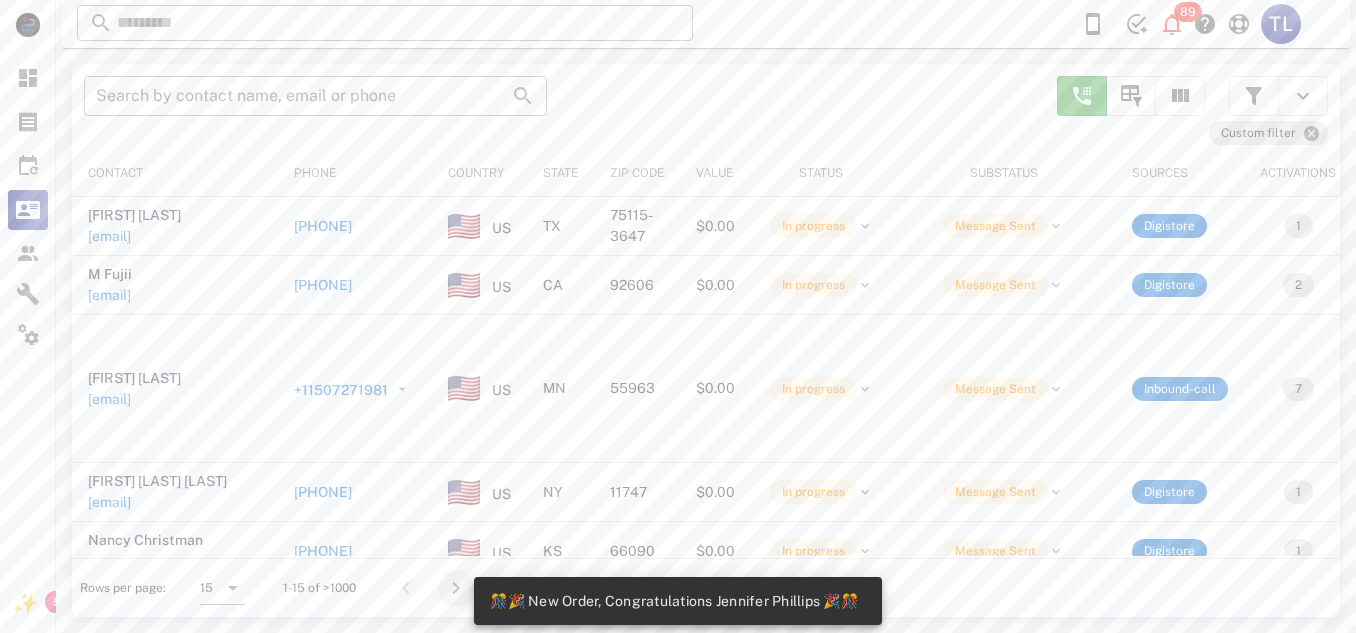click at bounding box center (456, 588) 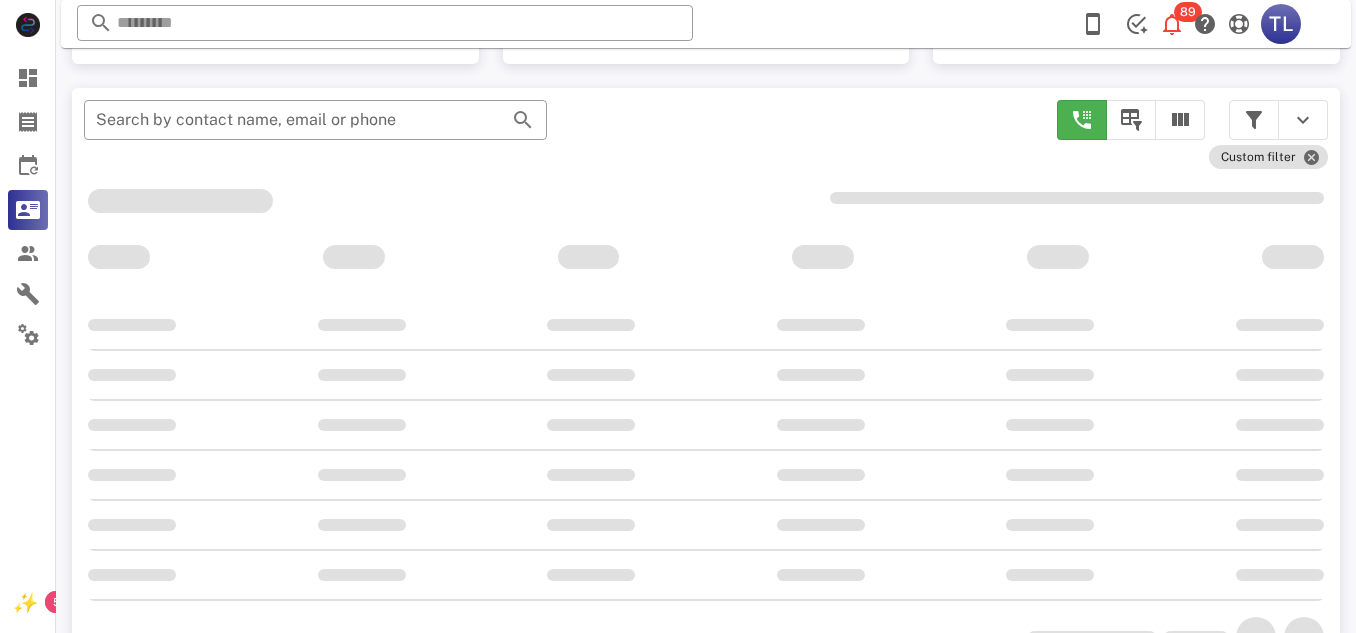 scroll, scrollTop: 380, scrollLeft: 0, axis: vertical 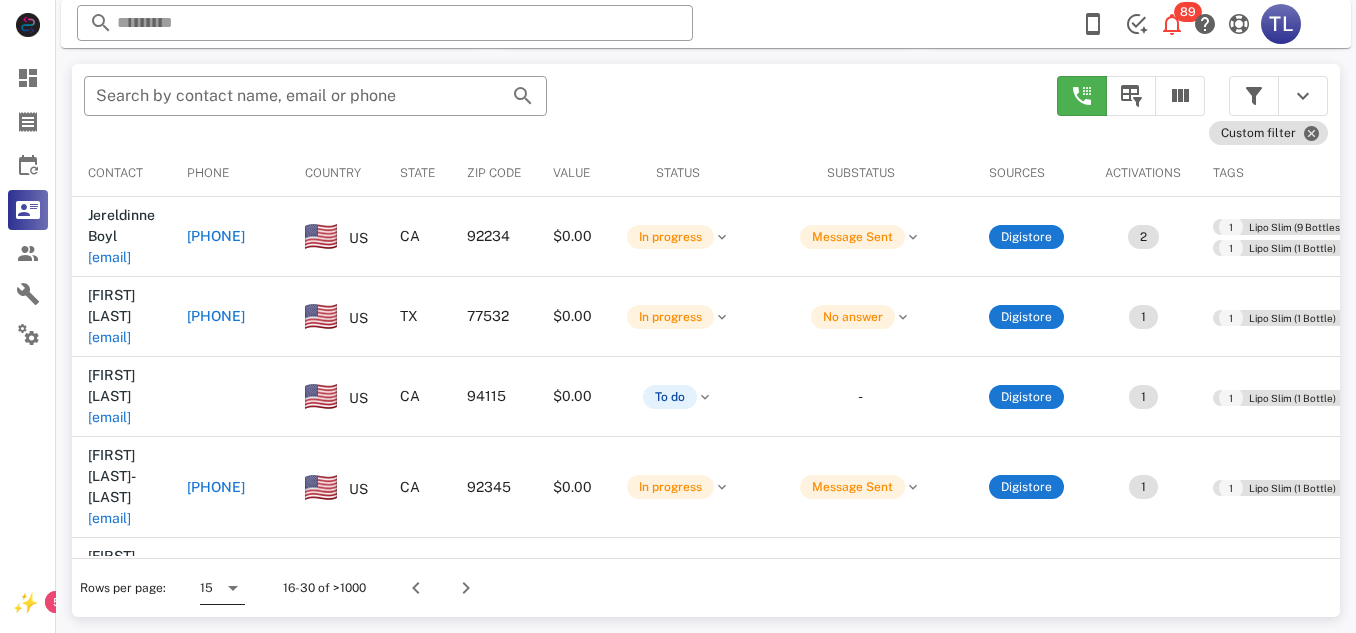 click at bounding box center [233, 588] 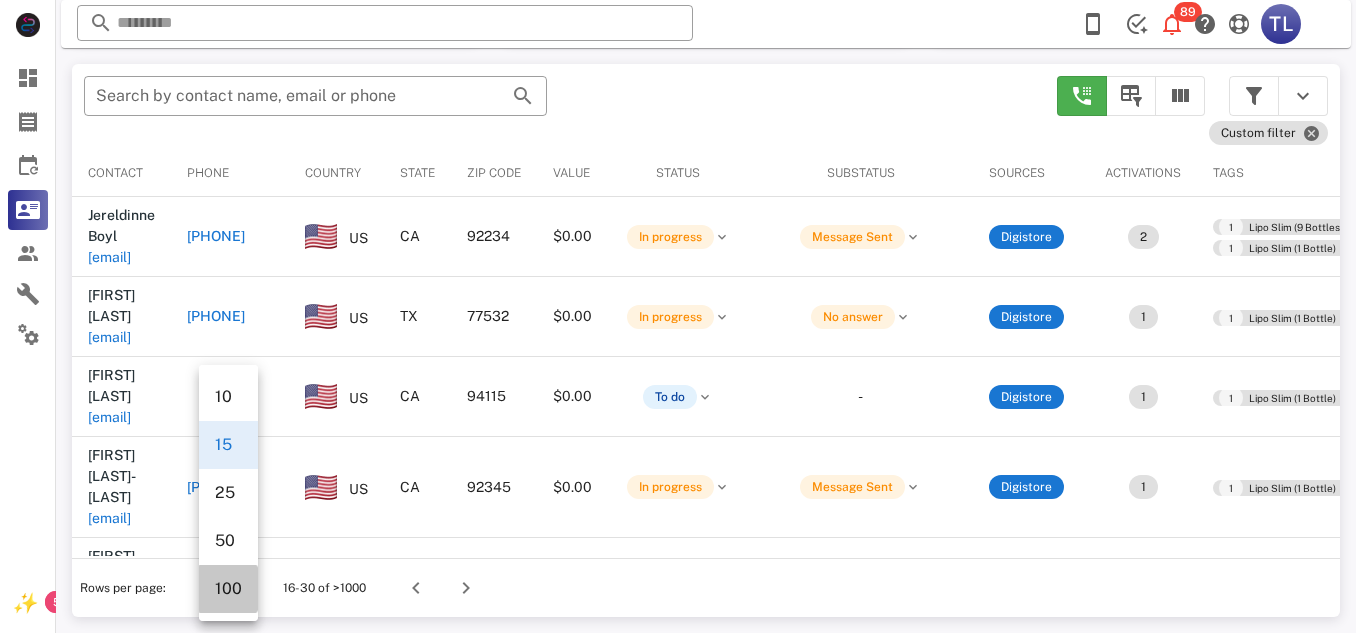 click on "100" at bounding box center (228, 588) 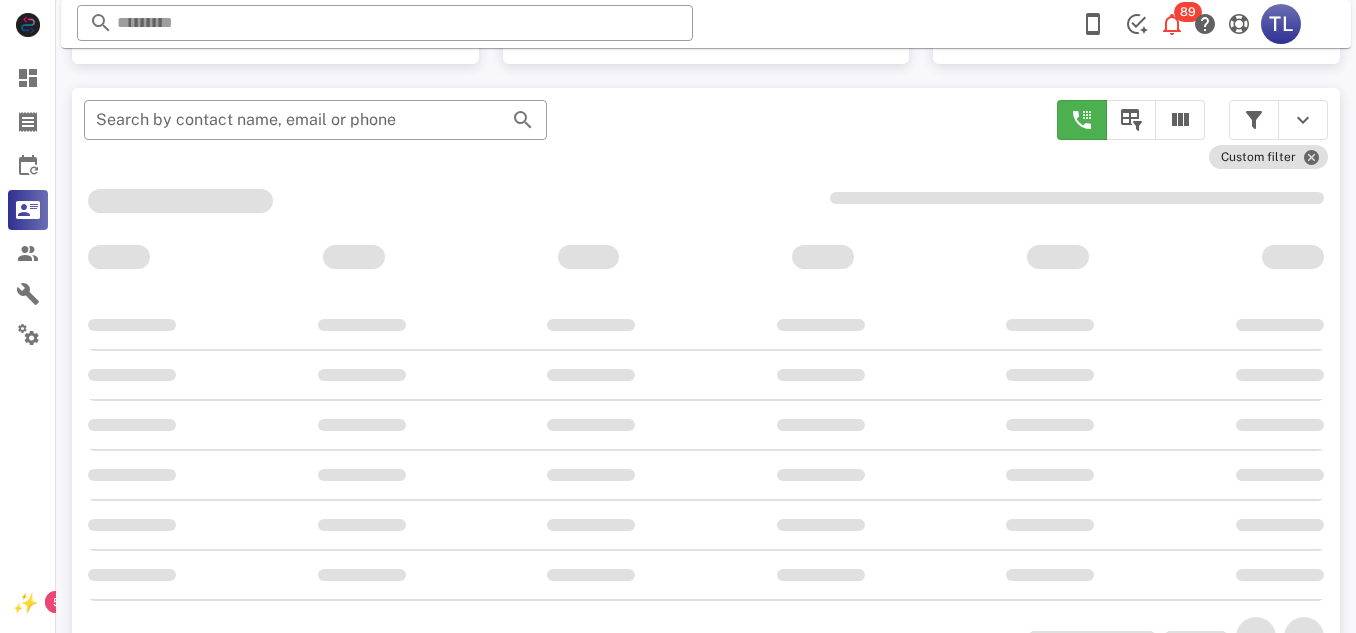 scroll, scrollTop: 380, scrollLeft: 0, axis: vertical 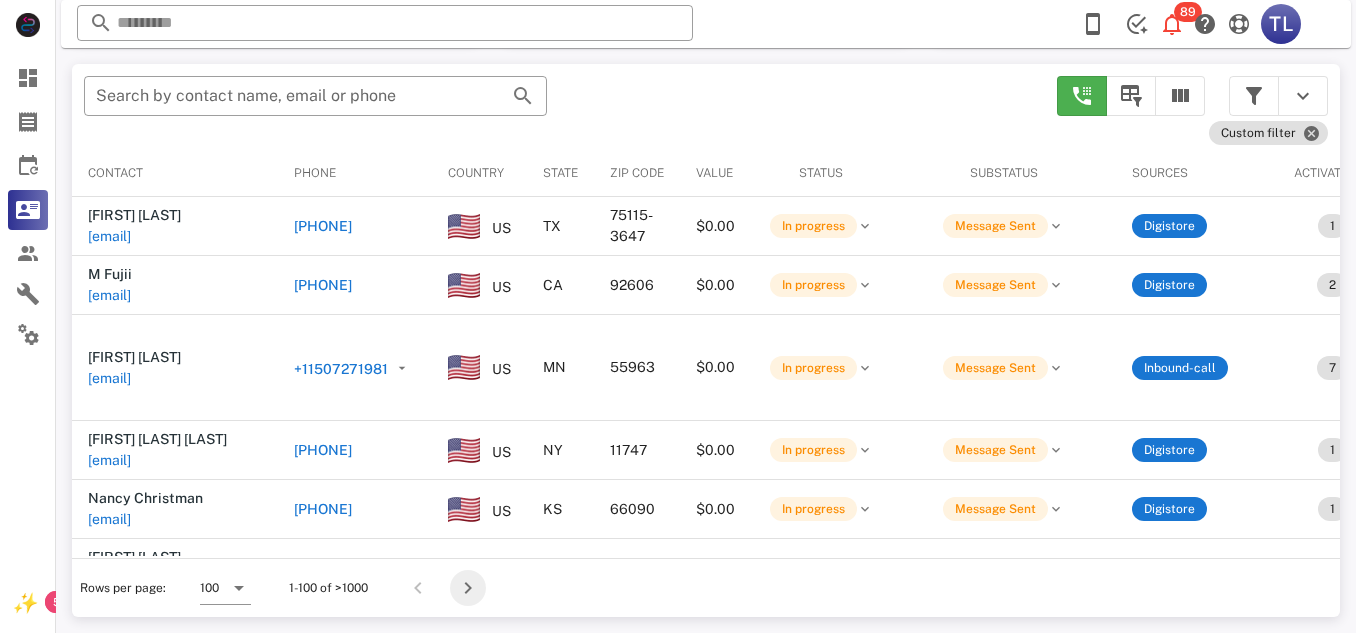 click at bounding box center (468, 588) 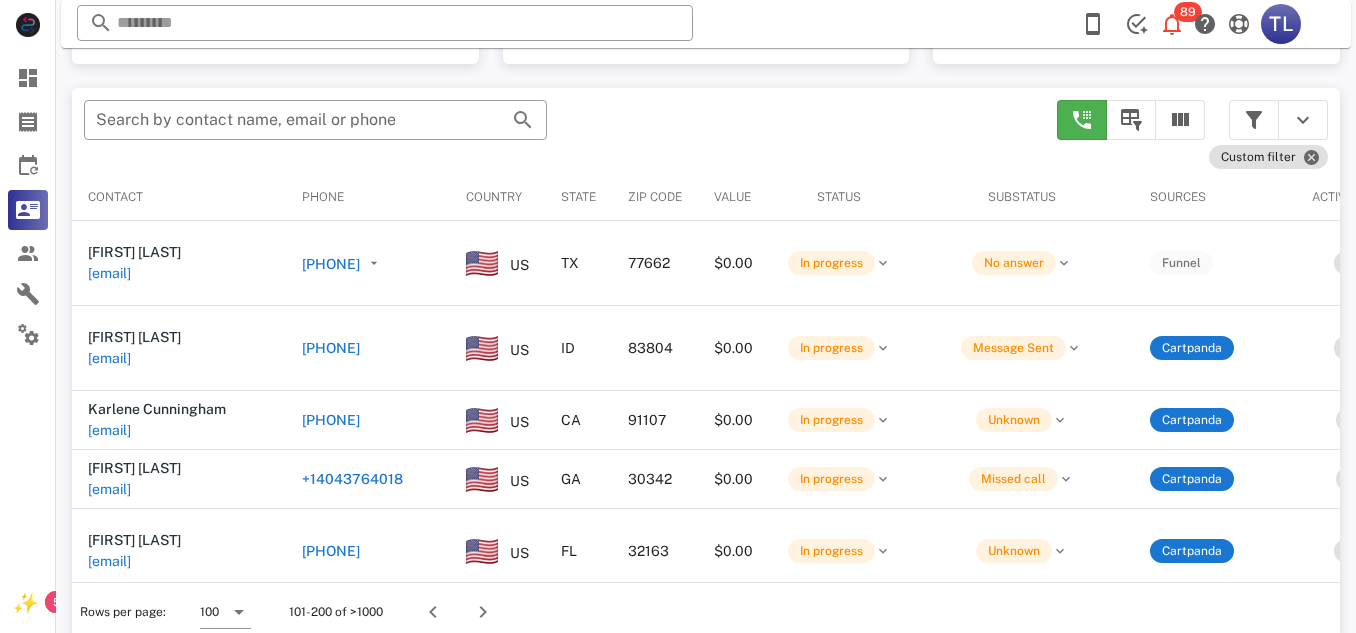 scroll, scrollTop: 380, scrollLeft: 0, axis: vertical 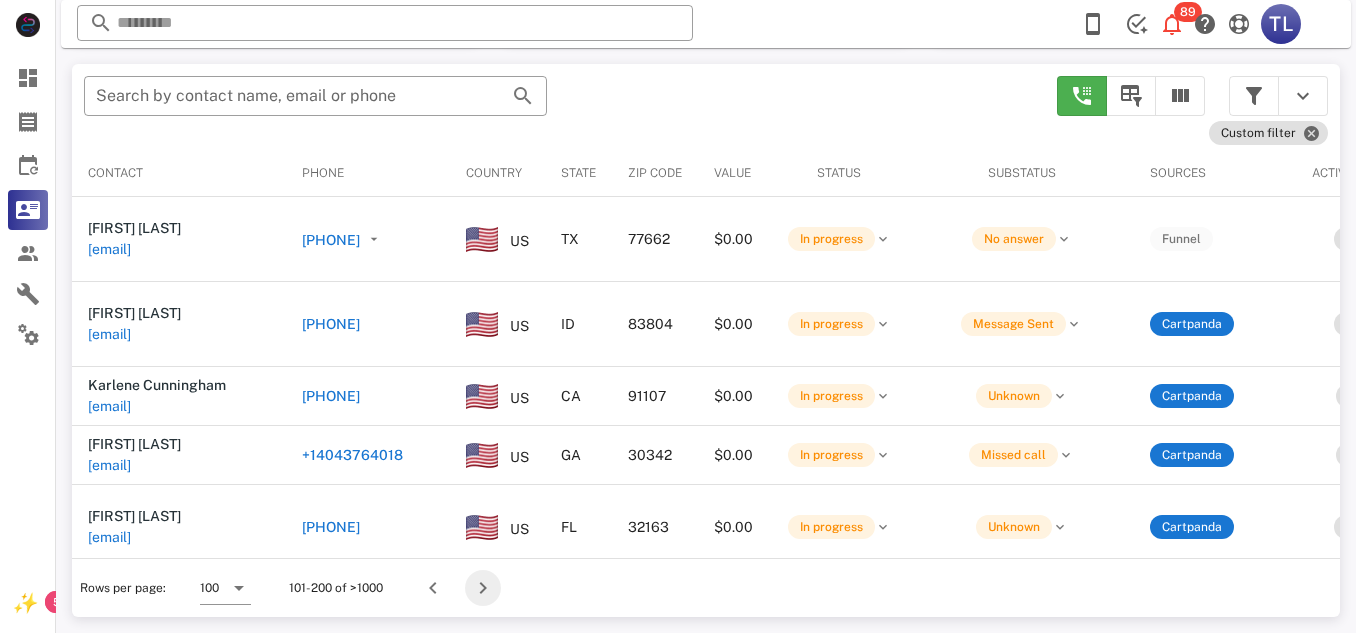 click at bounding box center [483, 588] 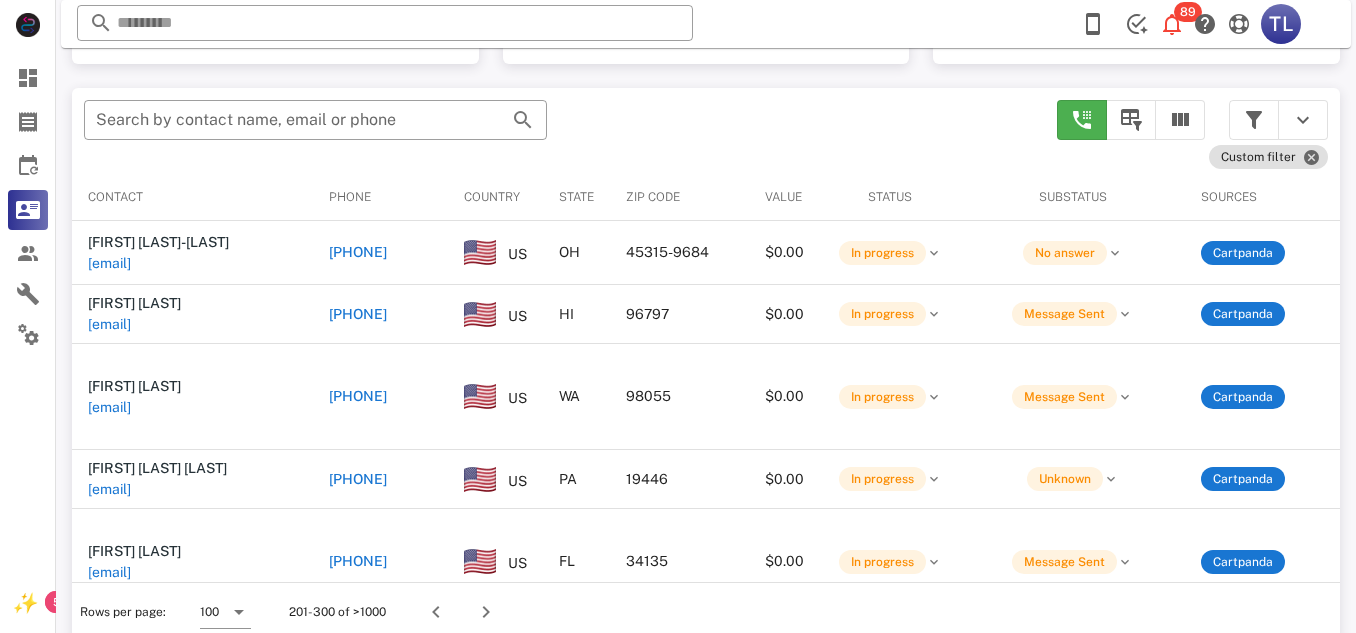 scroll, scrollTop: 380, scrollLeft: 0, axis: vertical 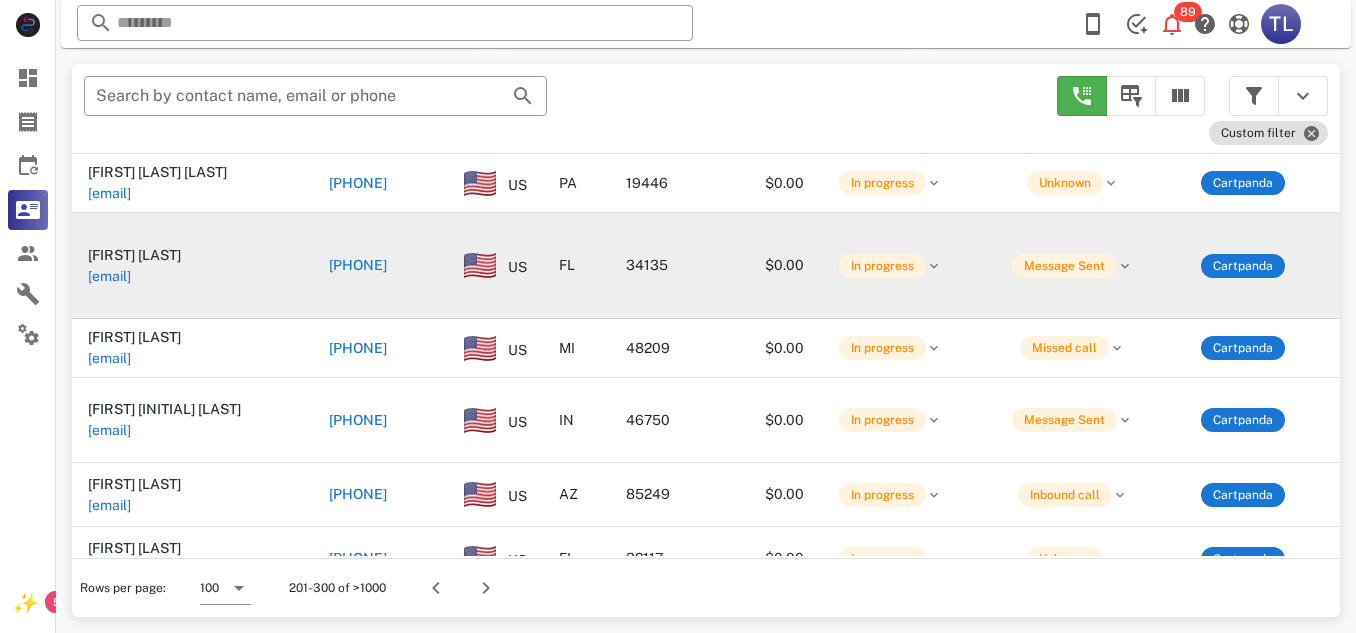 click on "[PHONE]" at bounding box center [358, 265] 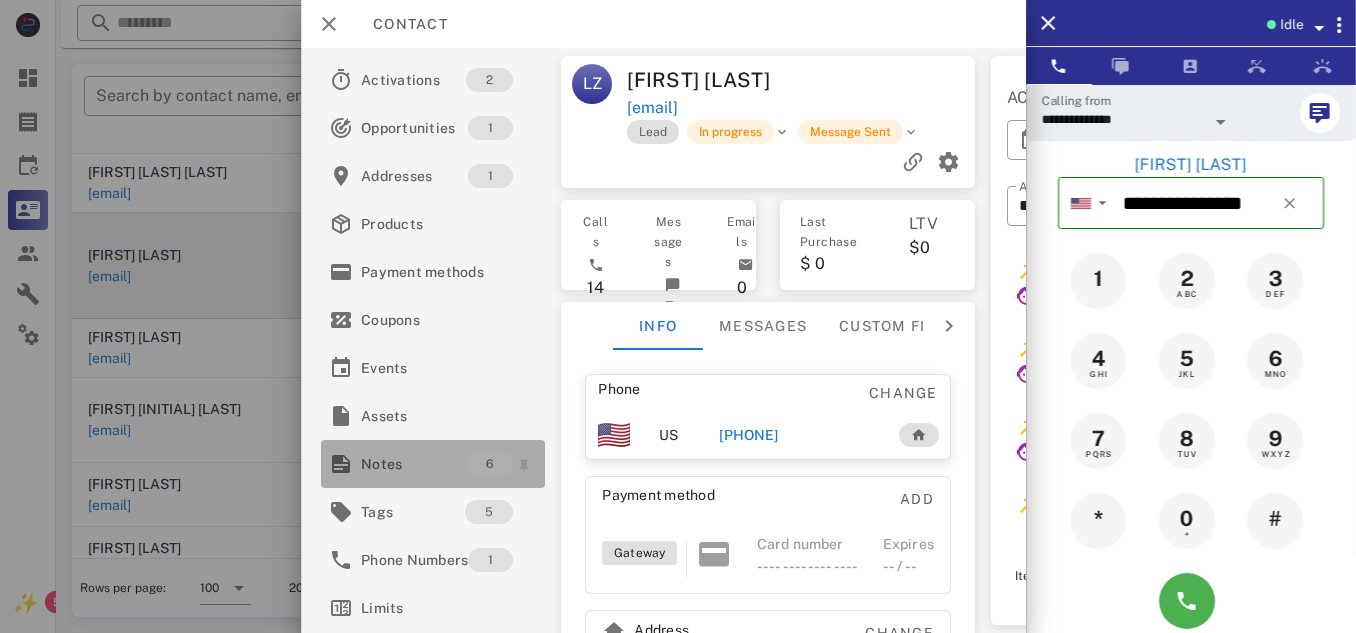 click on "Notes" at bounding box center [413, 464] 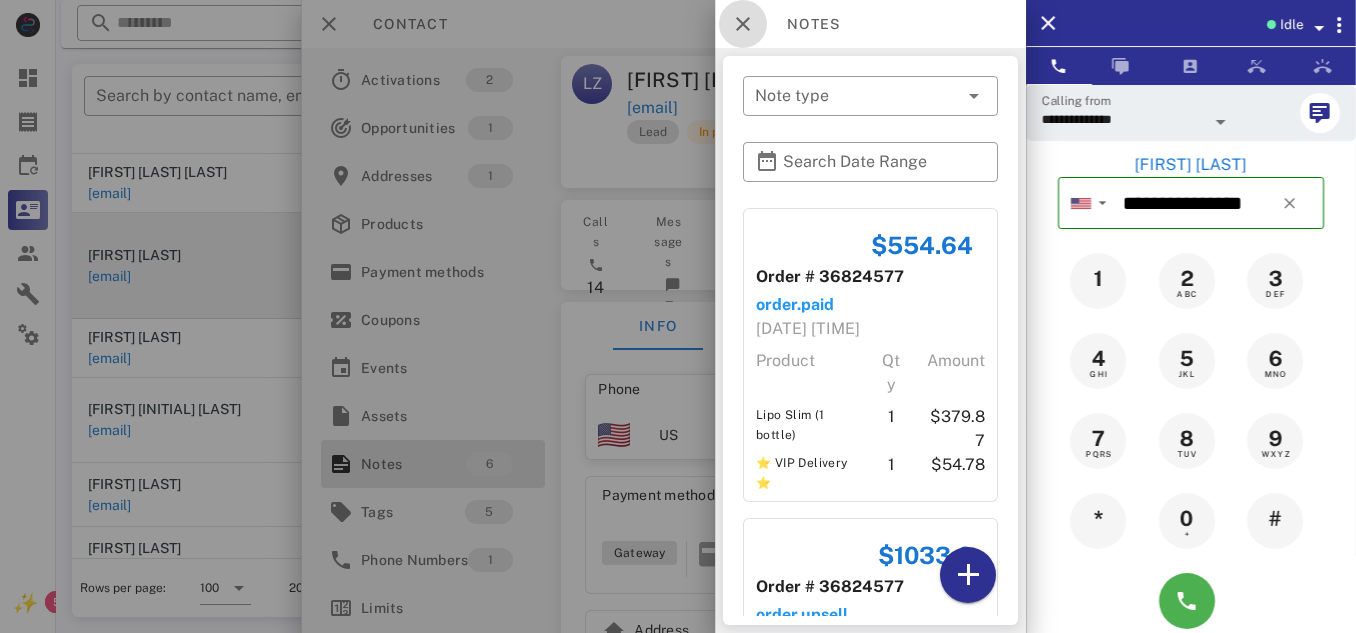 click at bounding box center (743, 24) 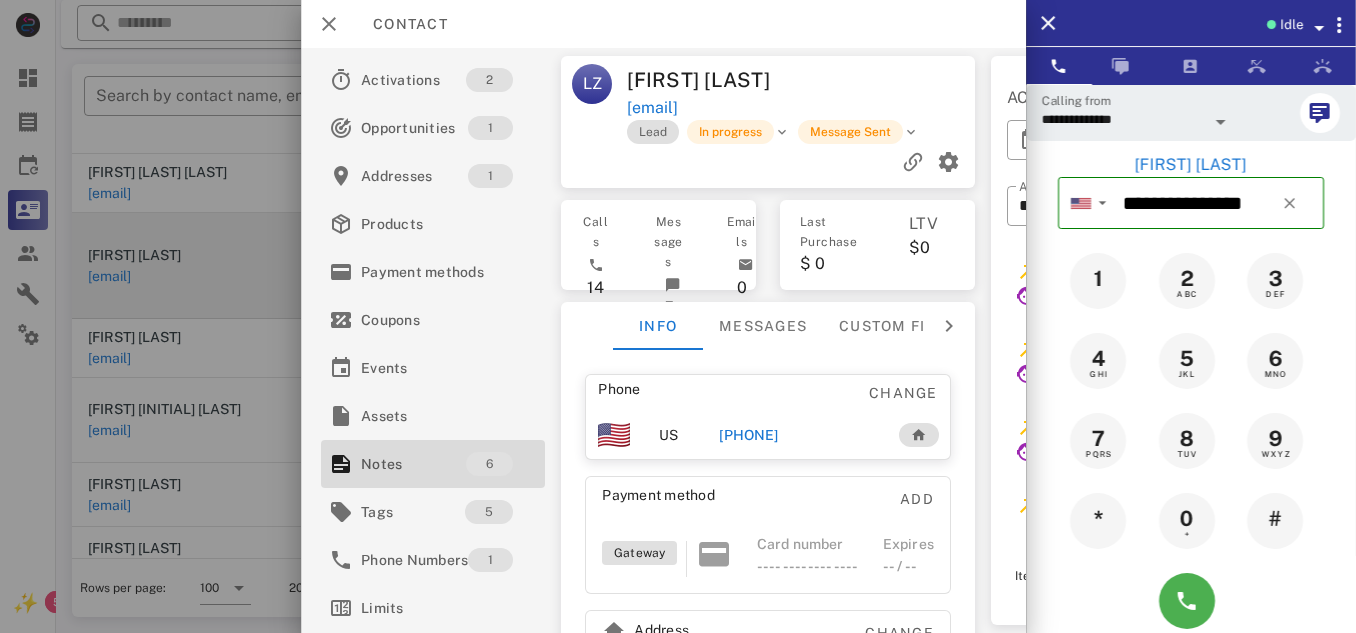 scroll, scrollTop: 0, scrollLeft: 146, axis: horizontal 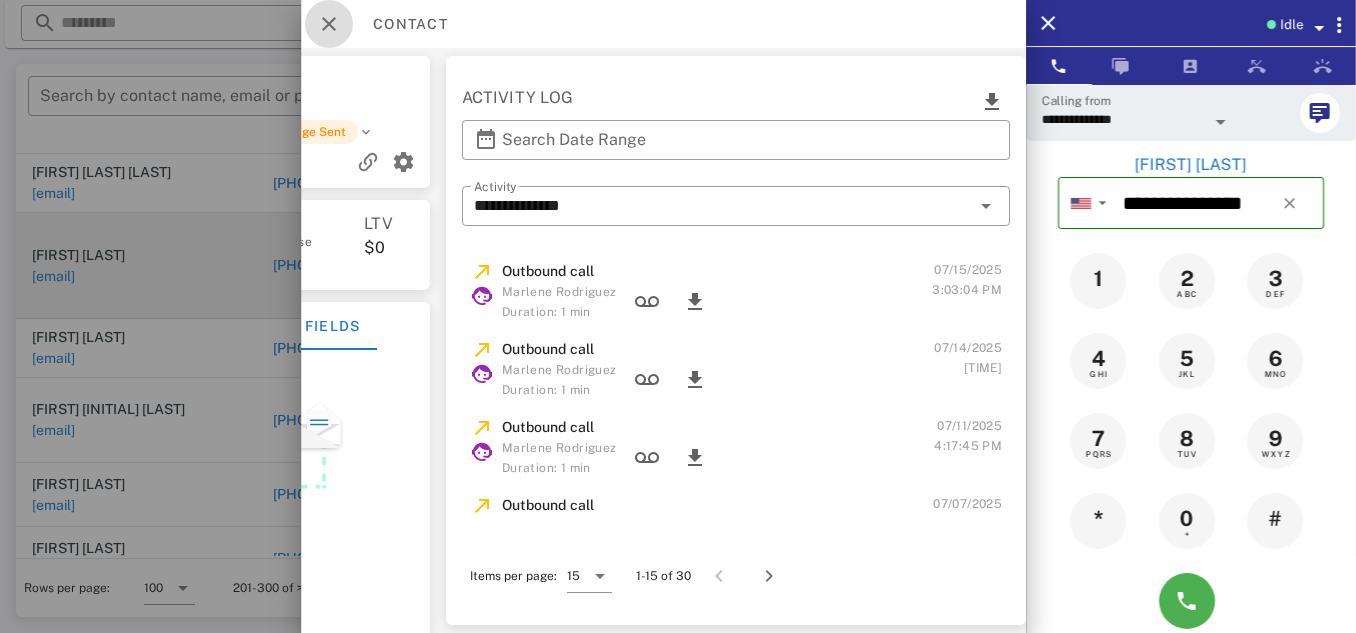 click at bounding box center (329, 24) 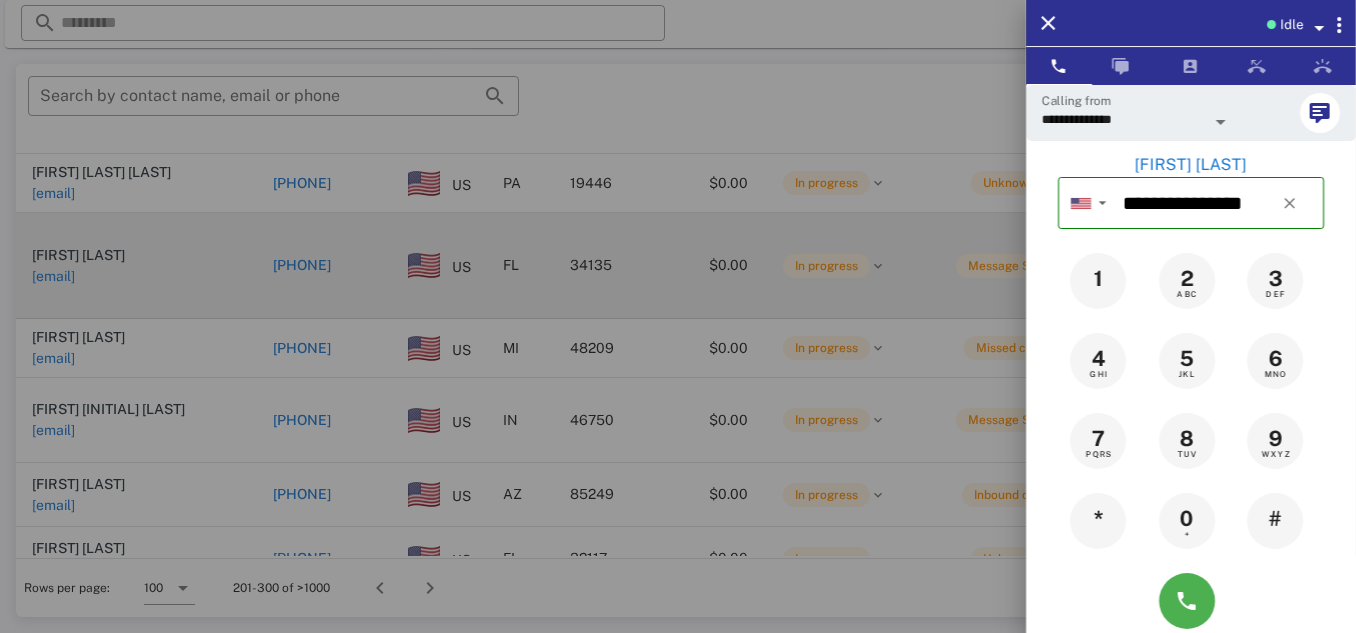 click at bounding box center [678, 316] 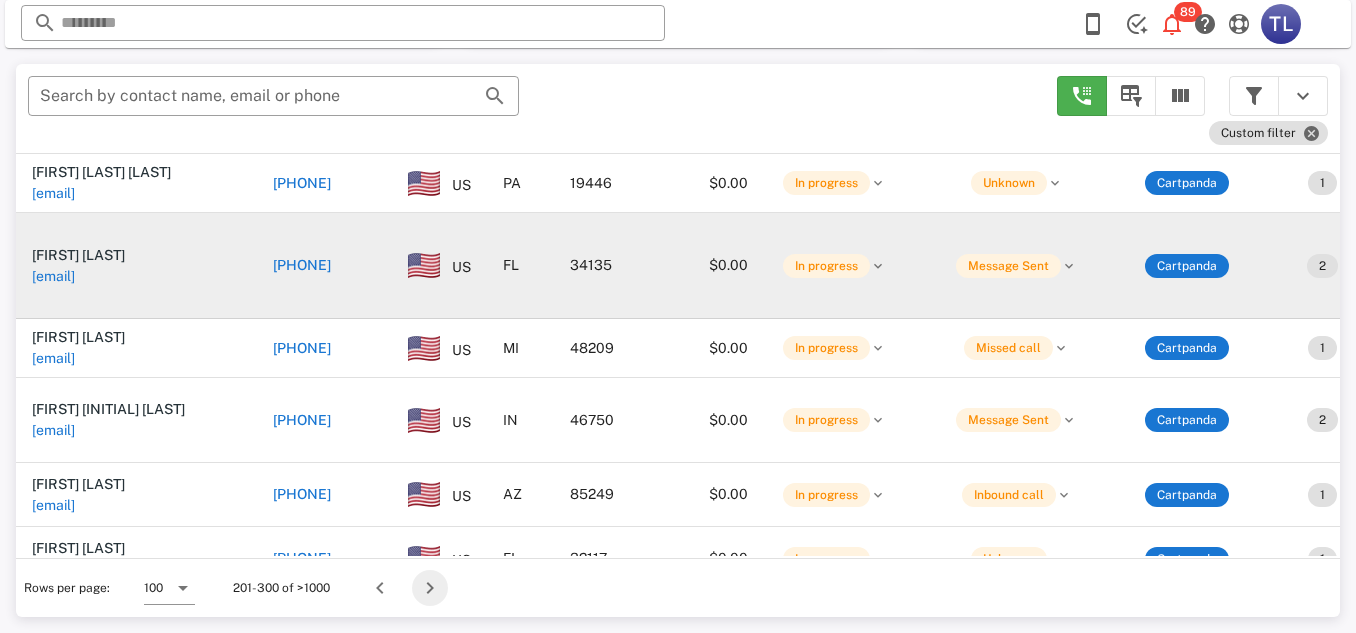 click at bounding box center [430, 588] 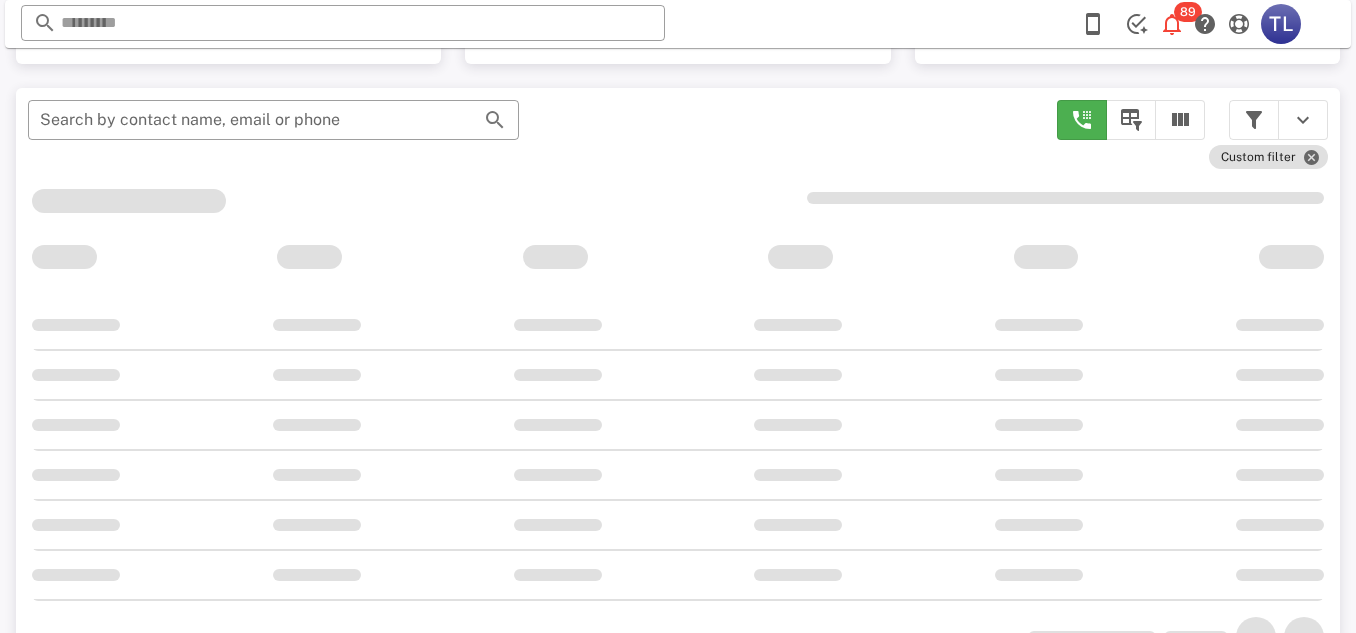 scroll, scrollTop: 380, scrollLeft: 0, axis: vertical 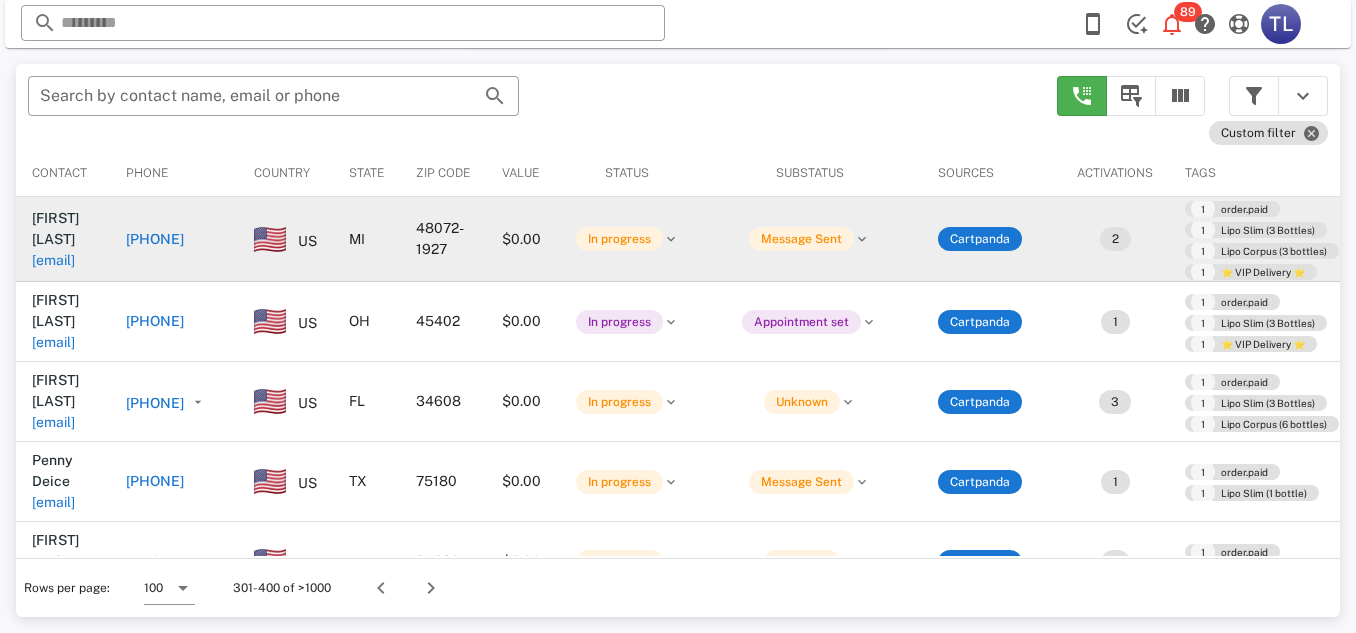 click on "[PHONE]" at bounding box center (155, 239) 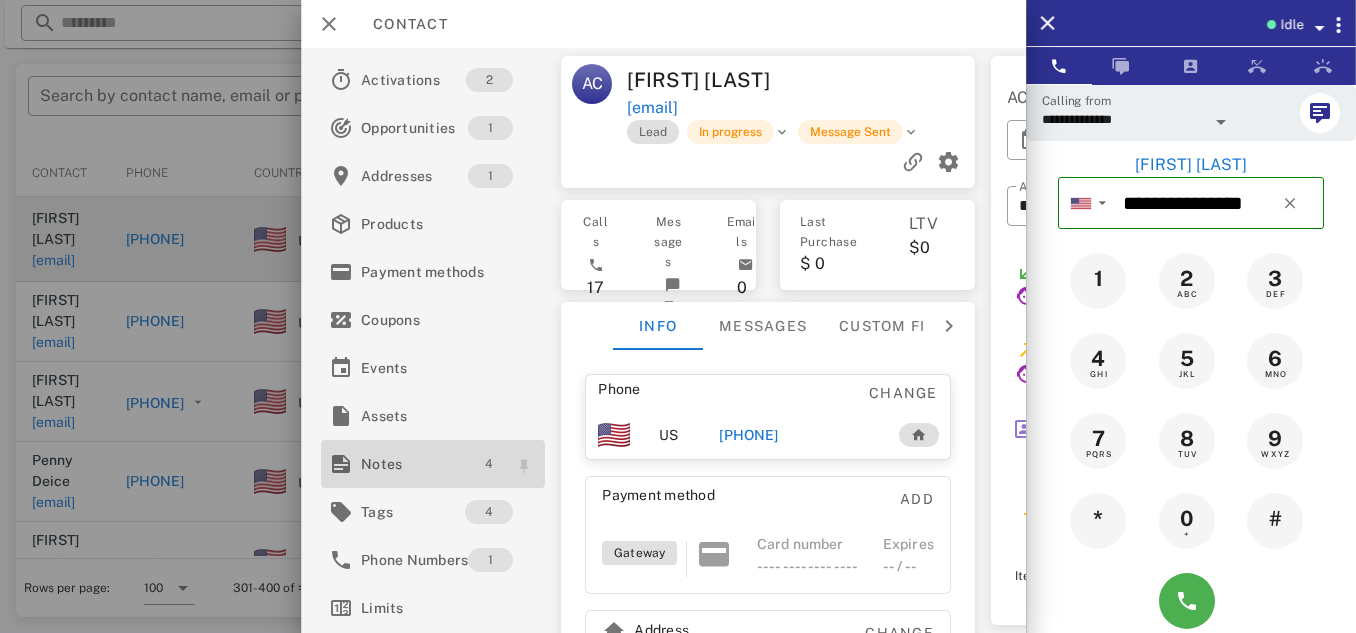 click on "4" at bounding box center [489, 464] 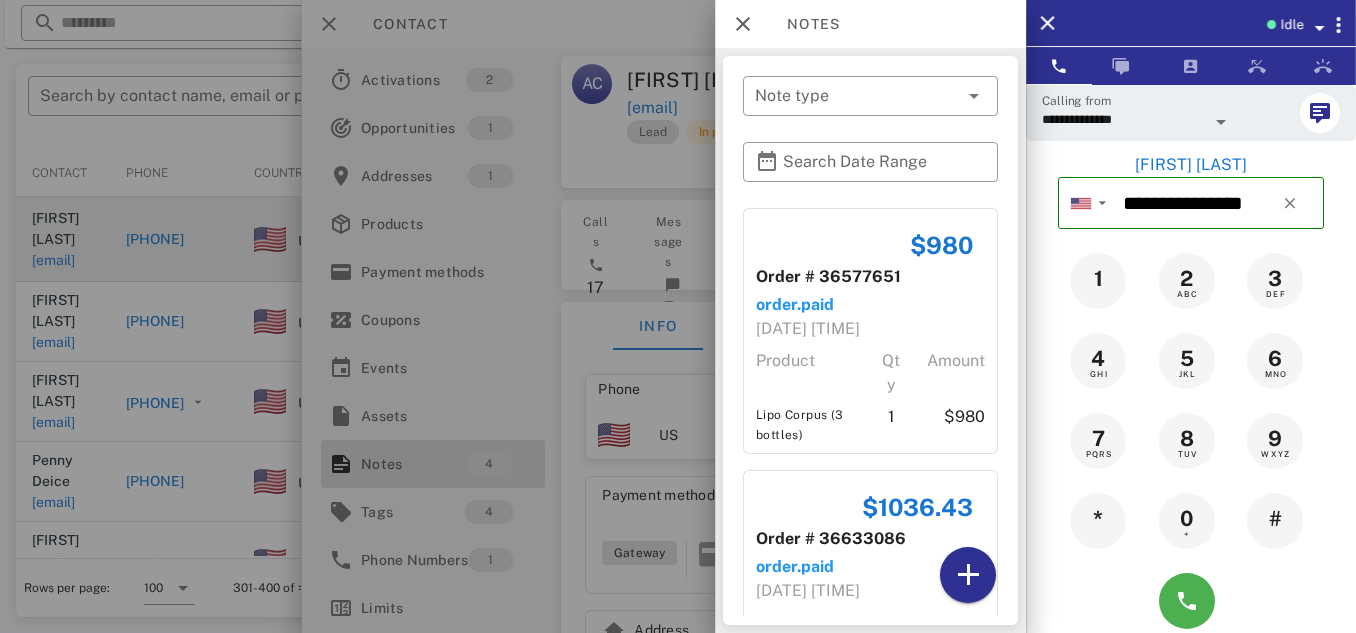 click at bounding box center [678, 316] 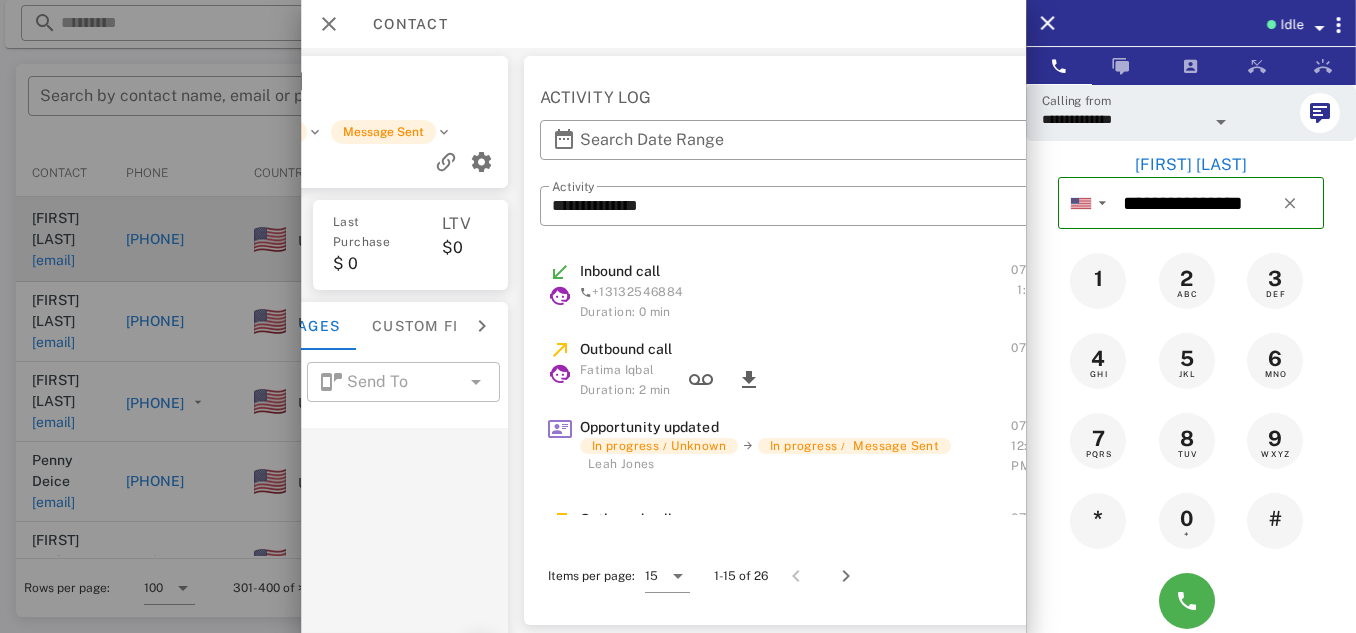 scroll, scrollTop: 0, scrollLeft: 473, axis: horizontal 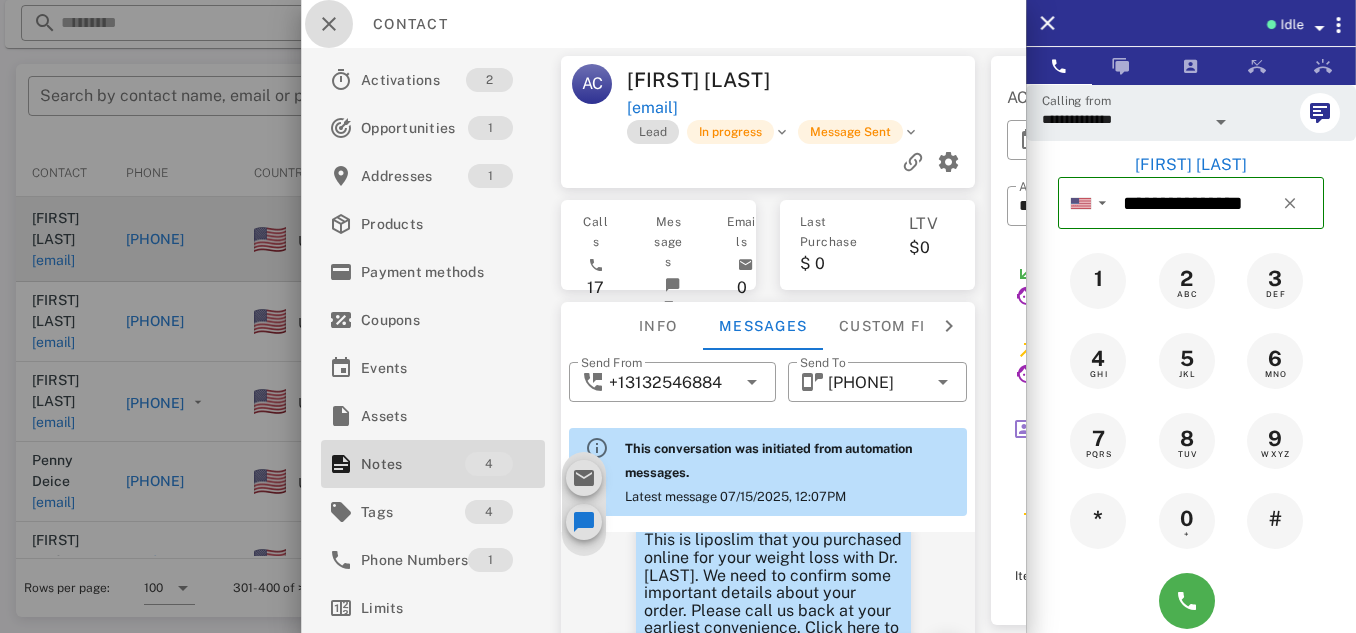 click at bounding box center (329, 24) 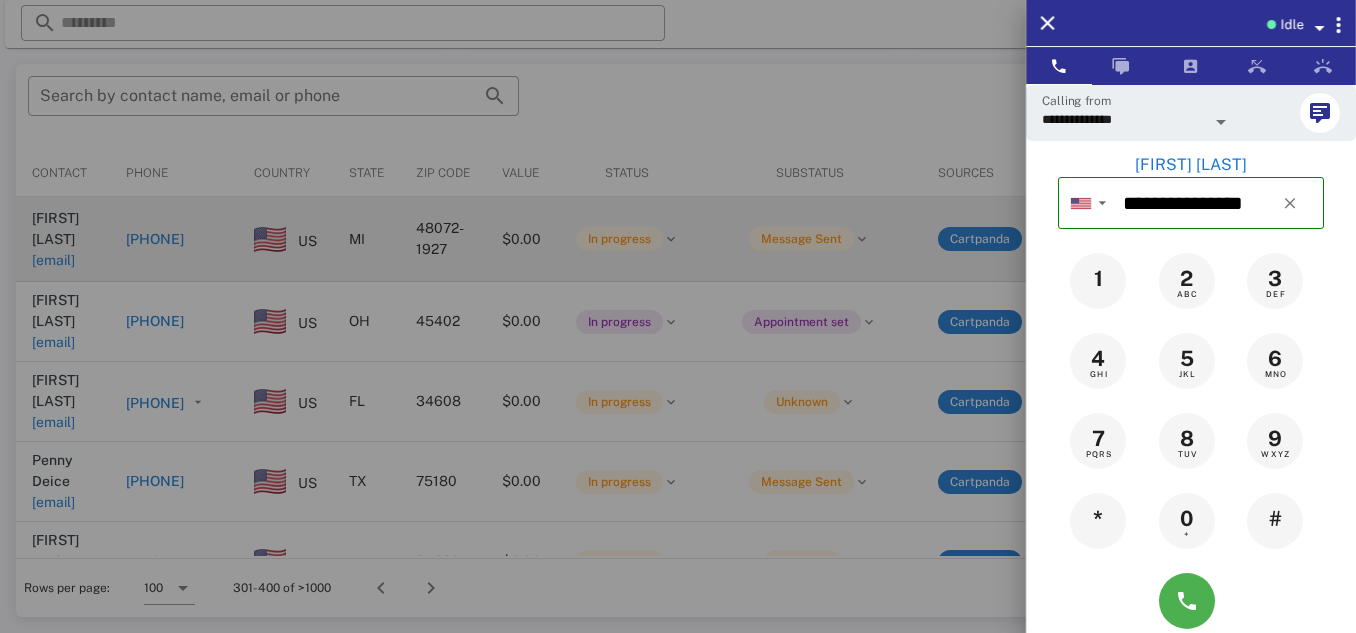 click at bounding box center [678, 316] 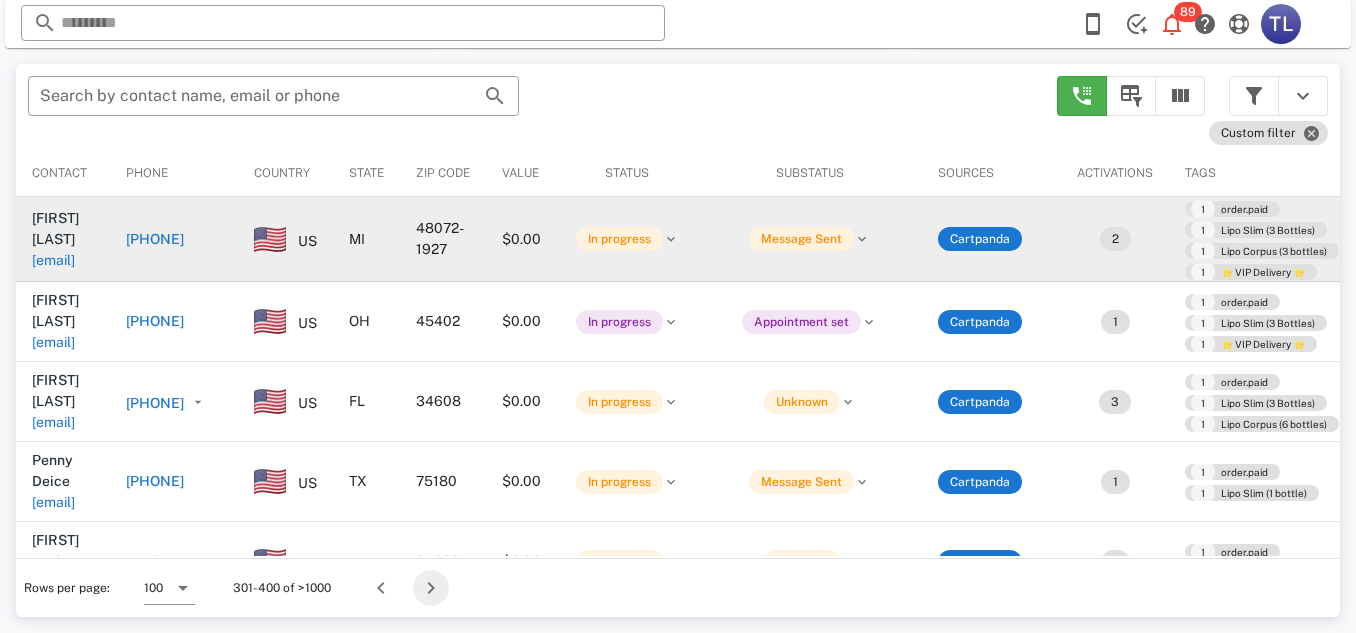 click at bounding box center [431, 588] 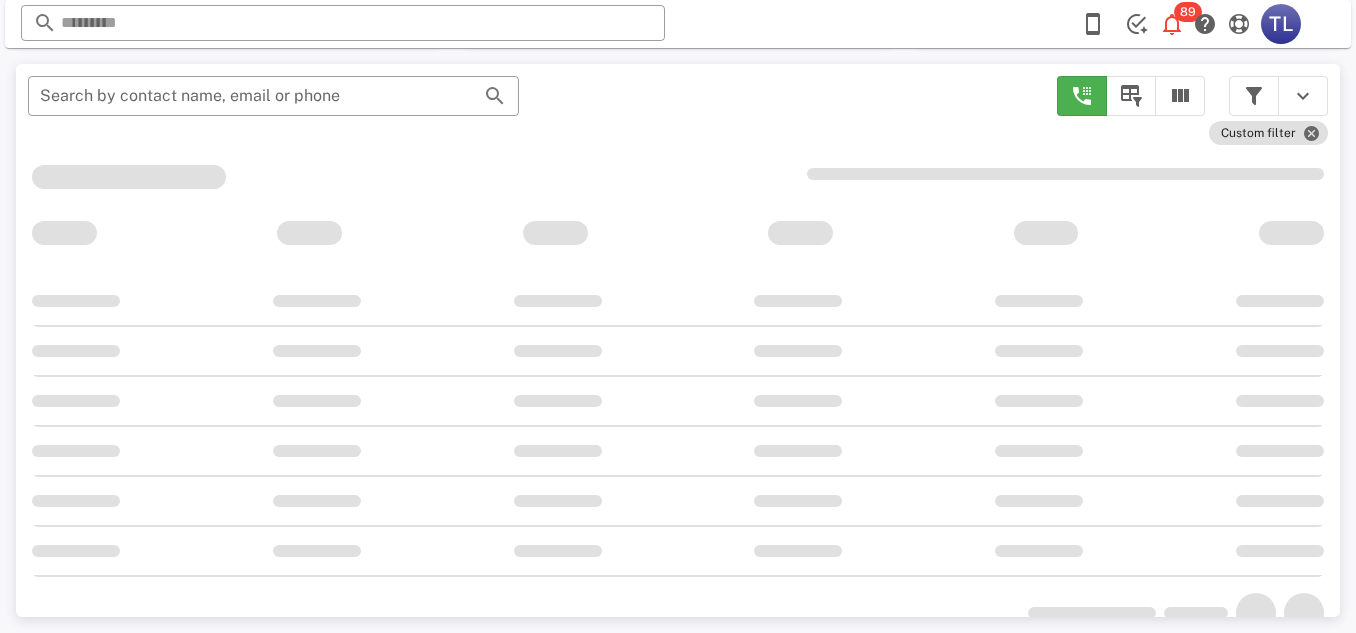 scroll, scrollTop: 380, scrollLeft: 0, axis: vertical 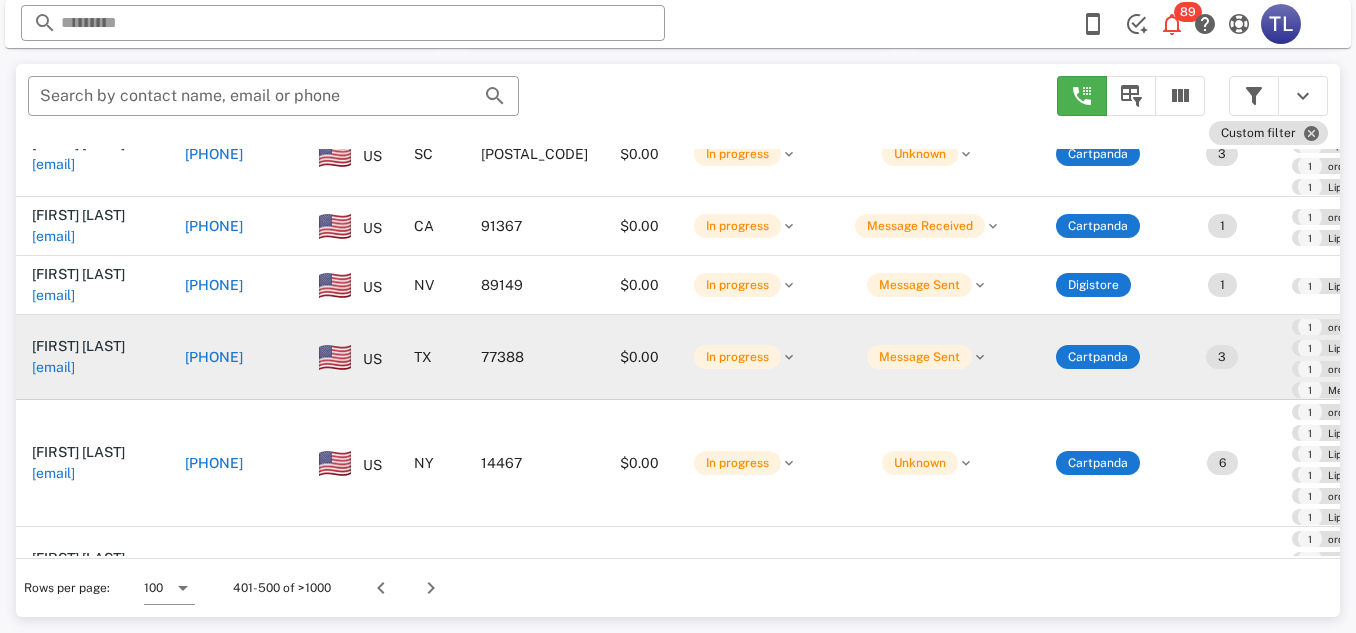 click on "[PHONE]" at bounding box center [214, 357] 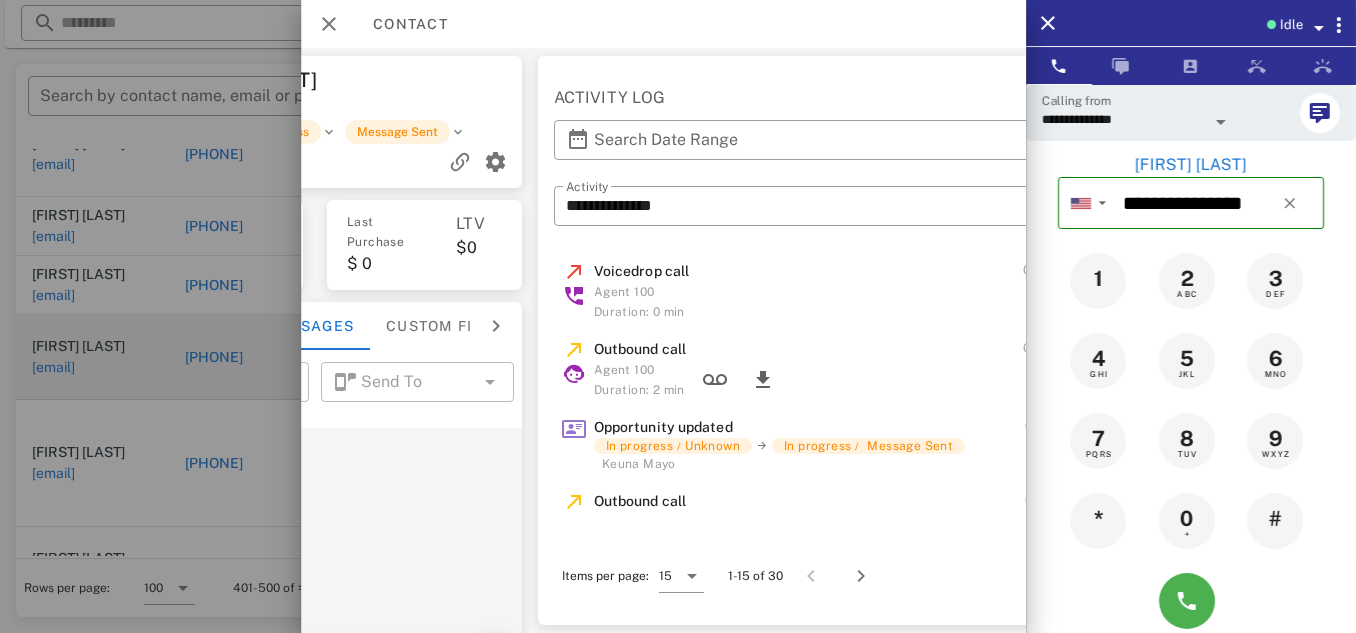 scroll, scrollTop: 0, scrollLeft: 477, axis: horizontal 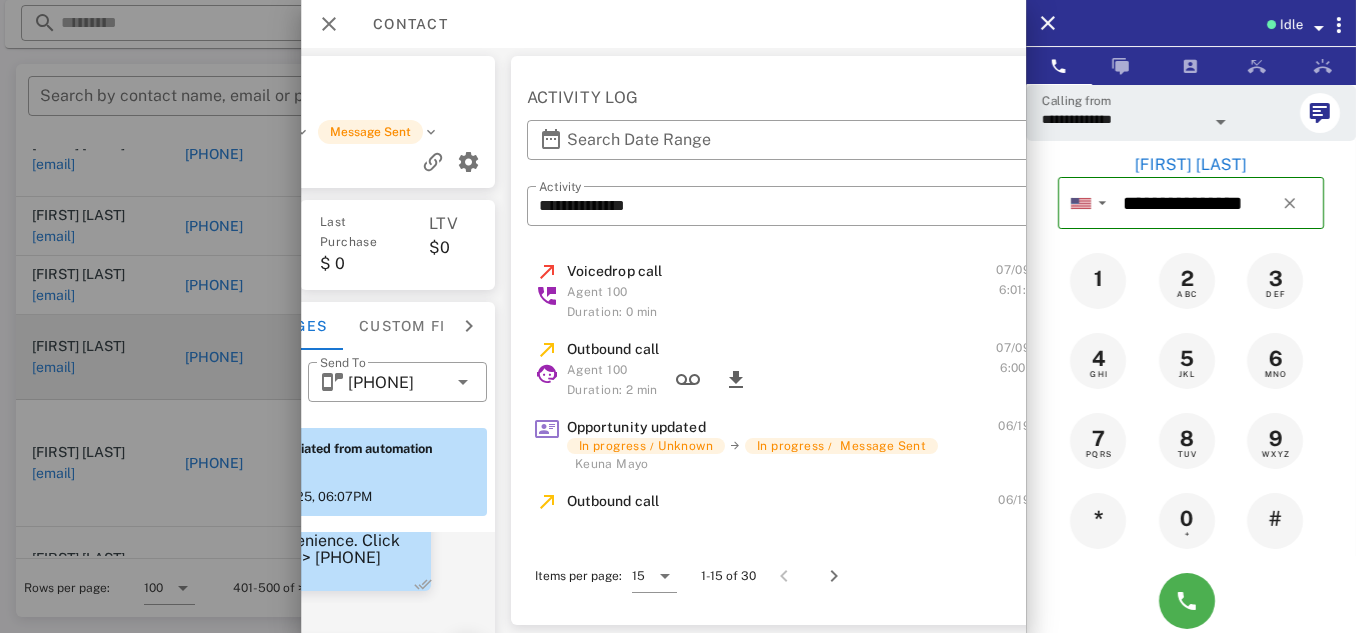 click on "**********" at bounding box center [800, 293] 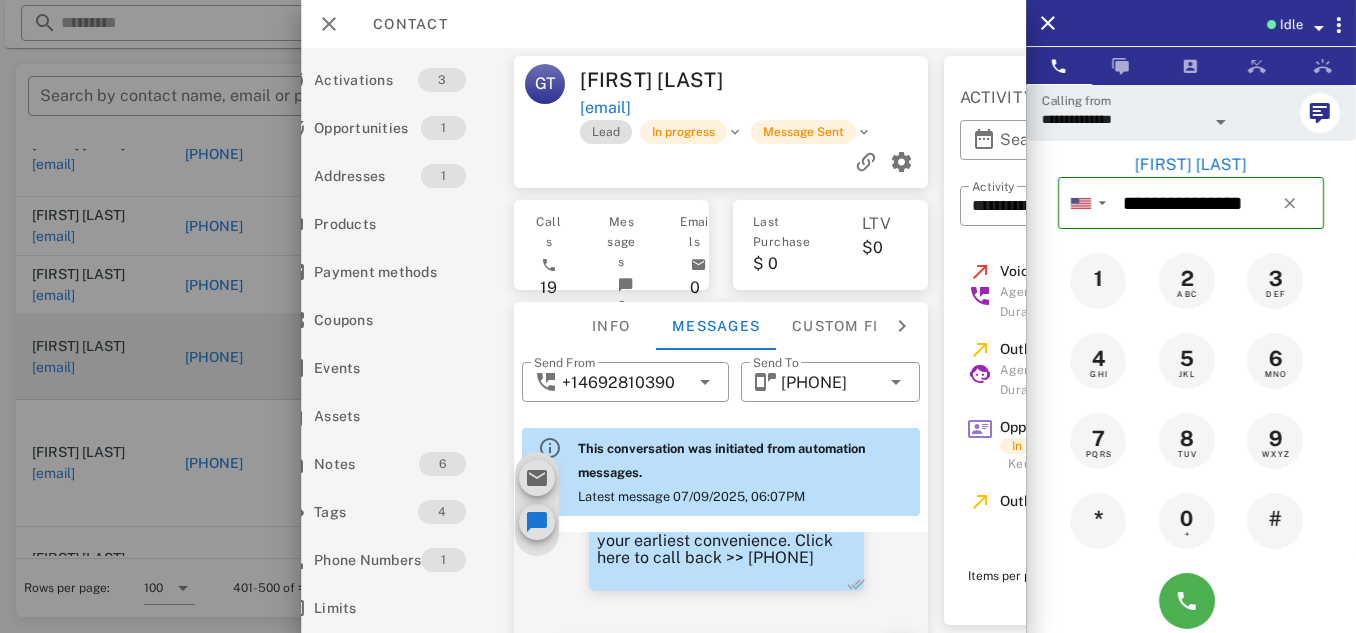 scroll, scrollTop: 0, scrollLeft: 0, axis: both 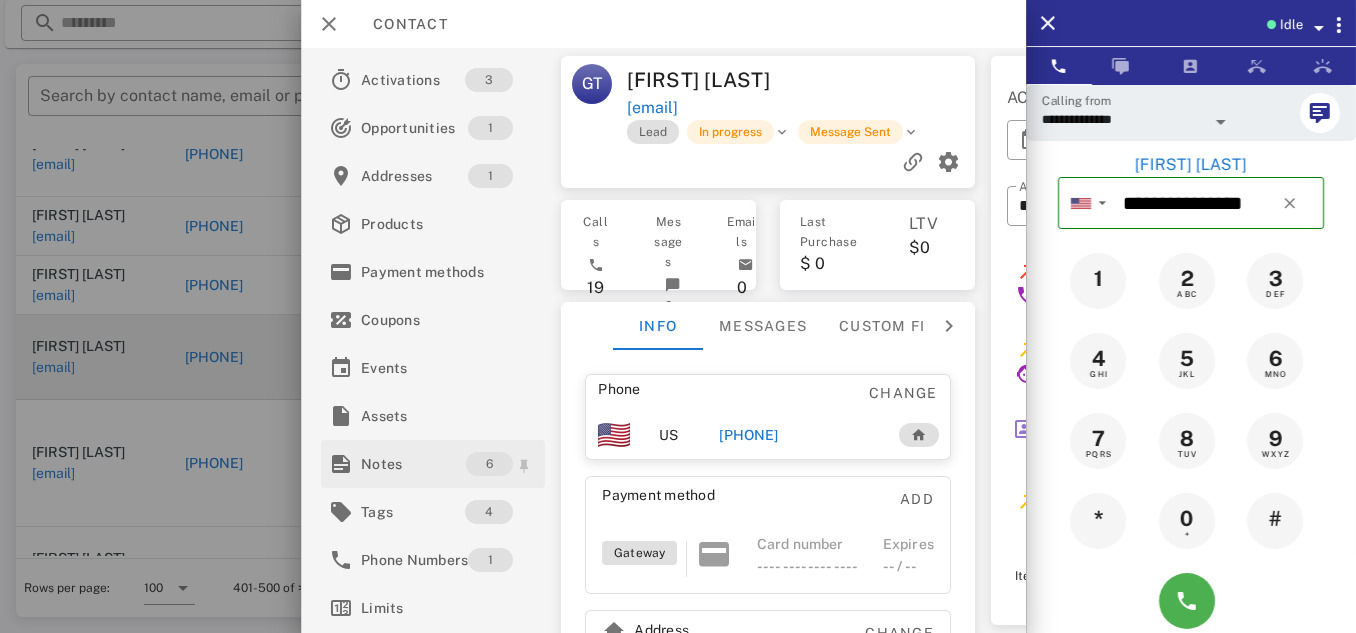click on "Notes" at bounding box center [413, 464] 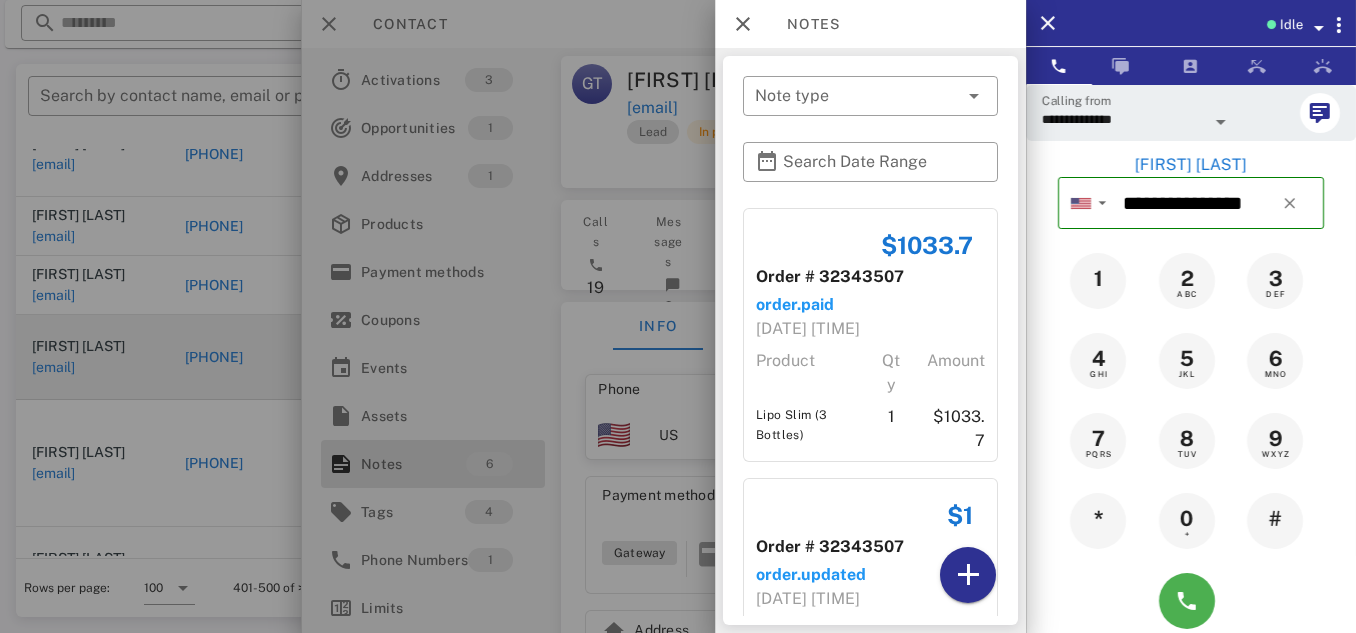 click at bounding box center [678, 316] 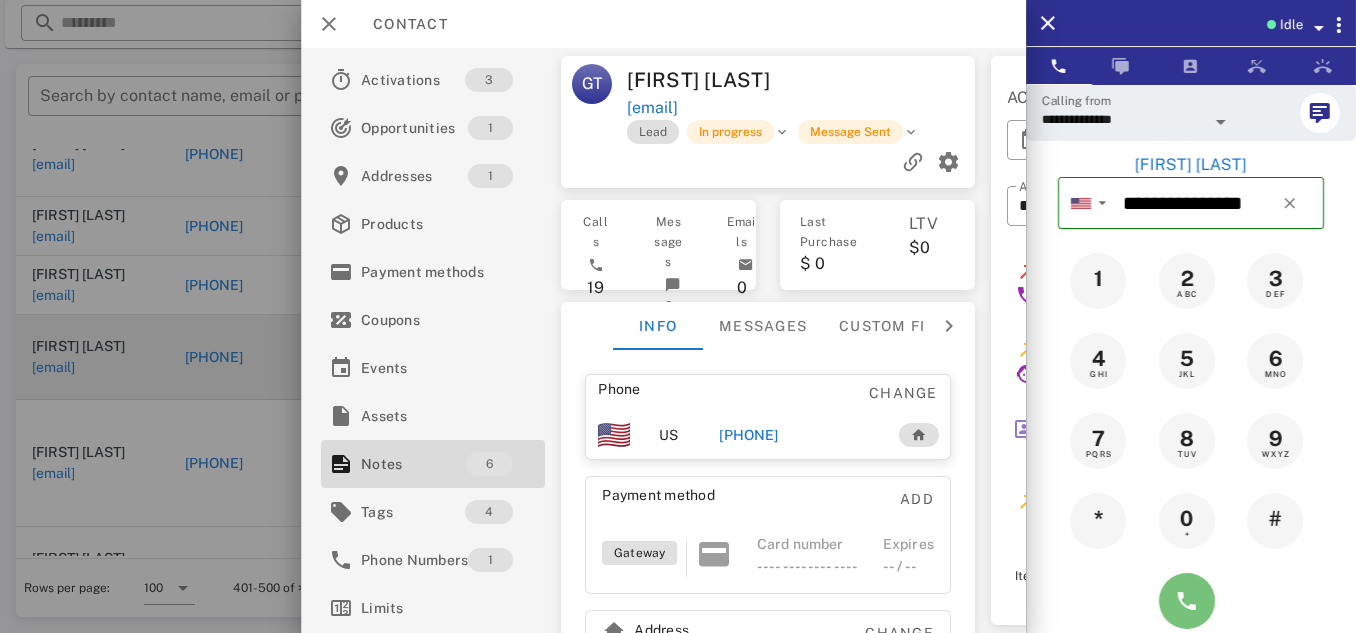 click at bounding box center (1187, 601) 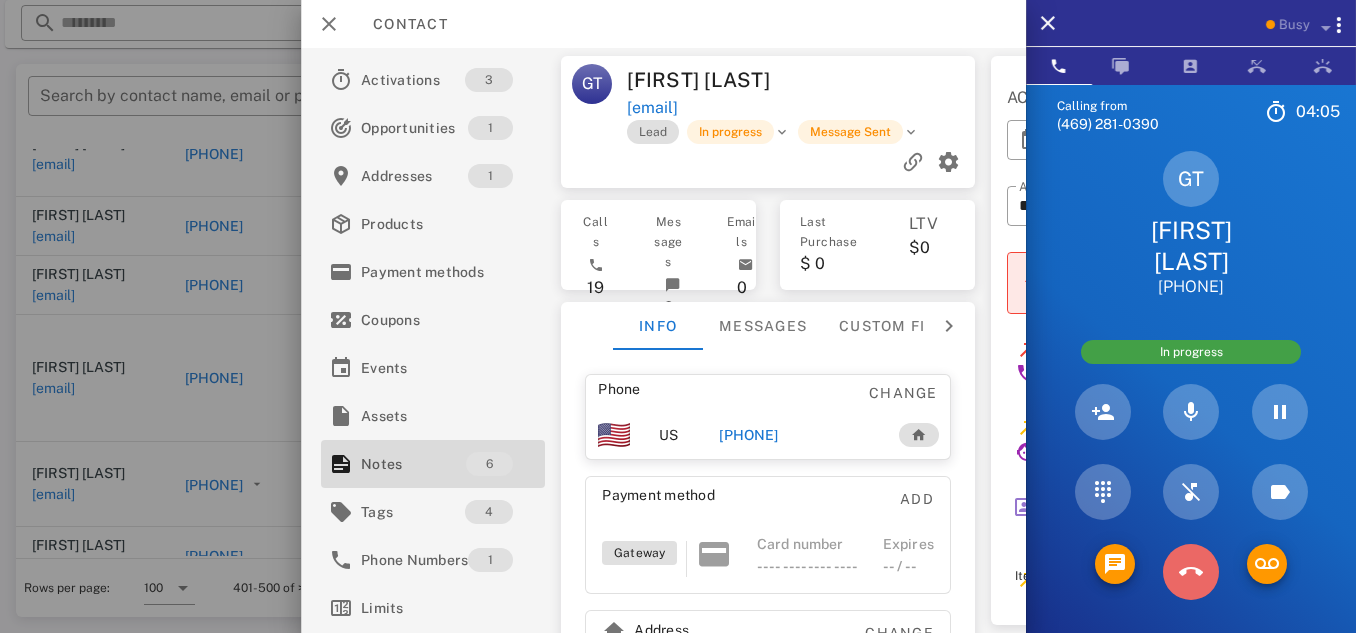 click at bounding box center (1191, 572) 